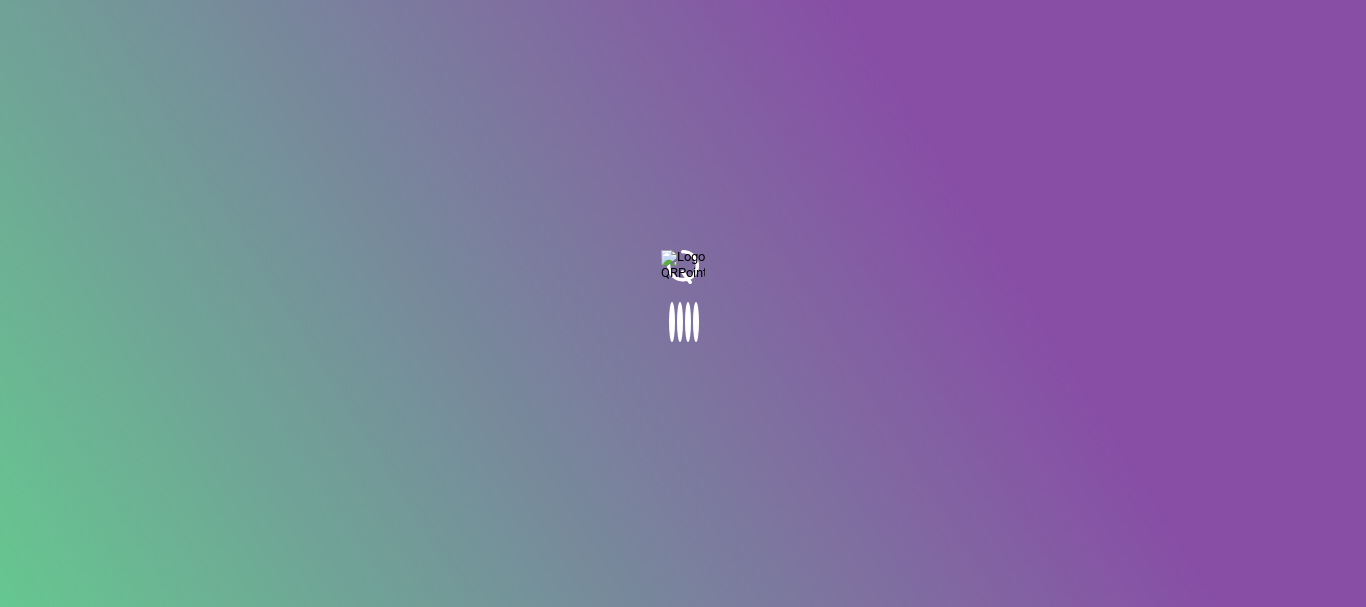 scroll, scrollTop: 0, scrollLeft: 0, axis: both 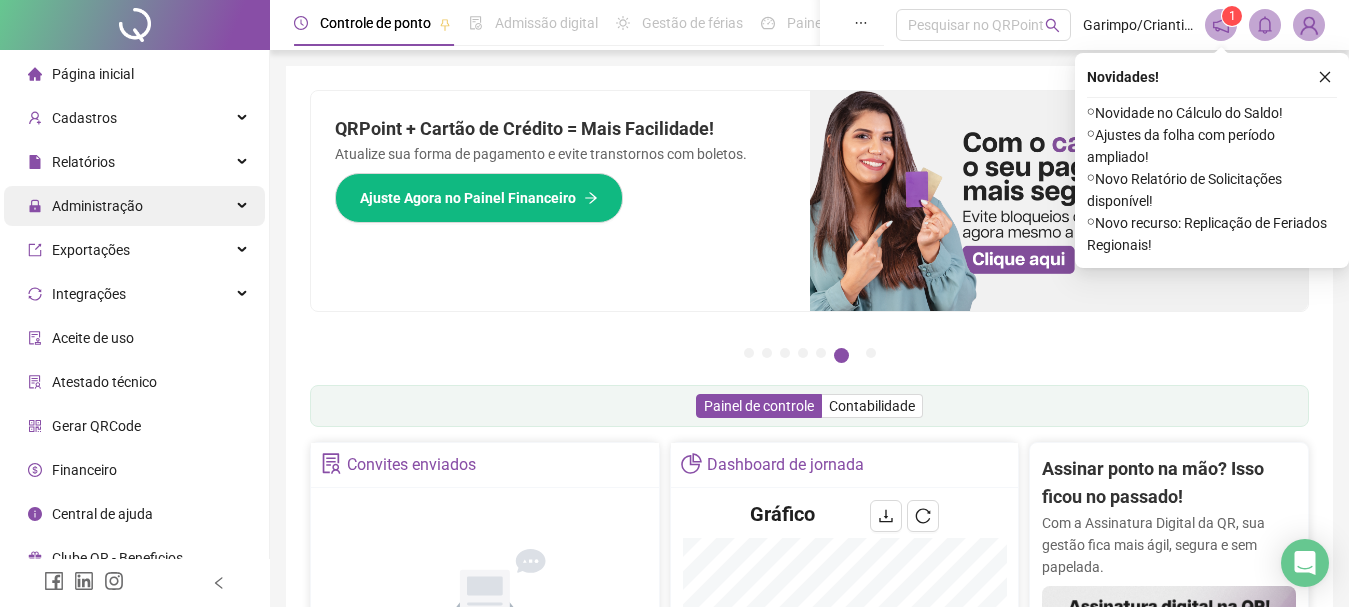 click on "Administração" at bounding box center (134, 206) 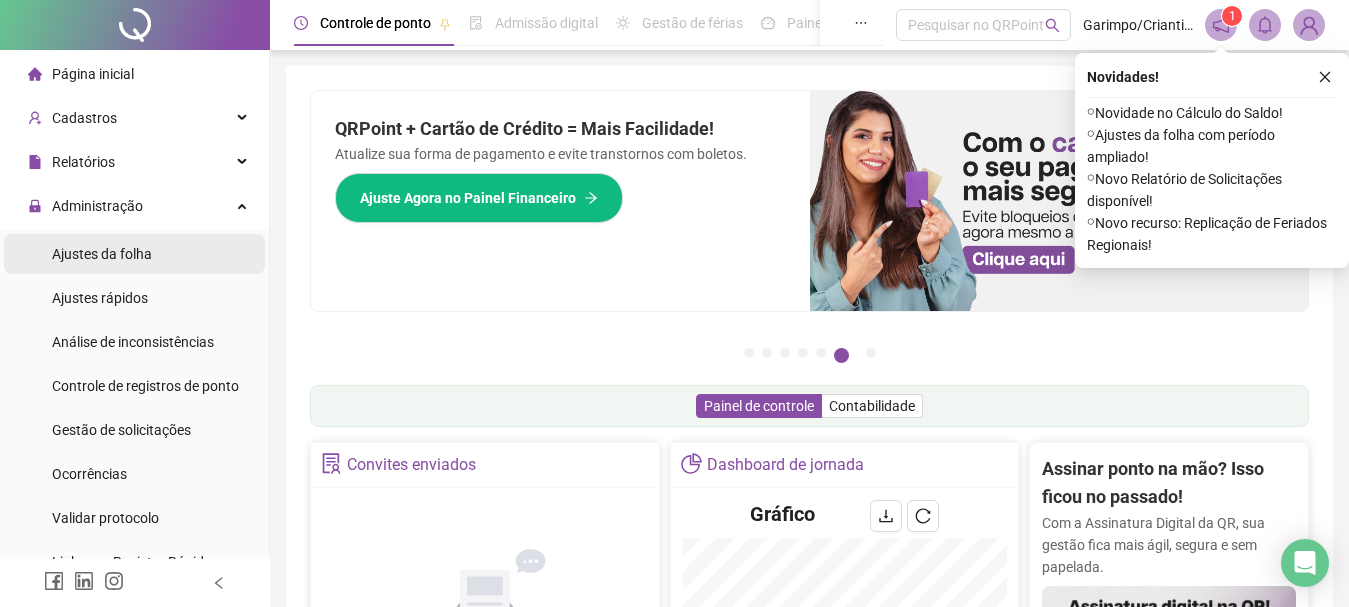 click on "Ajustes da folha" at bounding box center (134, 254) 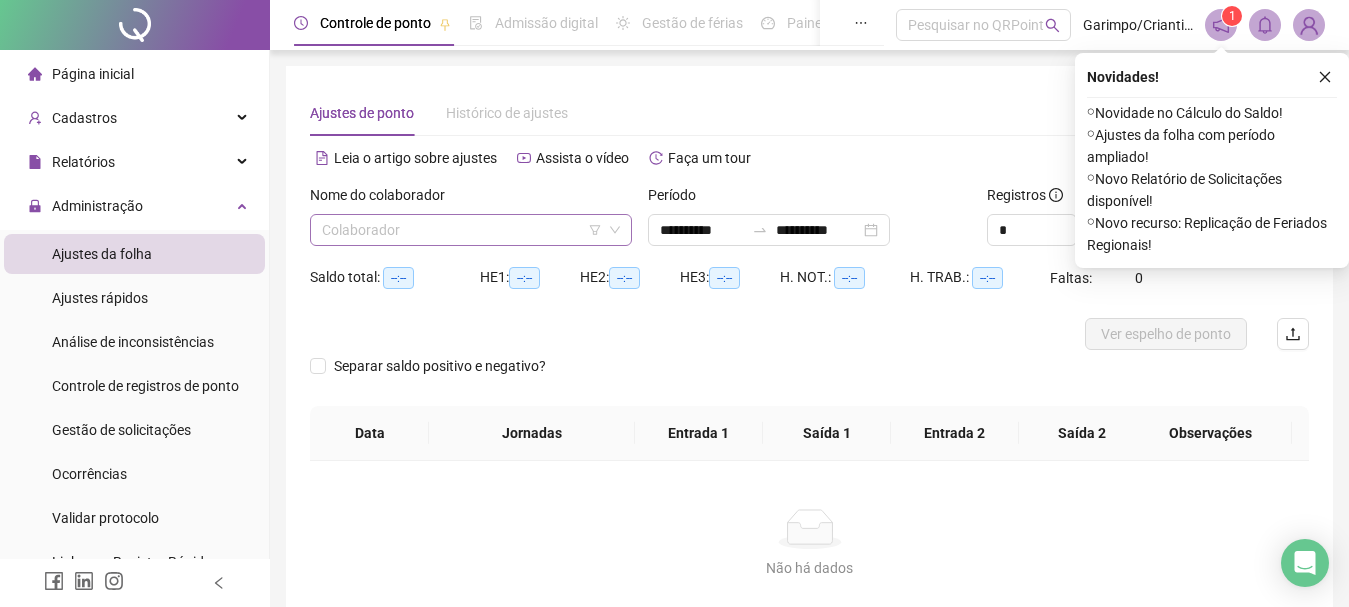 type on "**********" 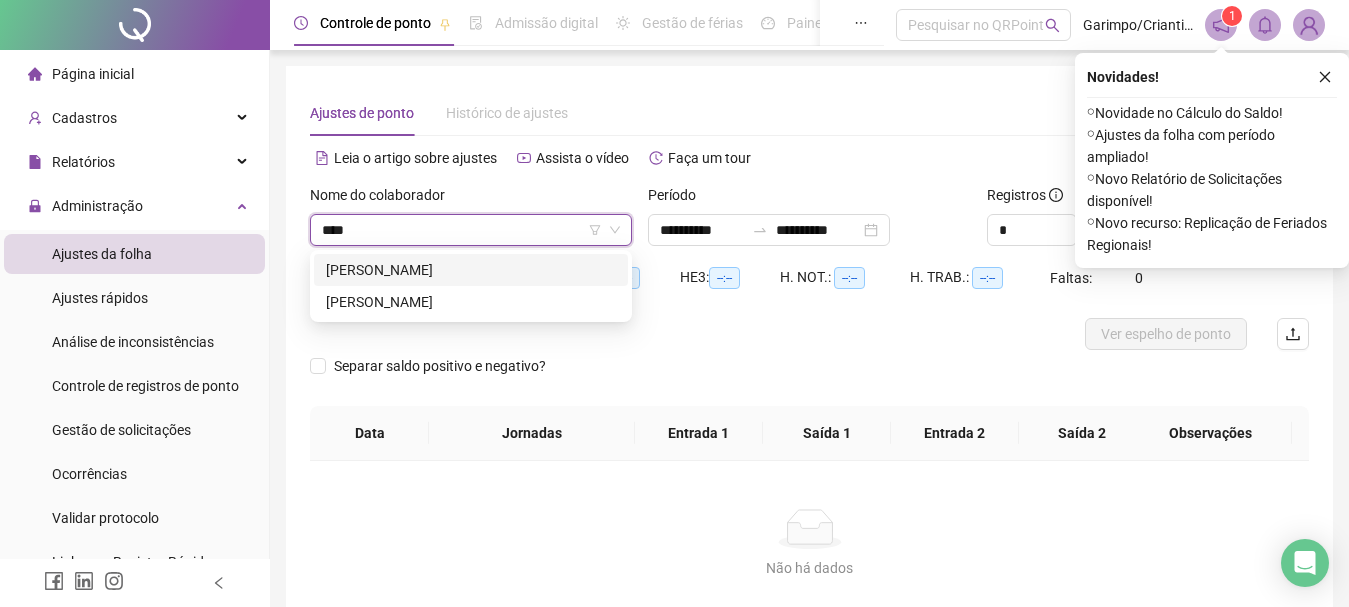 type on "*****" 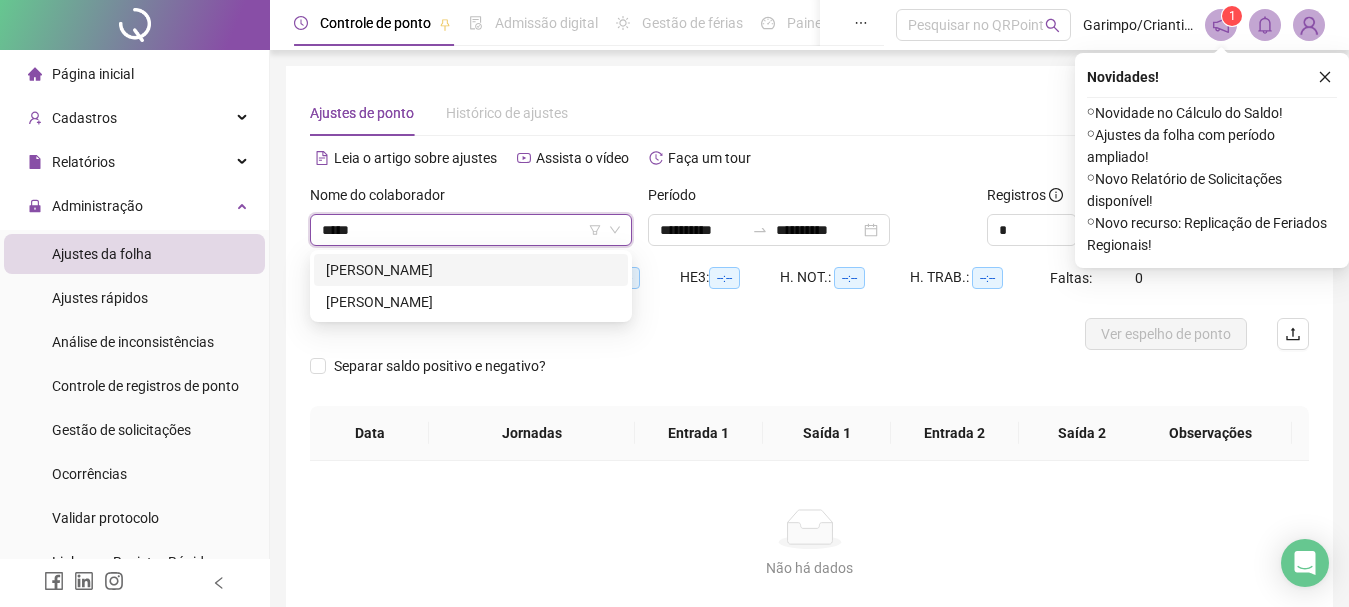 type 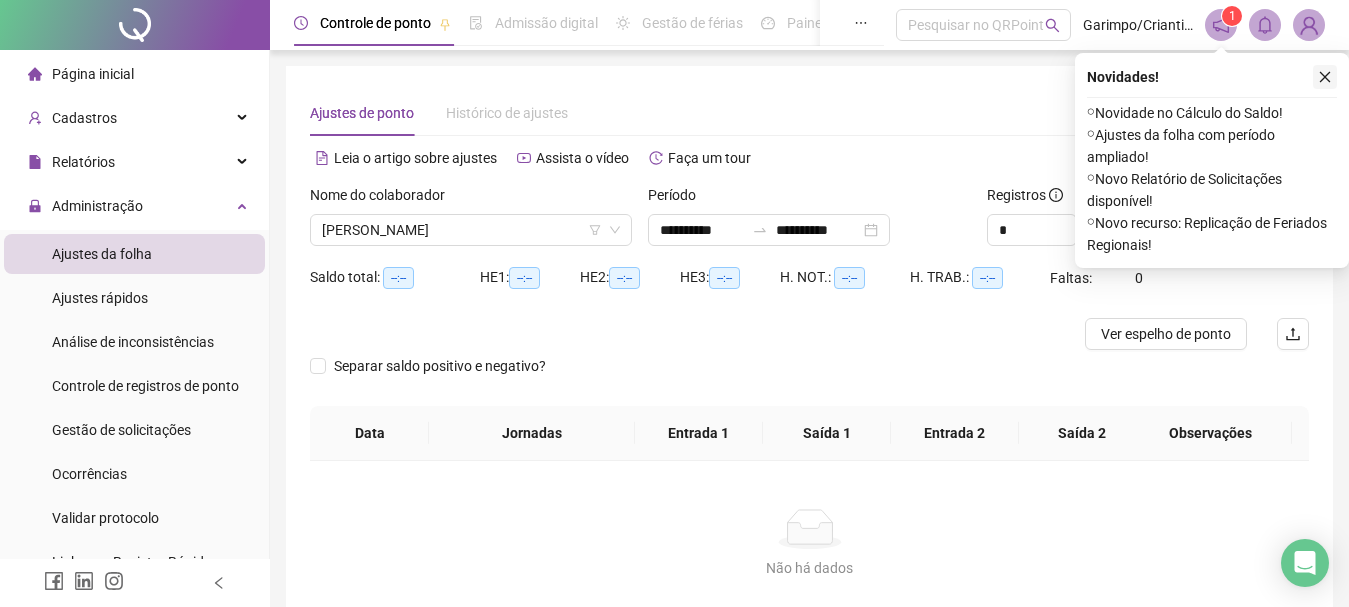 click 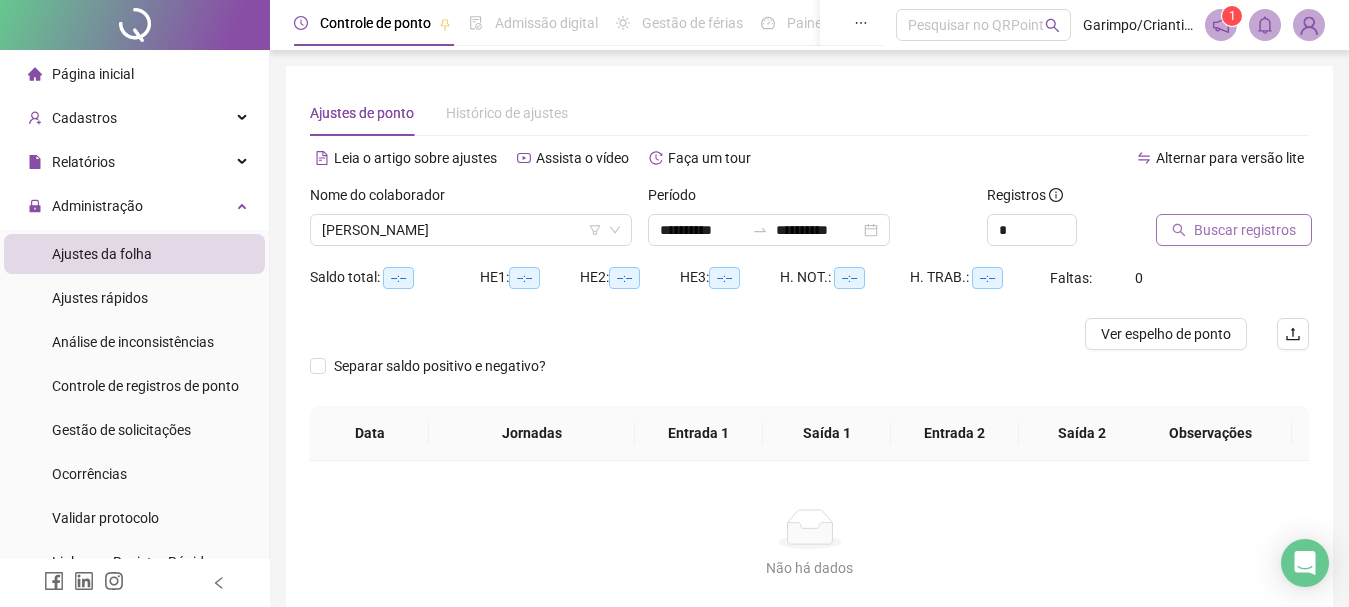 click on "Buscar registros" at bounding box center [1234, 230] 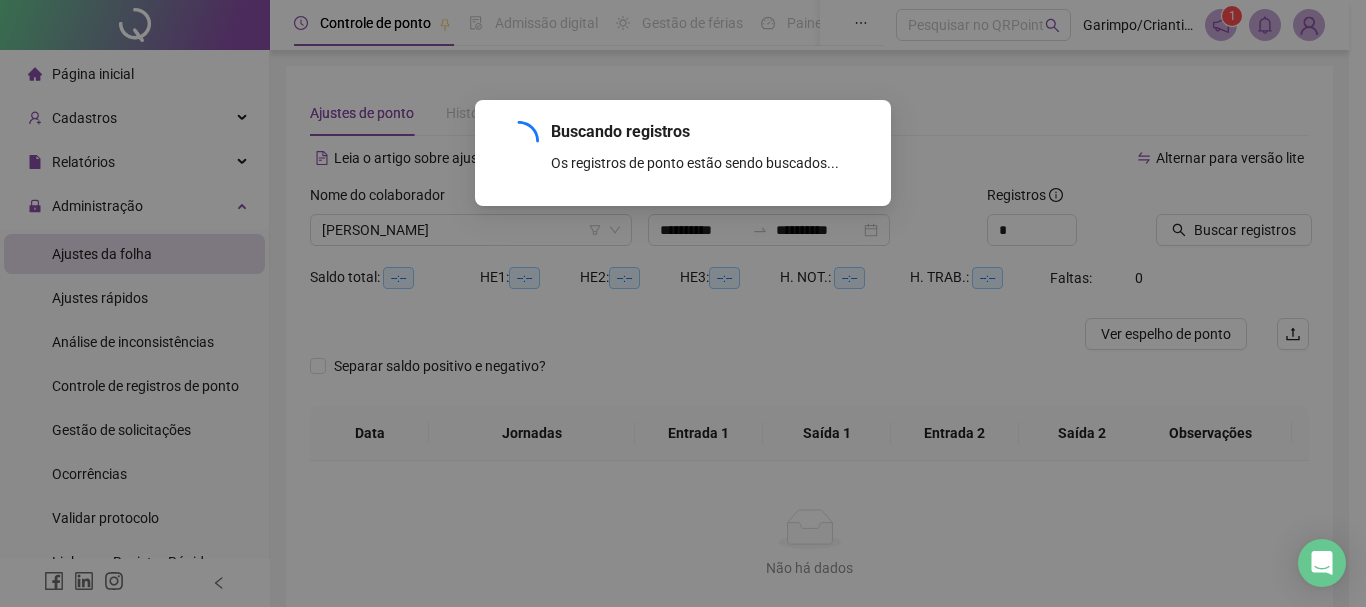 click on "Buscando registros Os registros de ponto estão sendo buscados... OK" at bounding box center (683, 303) 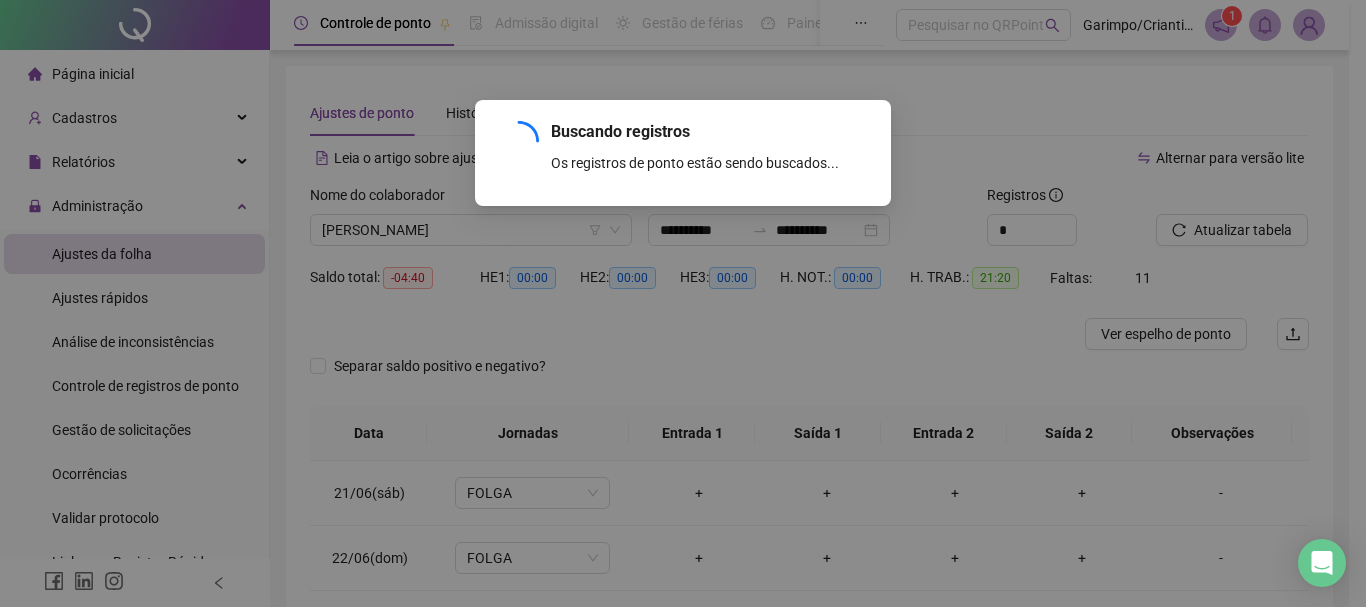 click on "Buscando registros Os registros de ponto estão sendo buscados... OK" at bounding box center [683, 303] 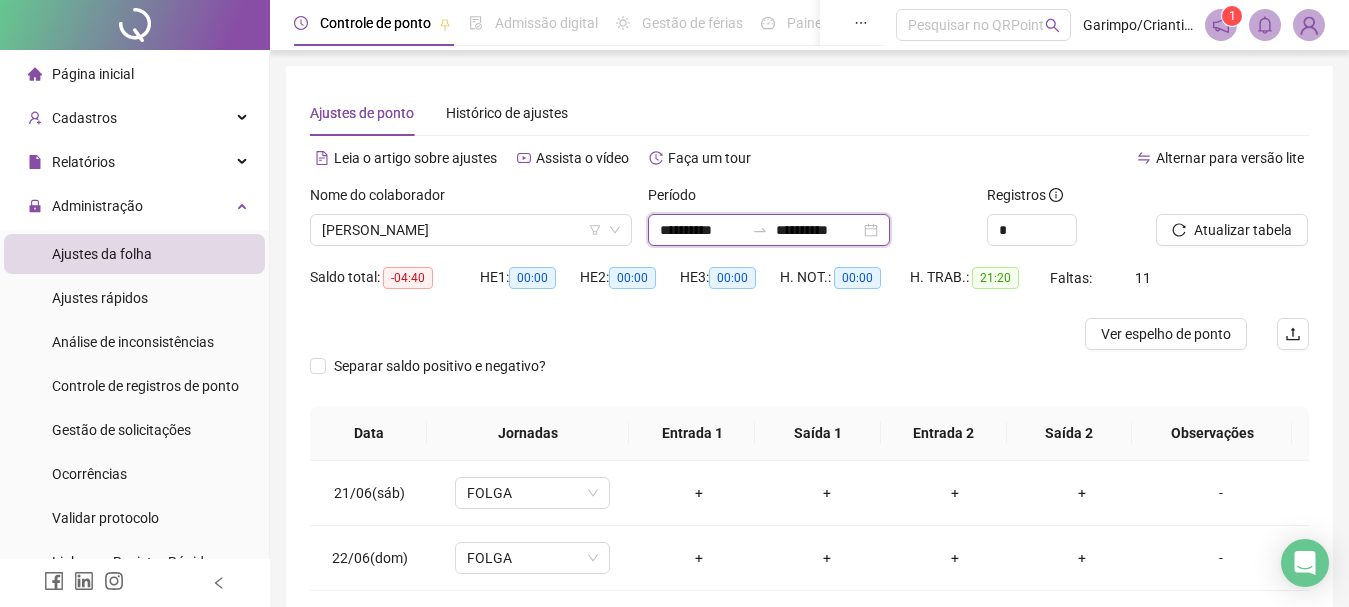 click on "**********" at bounding box center (818, 230) 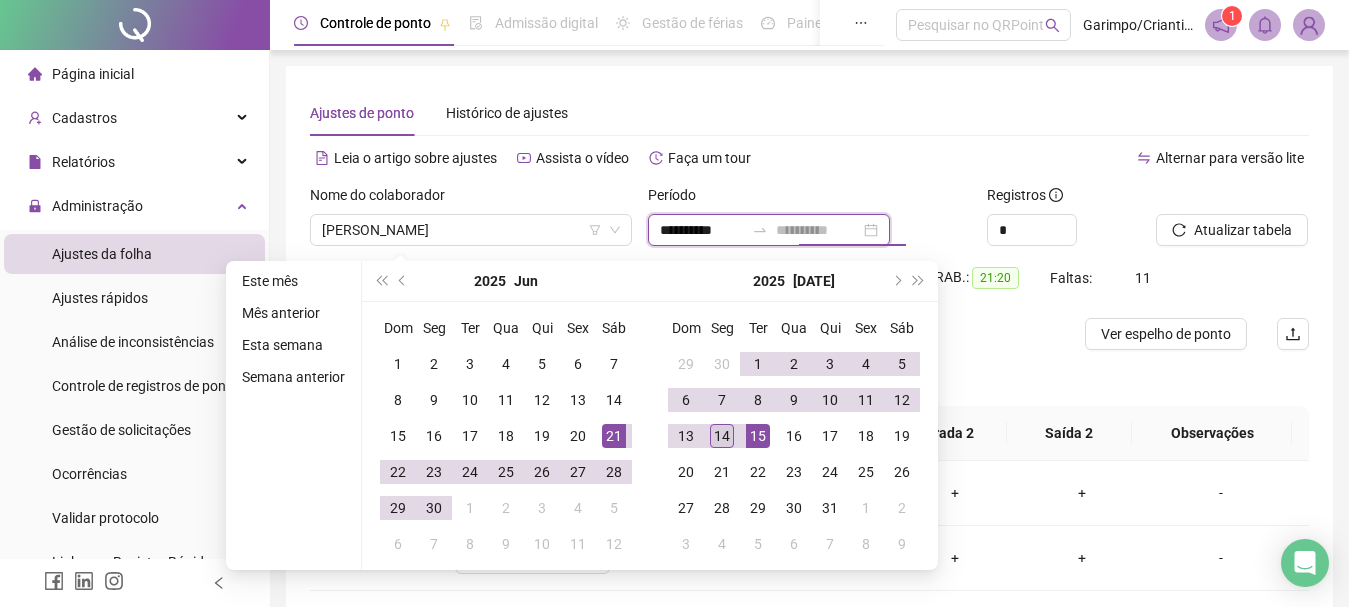 type on "**********" 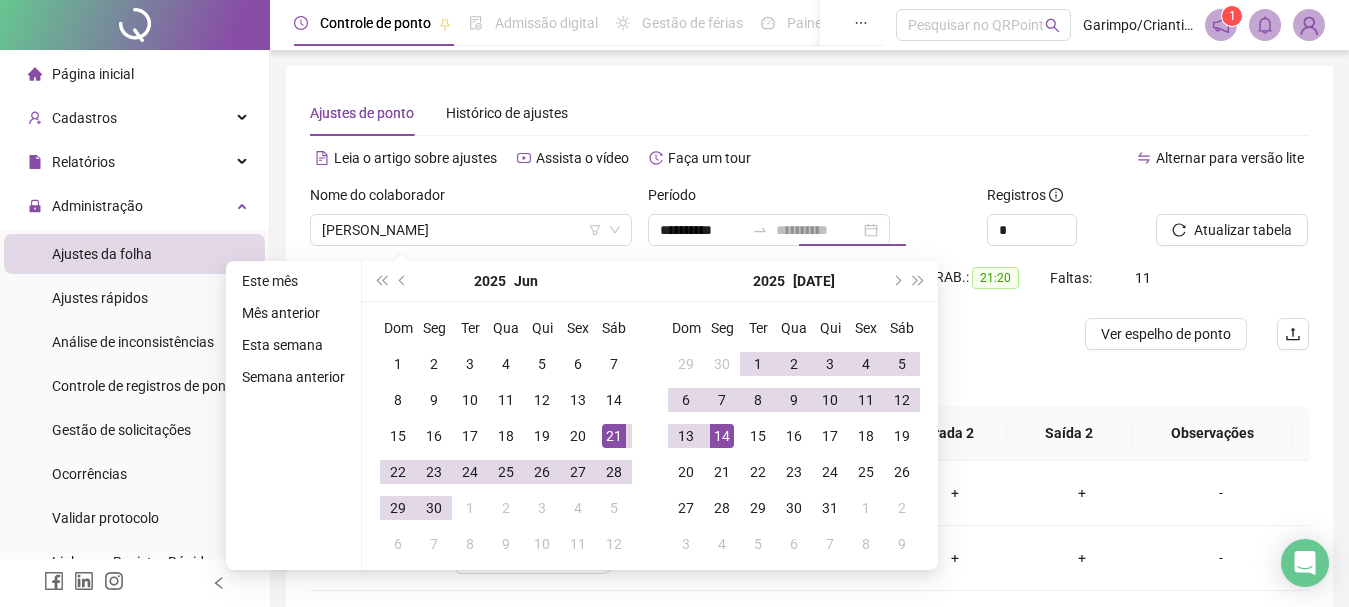 click on "14" at bounding box center [722, 436] 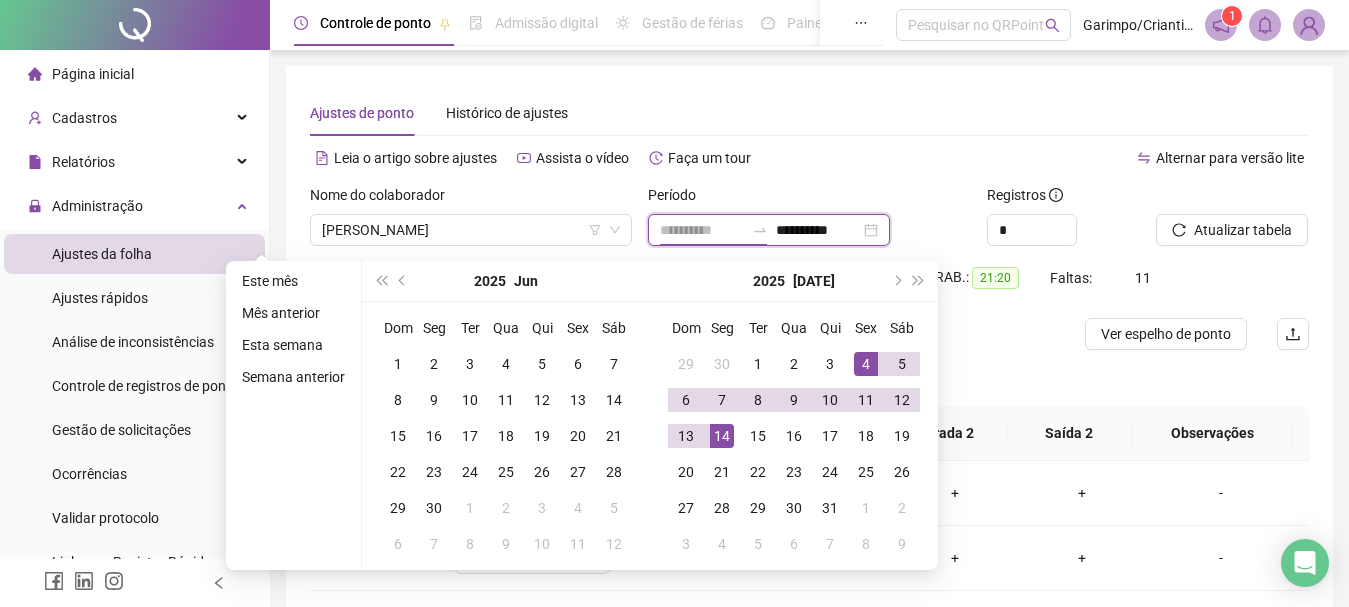 type on "**********" 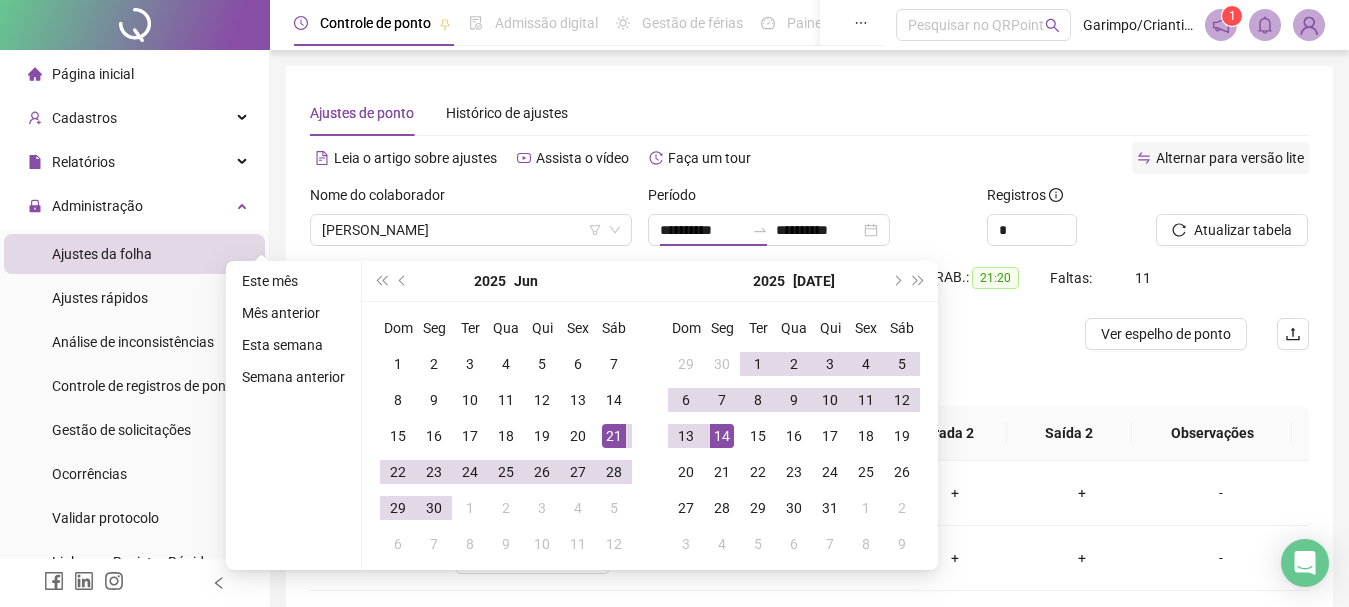 click on "Alternar para versão lite" at bounding box center [1220, 158] 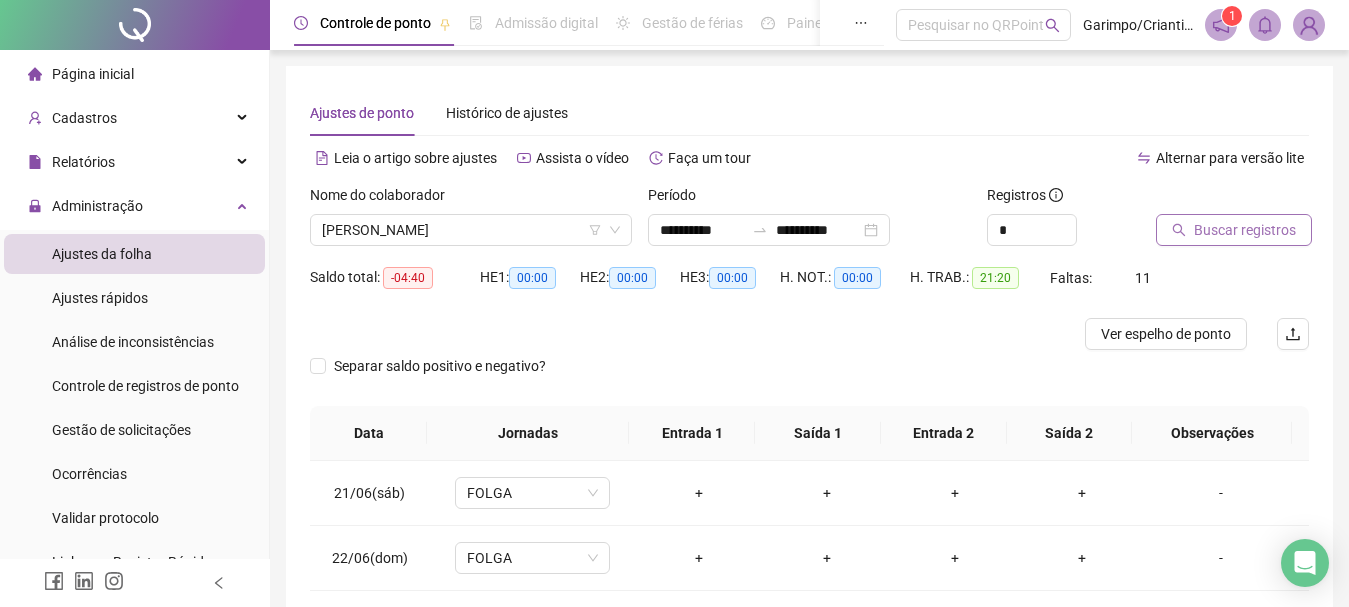click on "Buscar registros" at bounding box center [1245, 230] 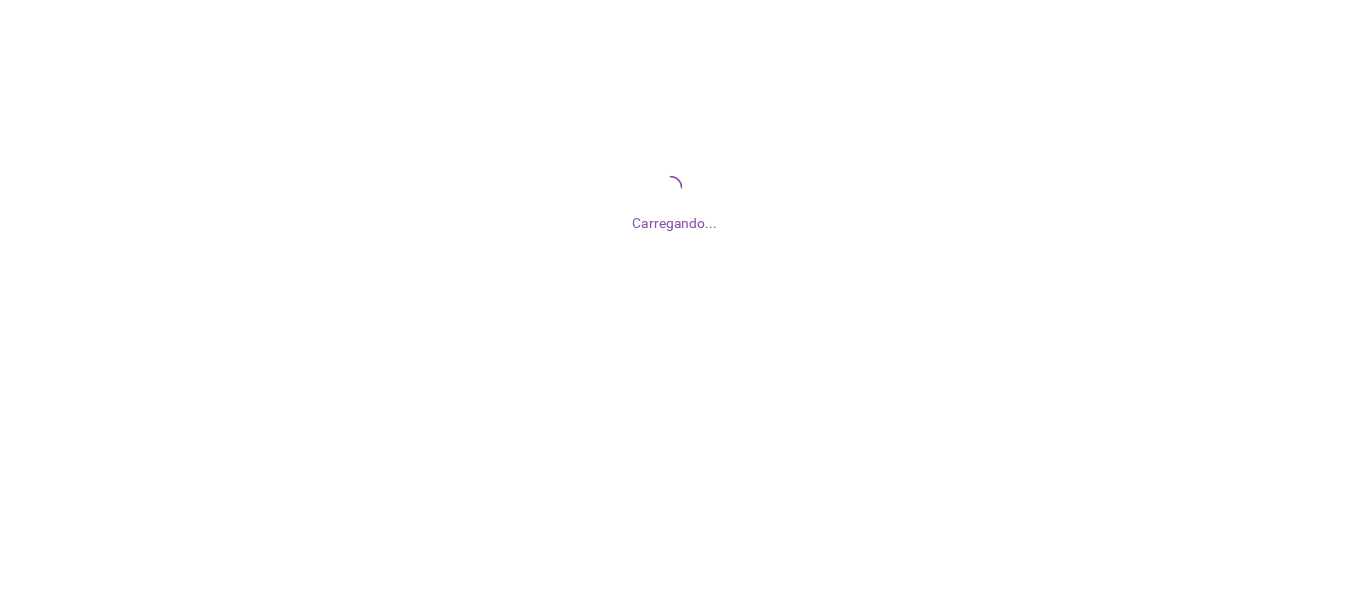 scroll, scrollTop: 0, scrollLeft: 0, axis: both 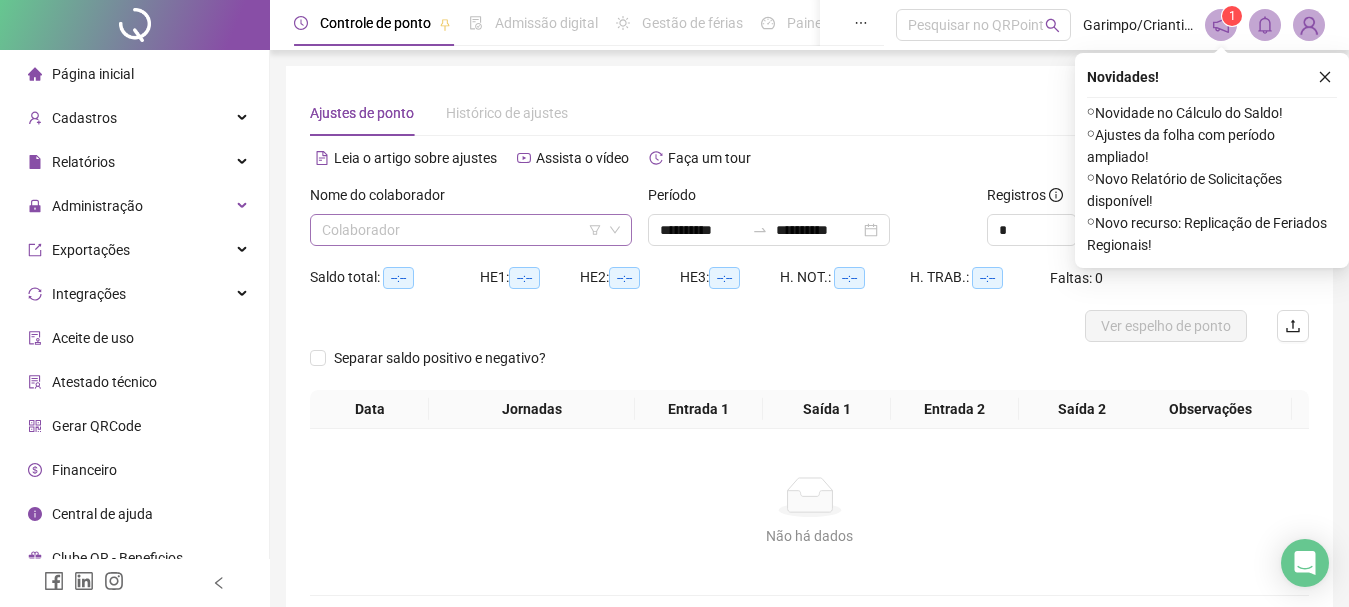 click at bounding box center [465, 230] 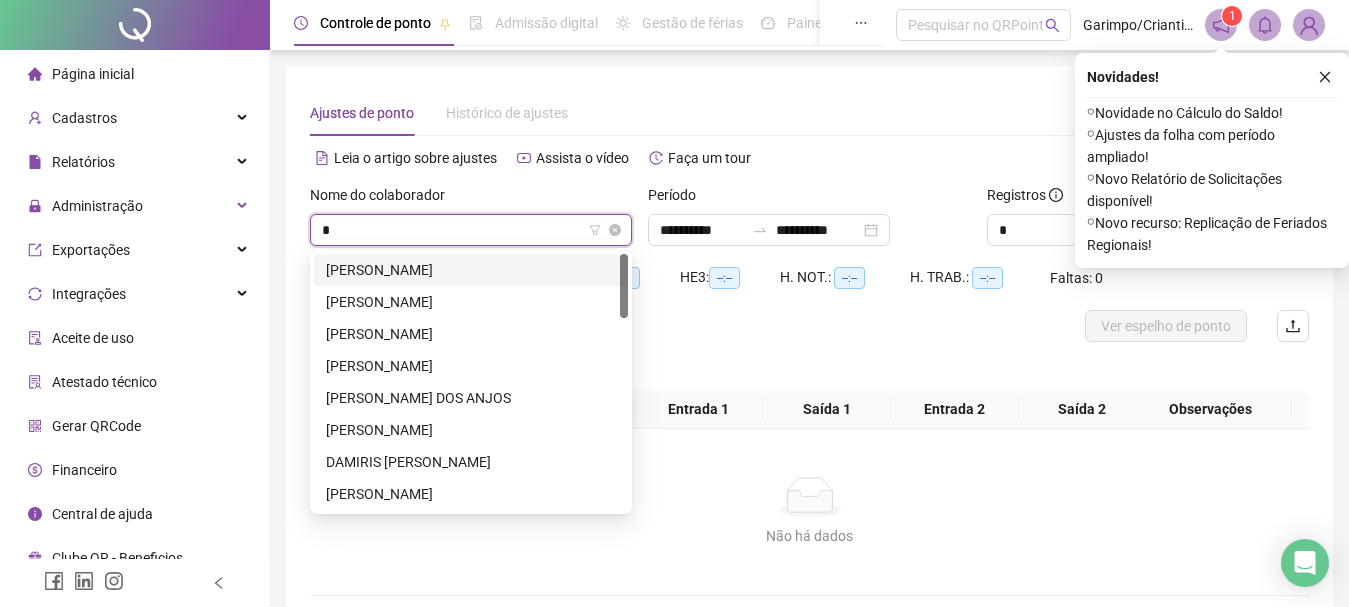 type on "**" 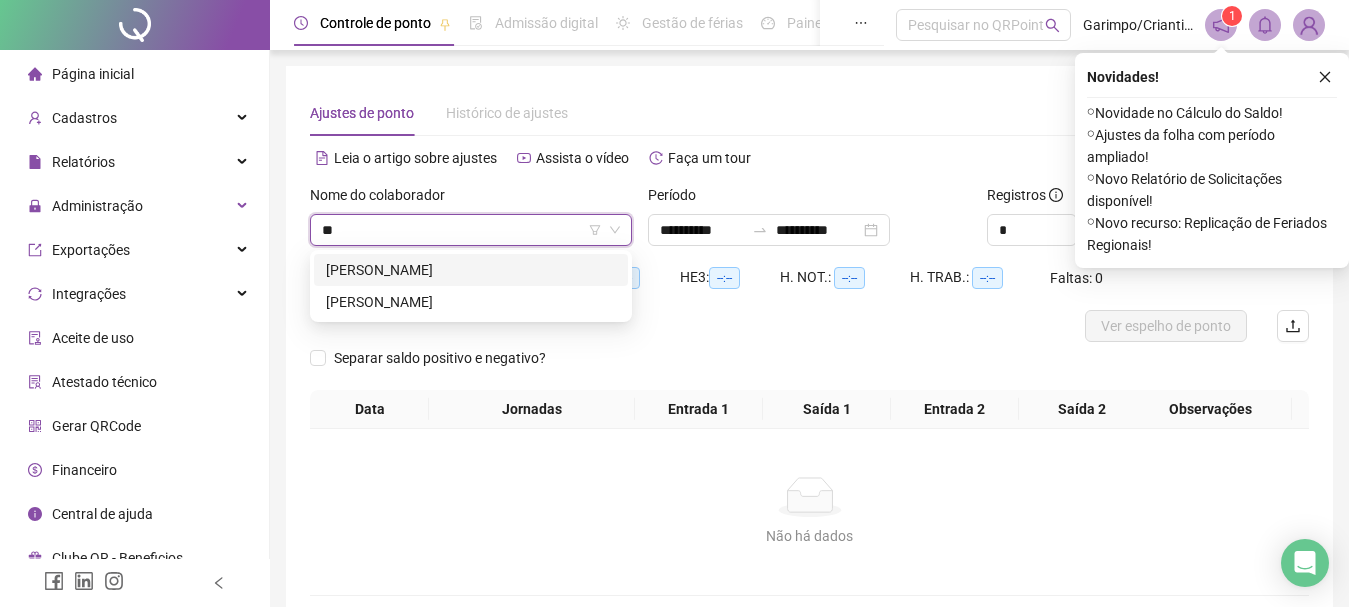 click on "[PERSON_NAME]" at bounding box center (471, 270) 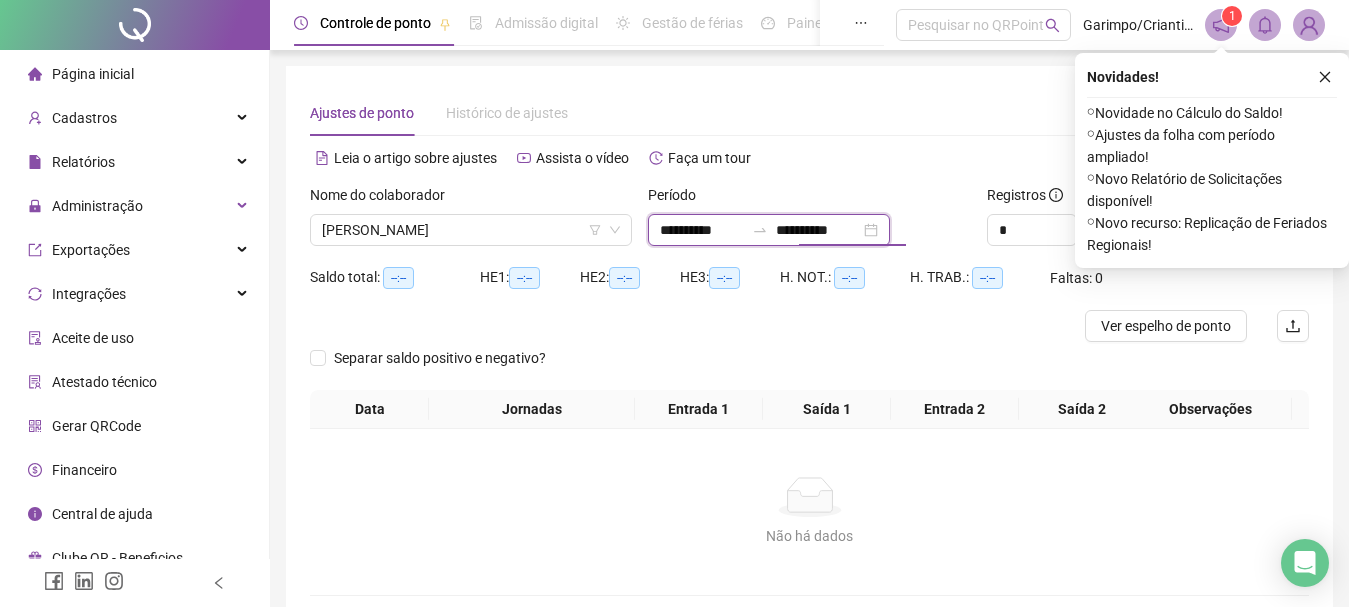 click on "**********" at bounding box center (818, 230) 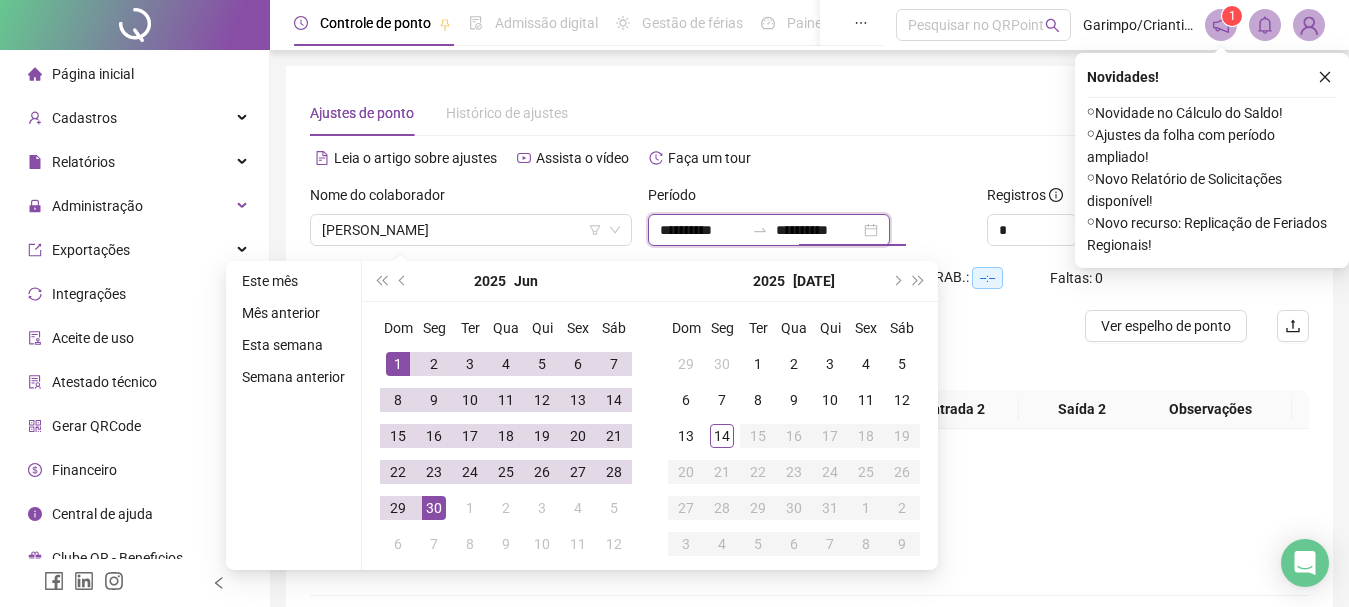 click on "**********" at bounding box center [702, 230] 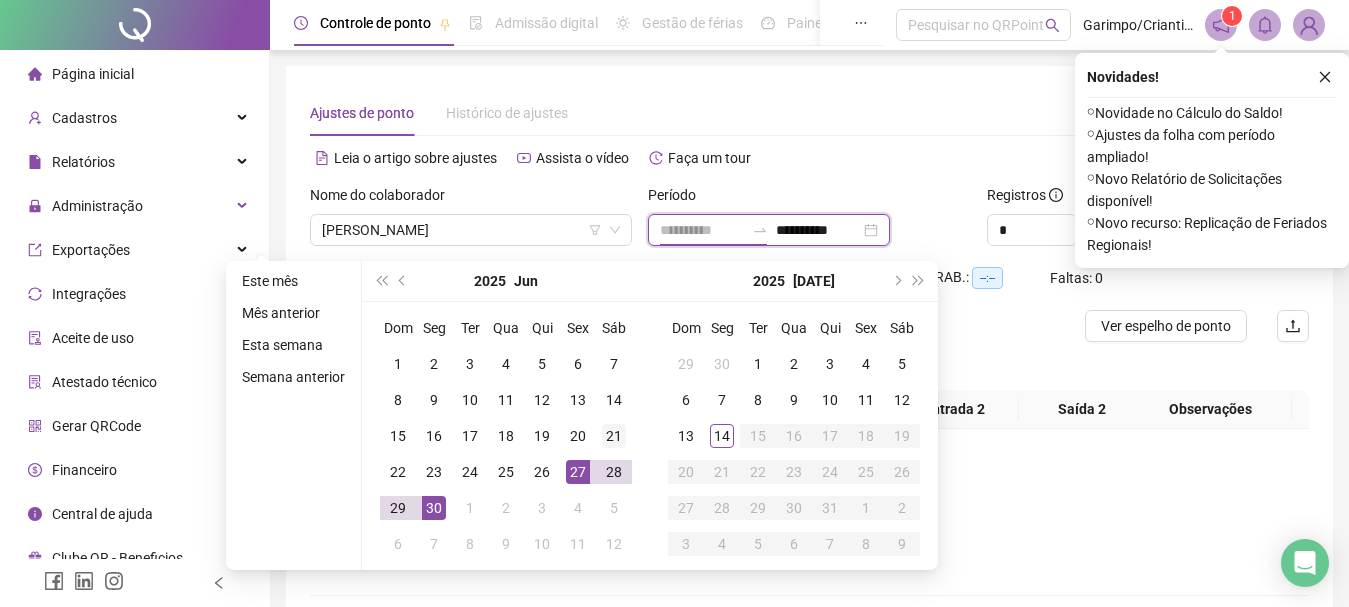 type on "**********" 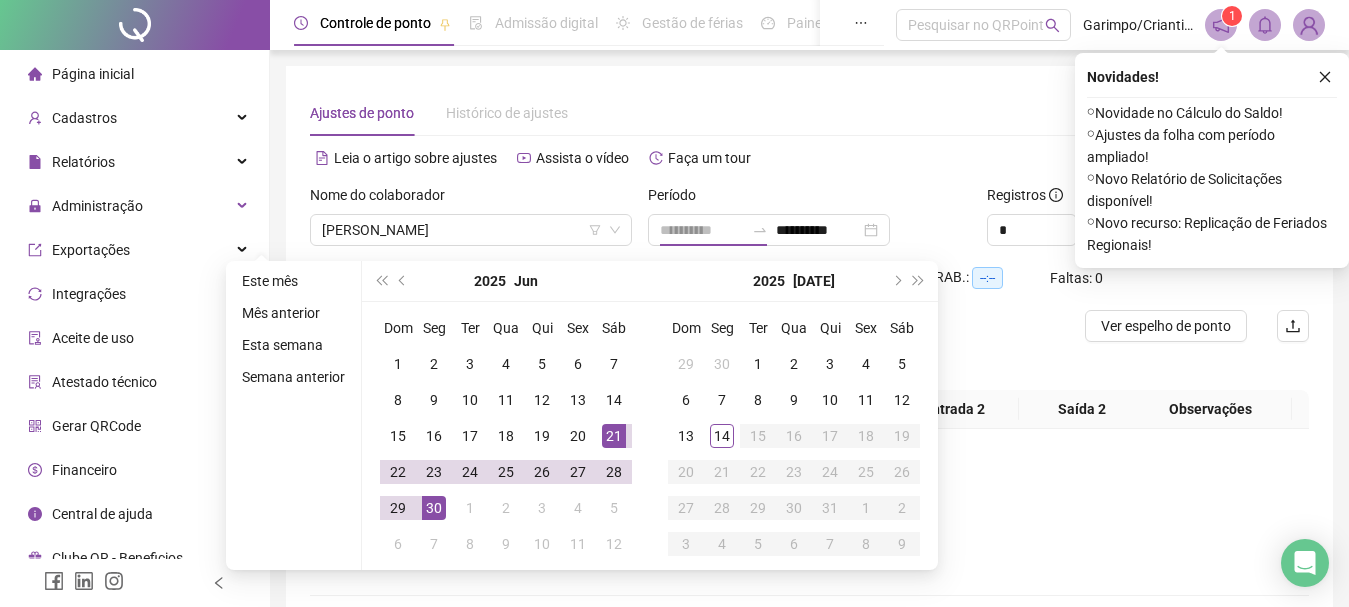 click on "21" at bounding box center (614, 436) 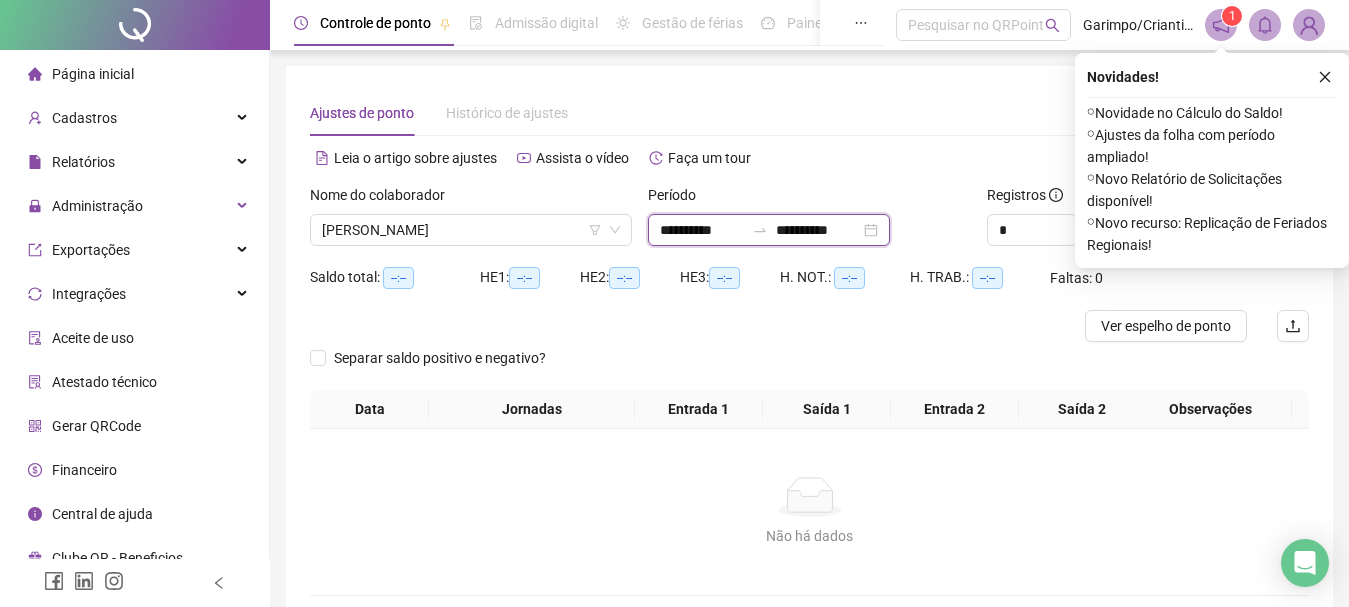 click on "**********" at bounding box center (818, 230) 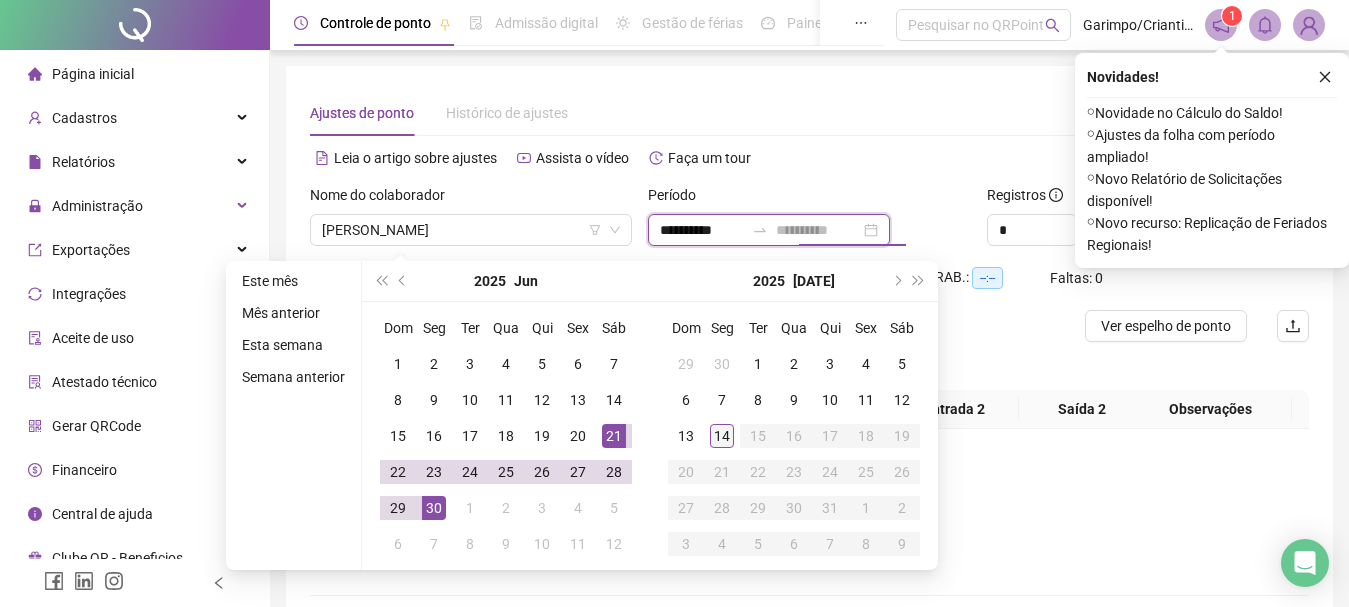 type on "**********" 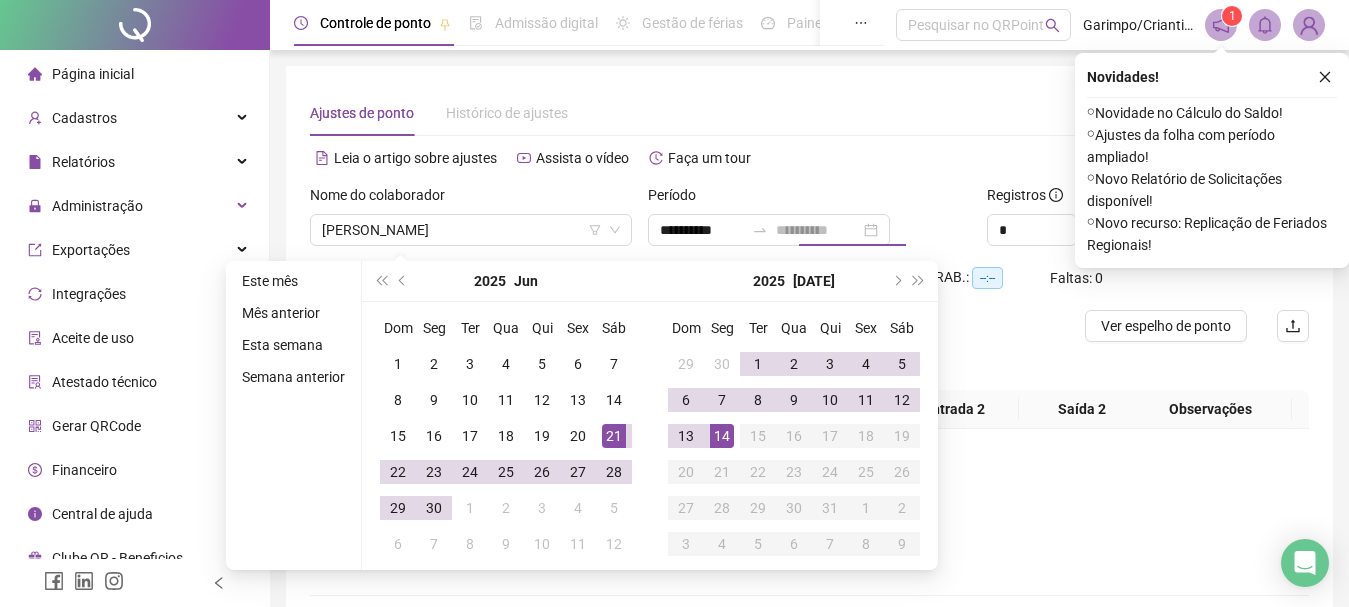 click on "14" at bounding box center (722, 436) 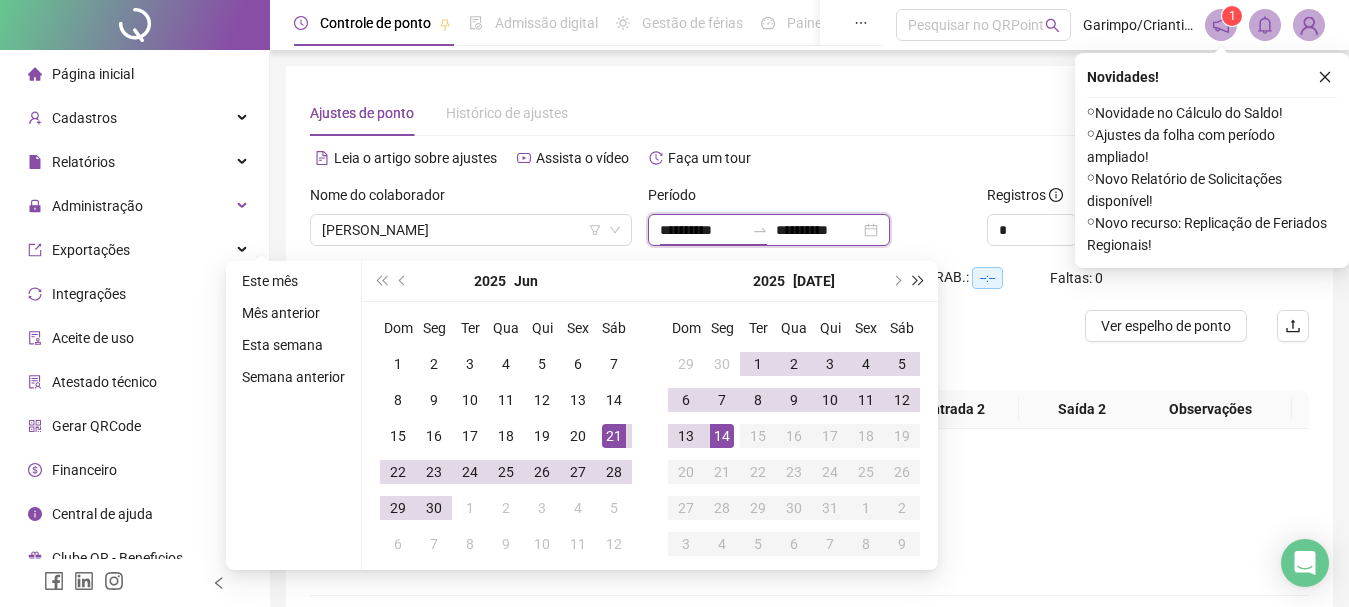 type on "**********" 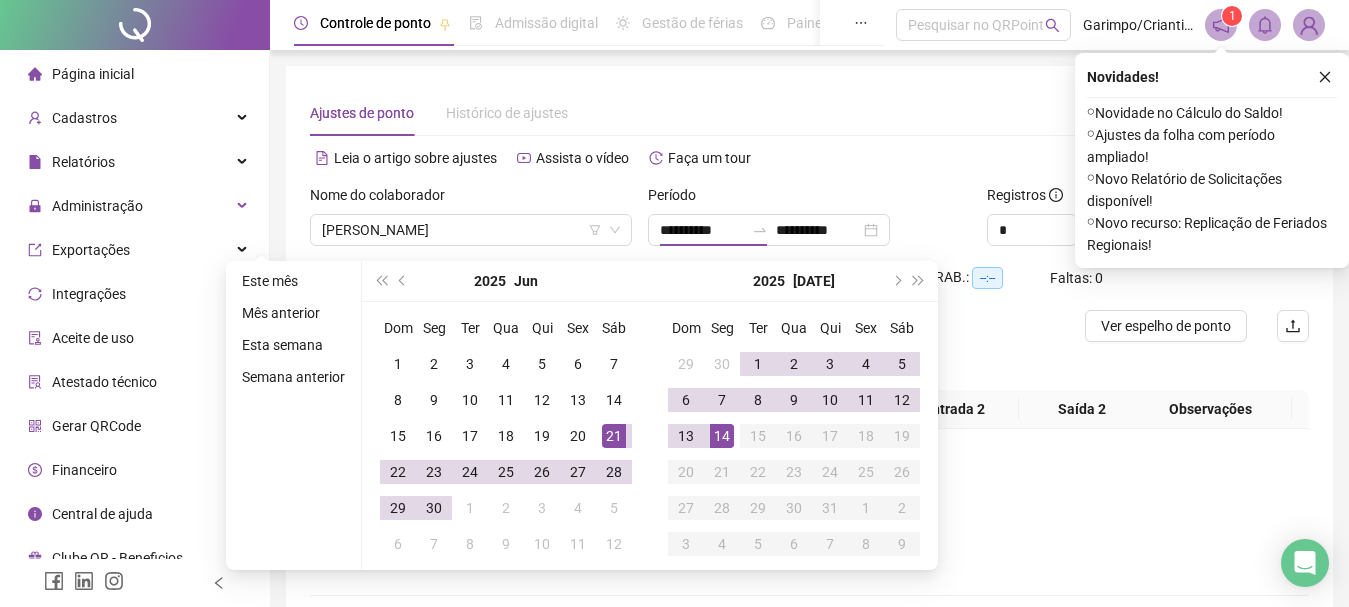 click on "Alternar para versão padrão" at bounding box center [1060, 168] 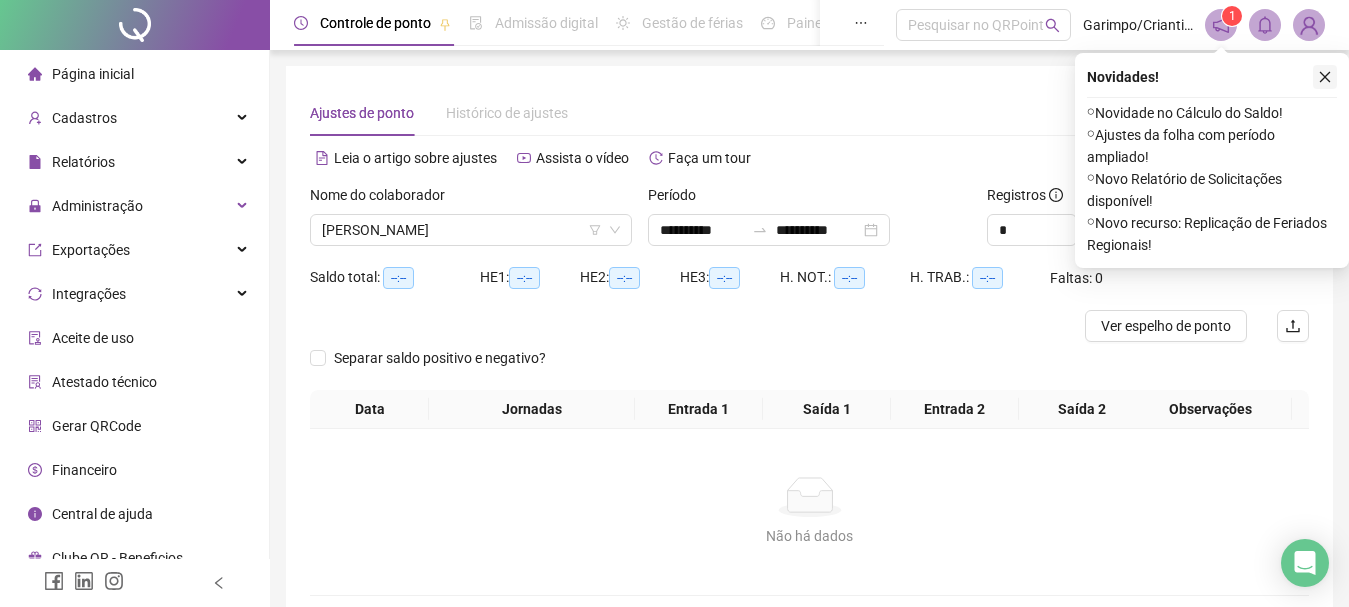 click 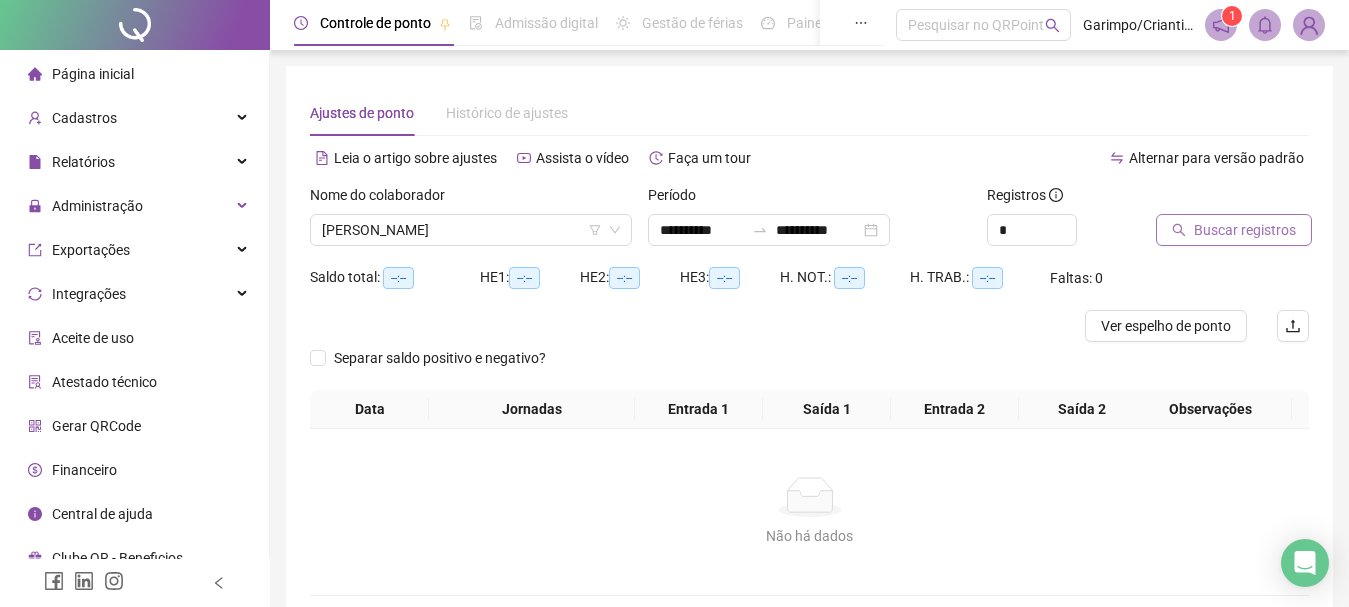 click on "Buscar registros" at bounding box center [1245, 230] 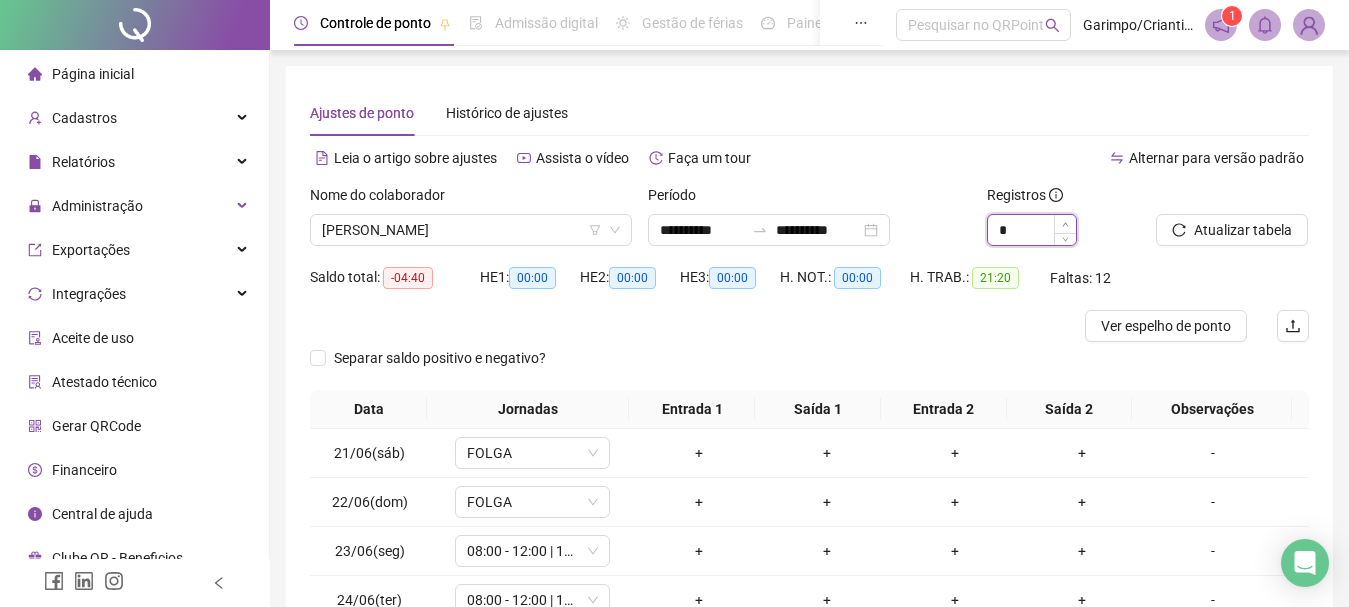 click at bounding box center (1065, 224) 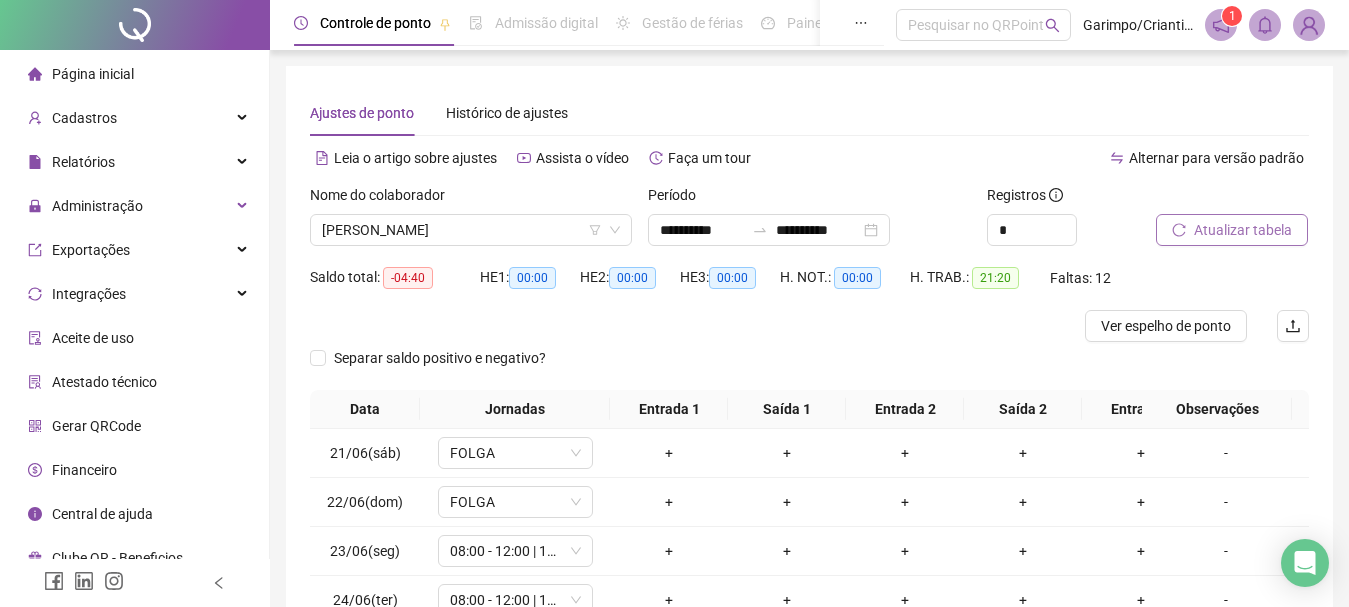 click on "Atualizar tabela" at bounding box center (1232, 230) 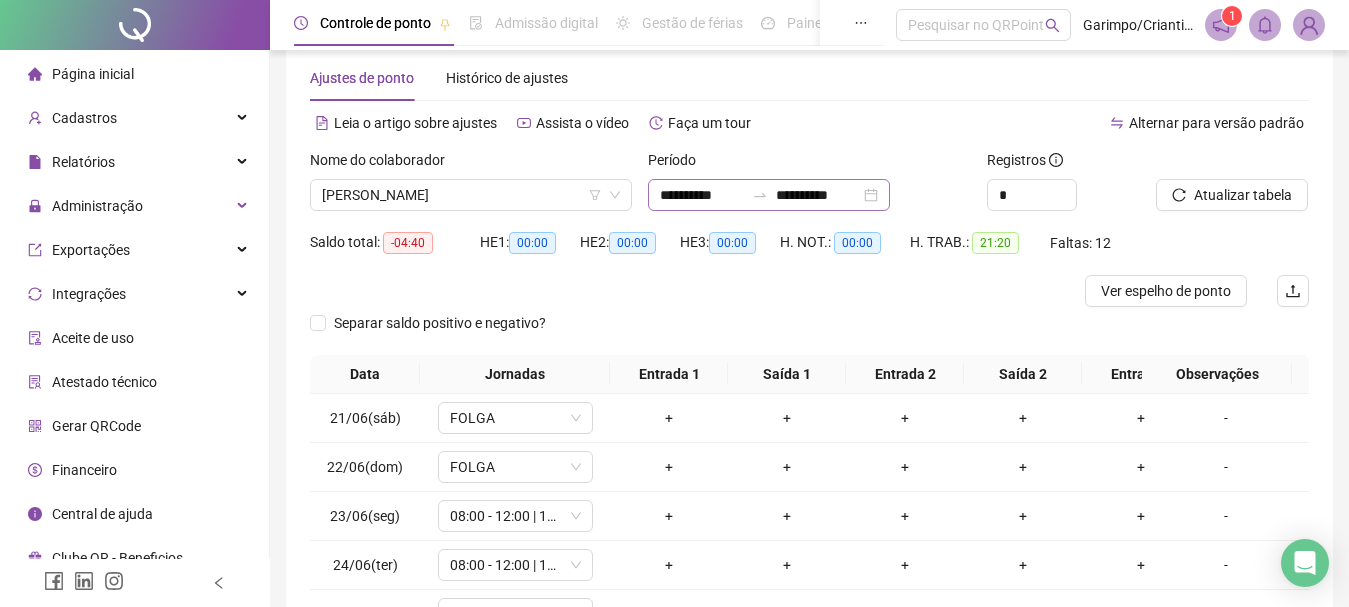 scroll, scrollTop: 0, scrollLeft: 0, axis: both 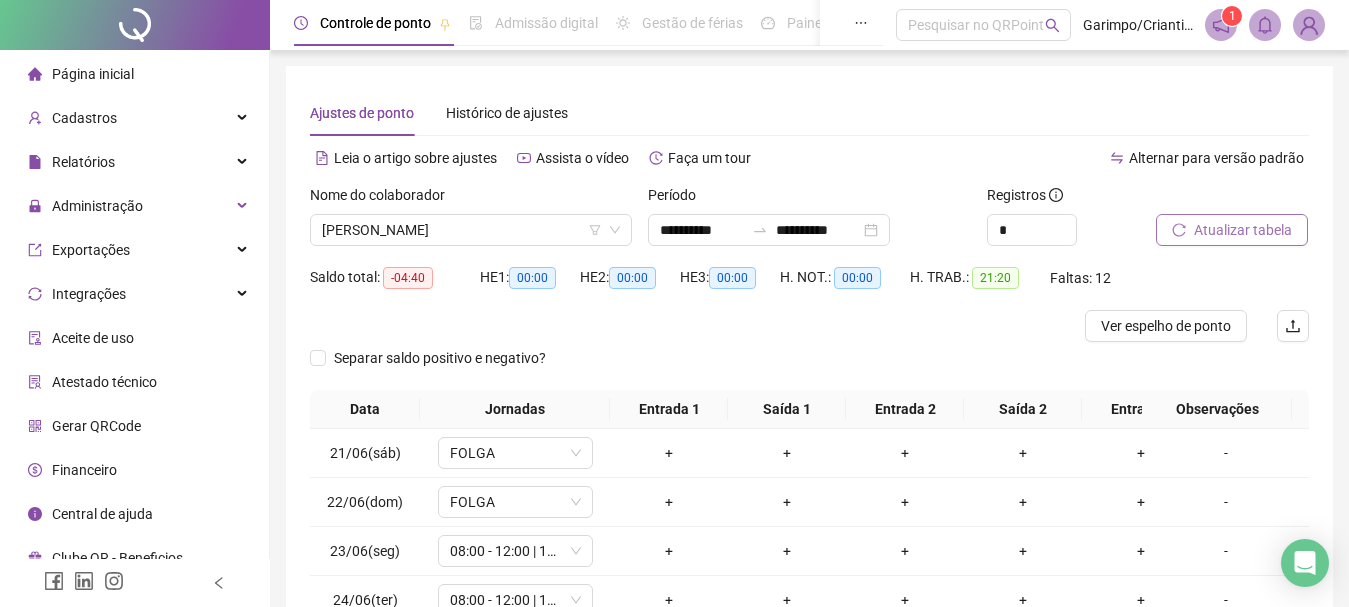 click on "Atualizar tabela" at bounding box center (1243, 230) 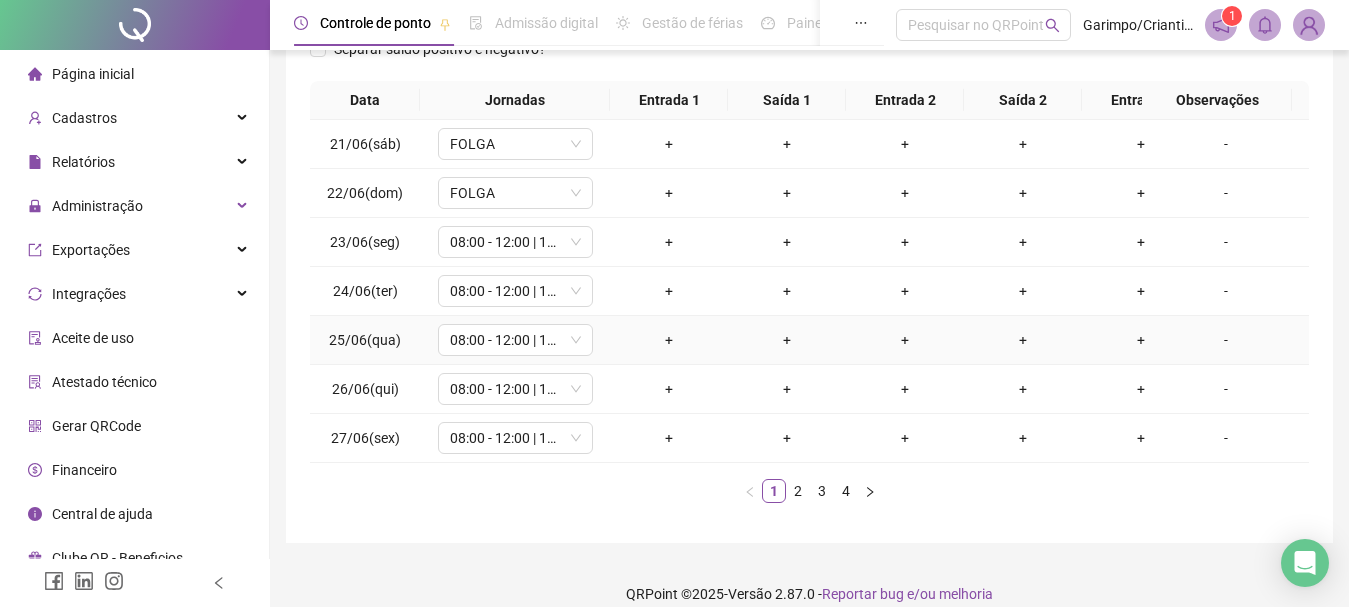 scroll, scrollTop: 348, scrollLeft: 0, axis: vertical 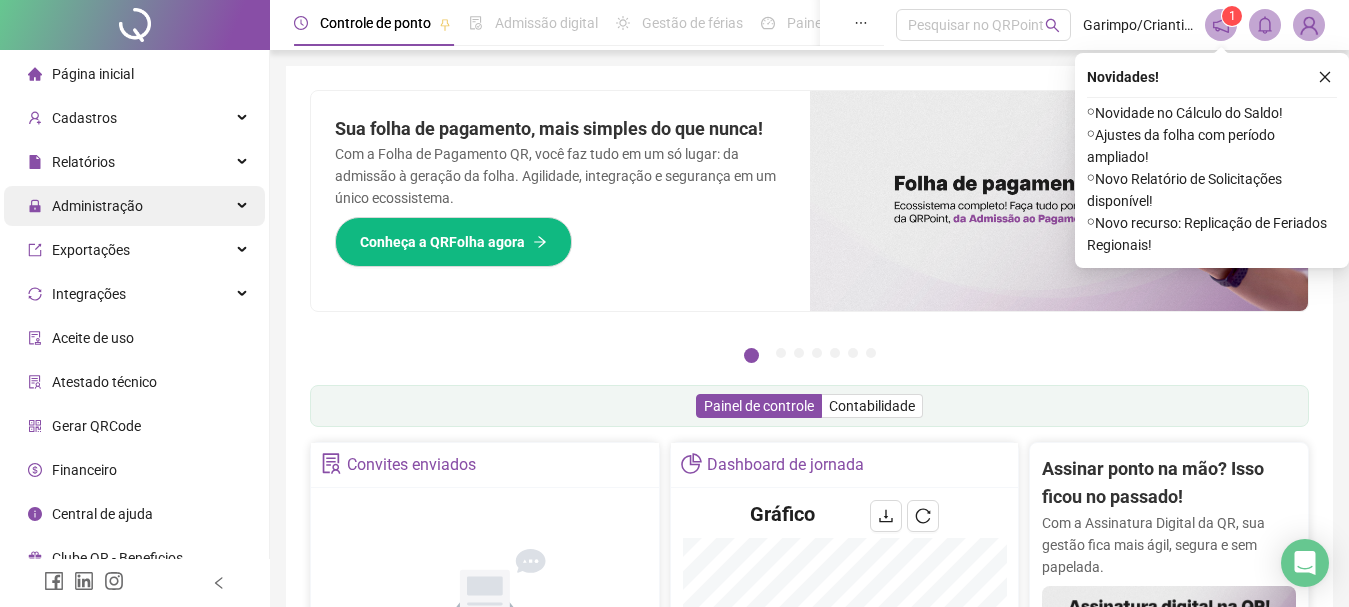 click on "Administração" at bounding box center (85, 206) 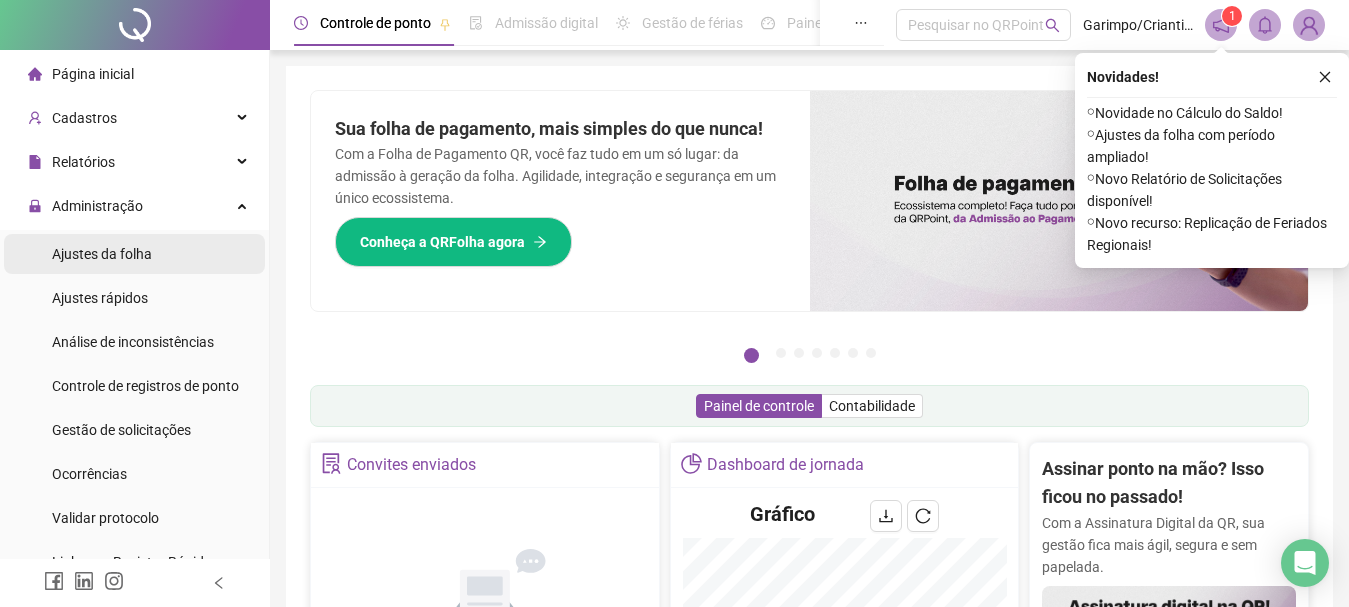 click on "Ajustes da folha" at bounding box center (102, 254) 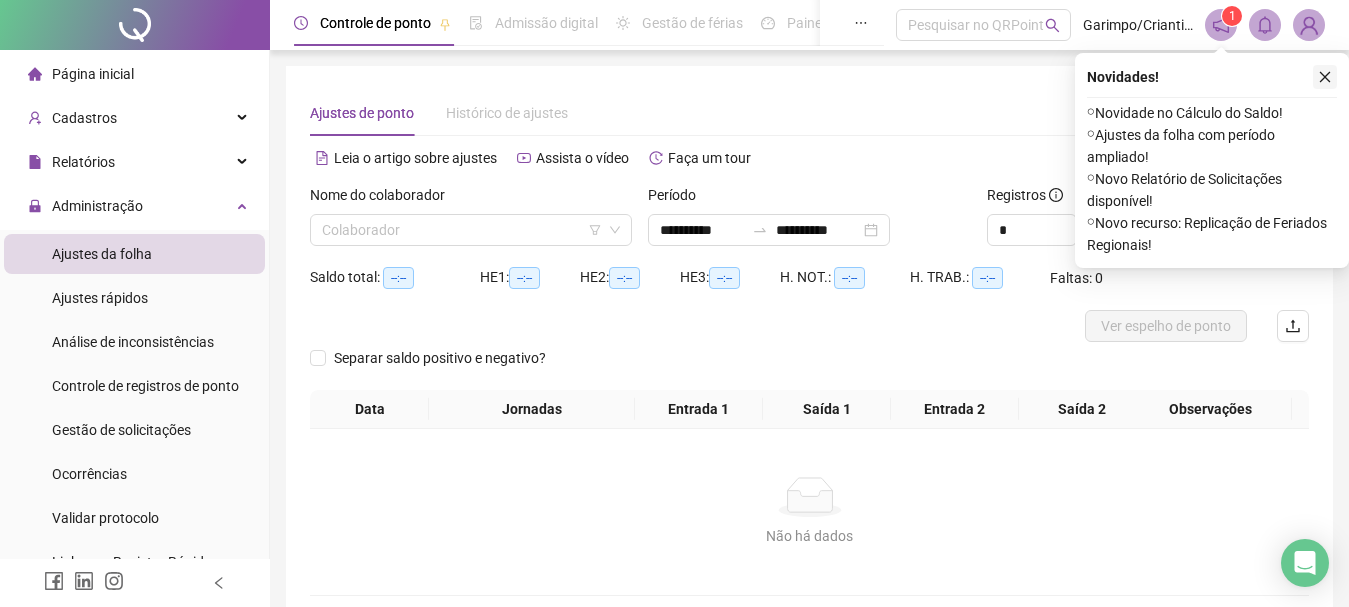 click 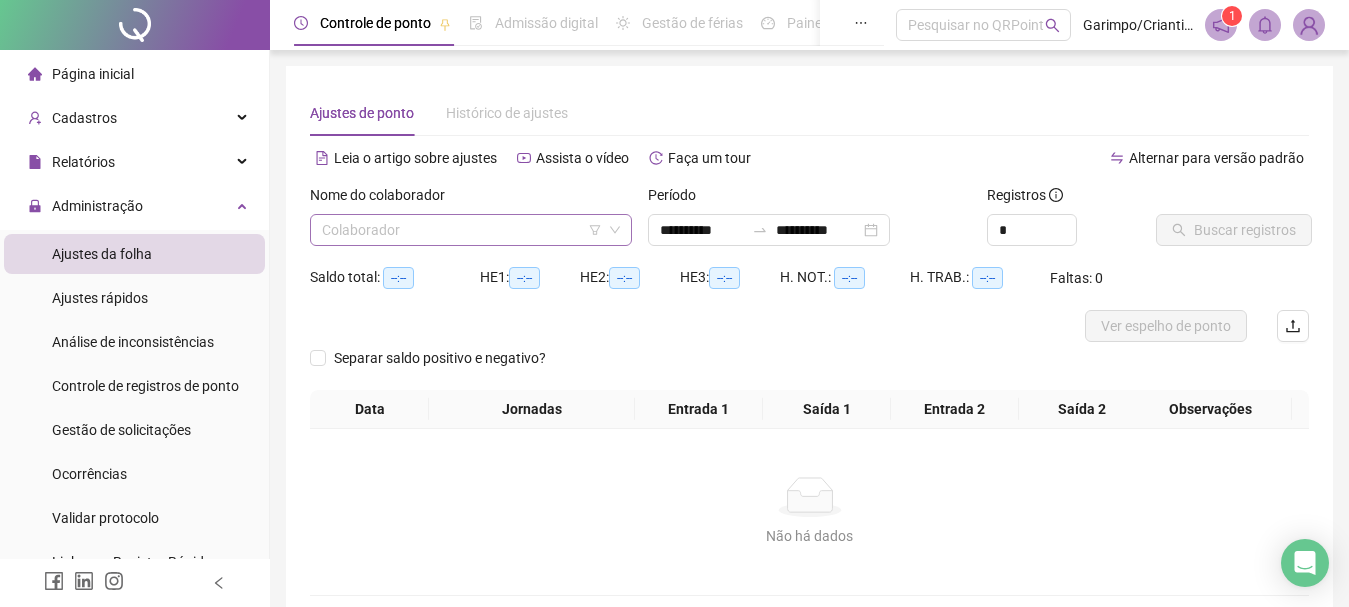 click at bounding box center [465, 230] 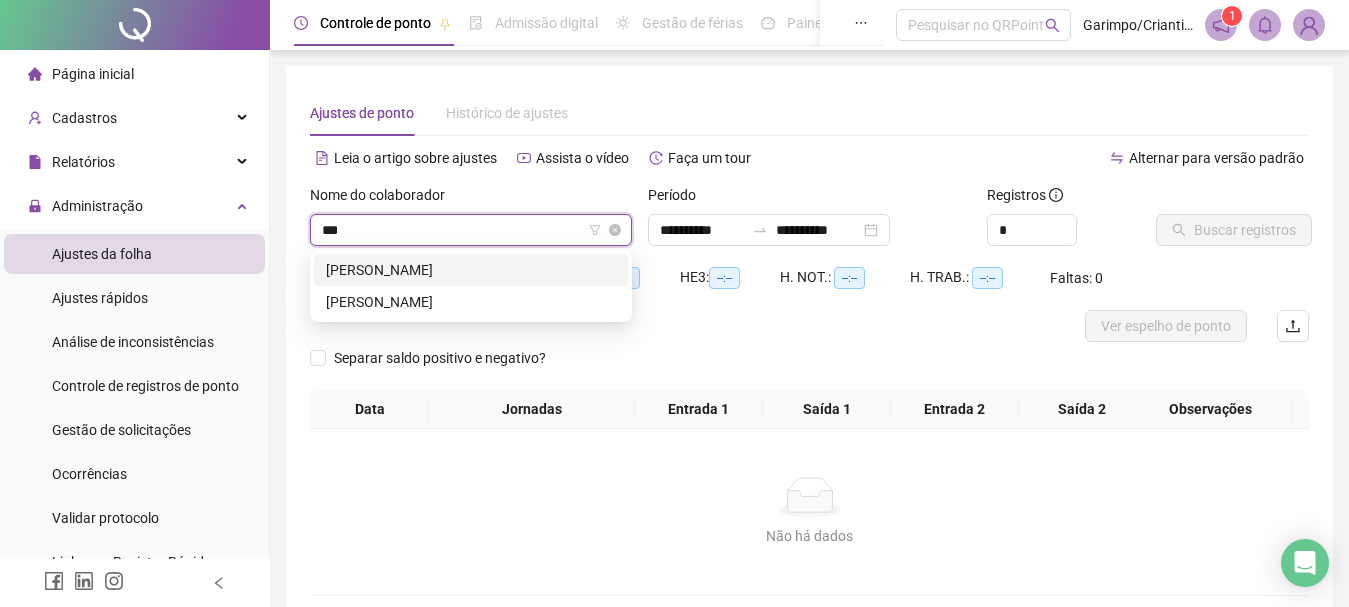 type on "****" 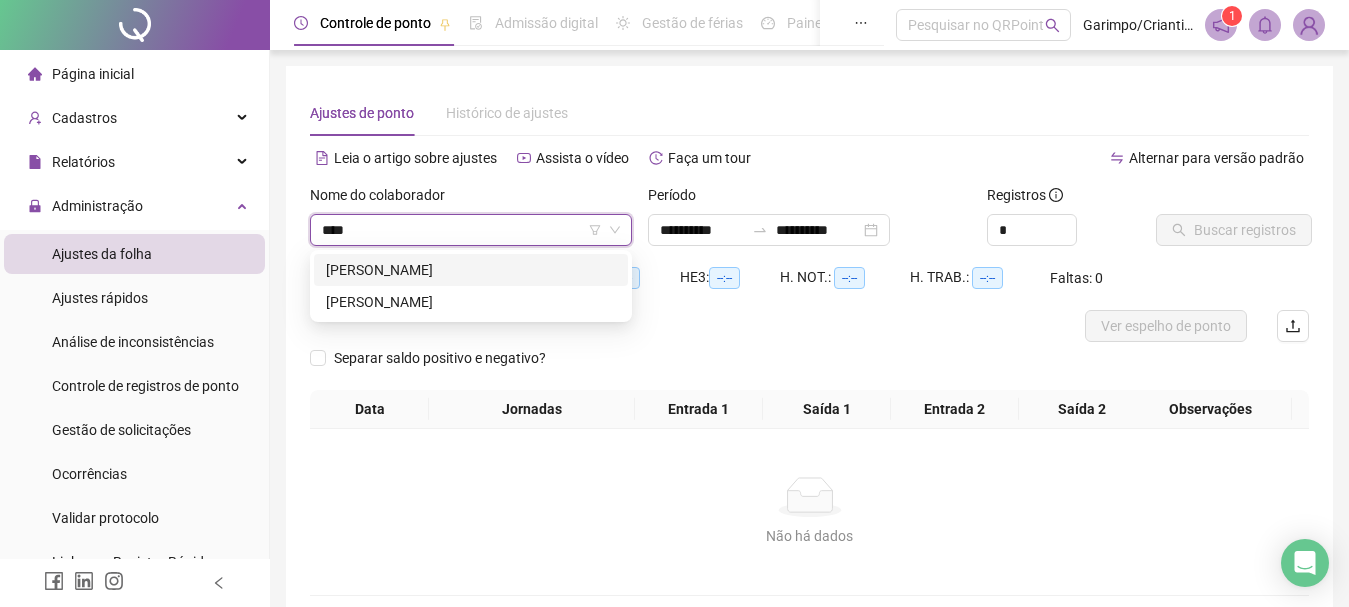 click on "[PERSON_NAME]" at bounding box center (471, 270) 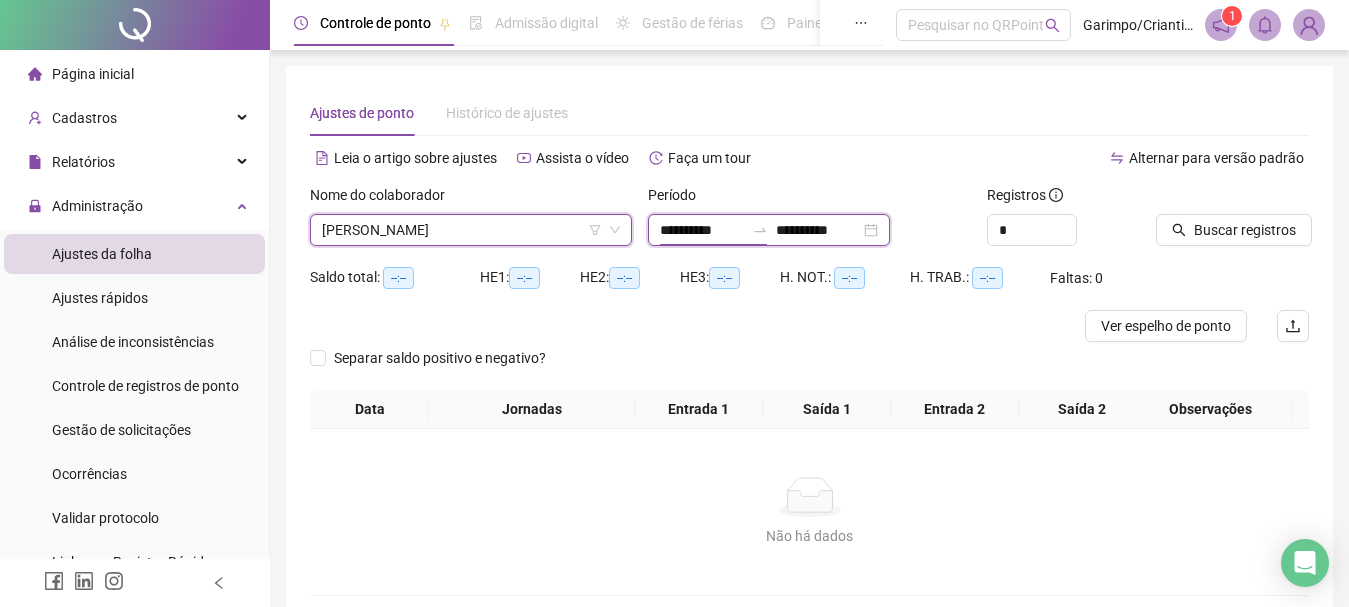 click on "**********" at bounding box center [702, 230] 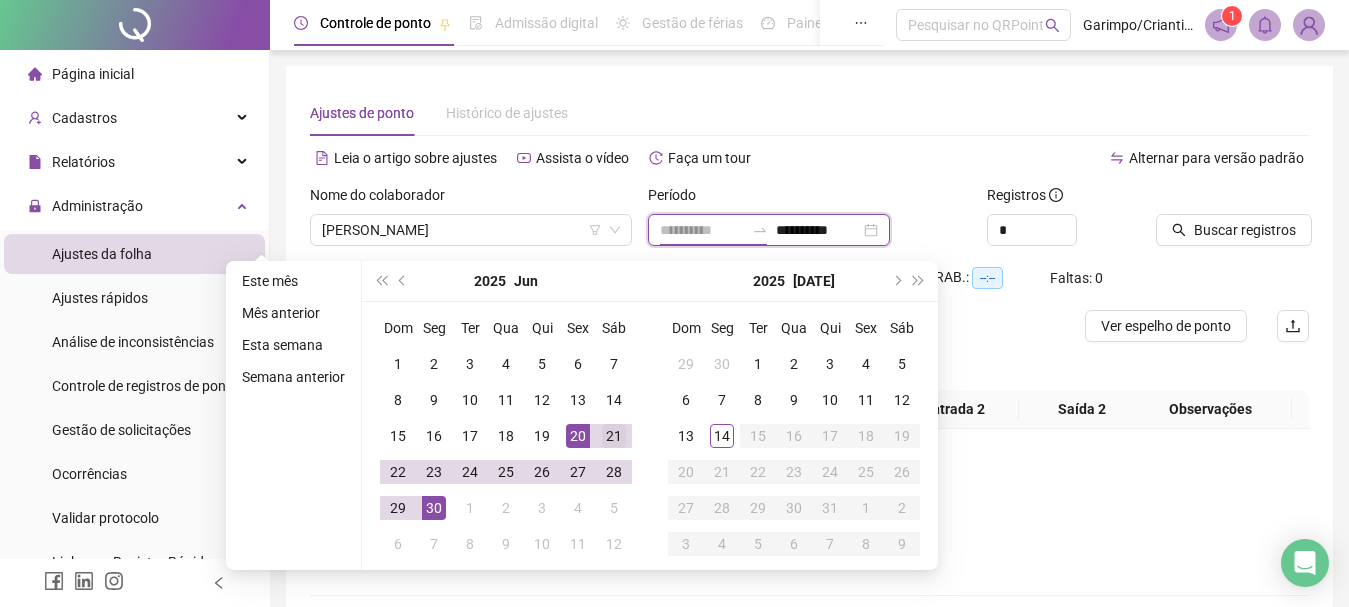 type on "**********" 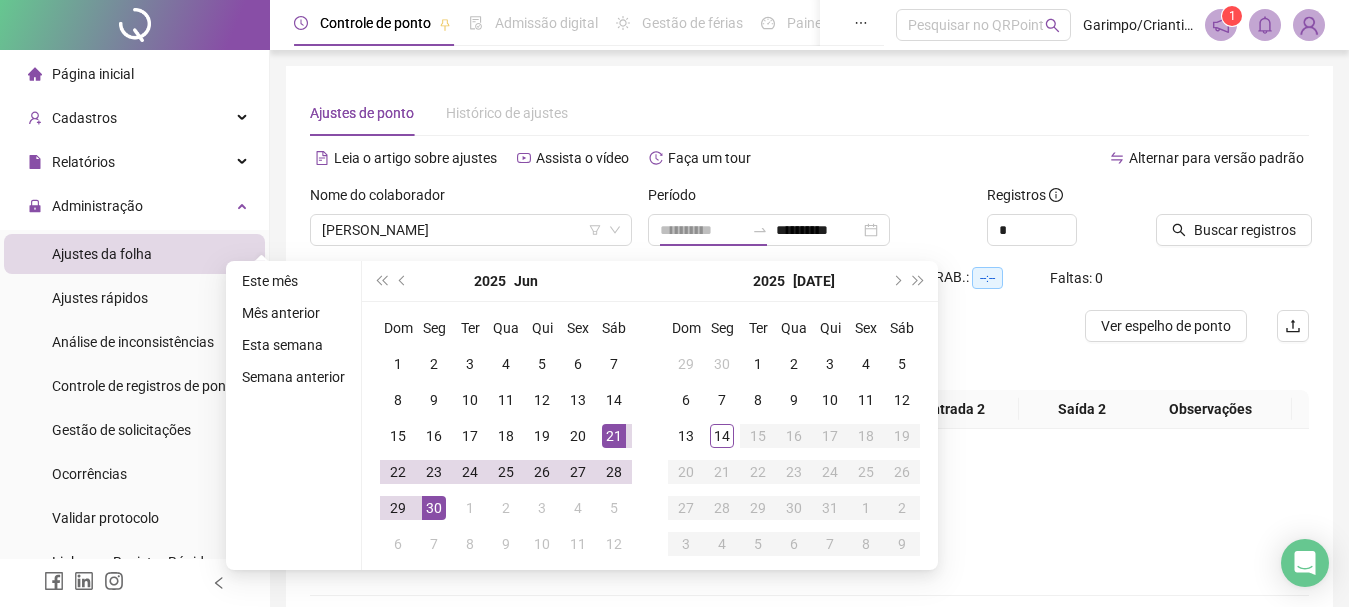 click on "21" at bounding box center [614, 436] 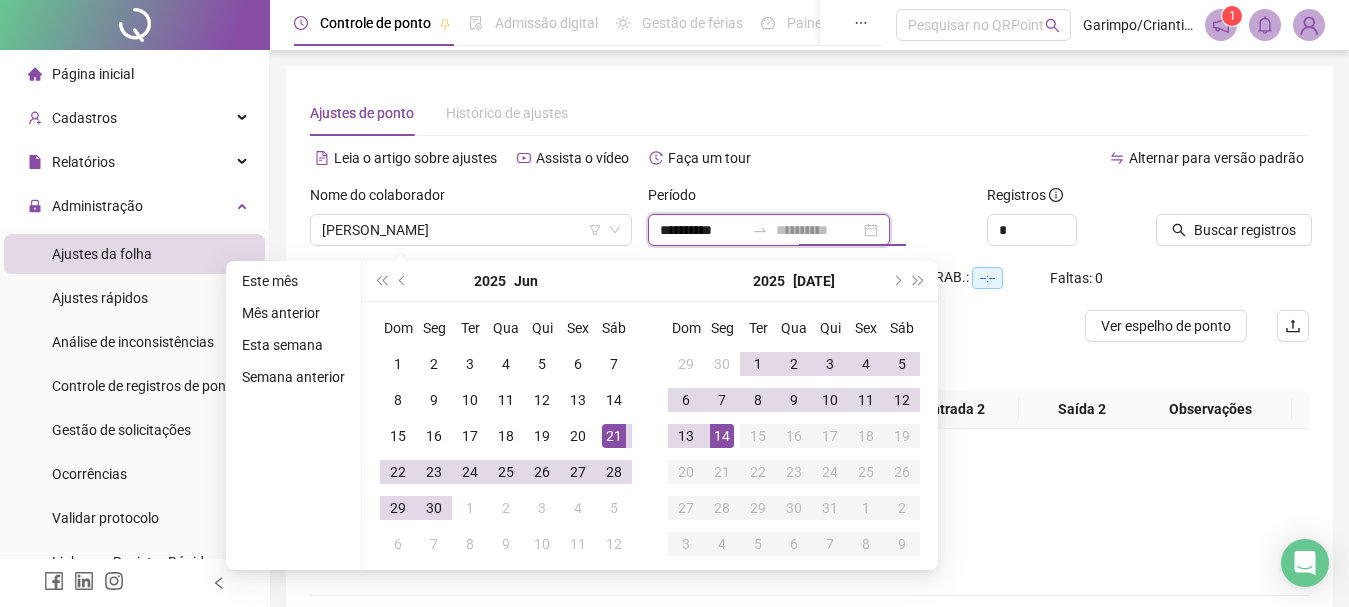 type on "**********" 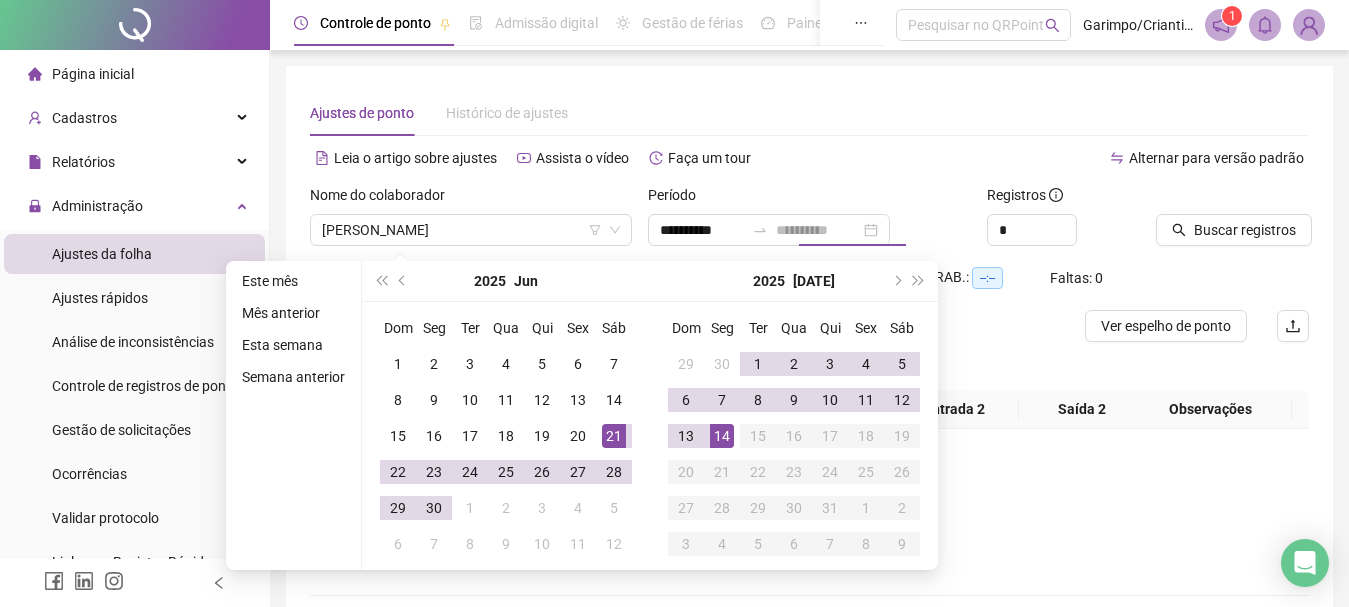 click on "14" at bounding box center (722, 436) 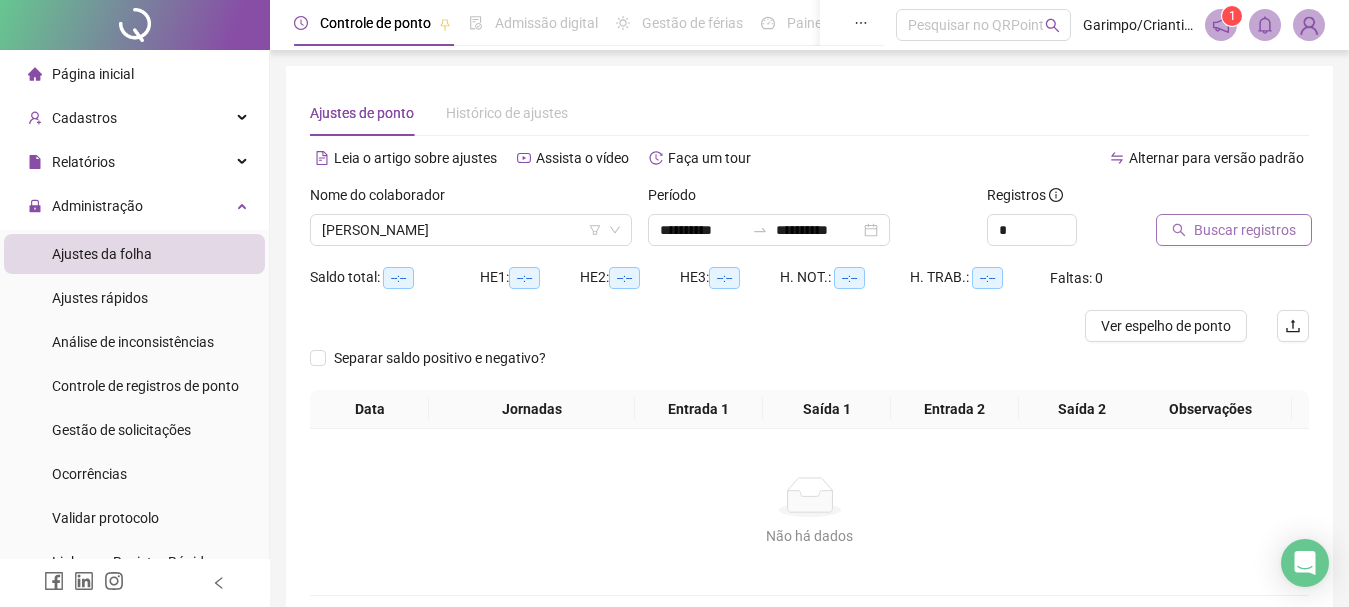 click on "Buscar registros" at bounding box center [1245, 230] 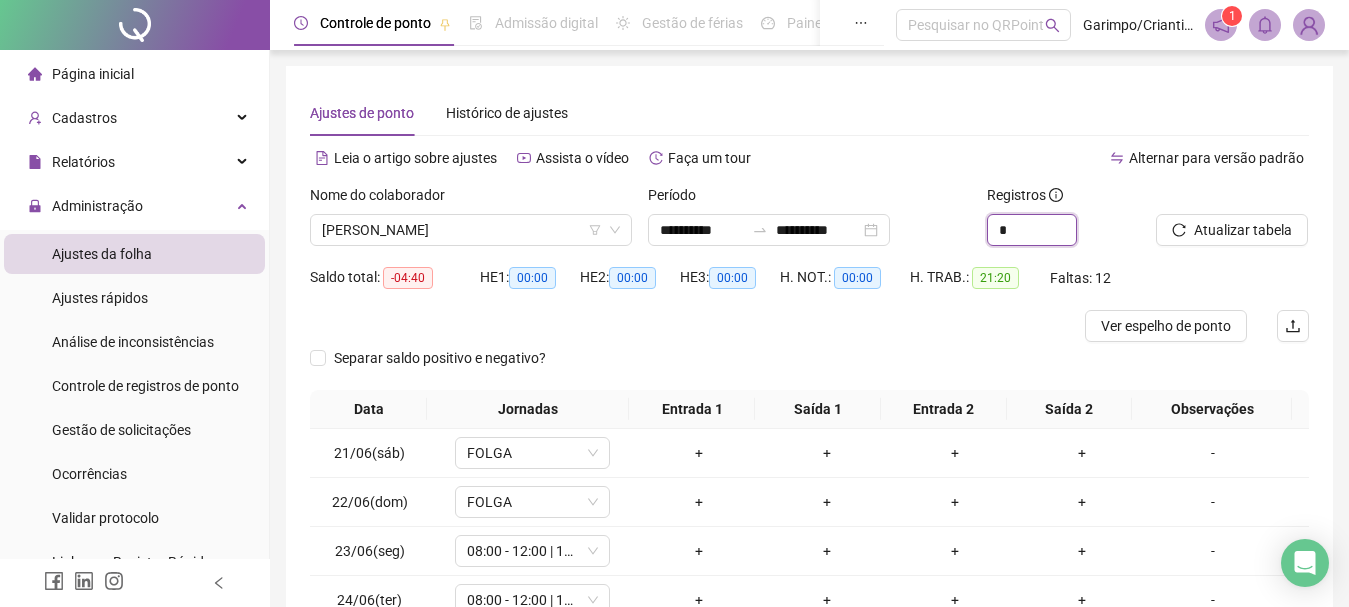 click 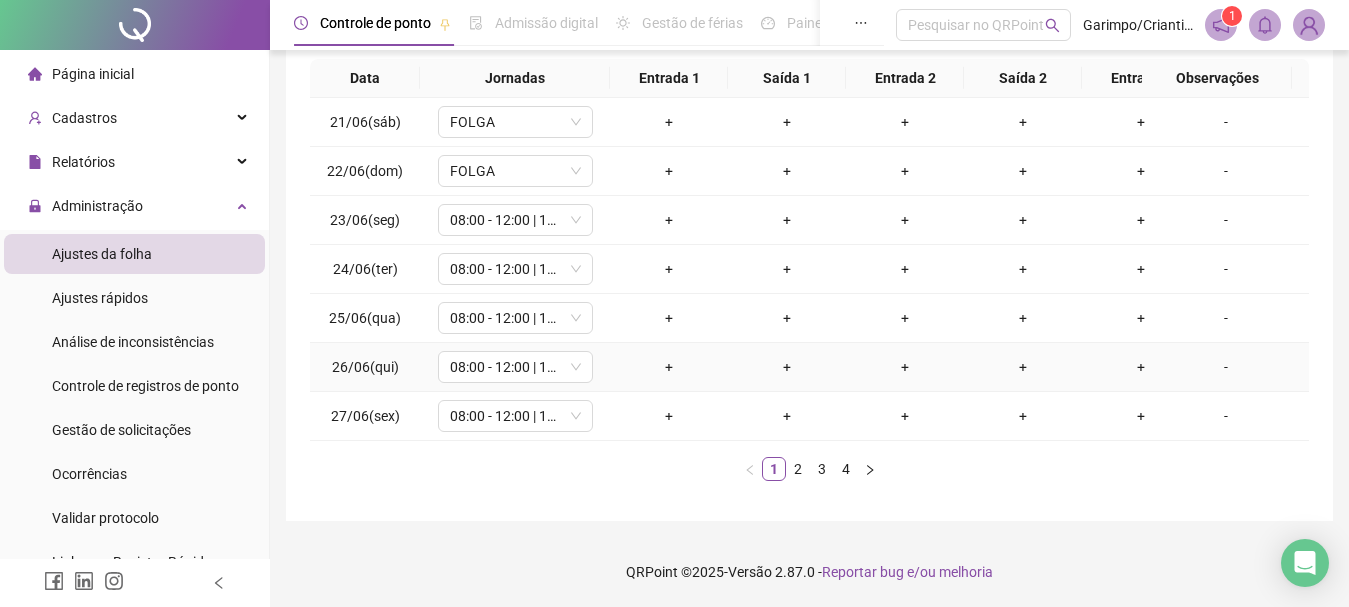 scroll, scrollTop: 248, scrollLeft: 0, axis: vertical 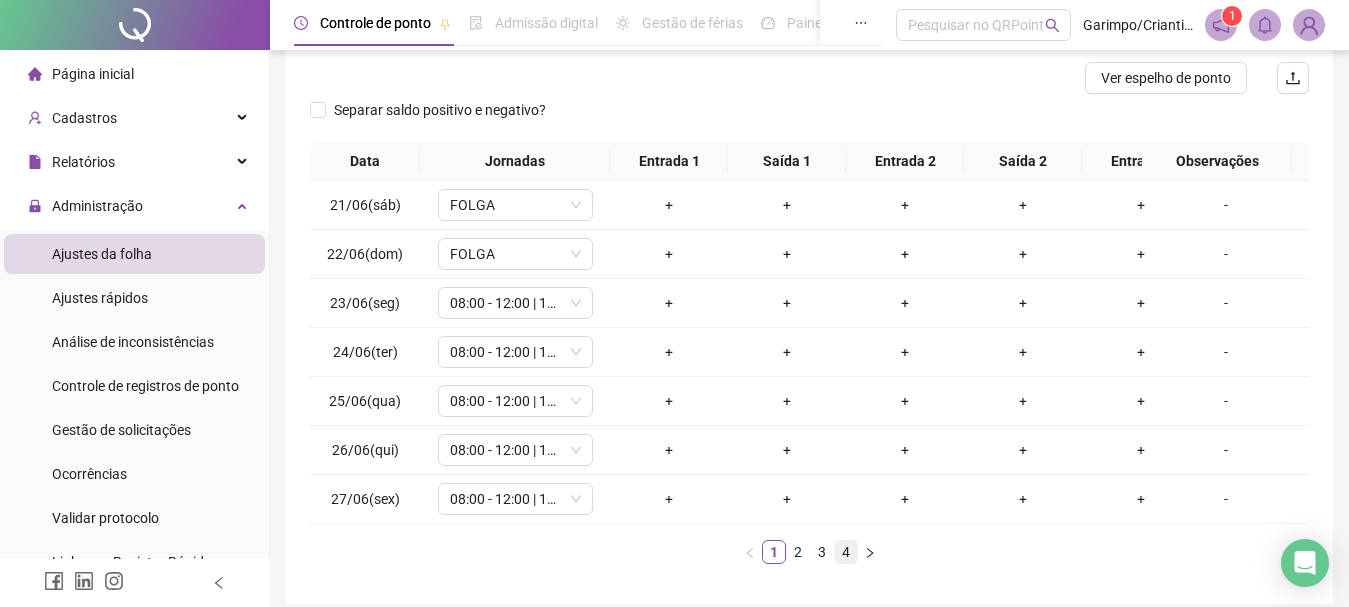 click on "4" at bounding box center (846, 552) 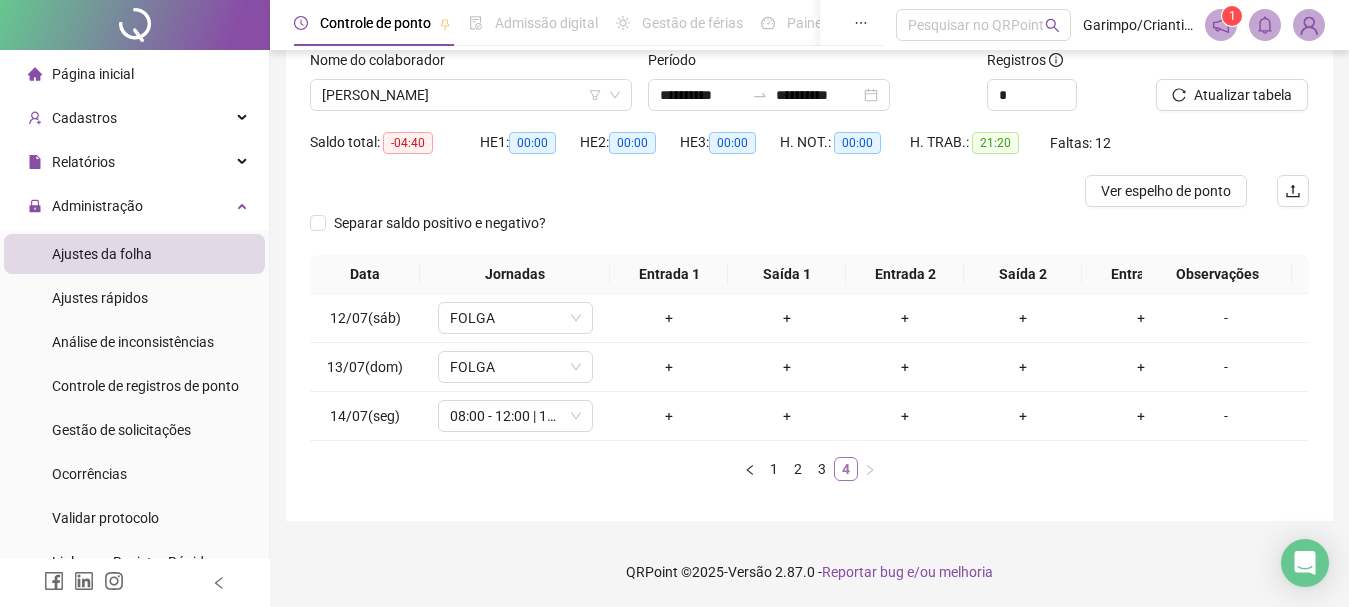 scroll, scrollTop: 152, scrollLeft: 0, axis: vertical 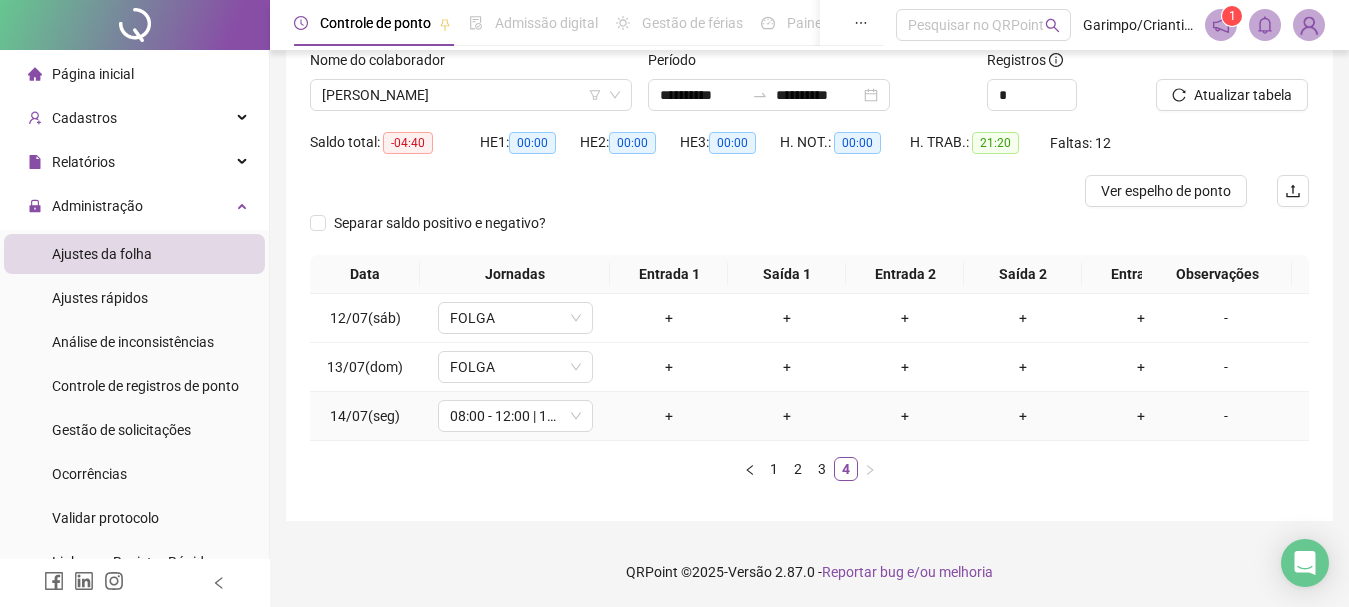 click on "+" at bounding box center (669, 416) 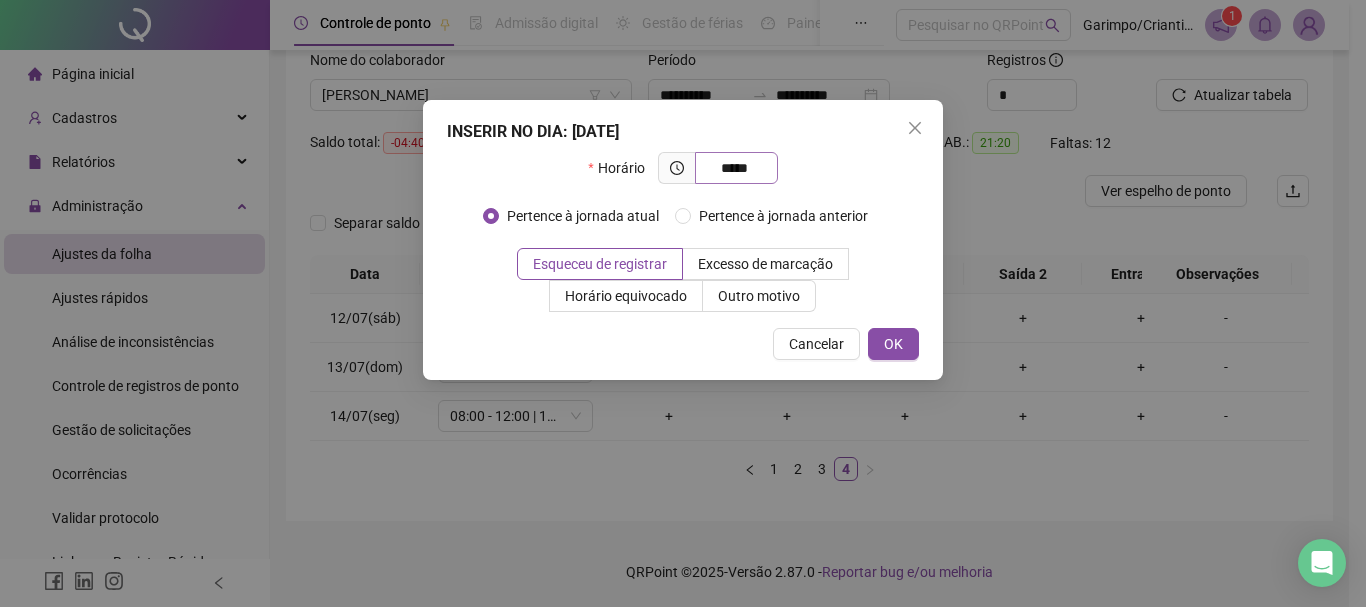 click on "*****" at bounding box center (736, 168) 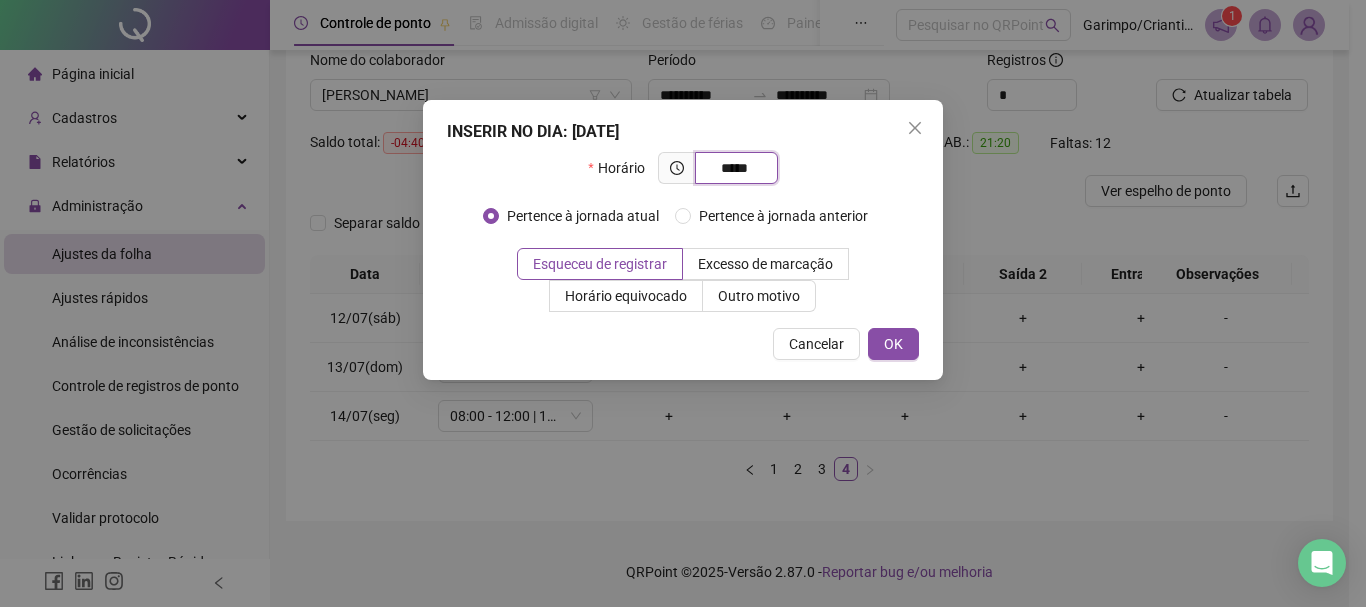 drag, startPoint x: 755, startPoint y: 162, endPoint x: 680, endPoint y: 167, distance: 75.16648 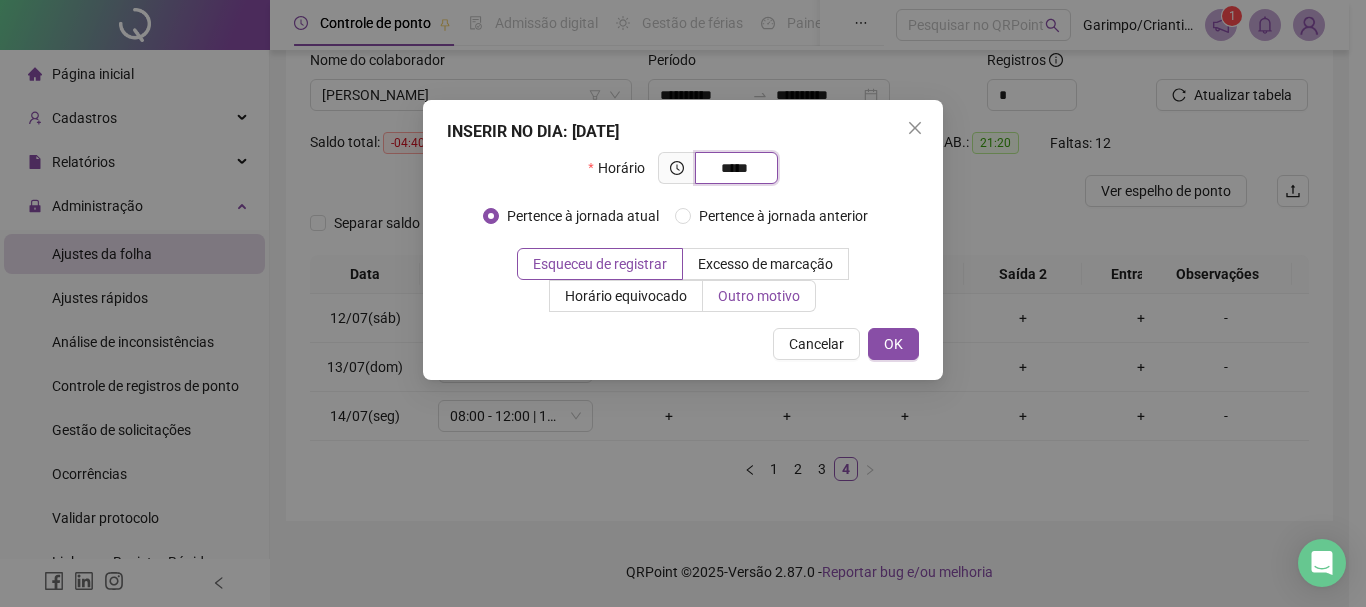 type on "*****" 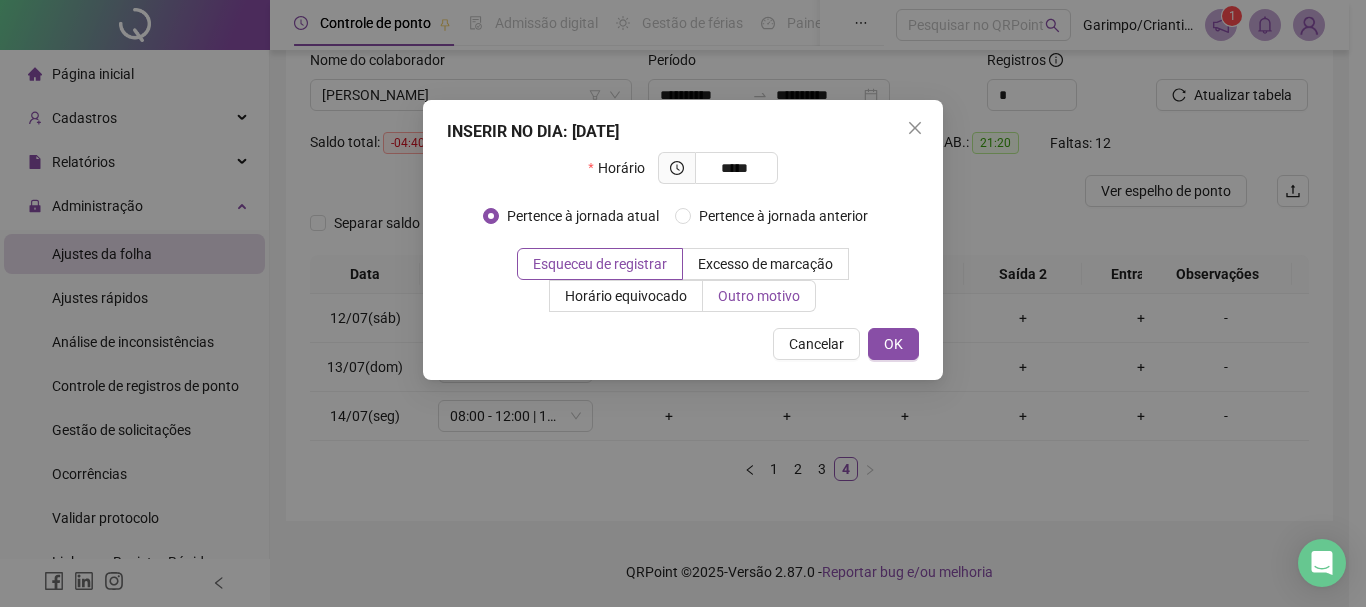 click on "Outro motivo" at bounding box center [759, 296] 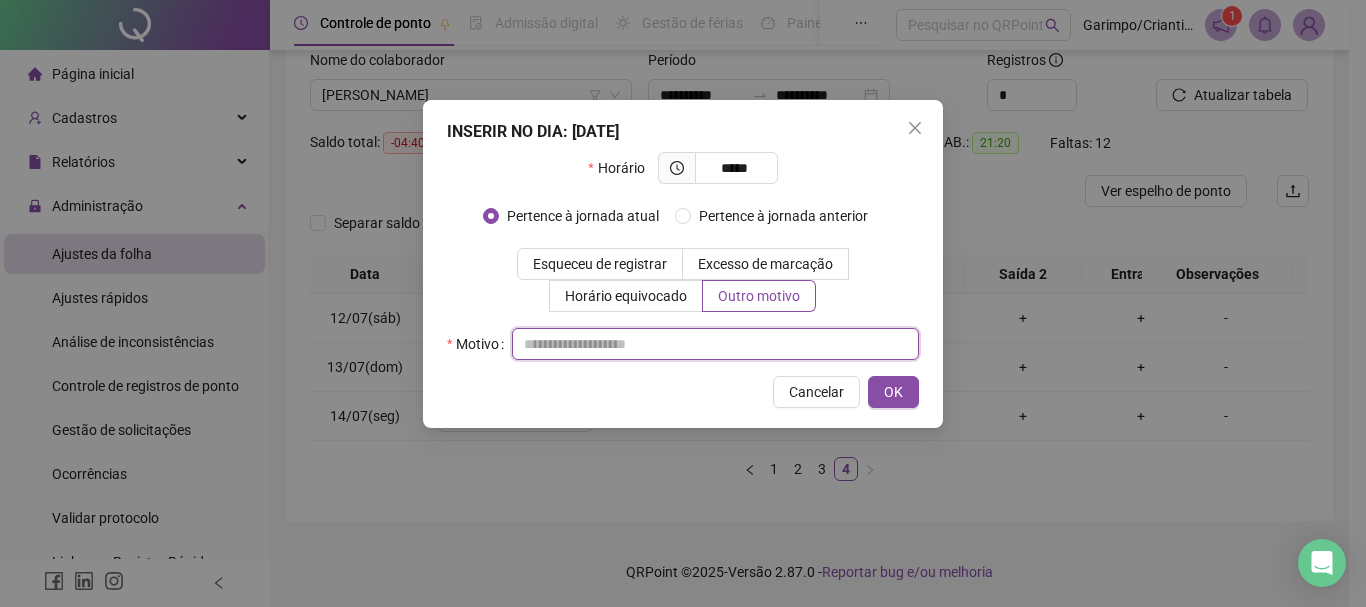 click at bounding box center (715, 344) 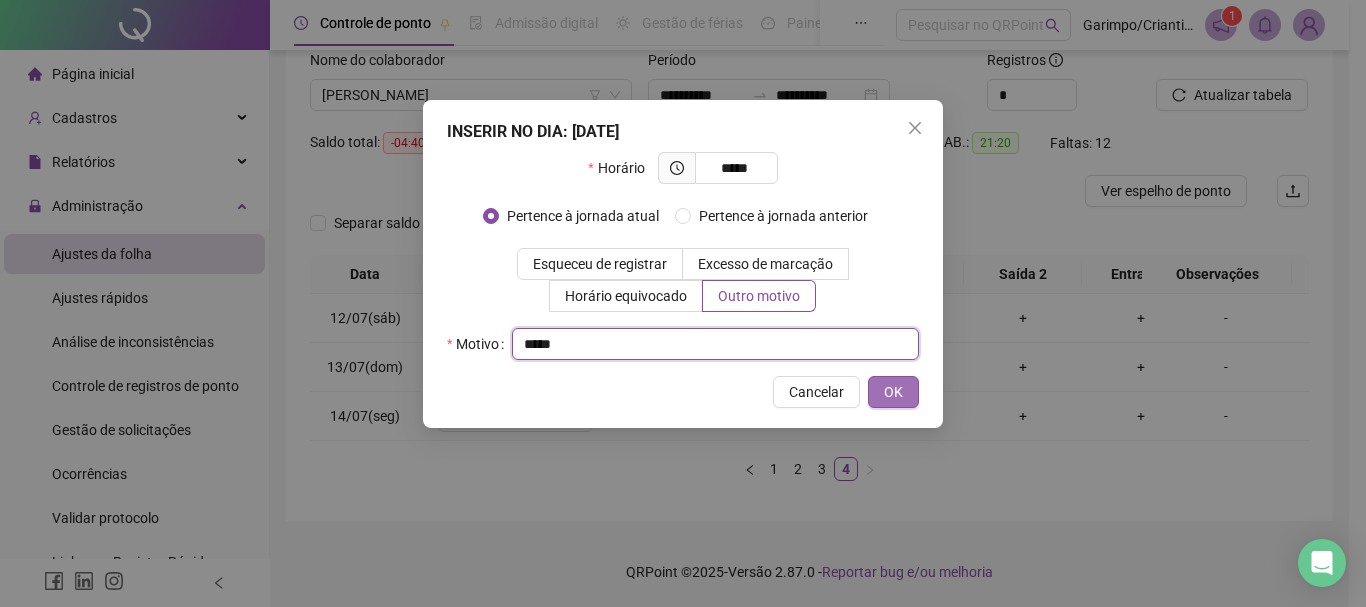 type 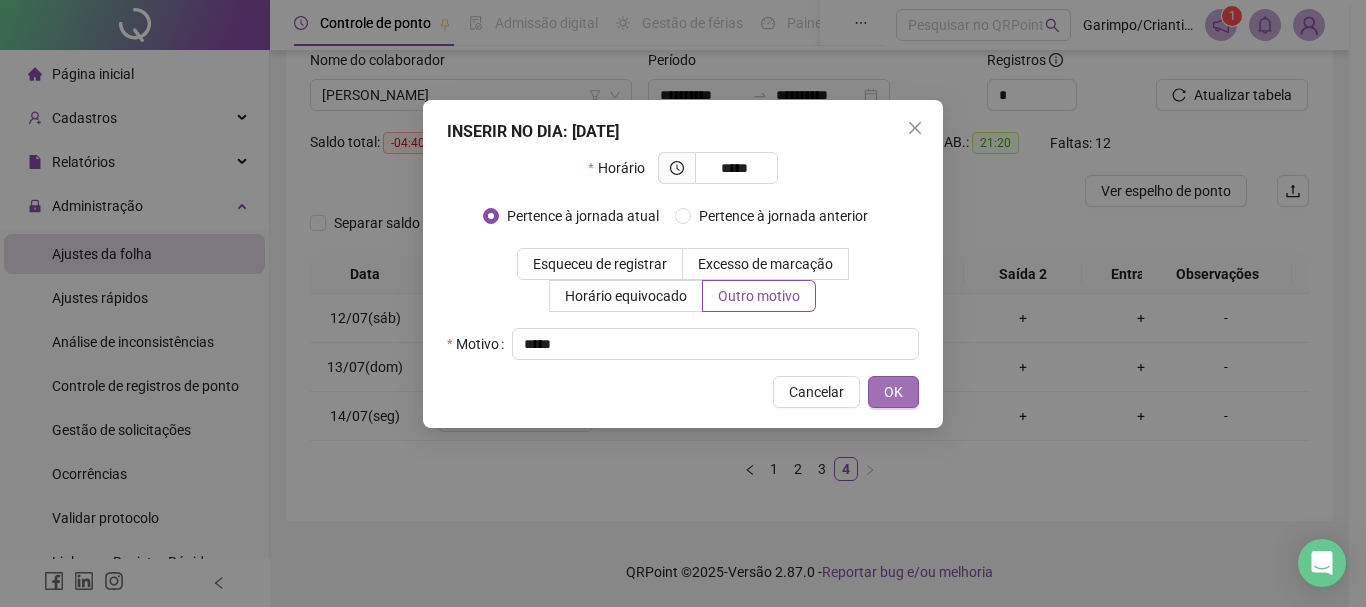 click on "OK" at bounding box center [893, 392] 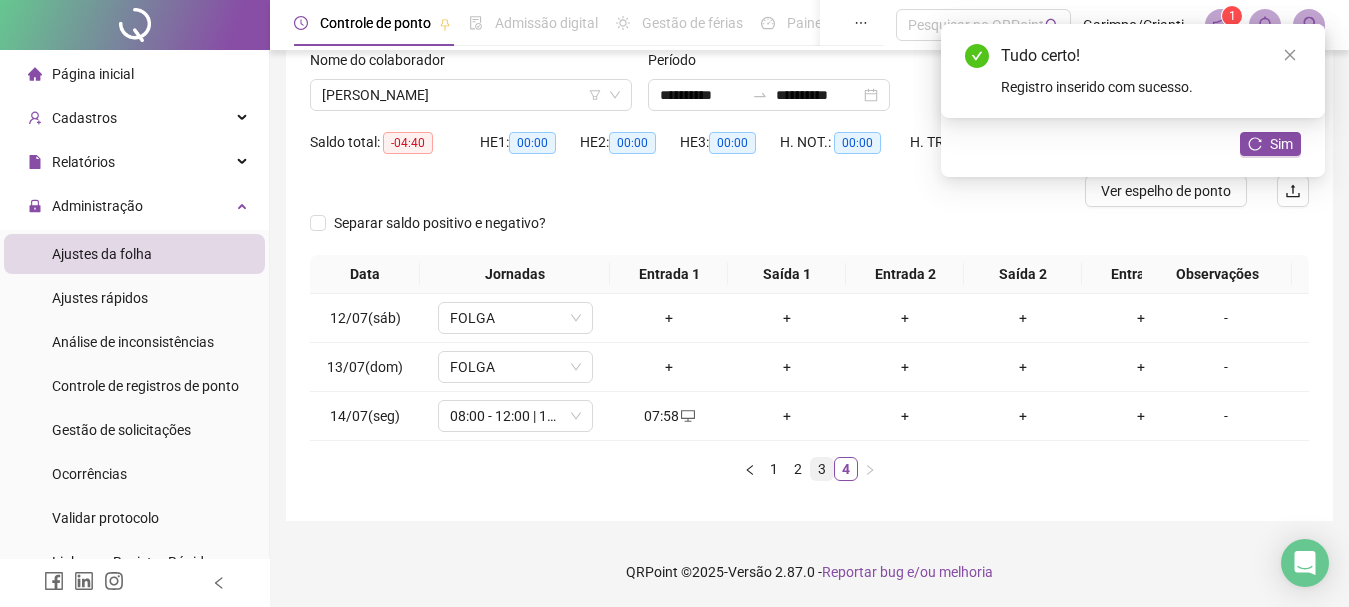 click on "3" at bounding box center (822, 469) 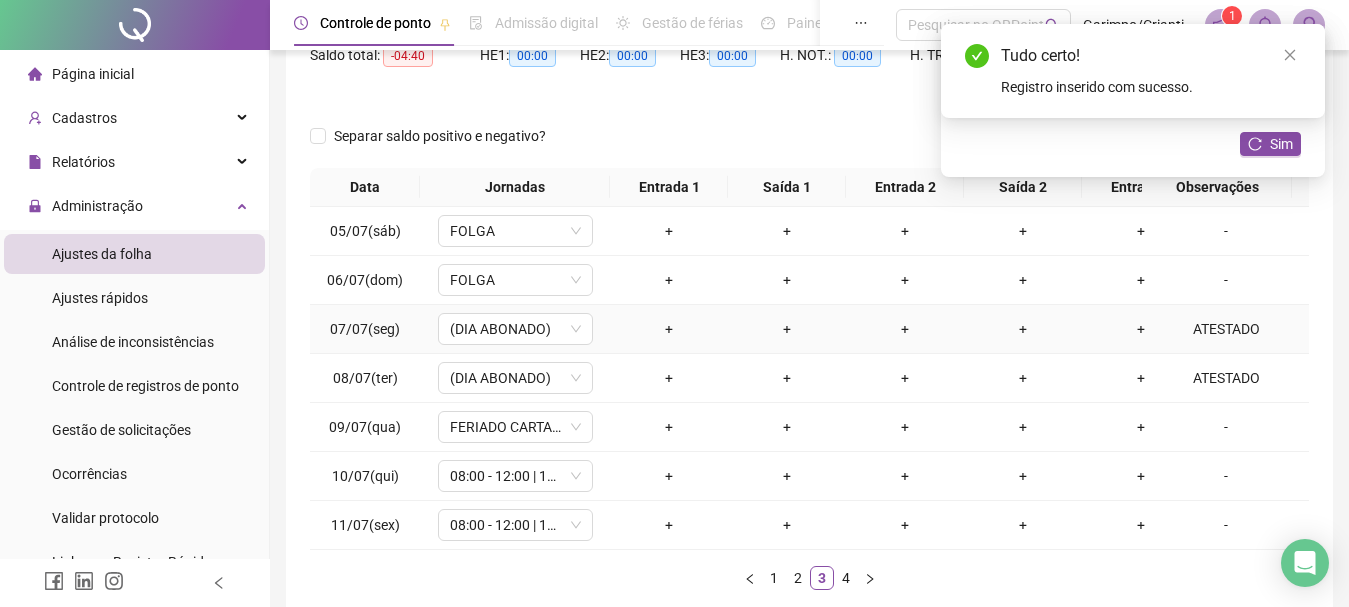 scroll, scrollTop: 348, scrollLeft: 0, axis: vertical 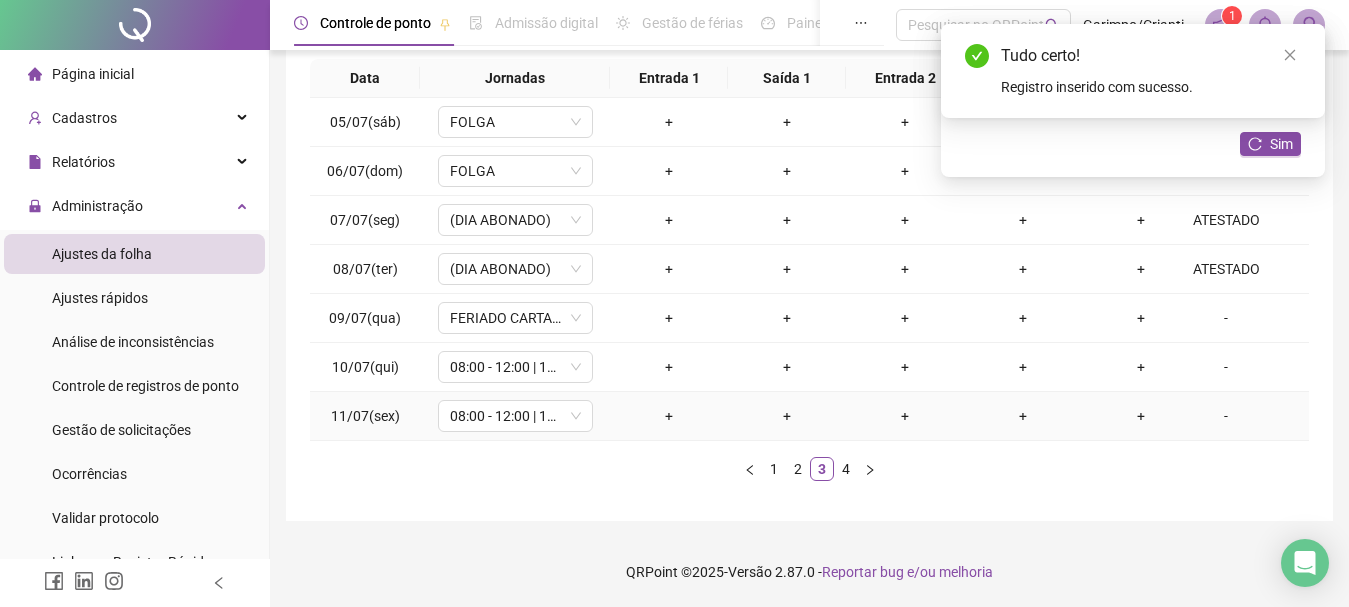 click on "-" at bounding box center [1226, 416] 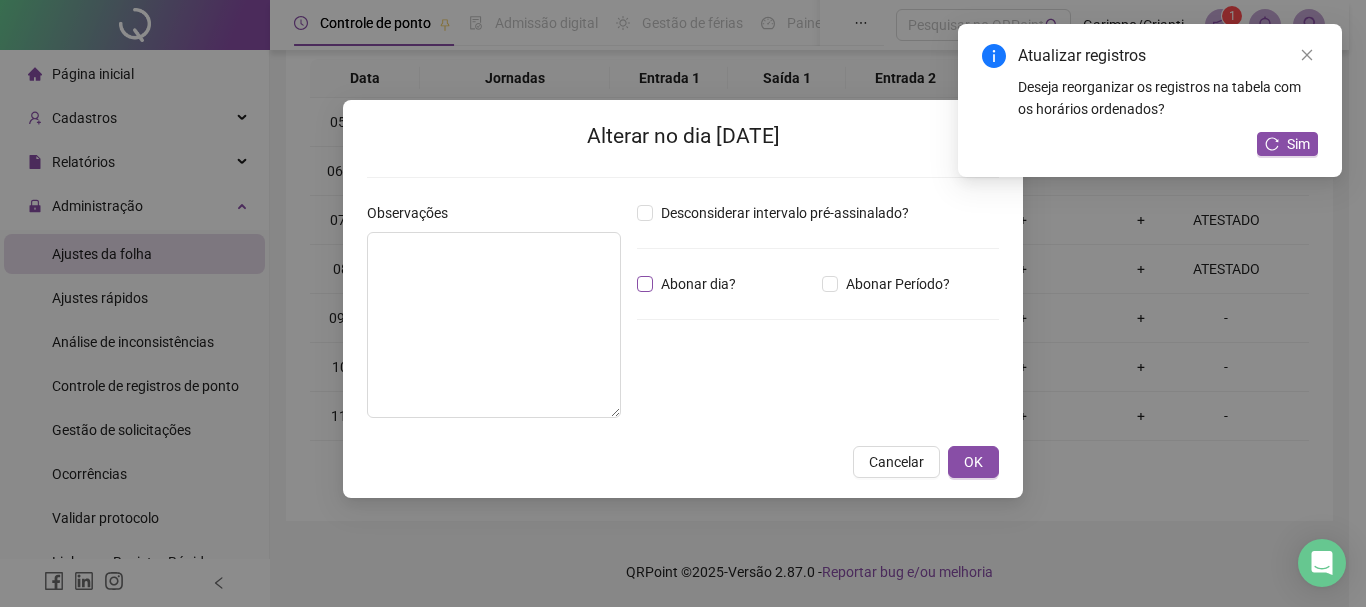 click on "Abonar dia?" at bounding box center [698, 284] 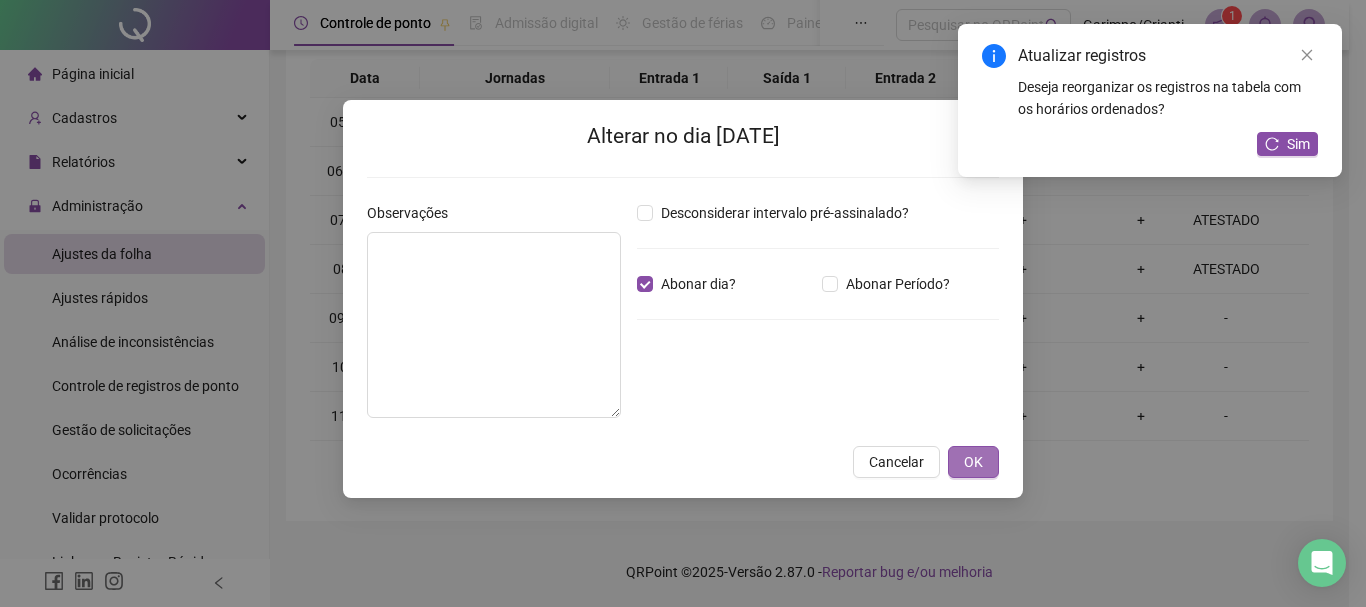 click on "OK" at bounding box center (973, 462) 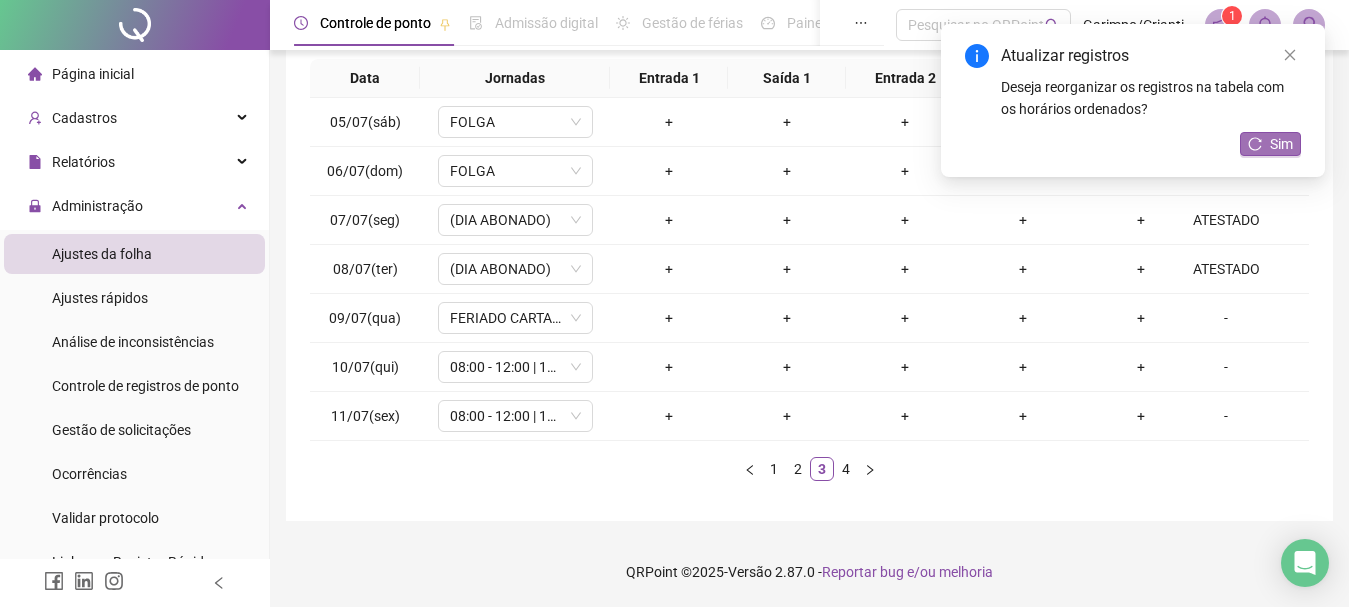 click on "Sim" at bounding box center (1281, 144) 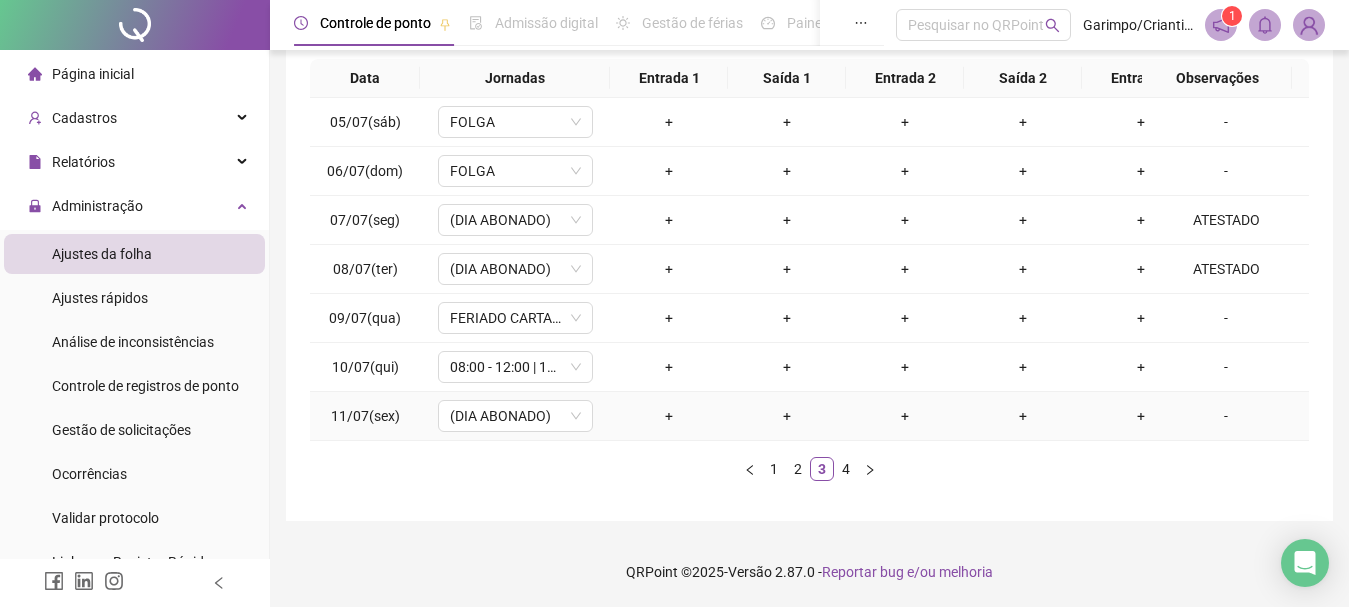 click on "-" at bounding box center (1226, 416) 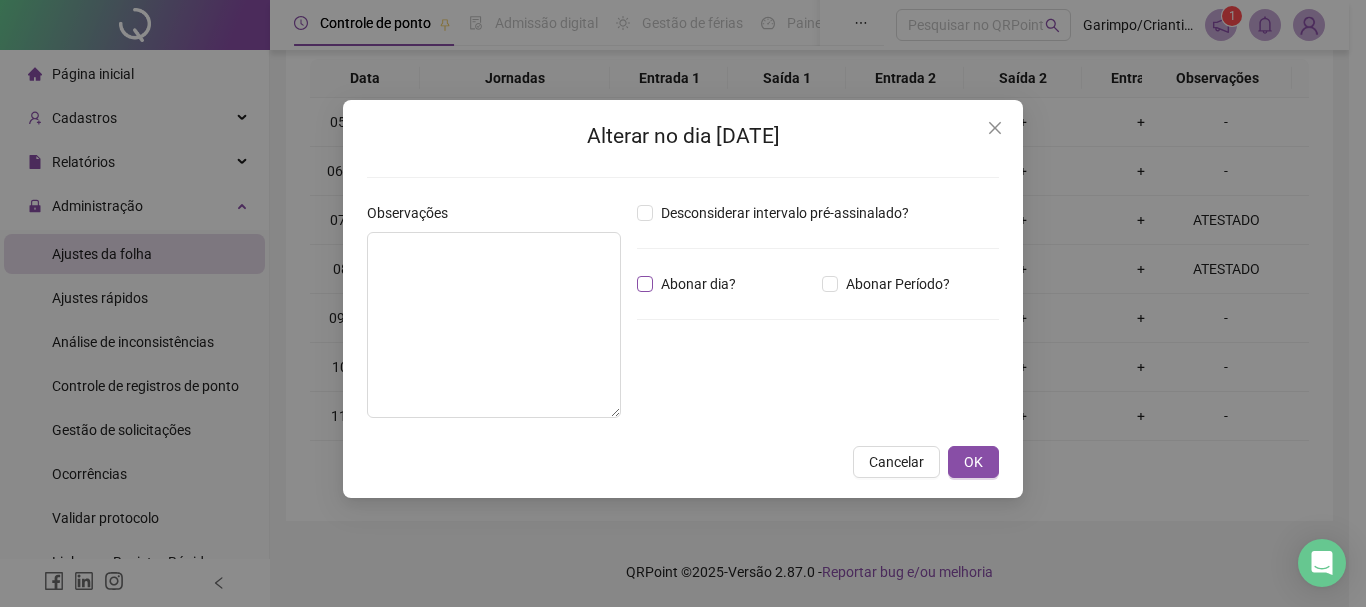 click on "Abonar dia?" at bounding box center (698, 284) 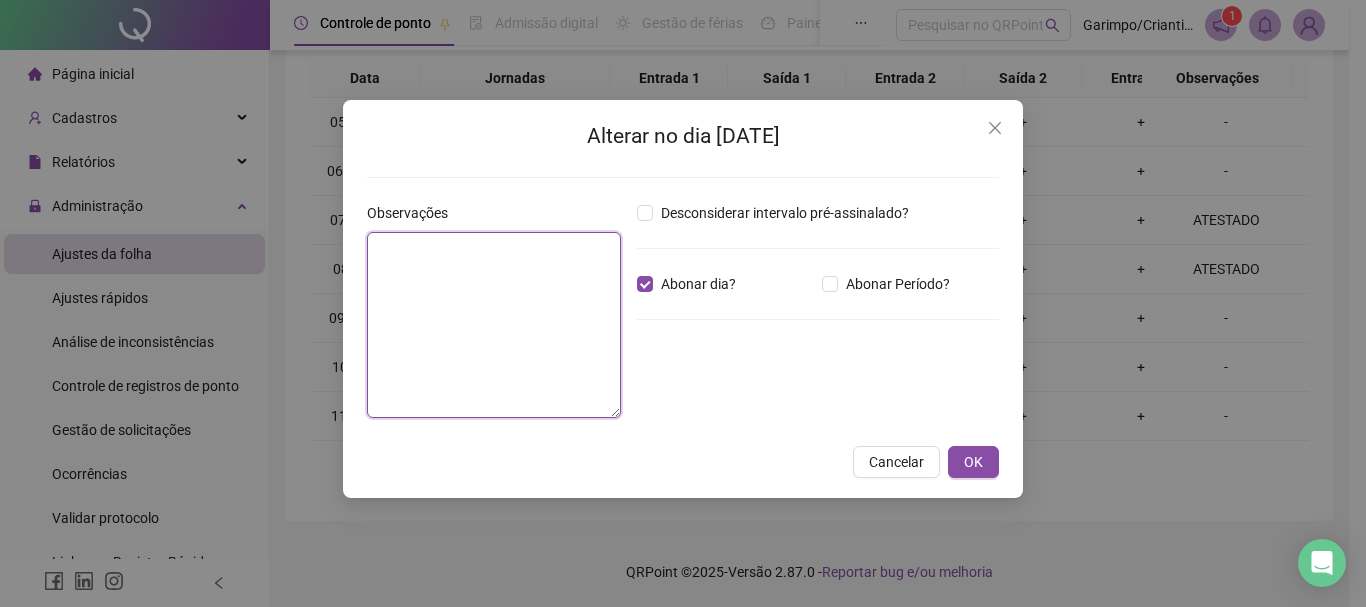 click at bounding box center [494, 325] 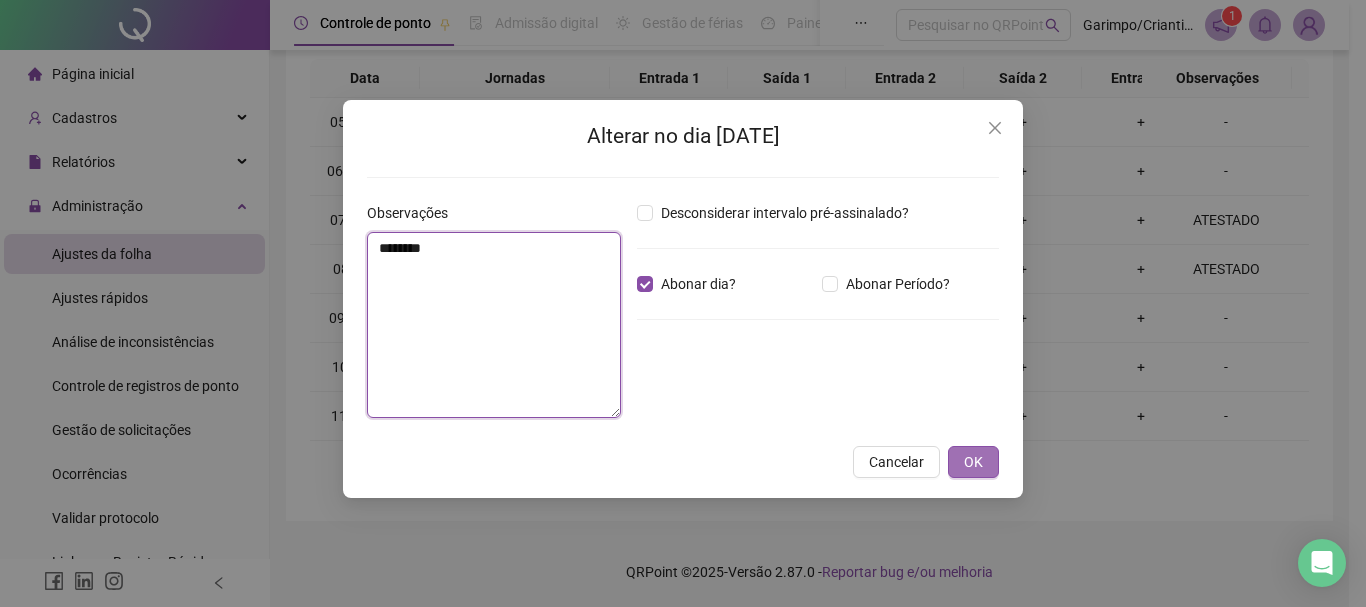 type on "********" 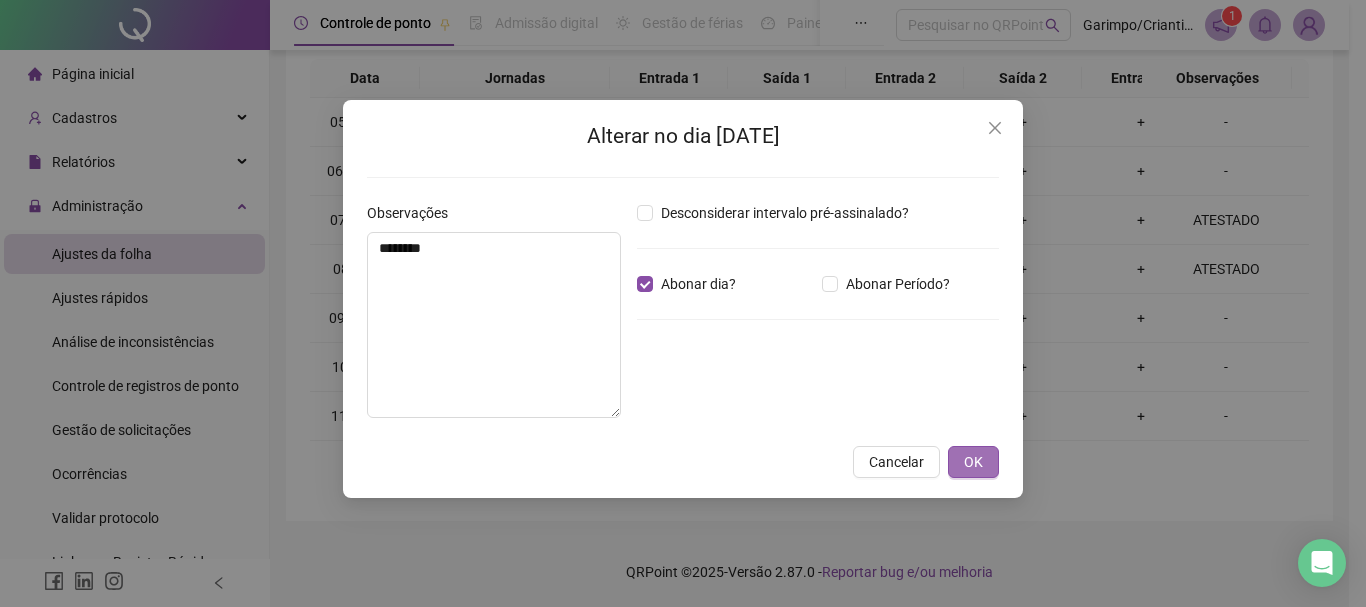 click on "OK" at bounding box center (973, 462) 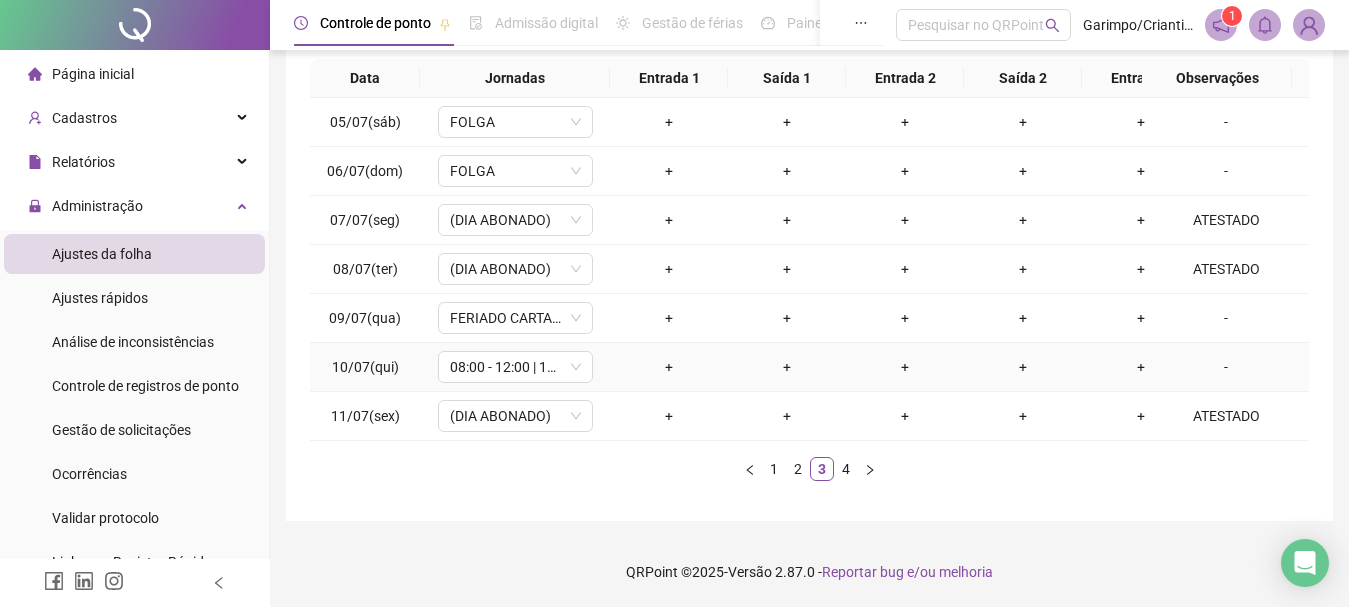 drag, startPoint x: 1216, startPoint y: 347, endPoint x: 1164, endPoint y: 351, distance: 52.153618 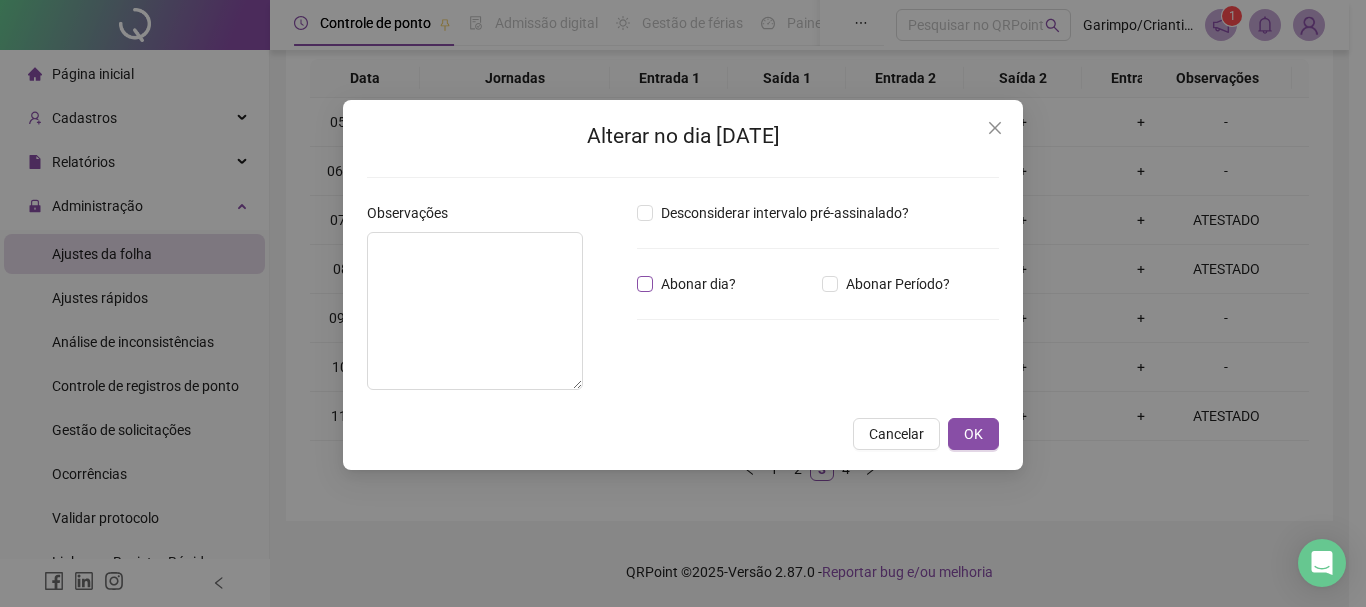 type 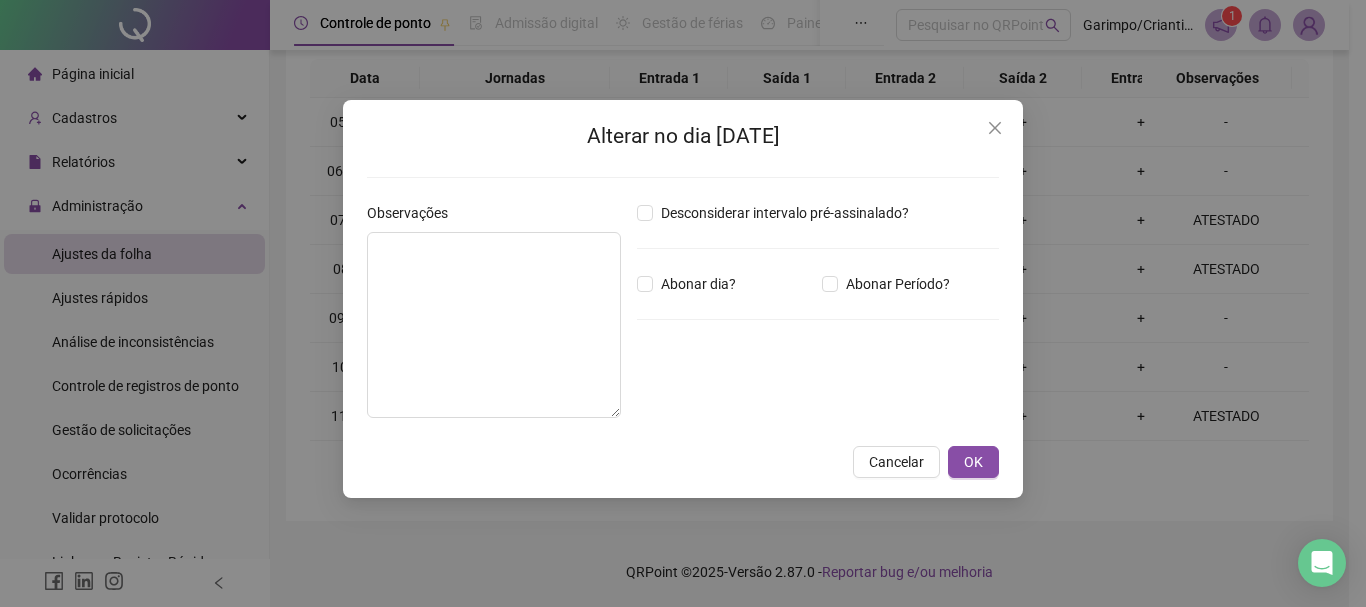 click on "Cancelar" at bounding box center [896, 462] 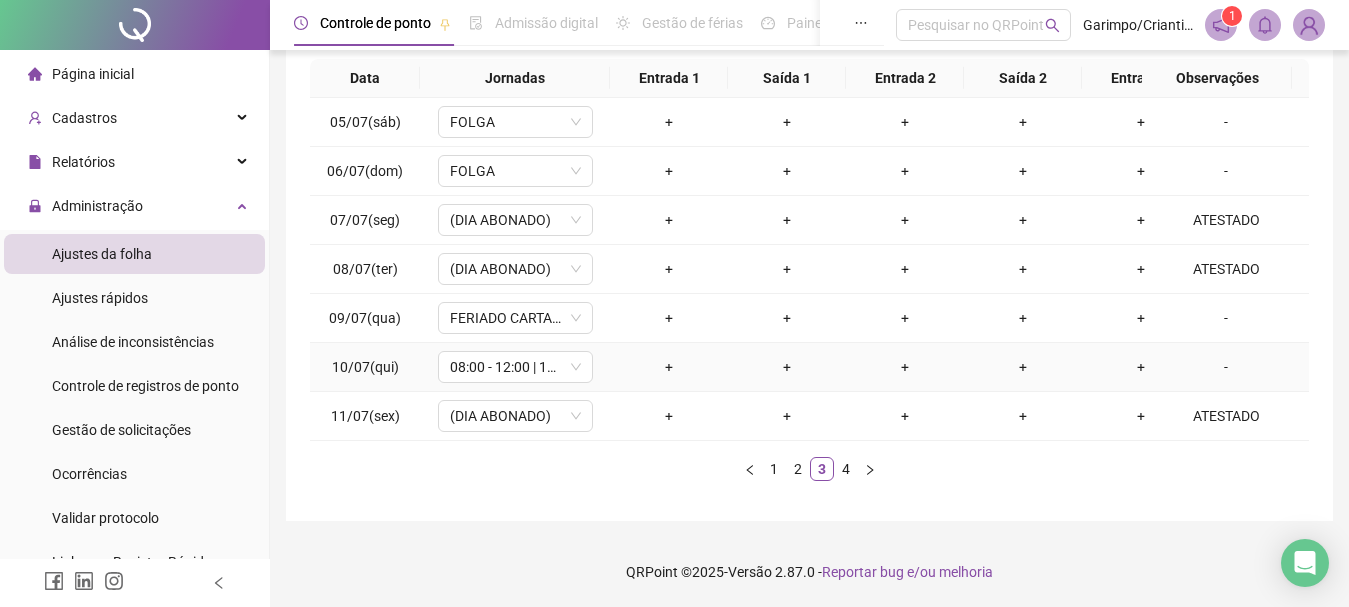 click on "+" at bounding box center (669, 367) 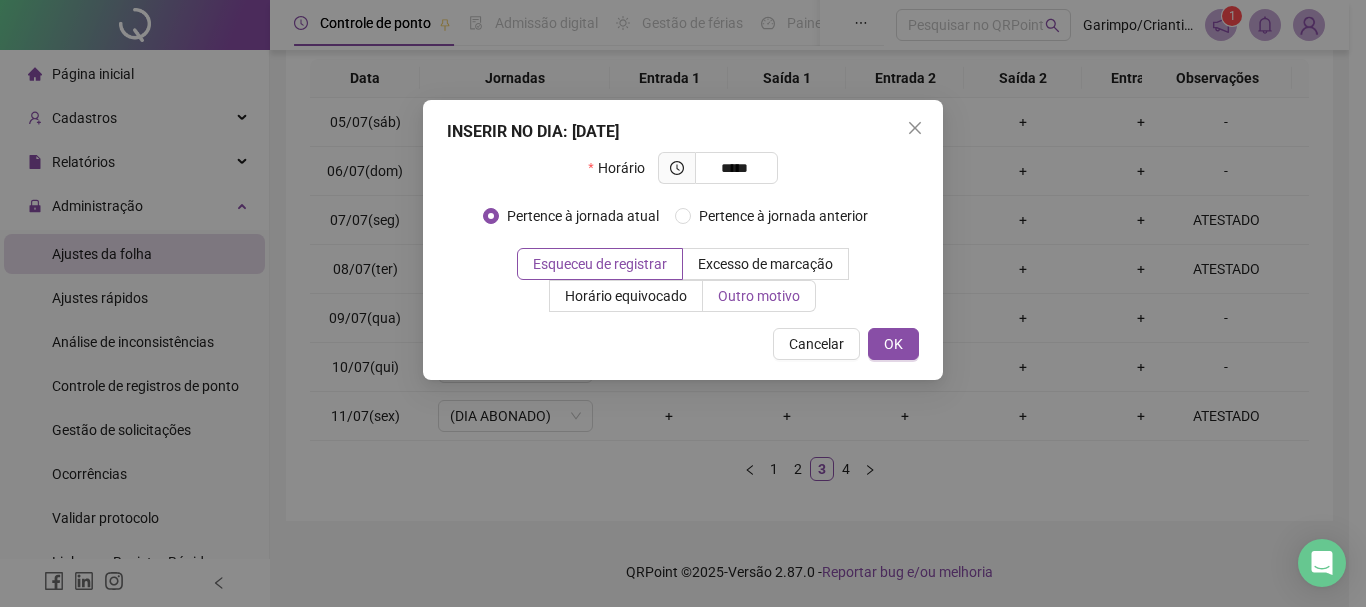 type on "*****" 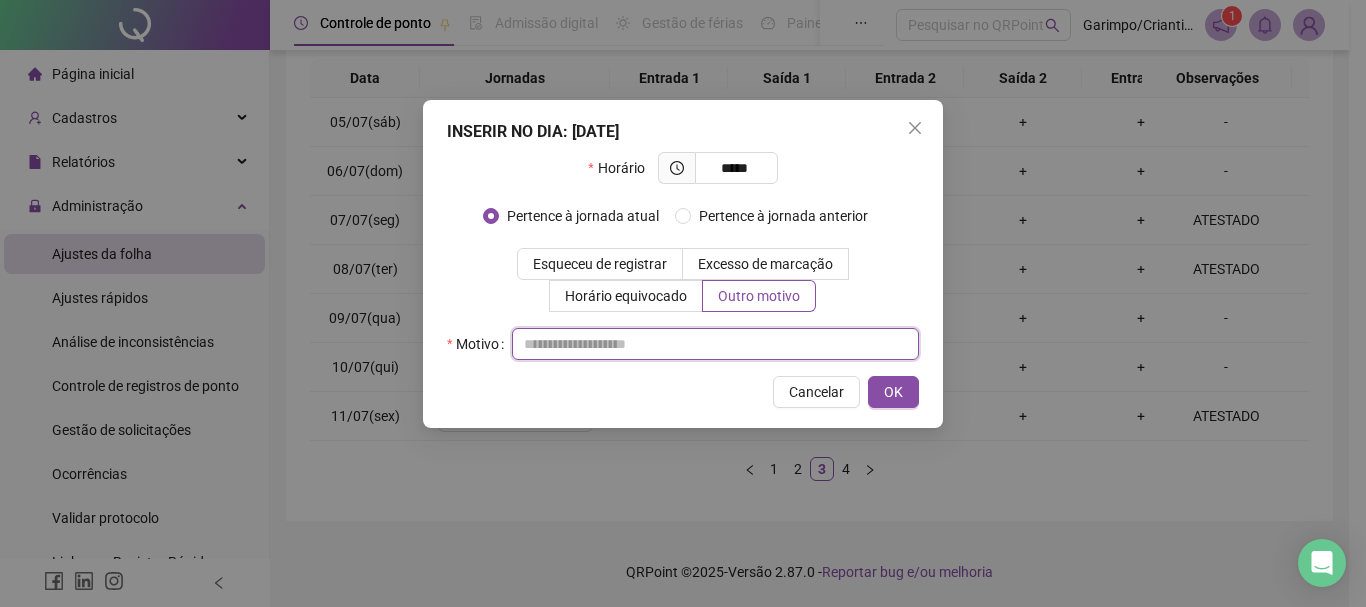 click at bounding box center [715, 344] 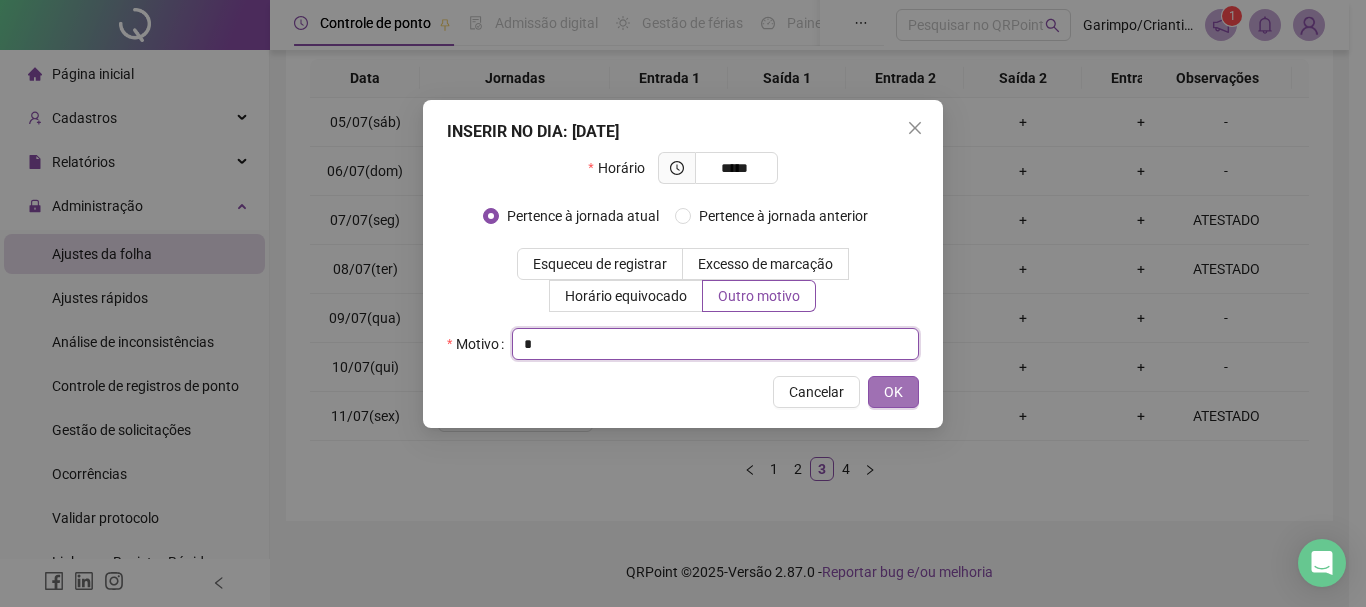 type 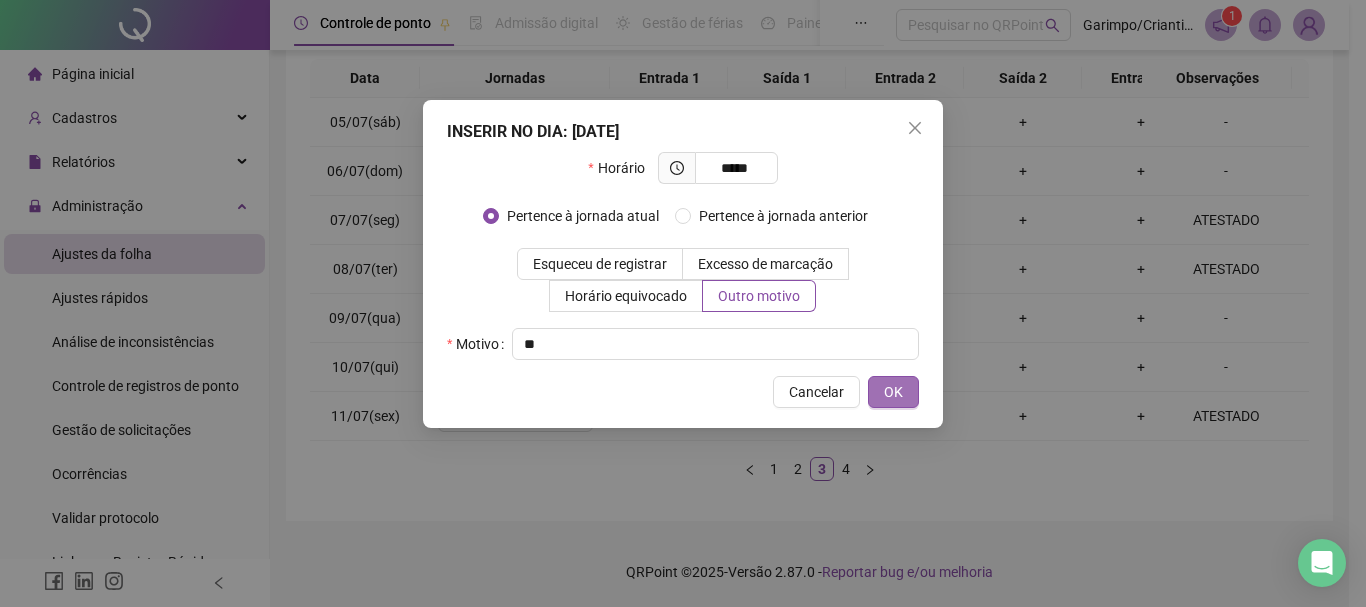 type 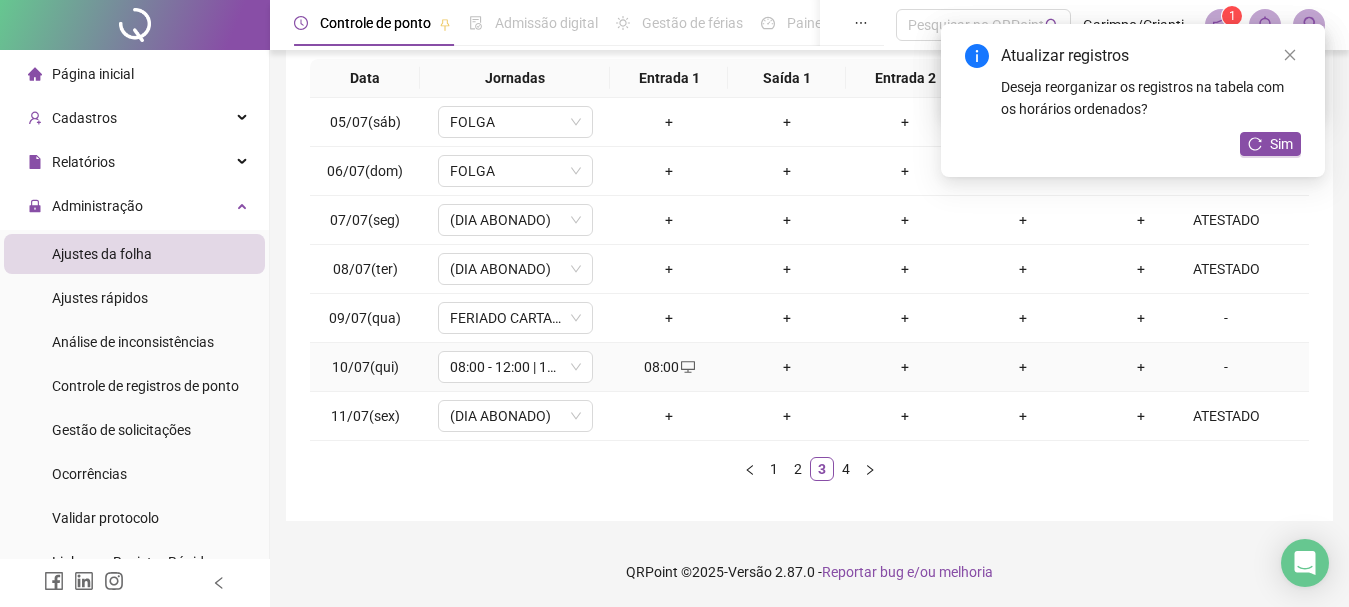 click on "+" at bounding box center [787, 367] 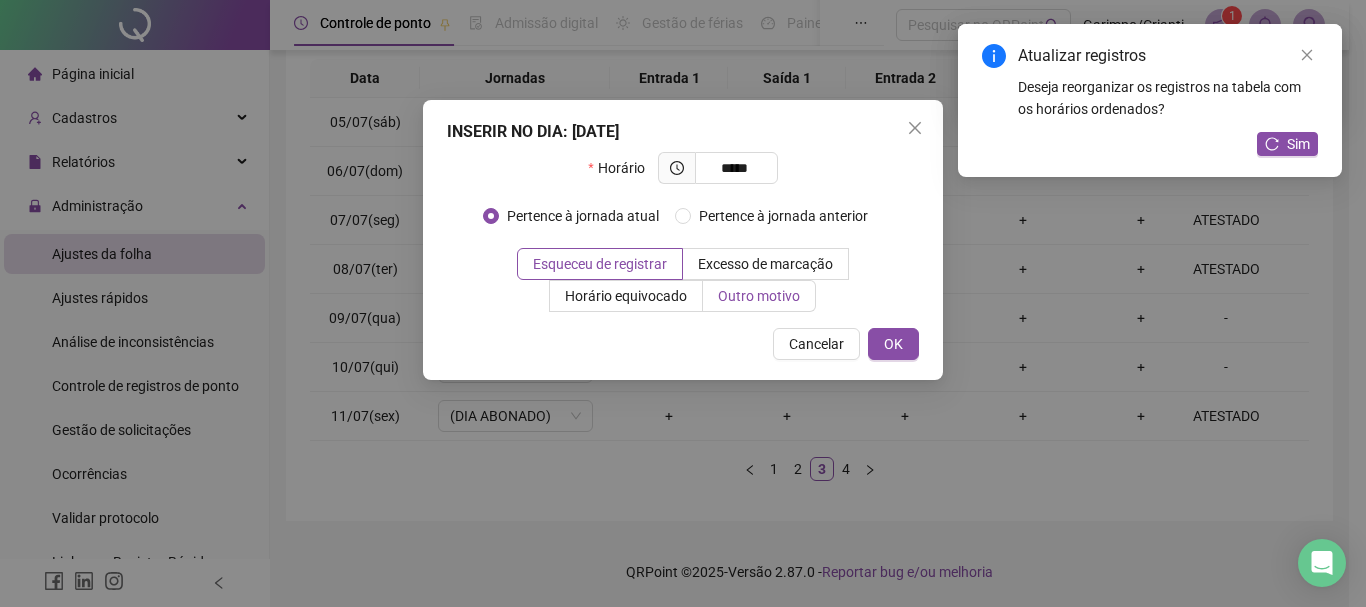type on "*****" 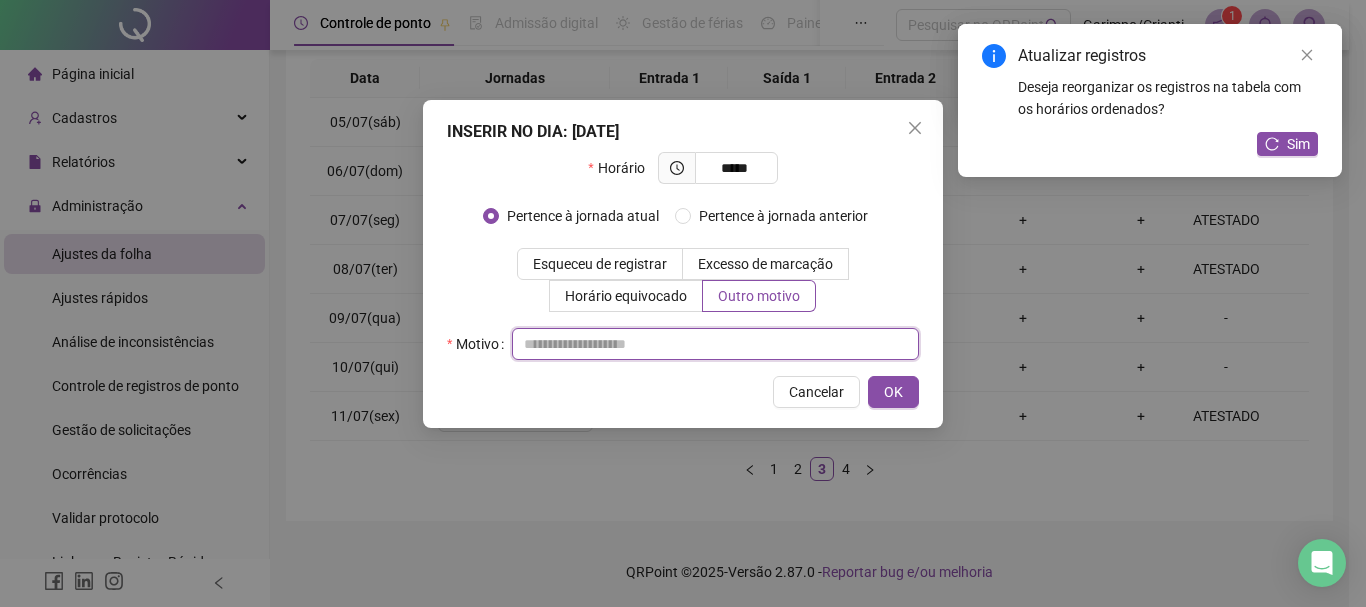 click at bounding box center [715, 344] 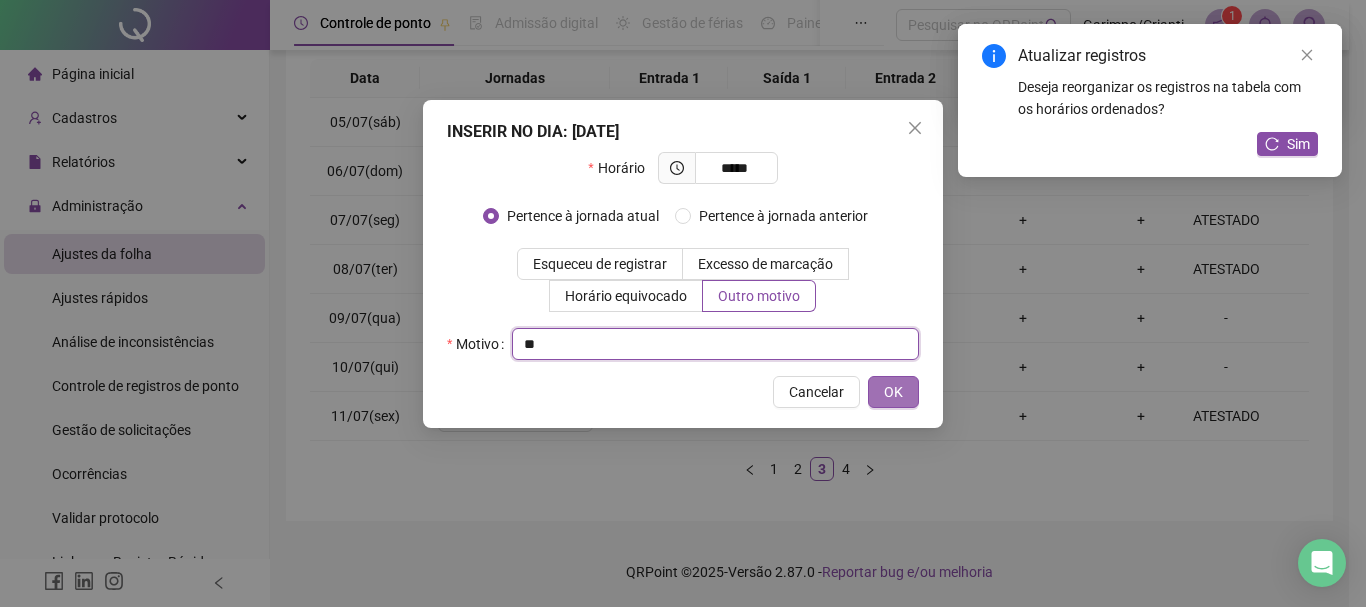 type 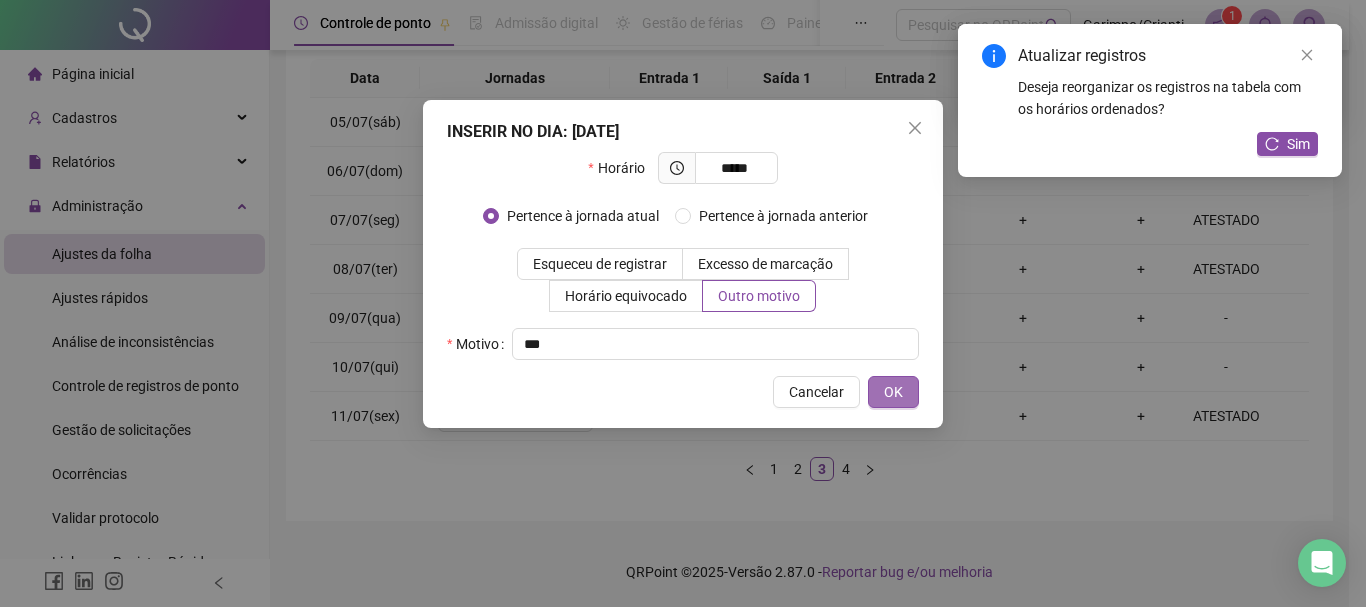 type 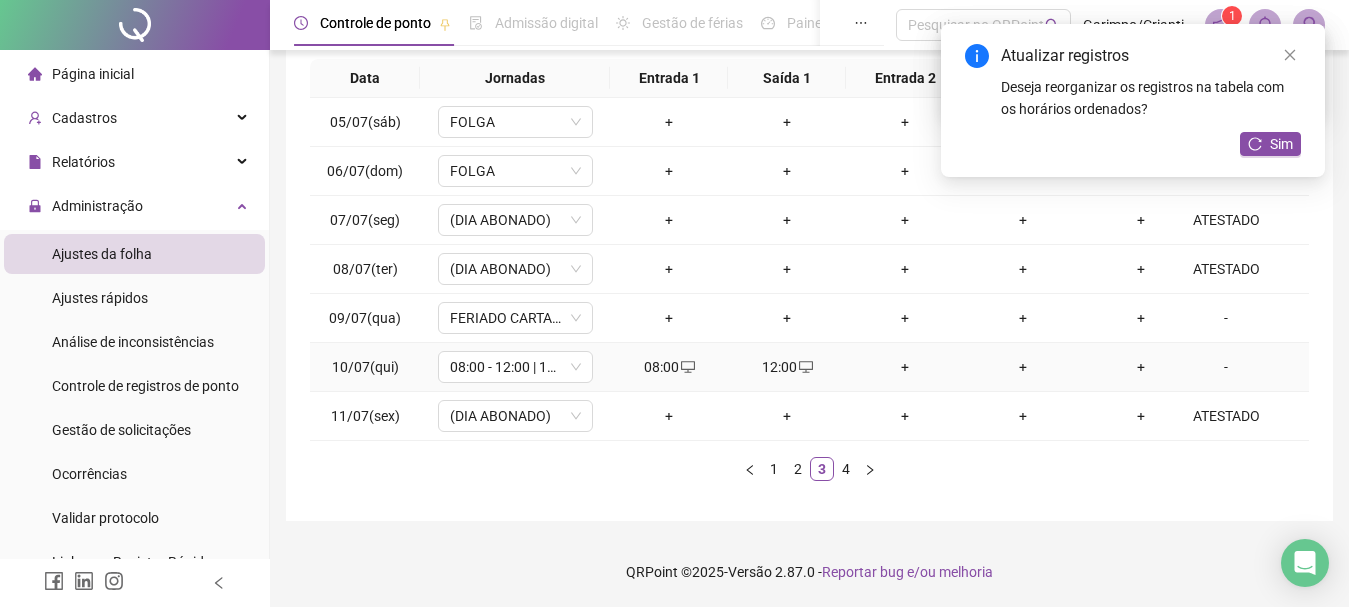 click on "+" at bounding box center (905, 367) 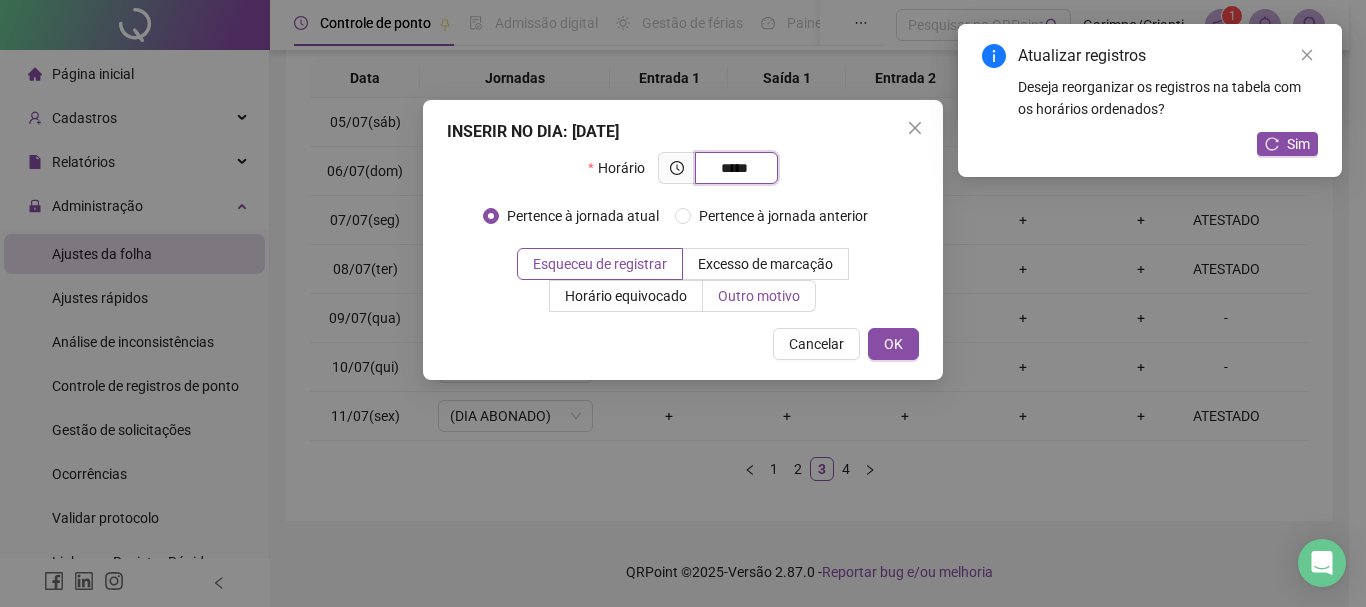 type on "*****" 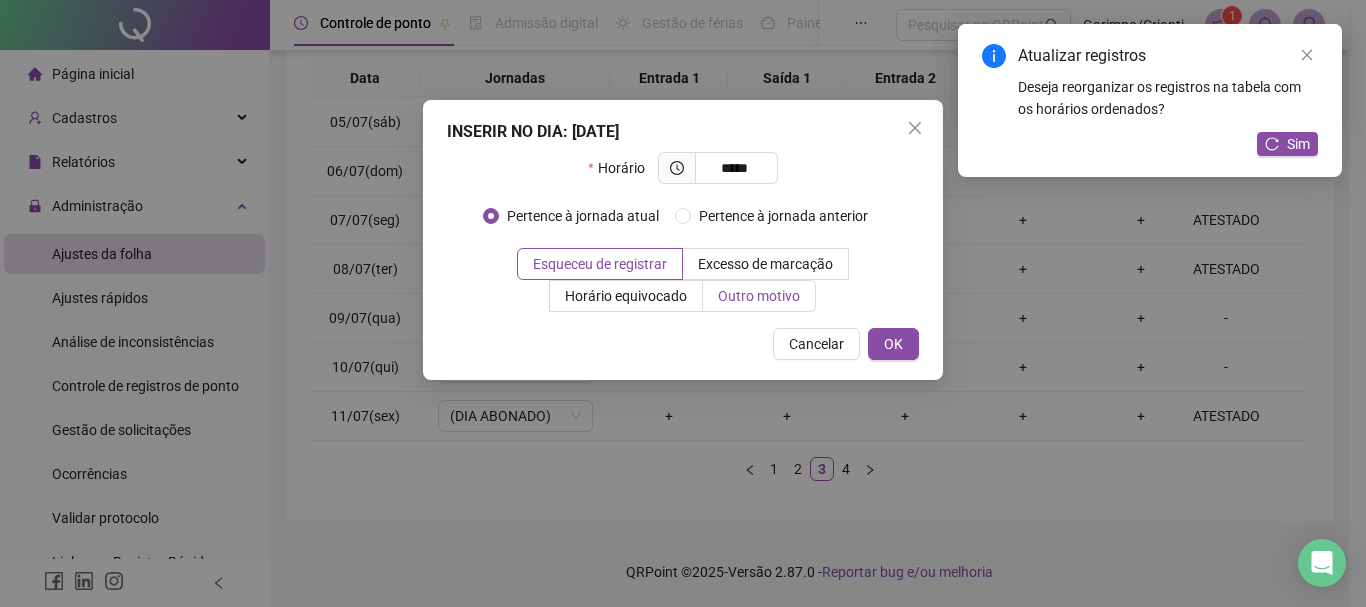 click on "Outro motivo" at bounding box center [759, 296] 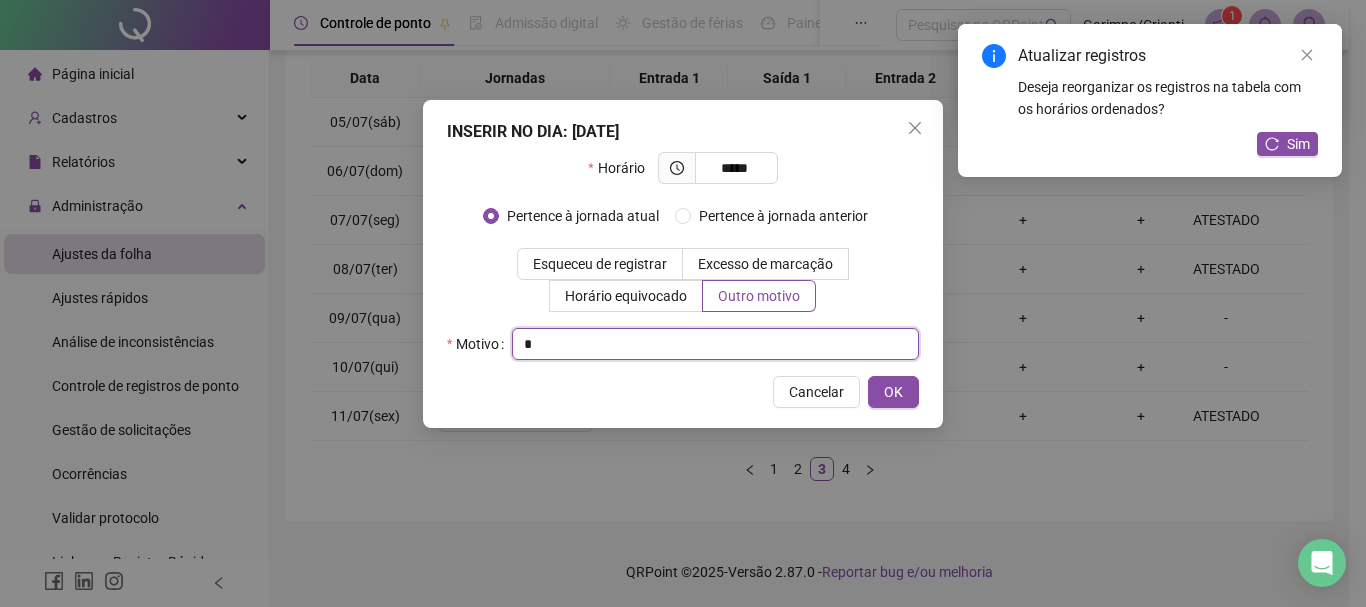 click at bounding box center [715, 344] 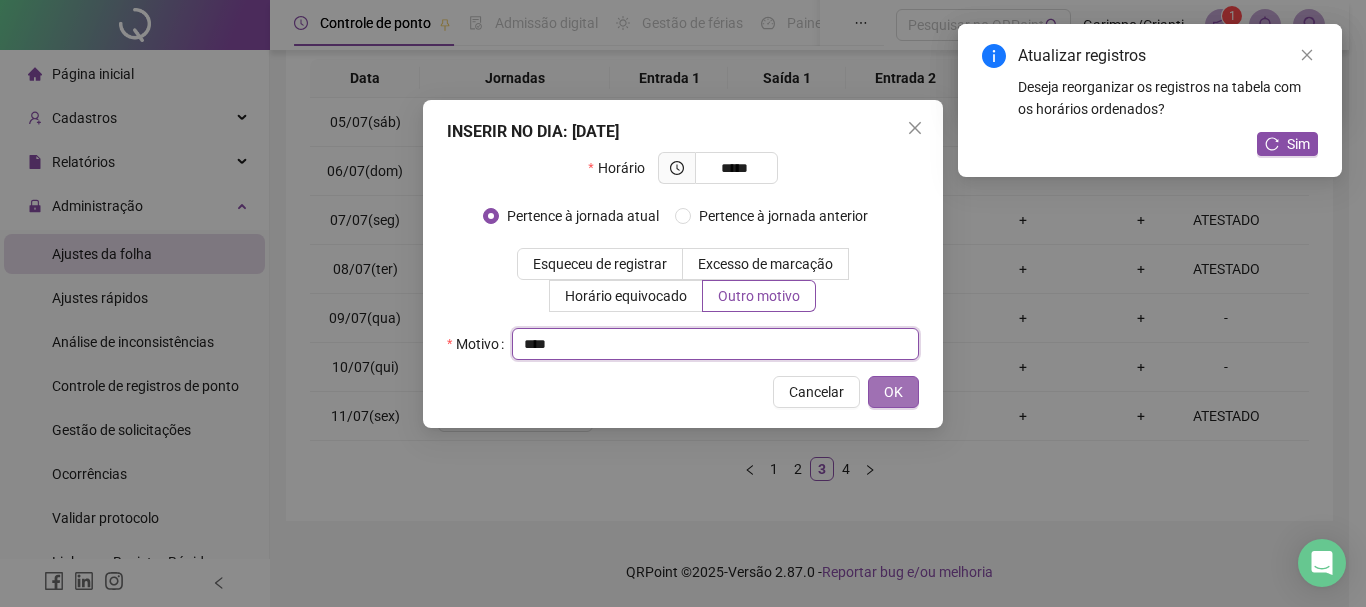 type 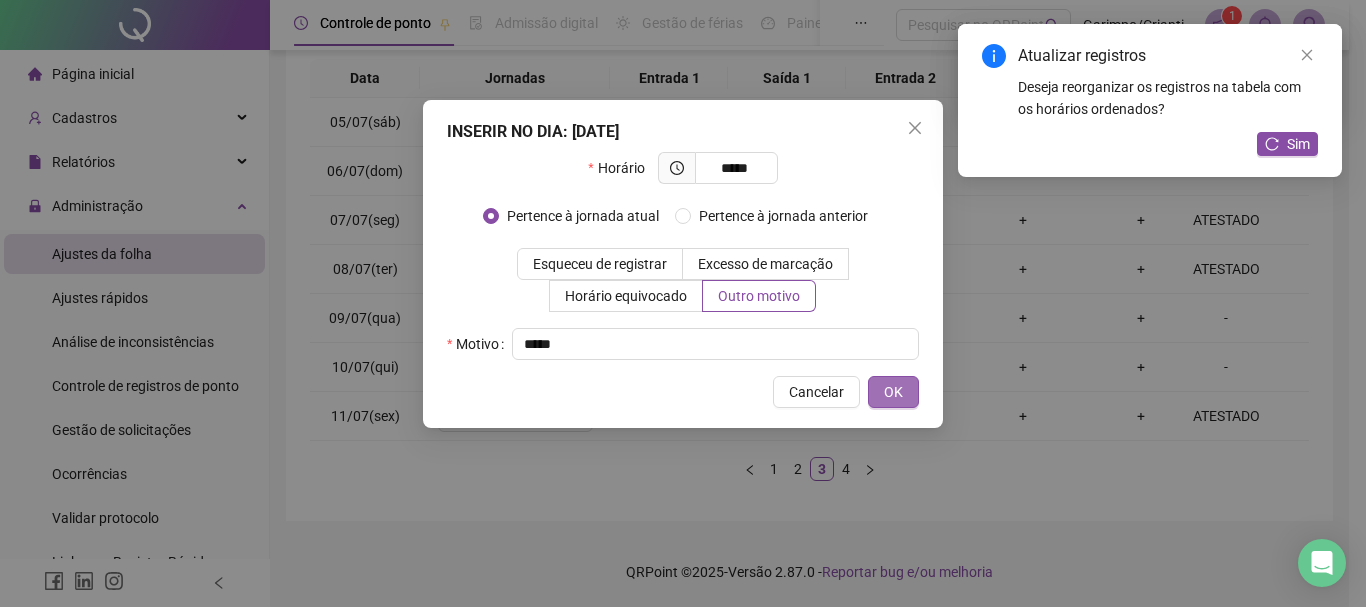 type 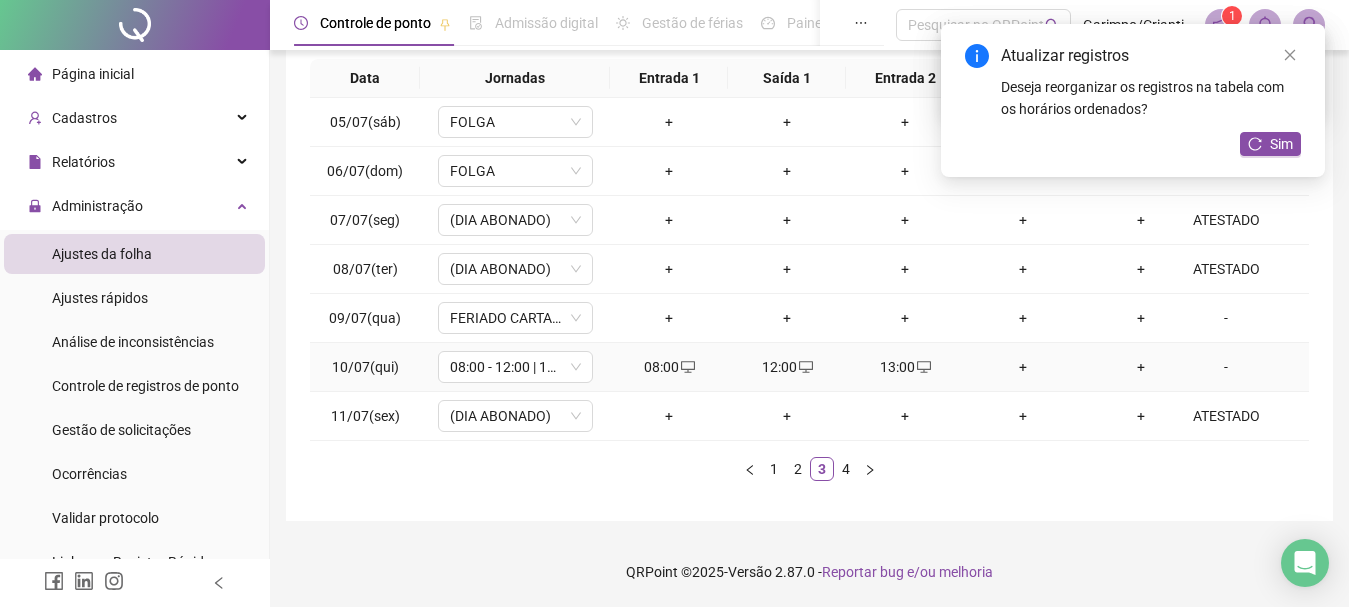 click on "+" at bounding box center [1023, 367] 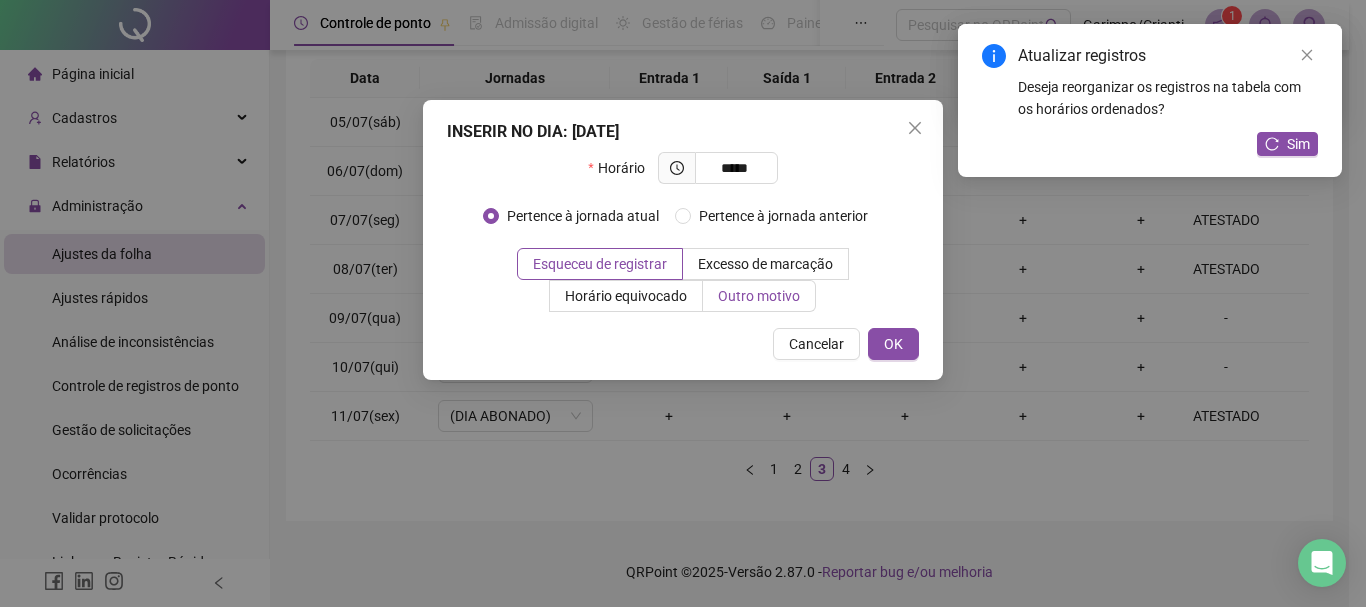 type on "*****" 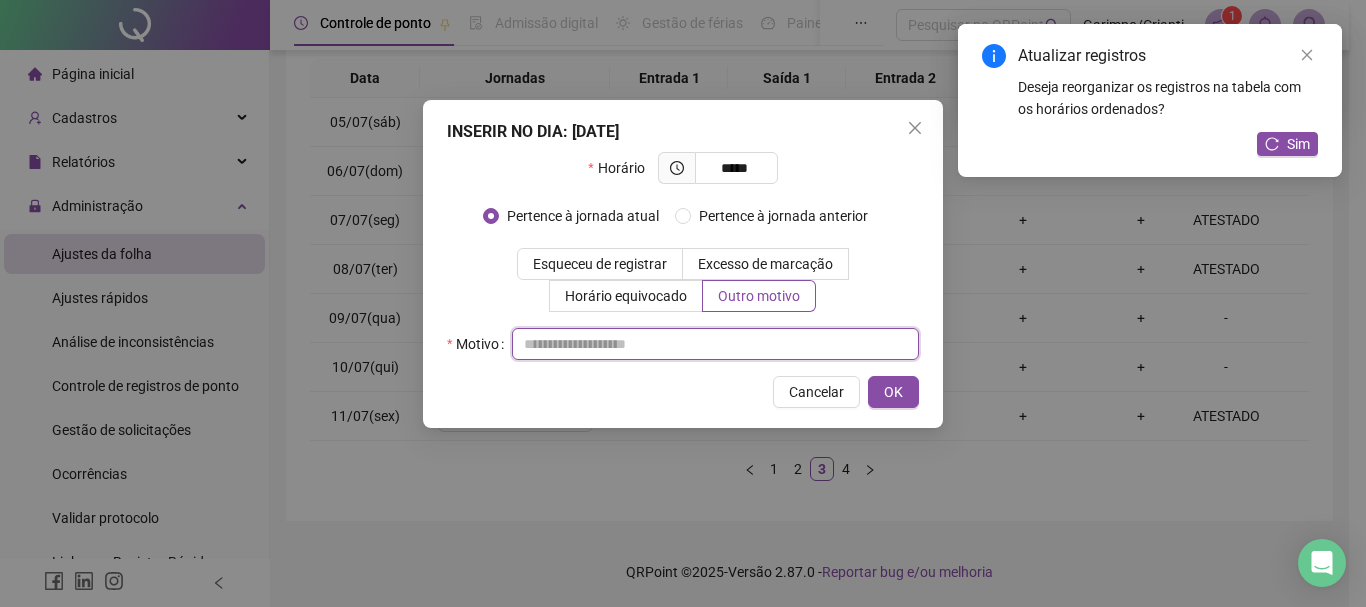 click at bounding box center (715, 344) 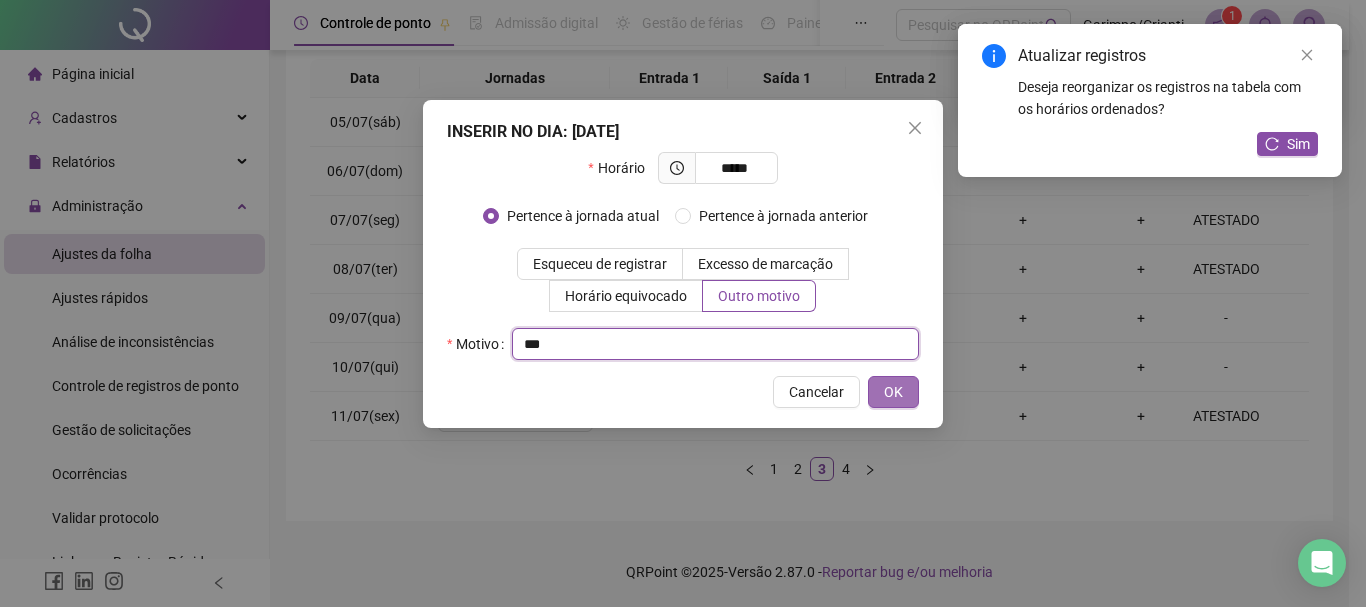 type 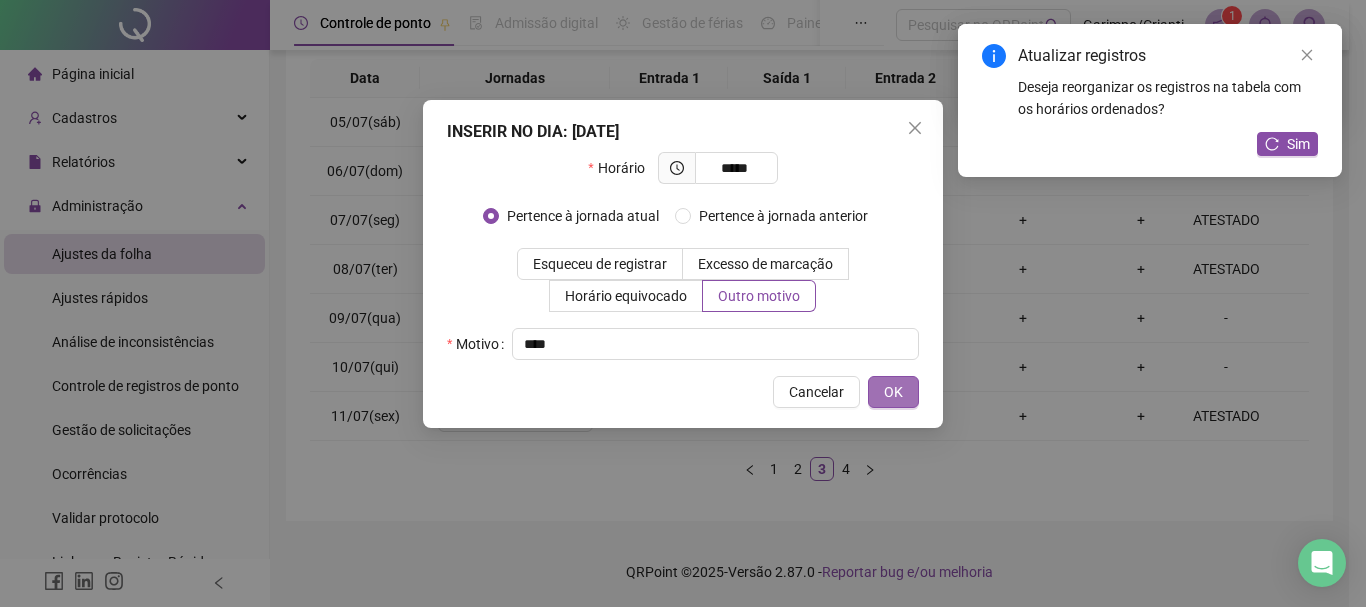 type 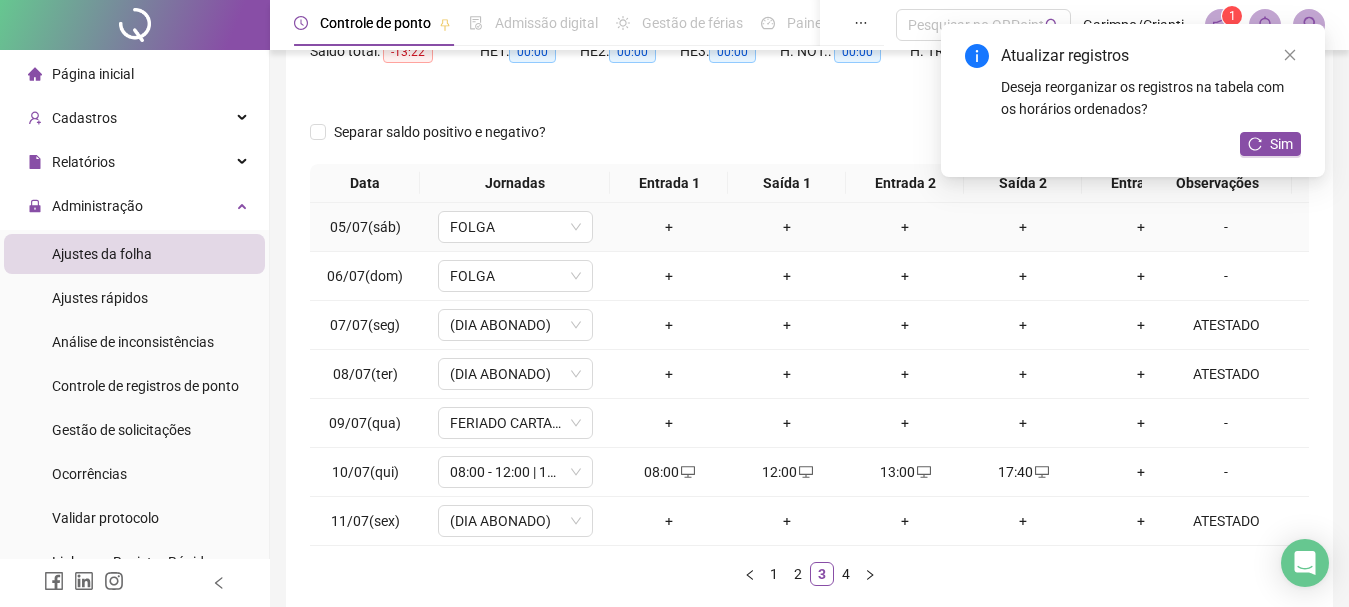 scroll, scrollTop: 348, scrollLeft: 0, axis: vertical 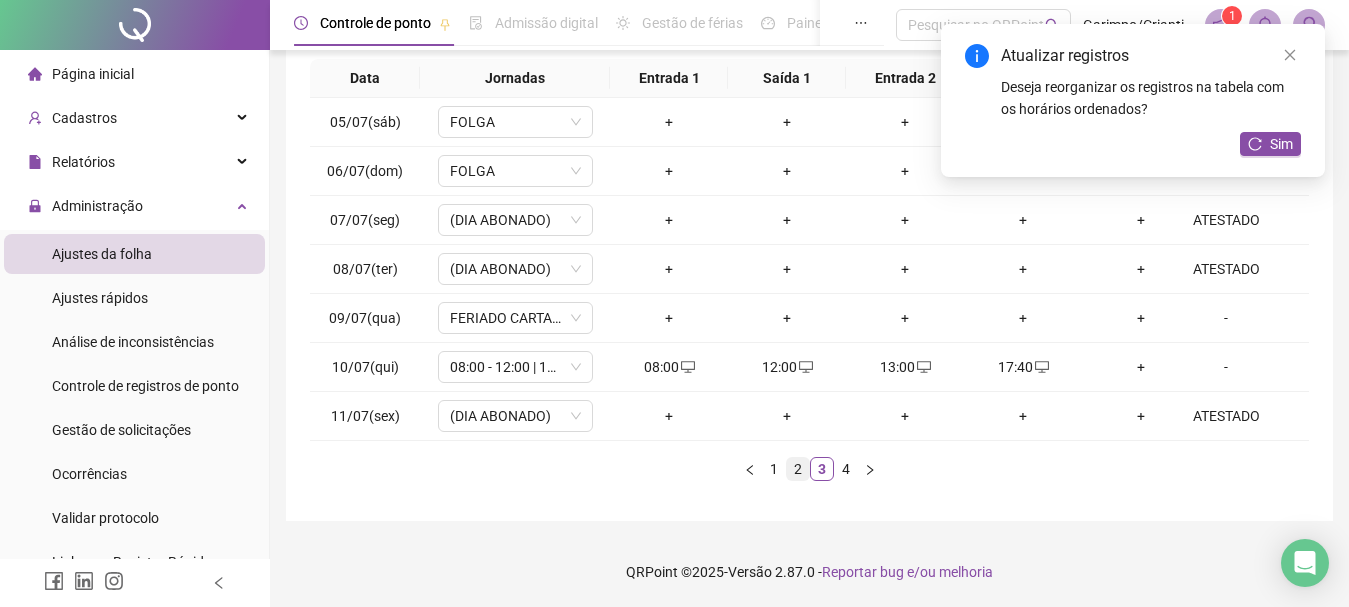 click on "2" at bounding box center [798, 469] 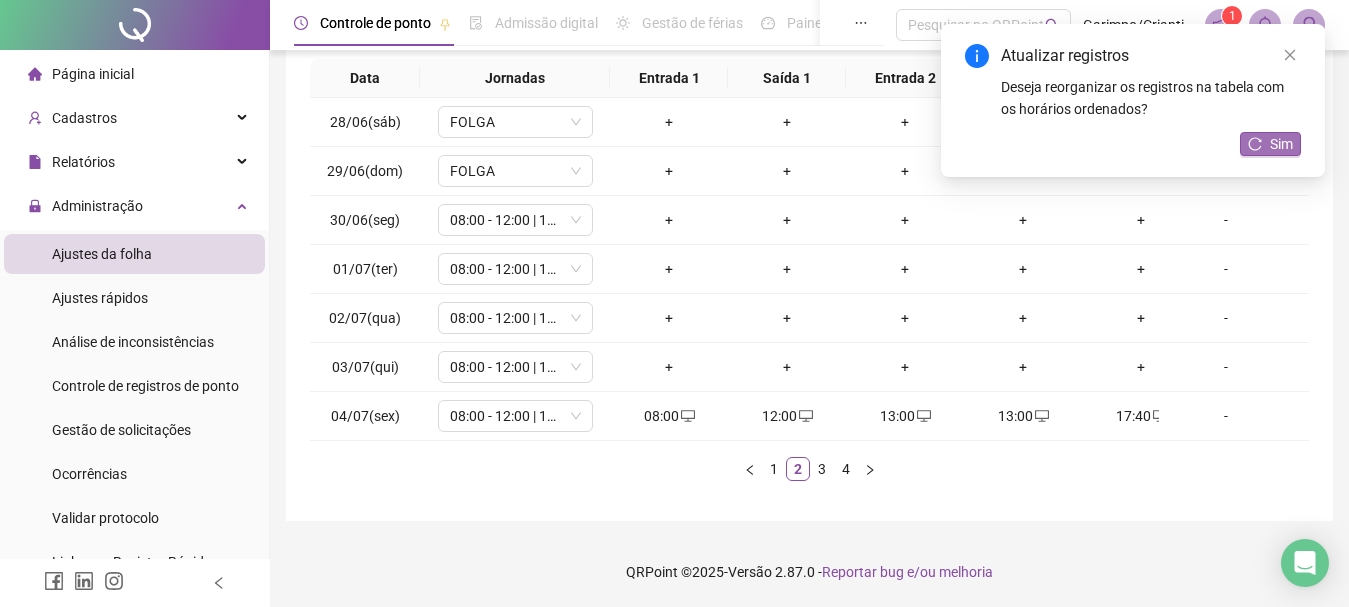 click on "Sim" at bounding box center [1281, 144] 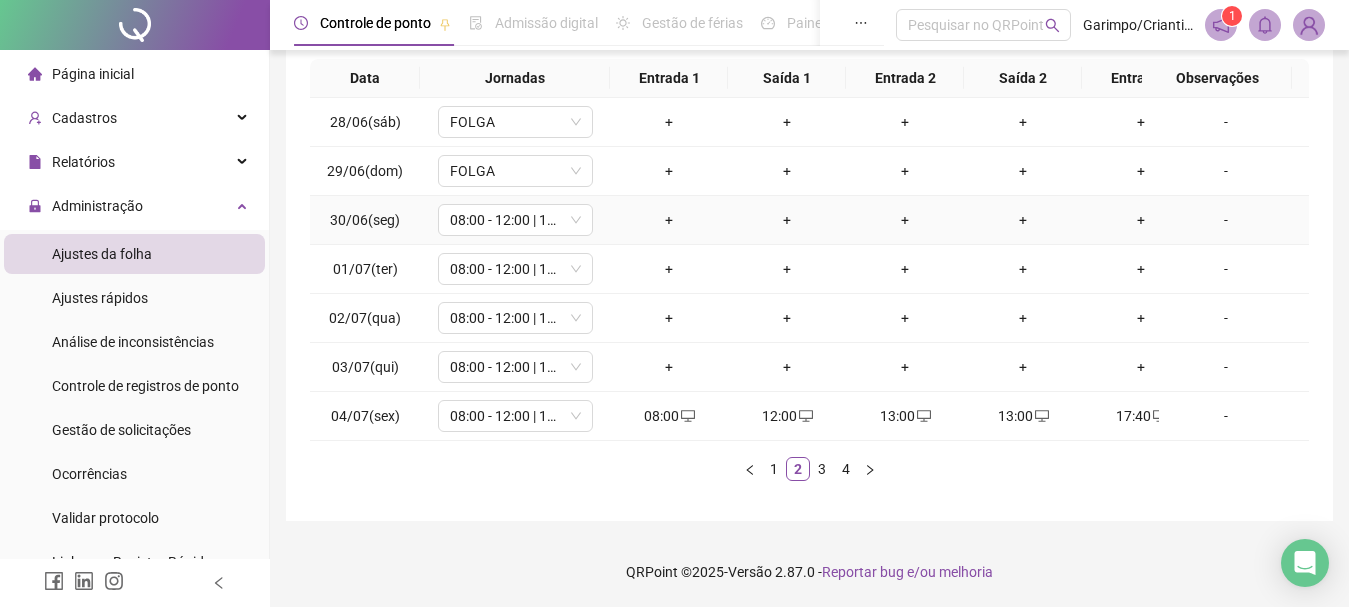 click on "+" at bounding box center [669, 220] 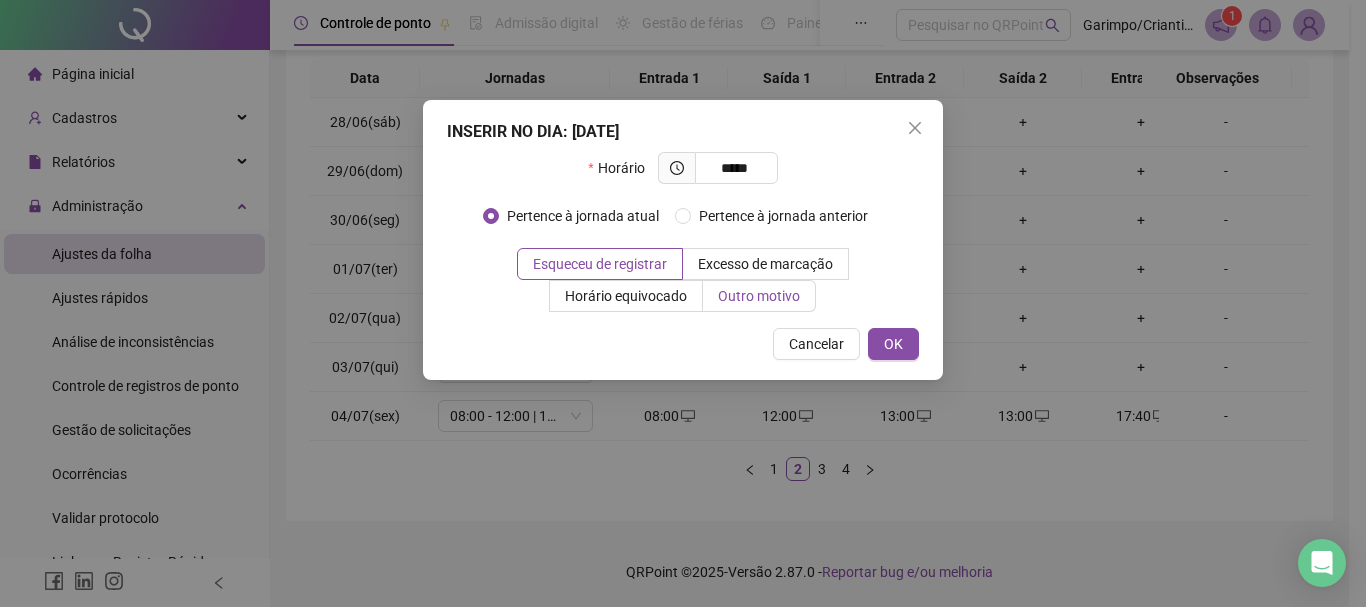 type on "*****" 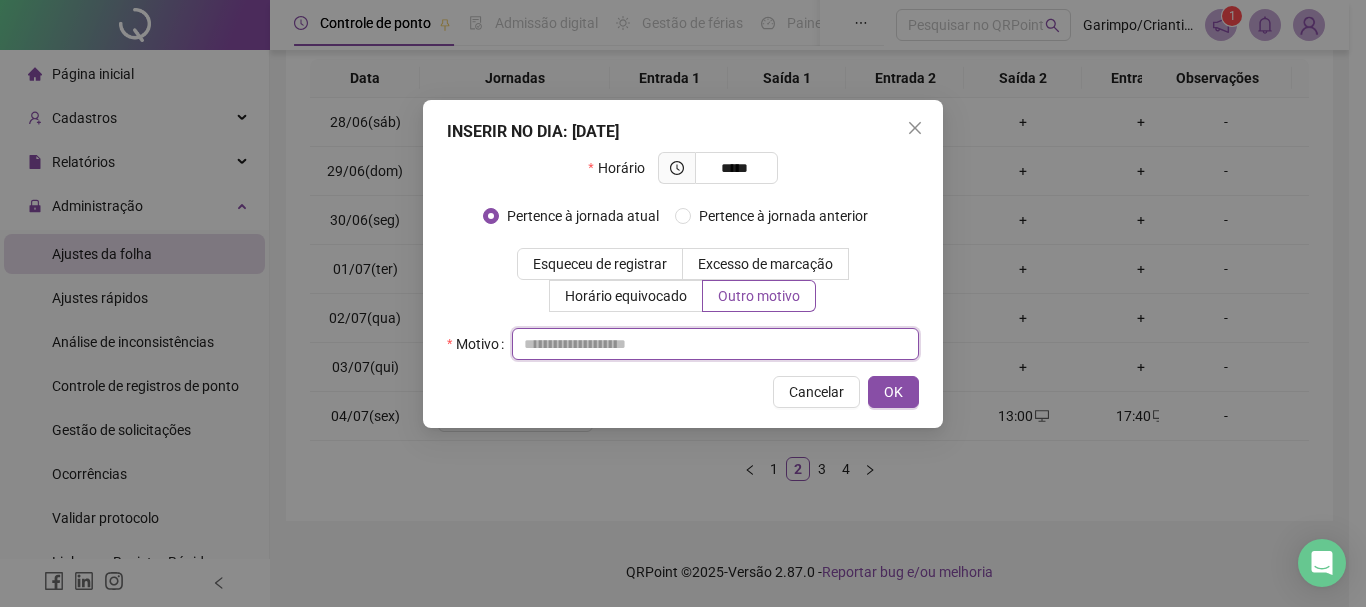 click at bounding box center (715, 344) 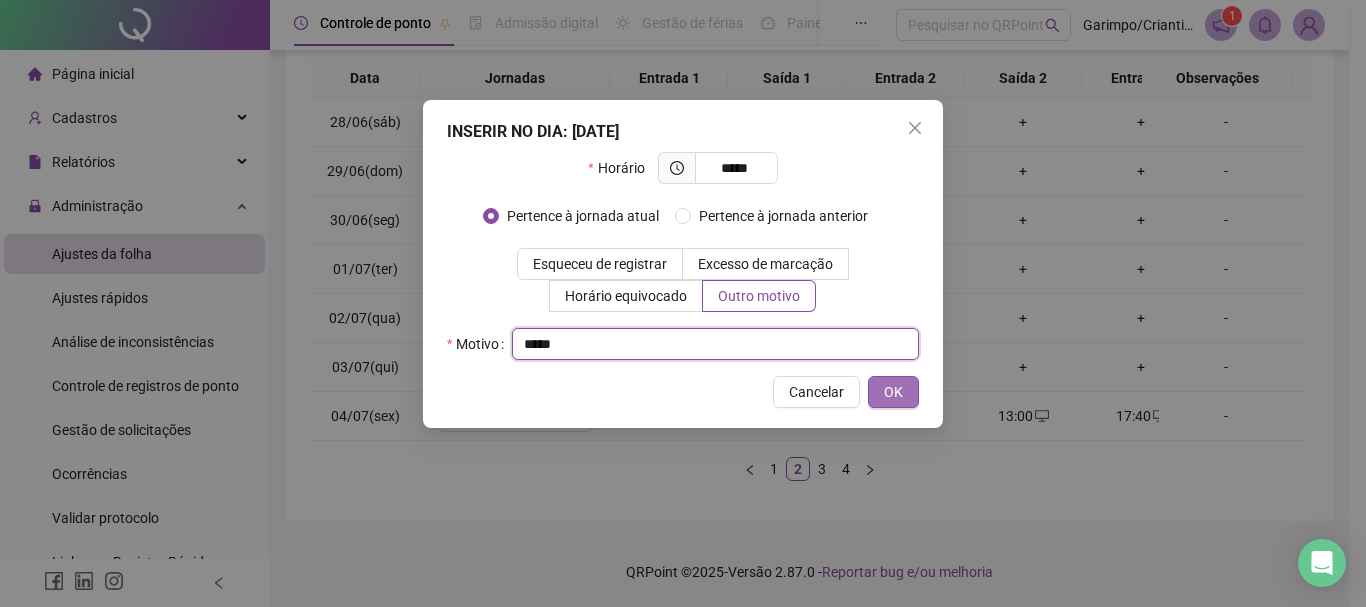 type 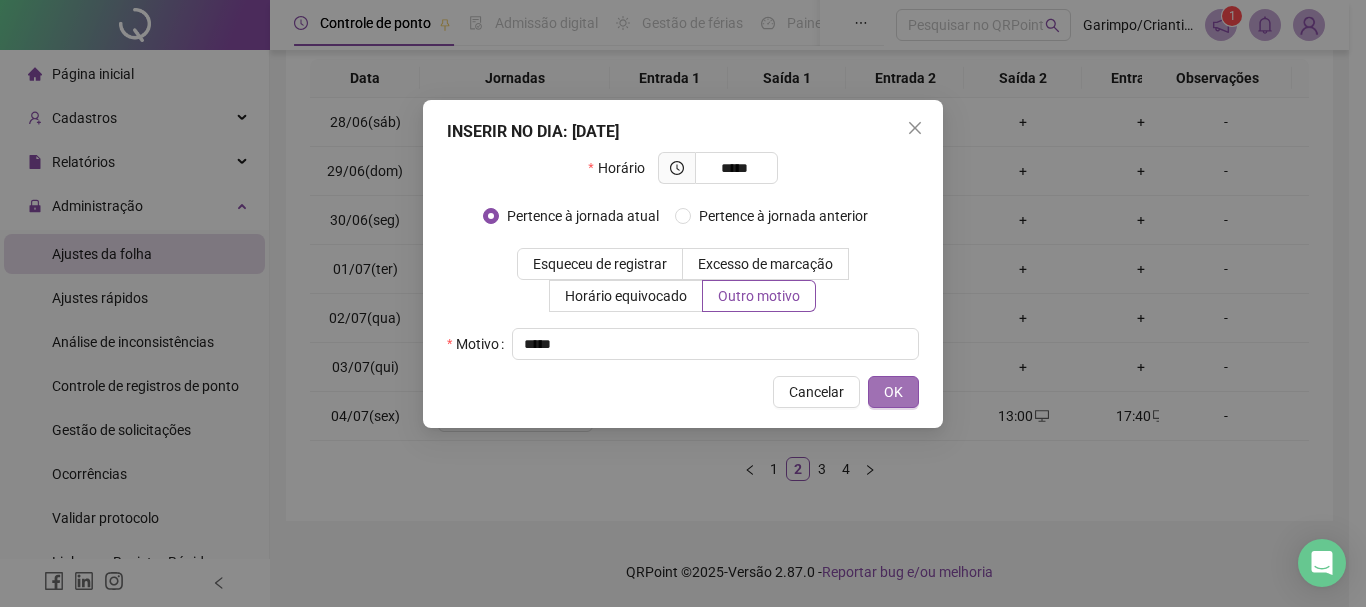 click on "OK" at bounding box center (893, 392) 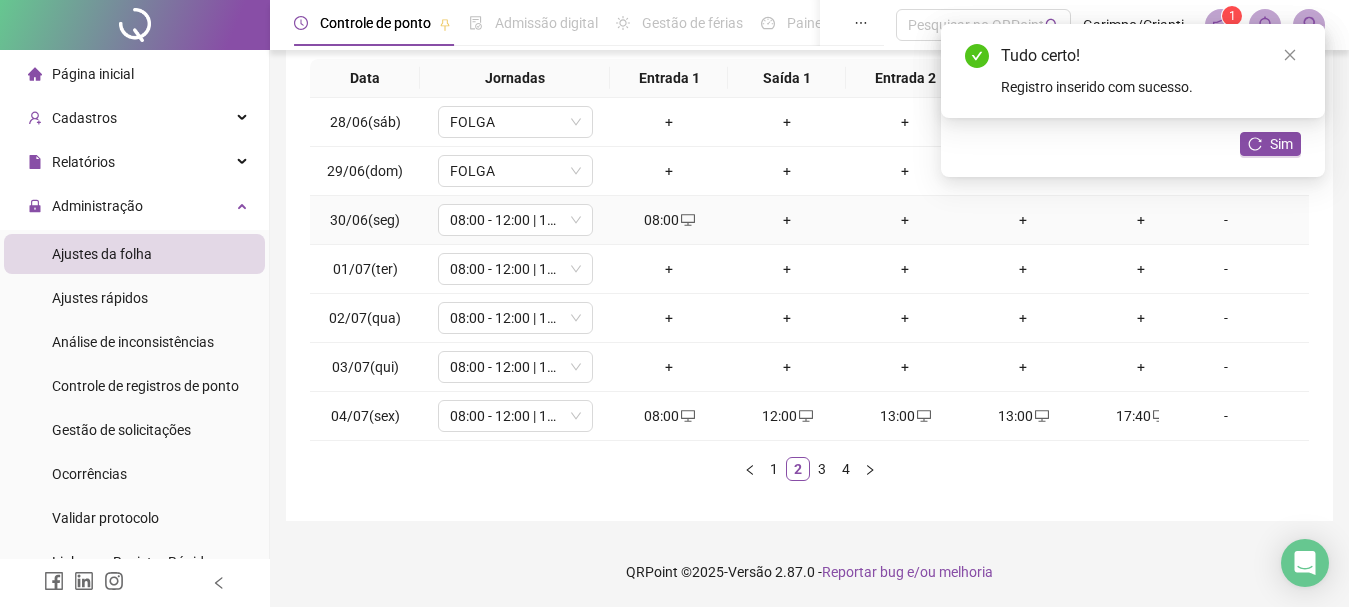 click on "+" at bounding box center [787, 220] 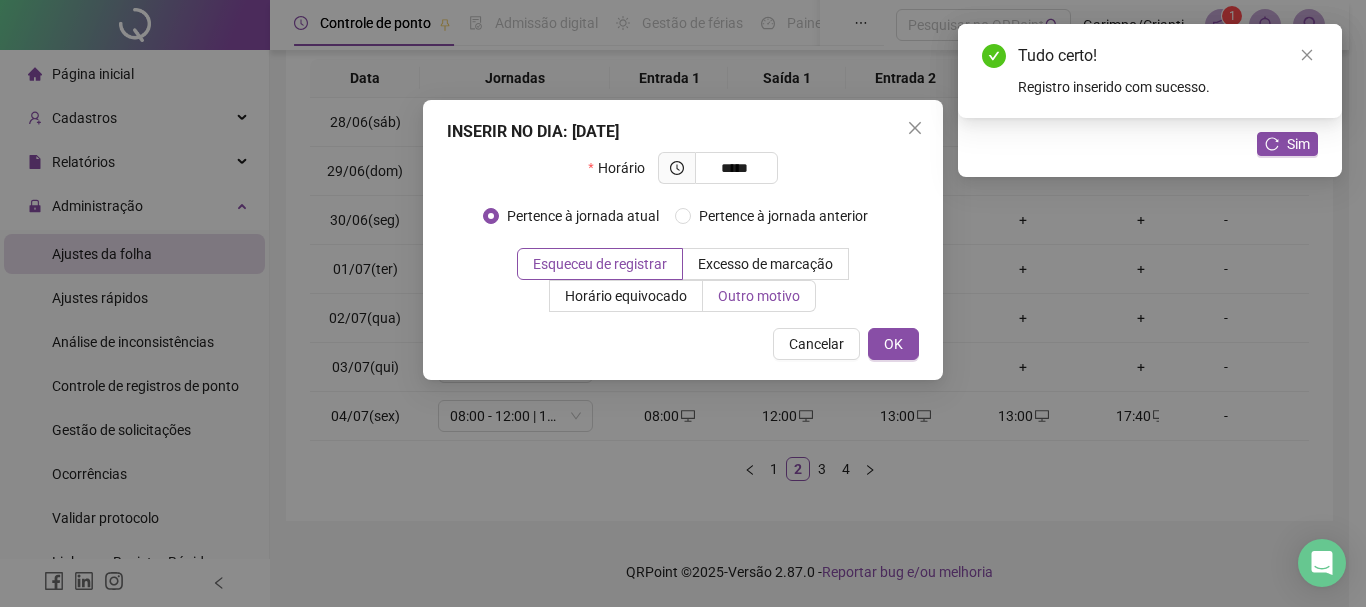 type on "*****" 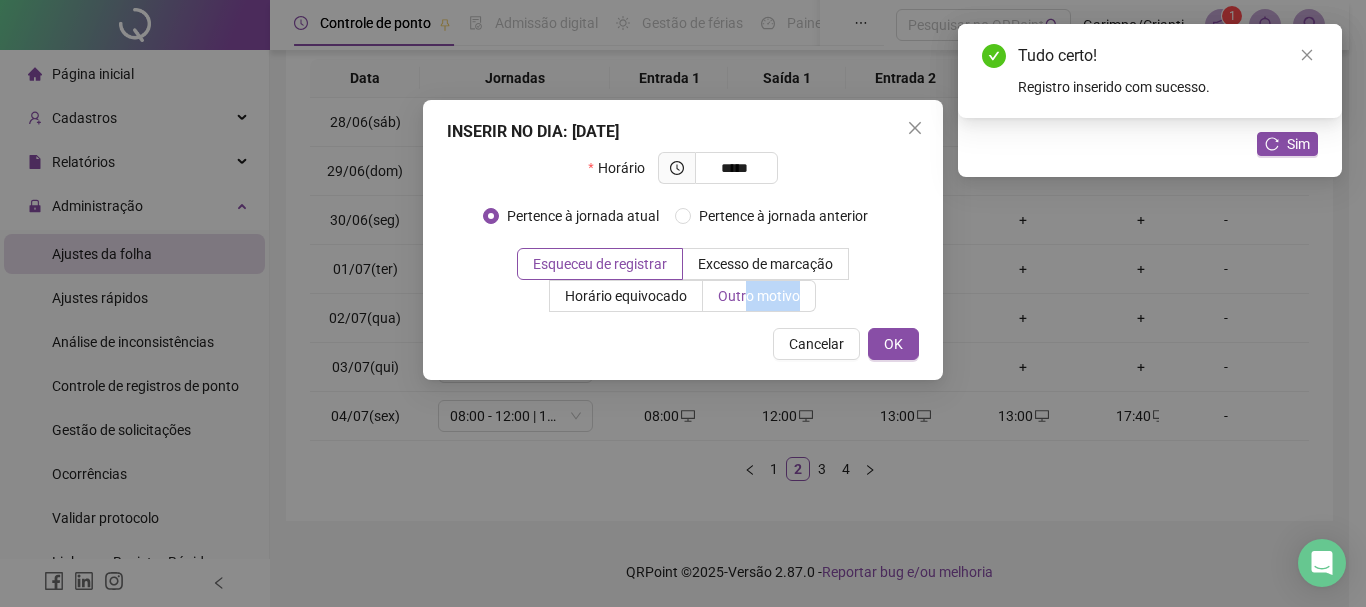 click on "INSERIR NO DIA :   [DATE] Horário ***** Pertence à jornada atual Pertence à jornada anterior Esqueceu de registrar Excesso de marcação Horário equivocado Outro motivo Motivo Cancelar OK" at bounding box center (683, 240) 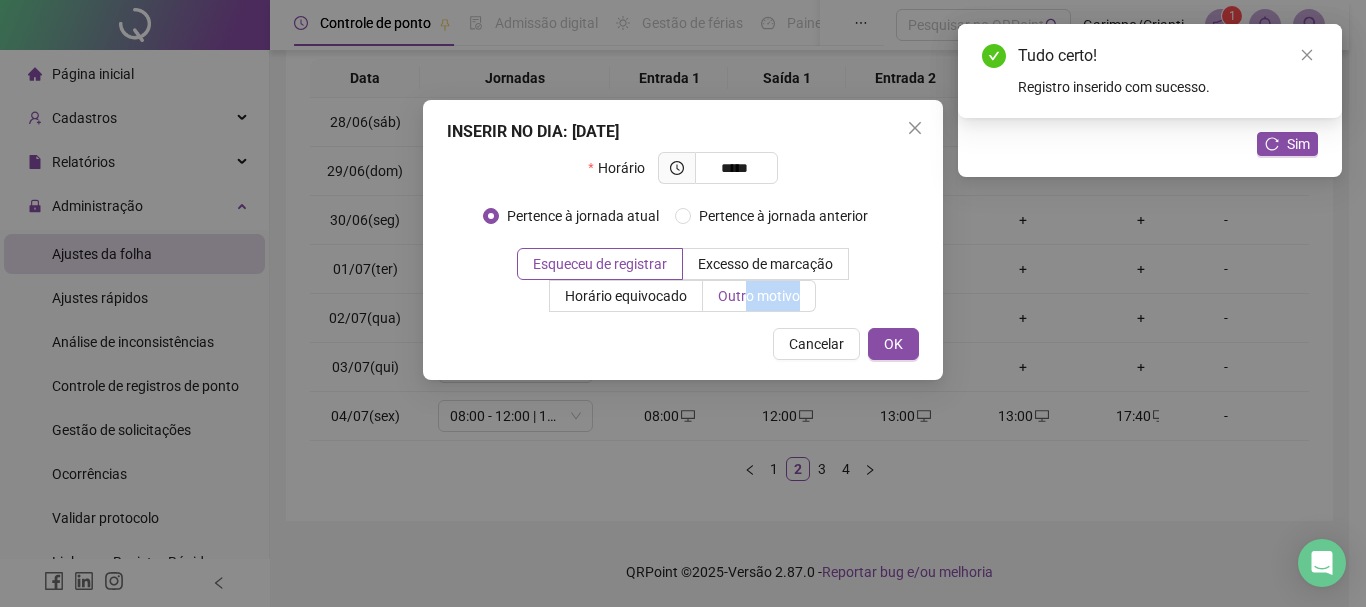 click on "Outro motivo" at bounding box center (759, 296) 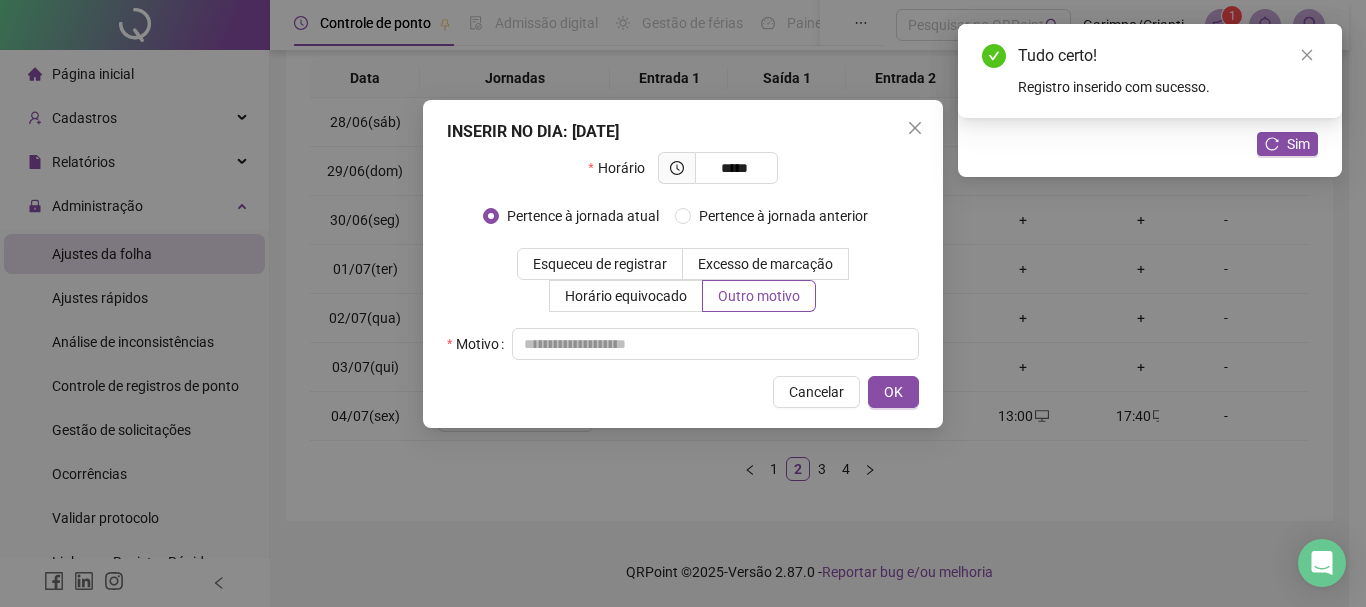 click on "Horário ***** Pertence à jornada atual [GEOGRAPHIC_DATA] à jornada anterior Esqueceu de registrar Excesso de marcação Horário equivocado Outro motivo Motivo" at bounding box center (683, 256) 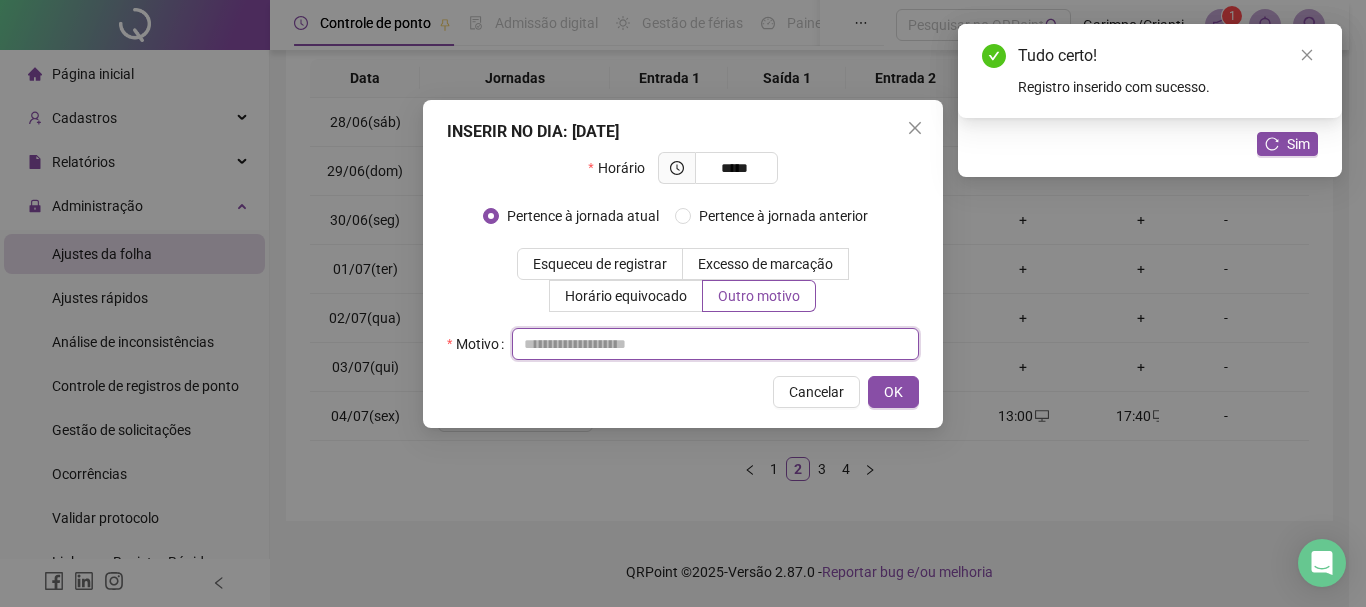 click at bounding box center (715, 344) 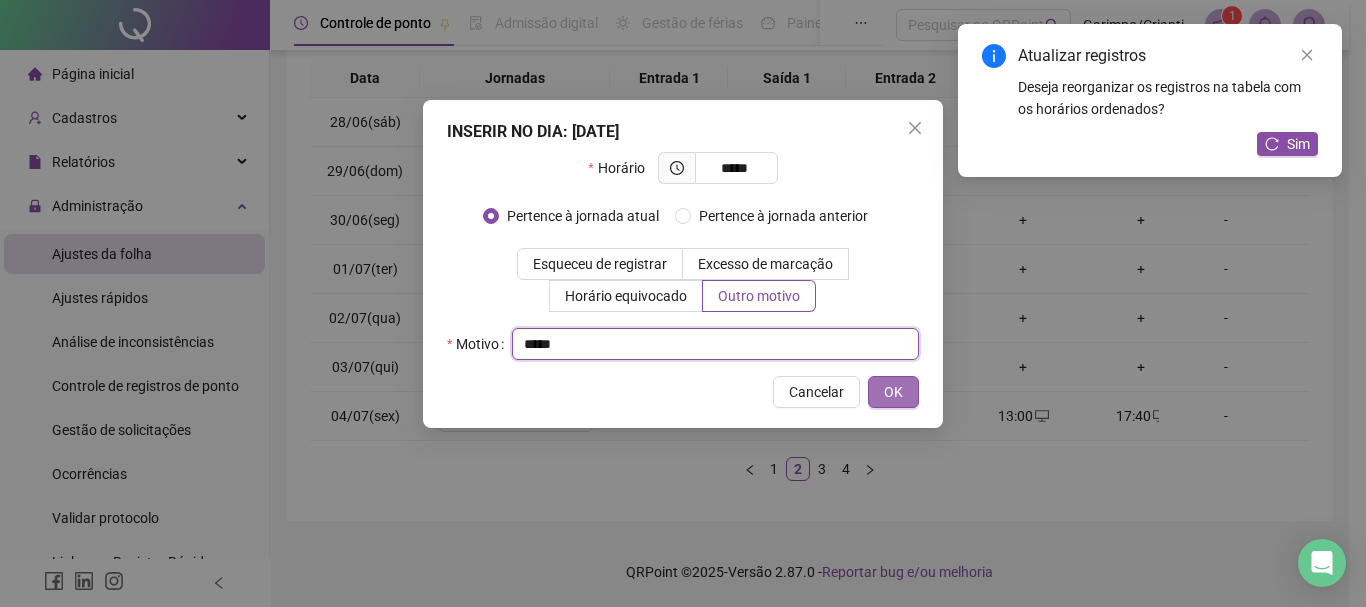 type 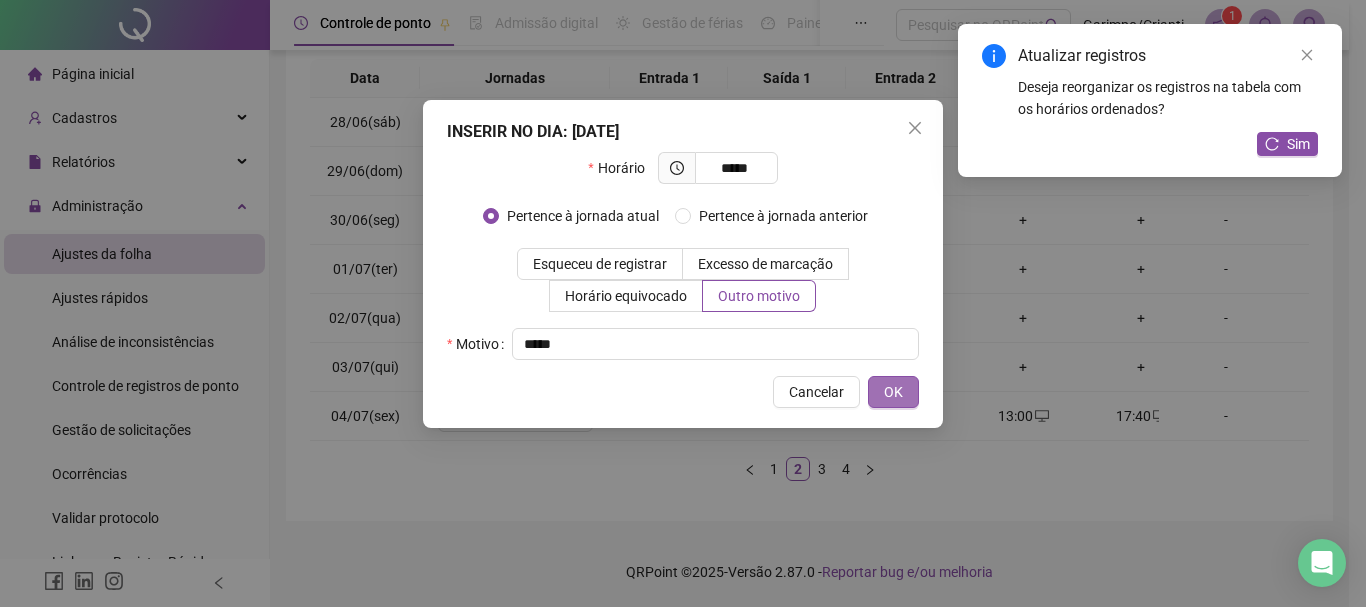 type 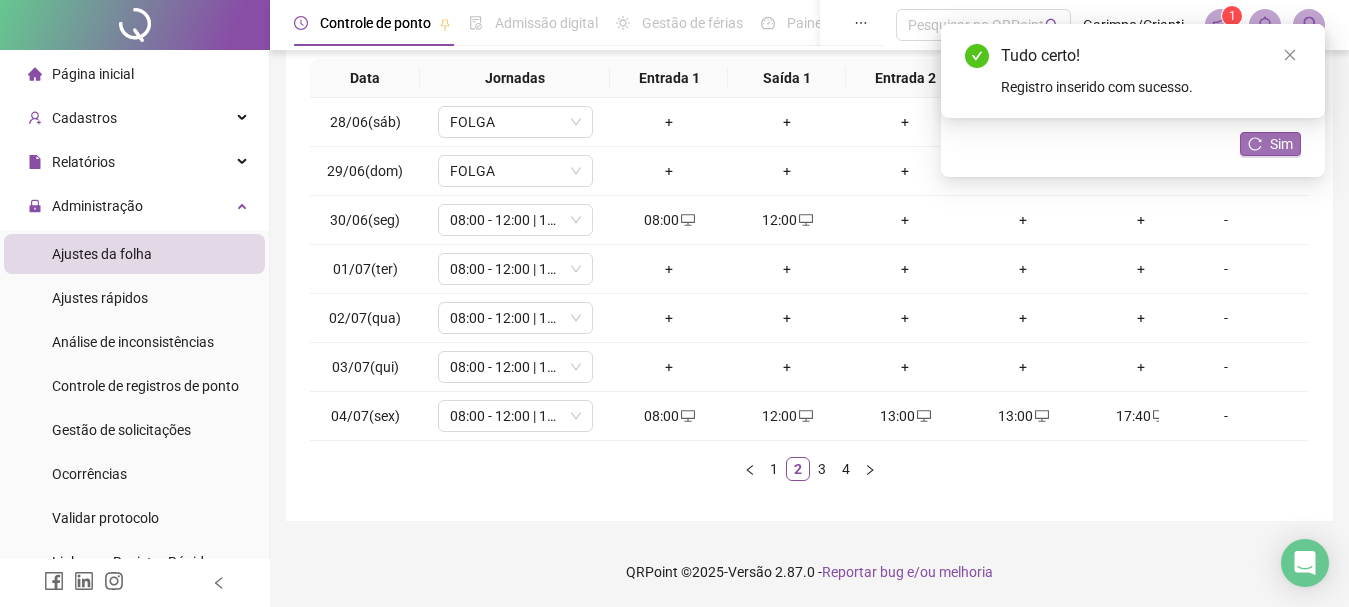click on "Sim" at bounding box center (1270, 144) 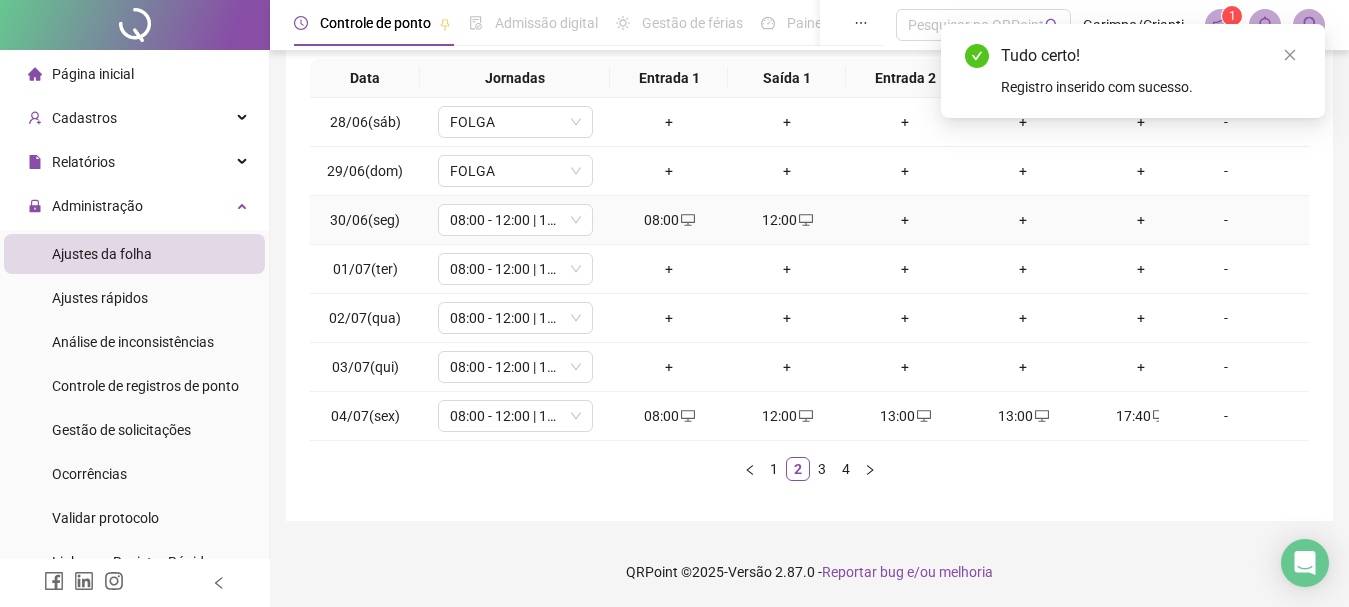 click on "+" at bounding box center (905, 220) 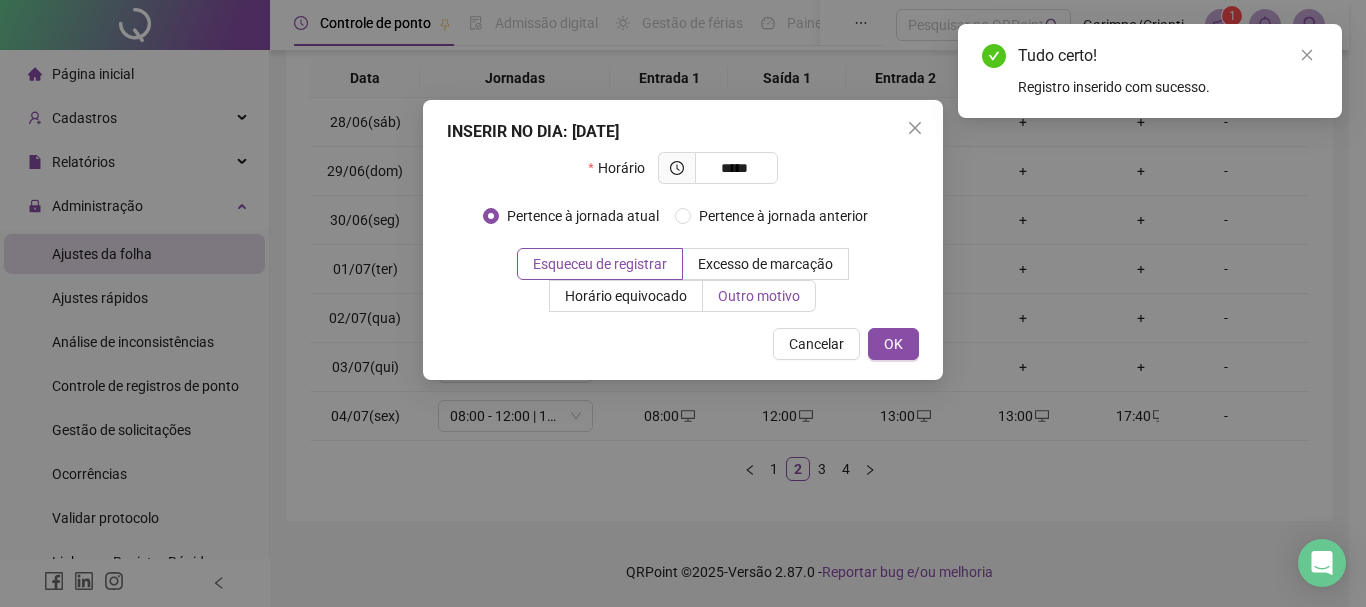 type on "*****" 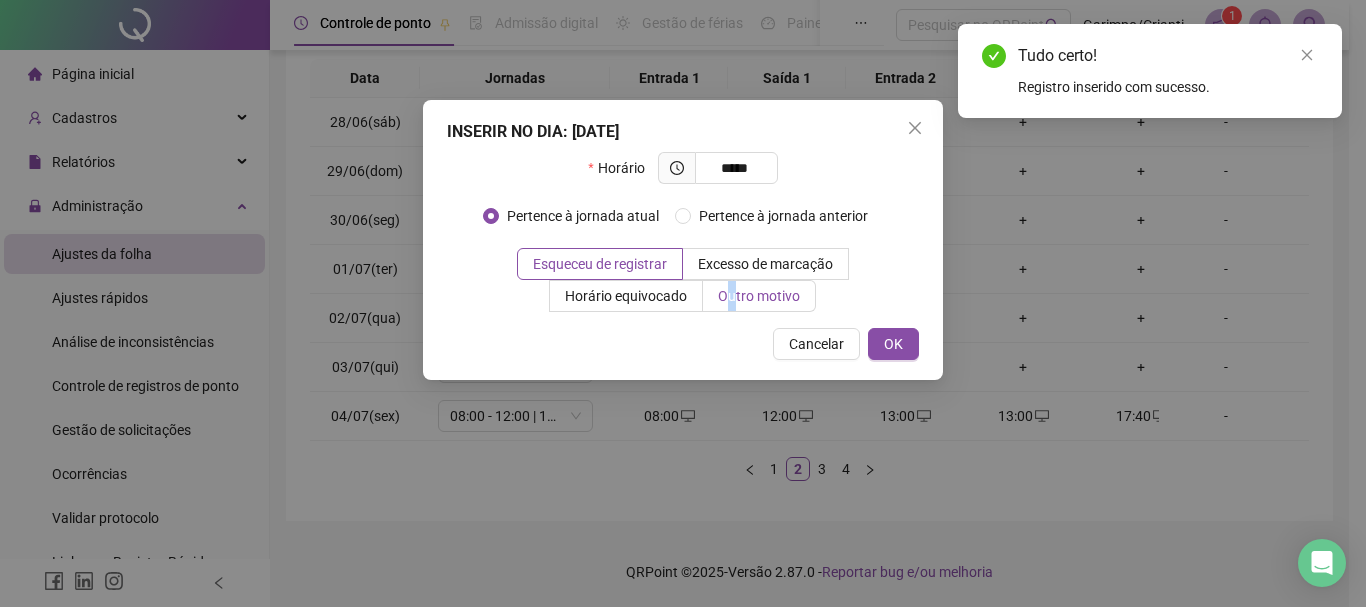 click on "Outro motivo" at bounding box center (759, 296) 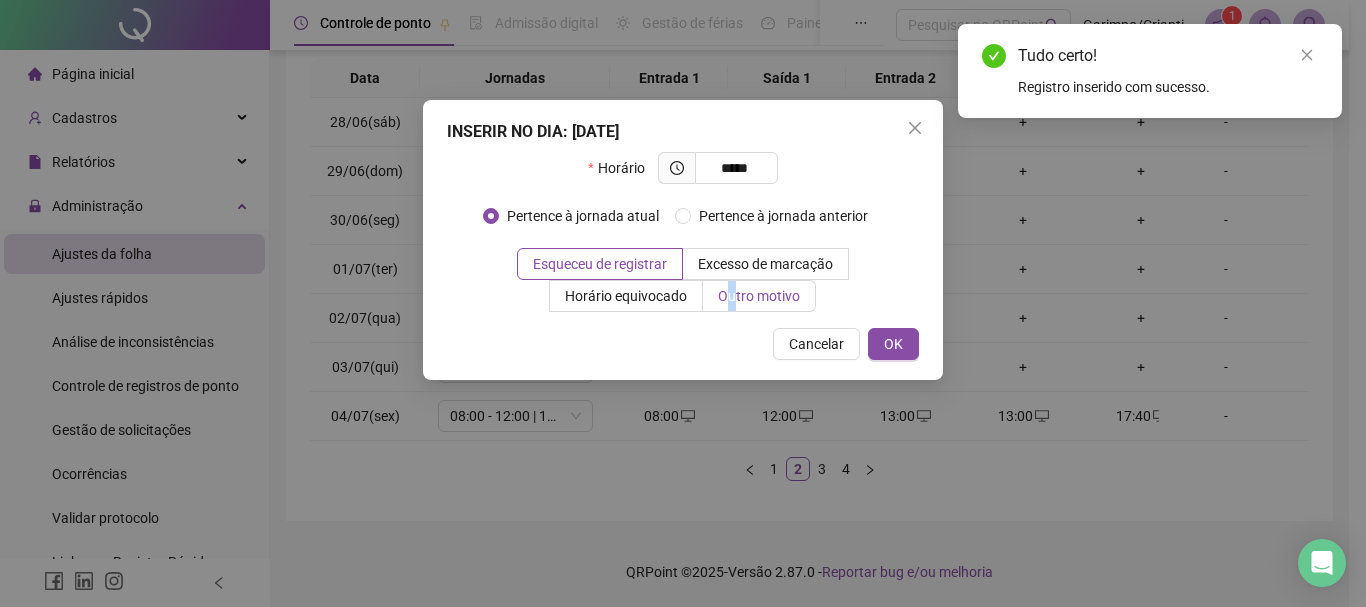 click on "Outro motivo" at bounding box center [759, 296] 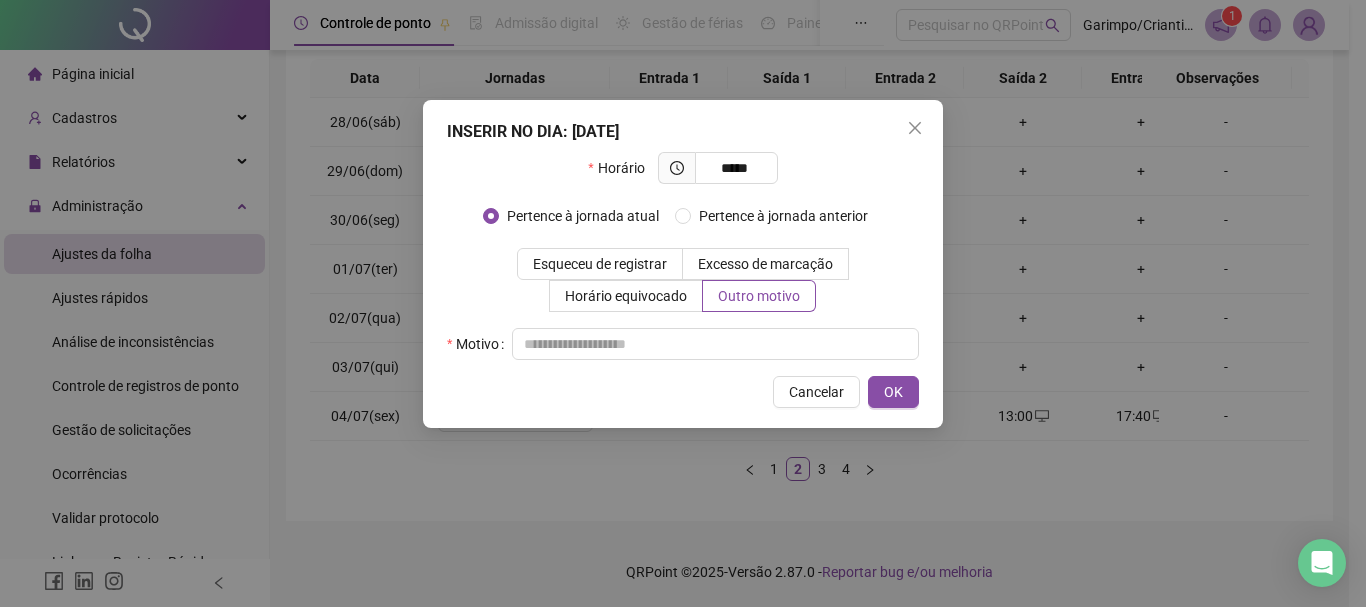 click on "Horário ***** Pertence à jornada atual [GEOGRAPHIC_DATA] à jornada anterior Esqueceu de registrar Excesso de marcação Horário equivocado Outro motivo Motivo" at bounding box center (683, 256) 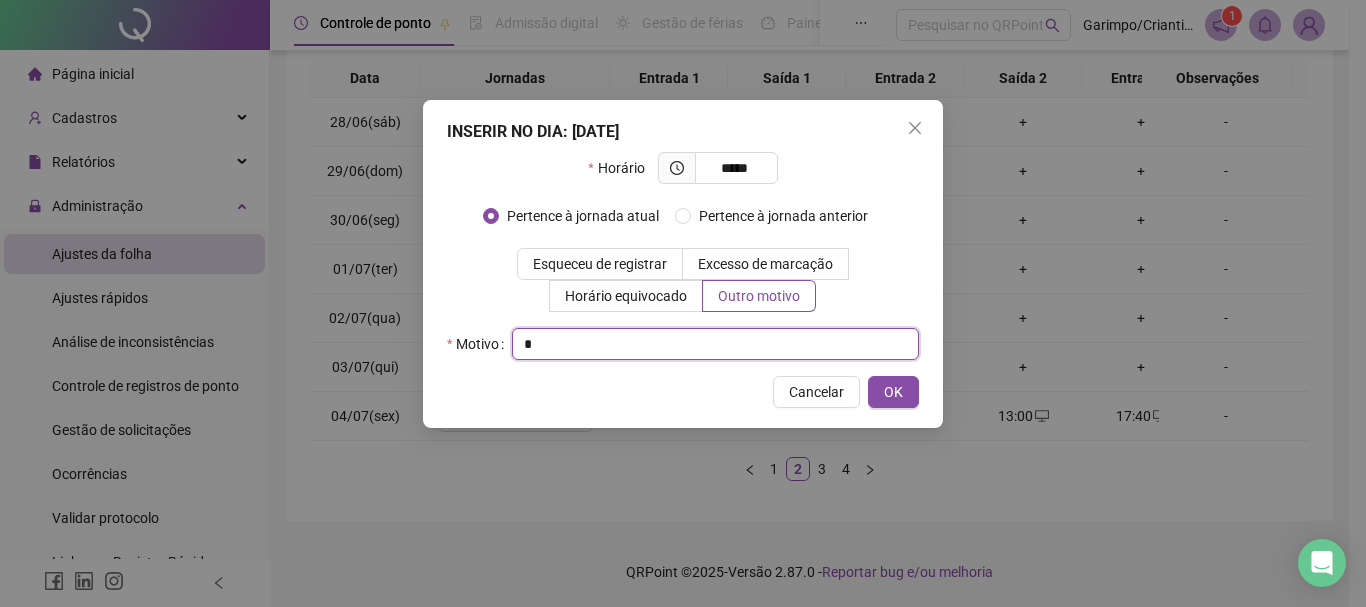 click at bounding box center (715, 344) 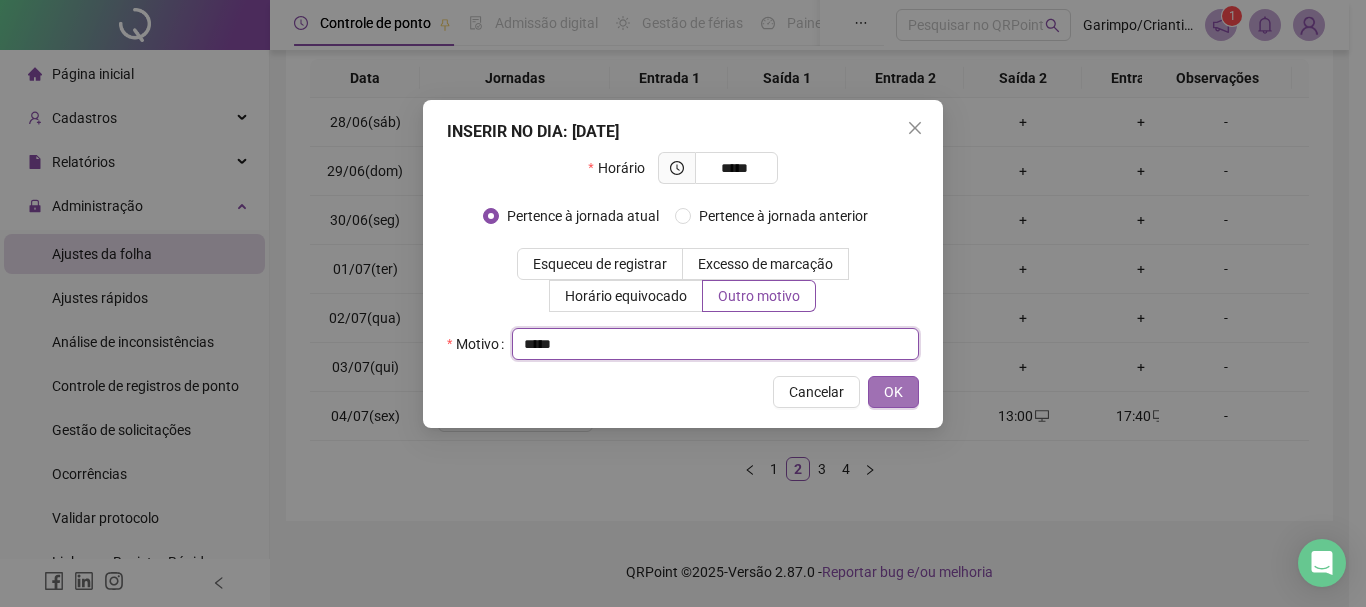 type 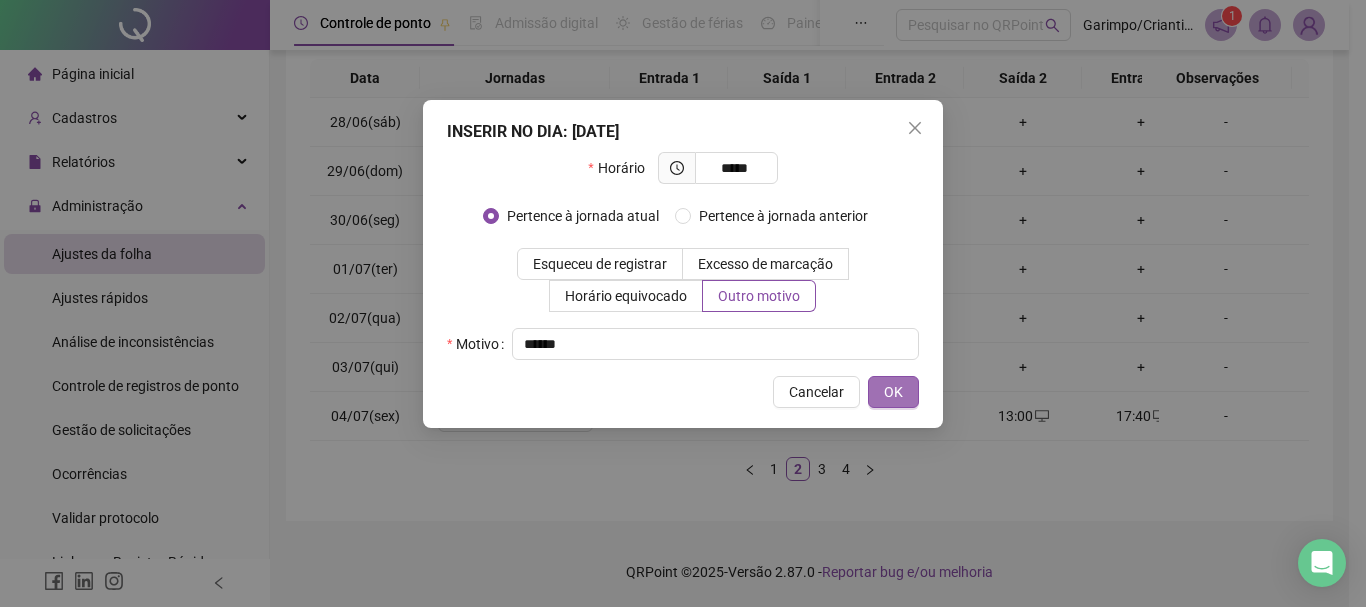 type 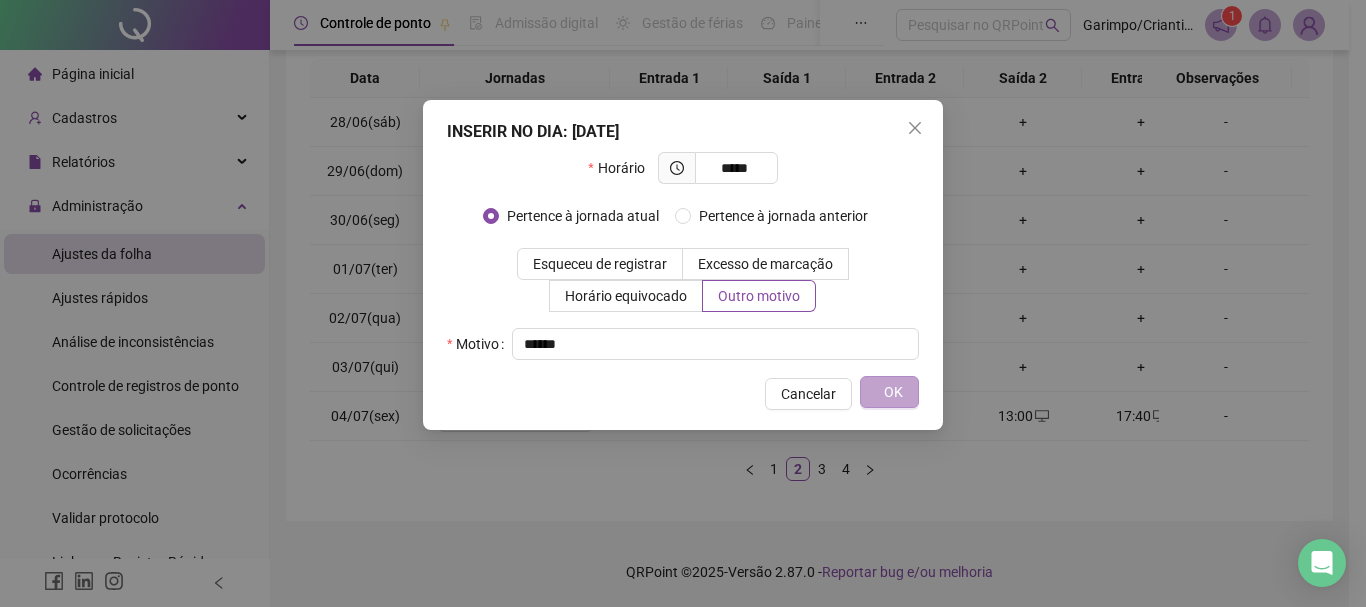 click on "OK" at bounding box center (893, 392) 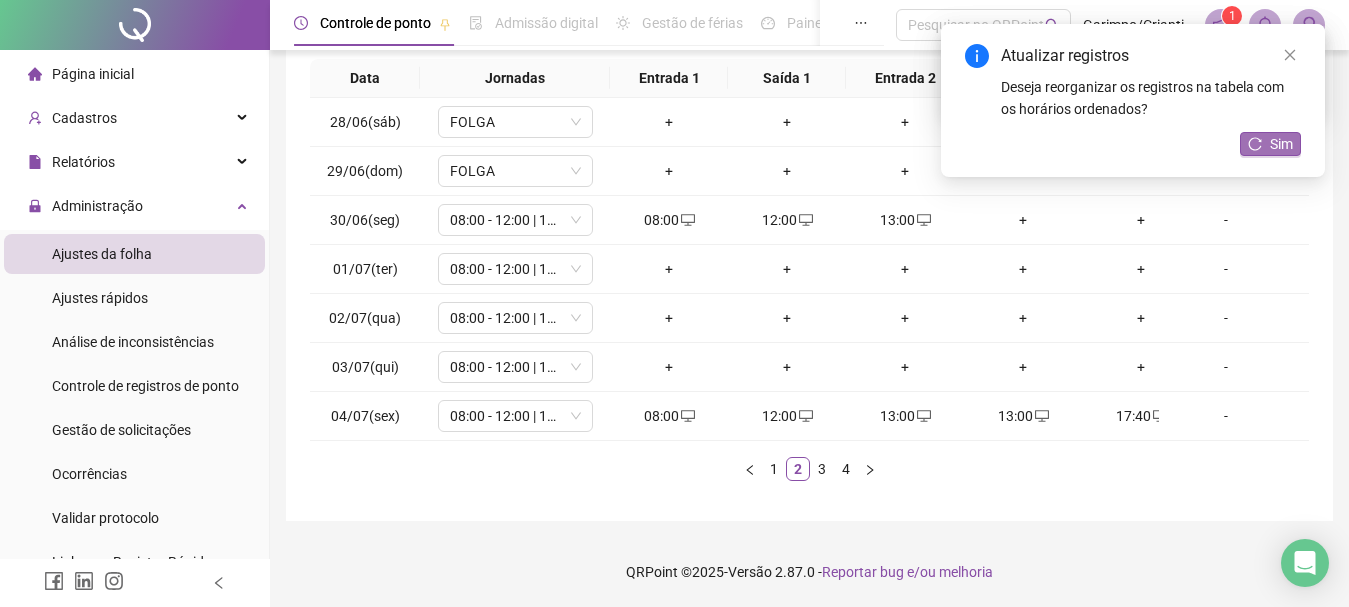 click 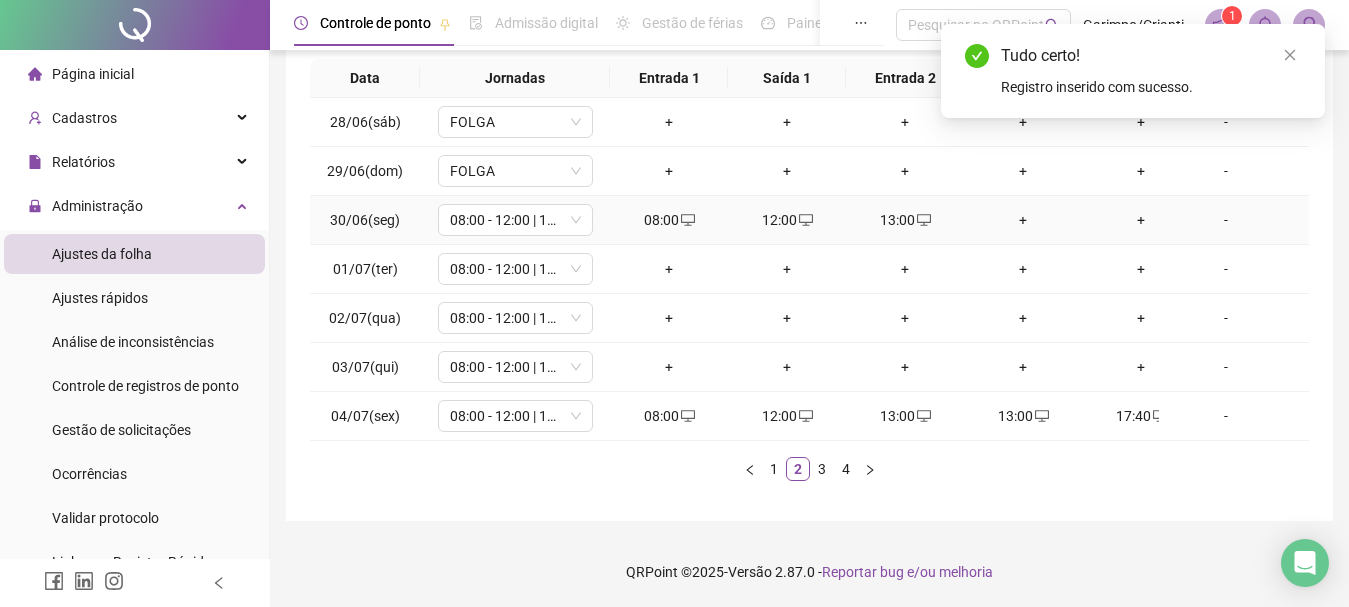 click on "+" at bounding box center (1023, 220) 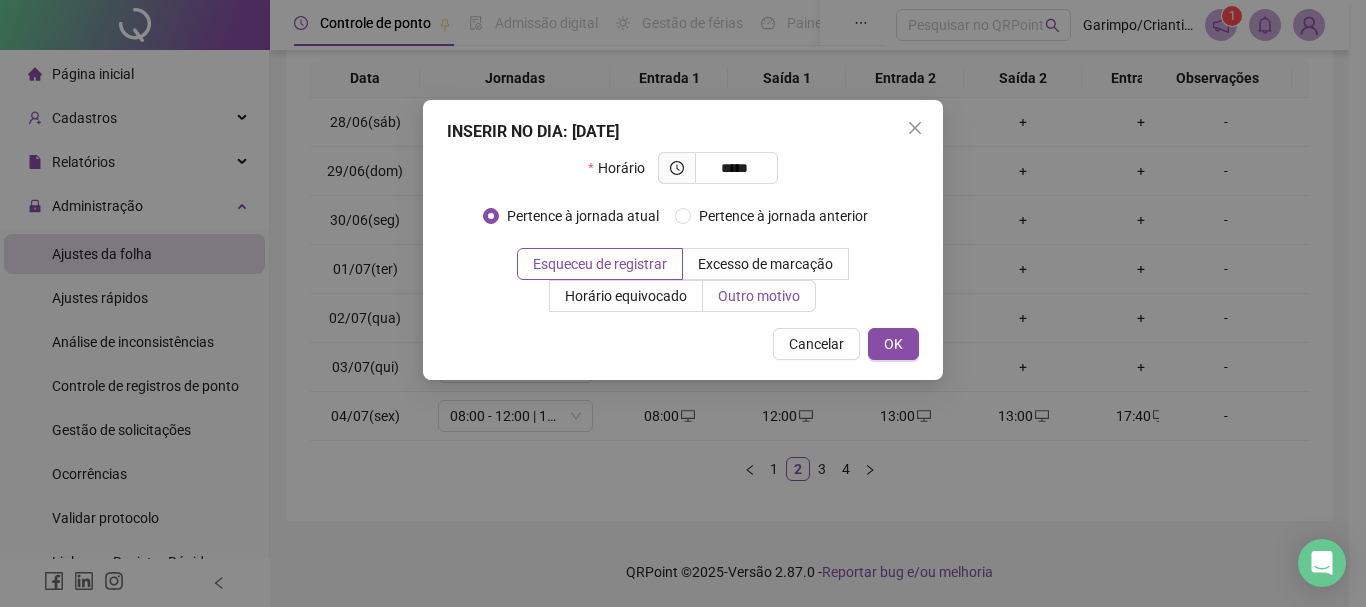 type on "*****" 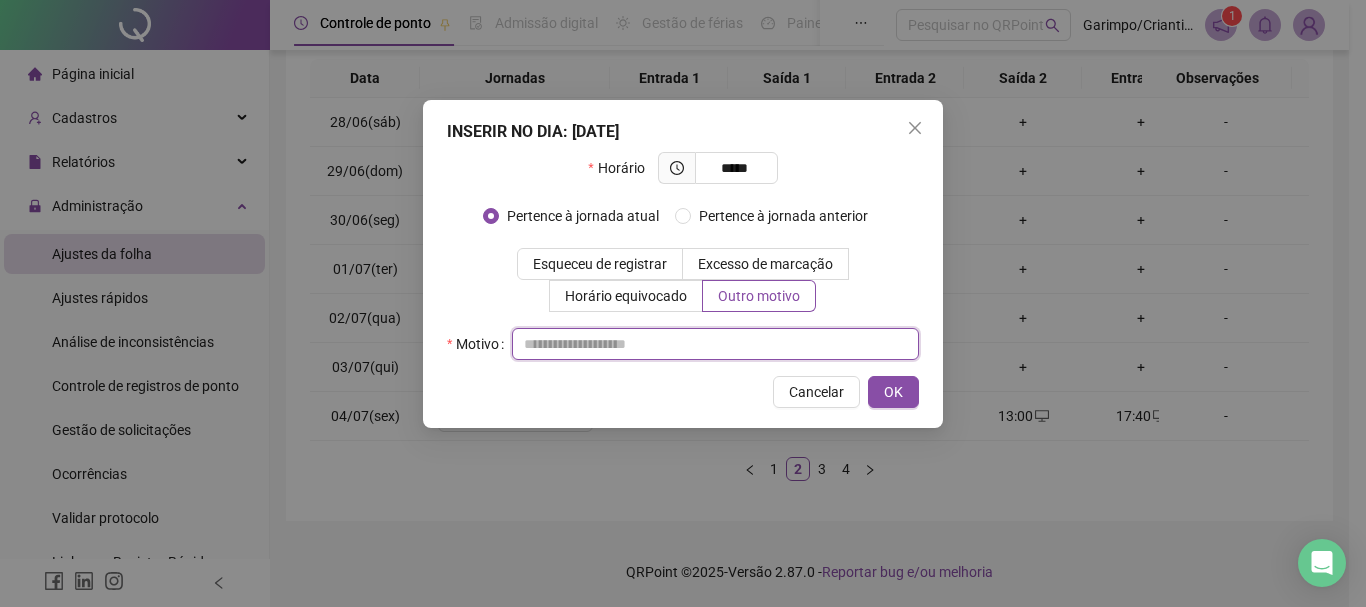 click at bounding box center (715, 344) 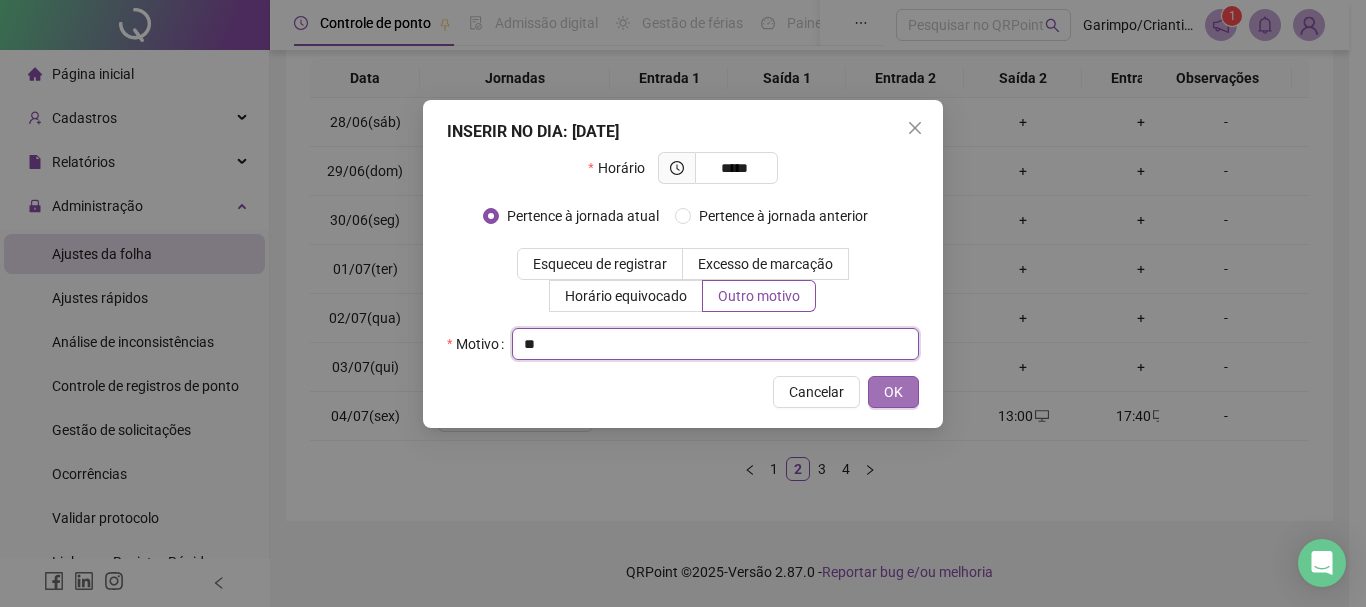 type 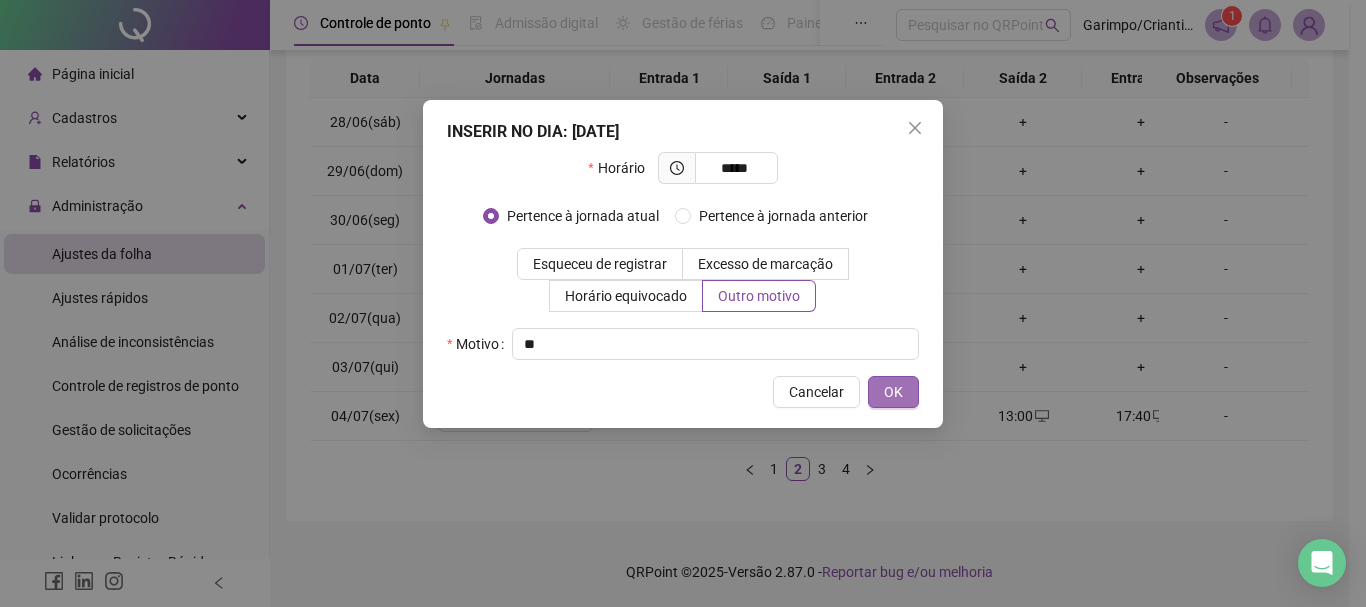 type 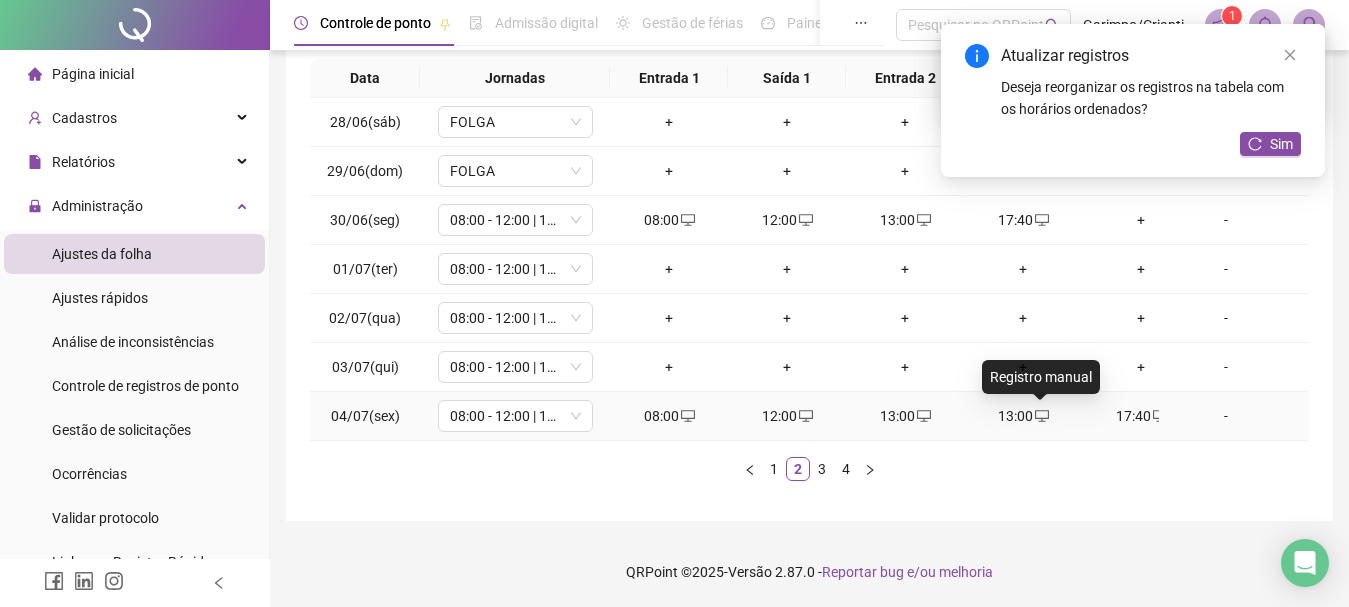 click 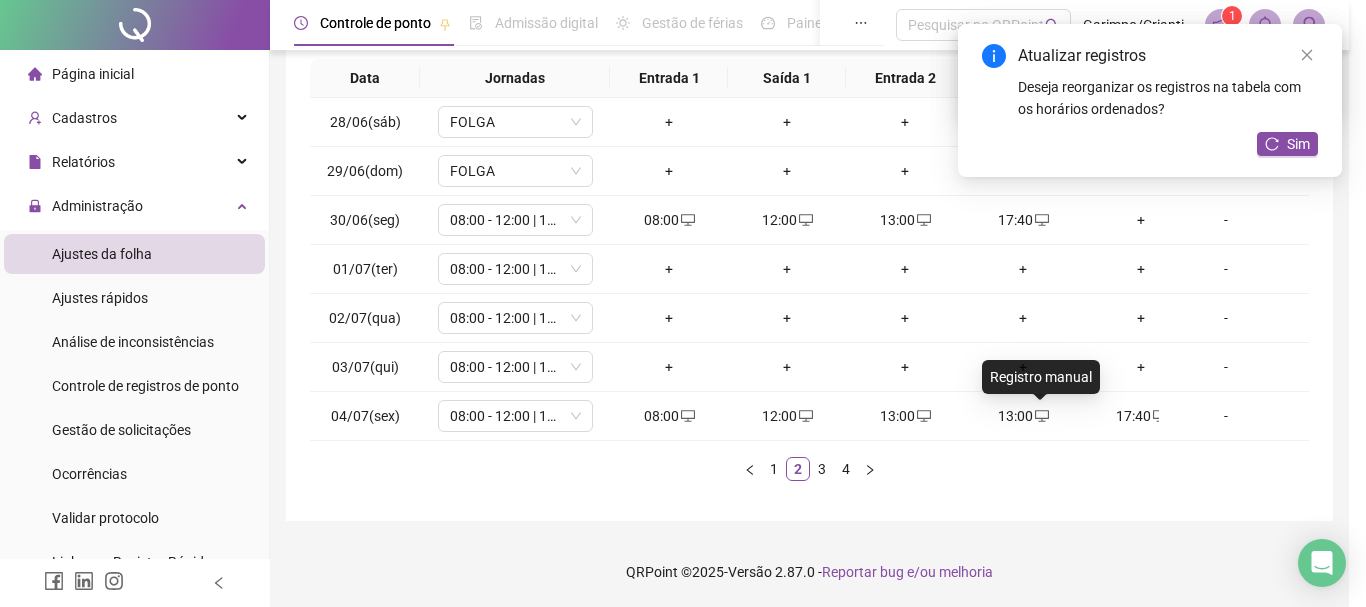 type on "**********" 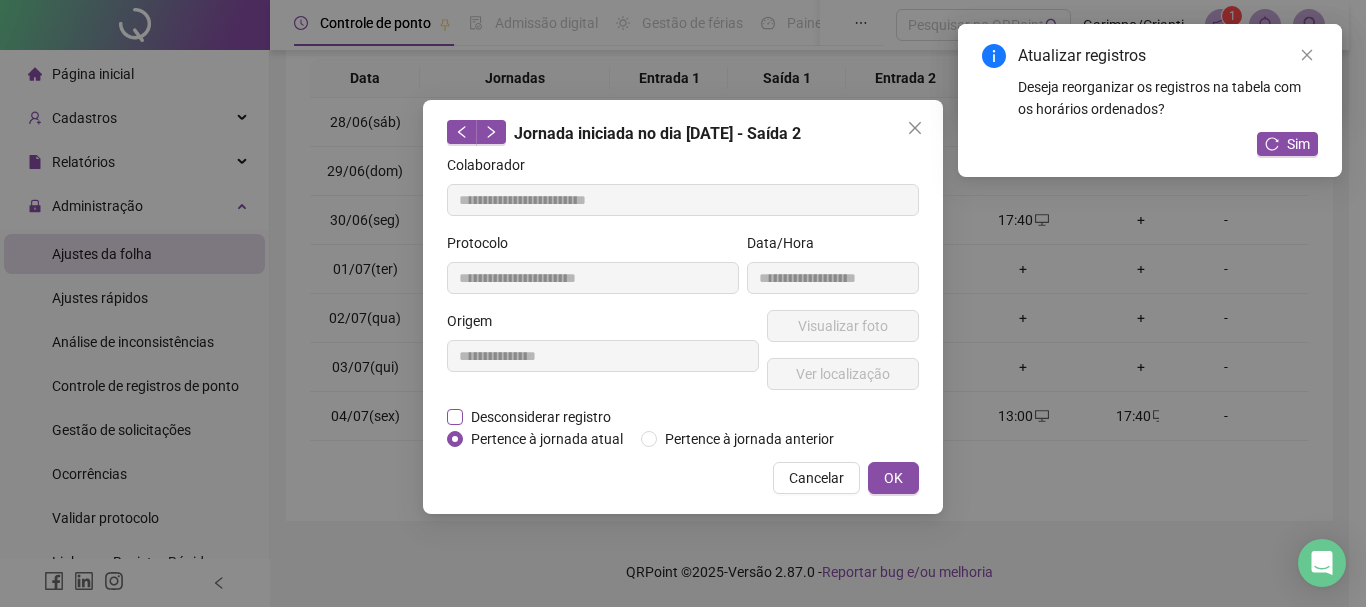 drag, startPoint x: 590, startPoint y: 413, endPoint x: 589, endPoint y: 425, distance: 12.0415945 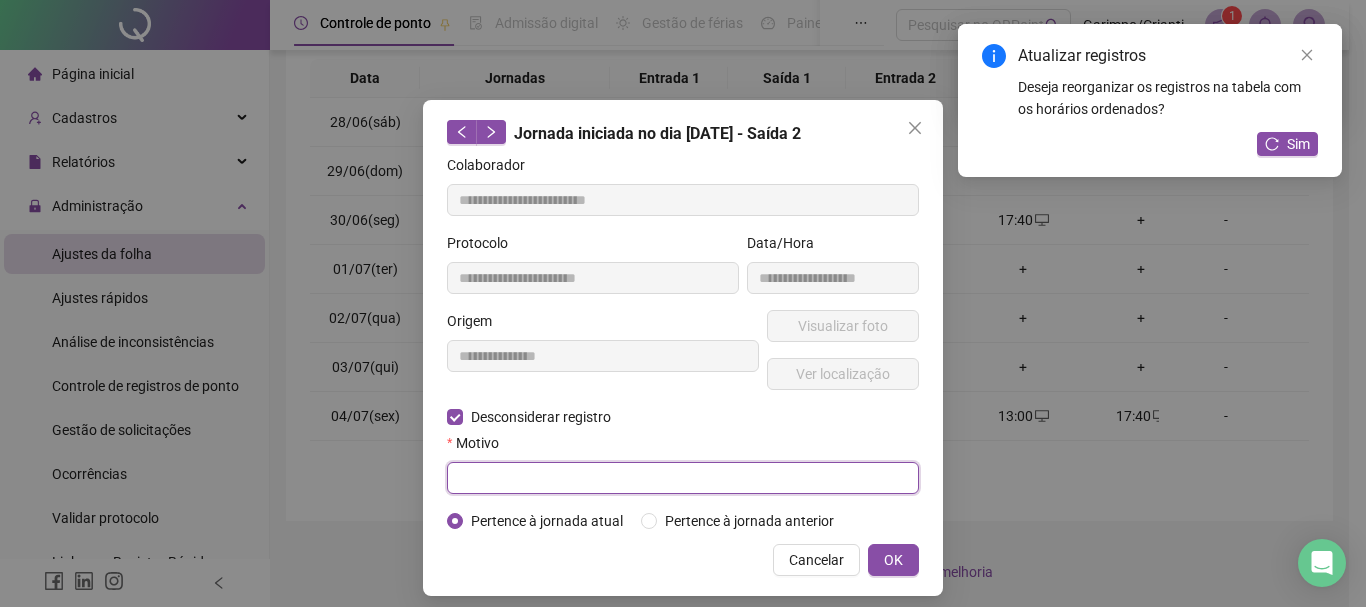 click at bounding box center (683, 478) 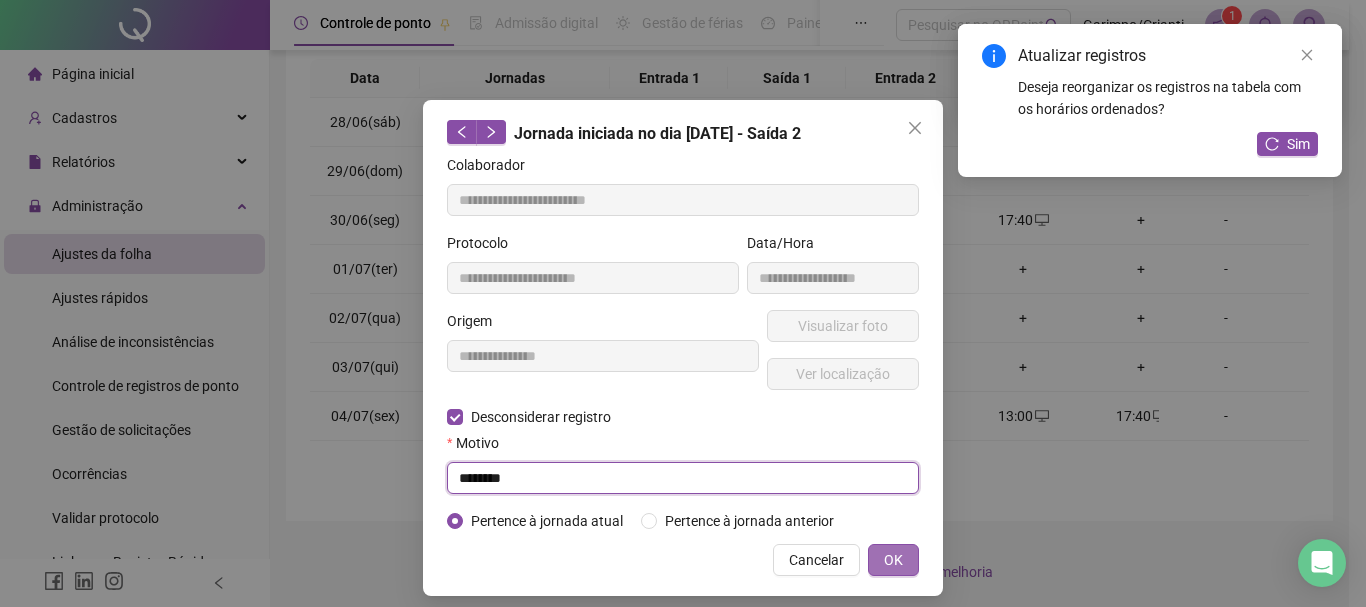 type 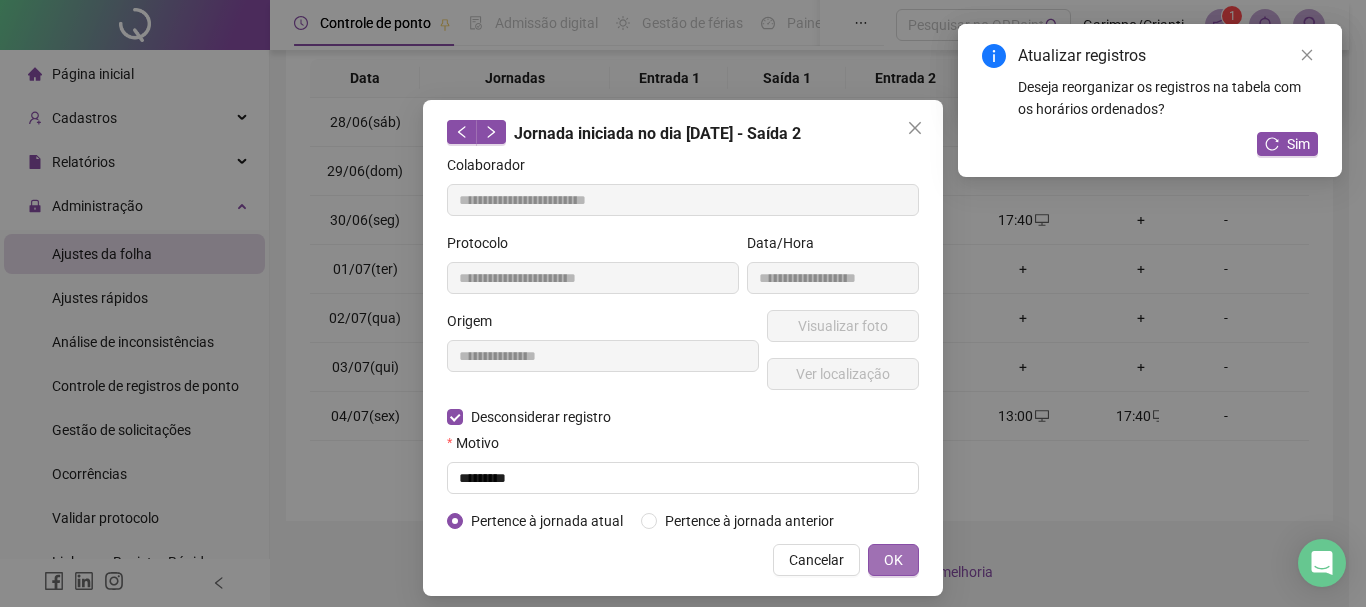 type 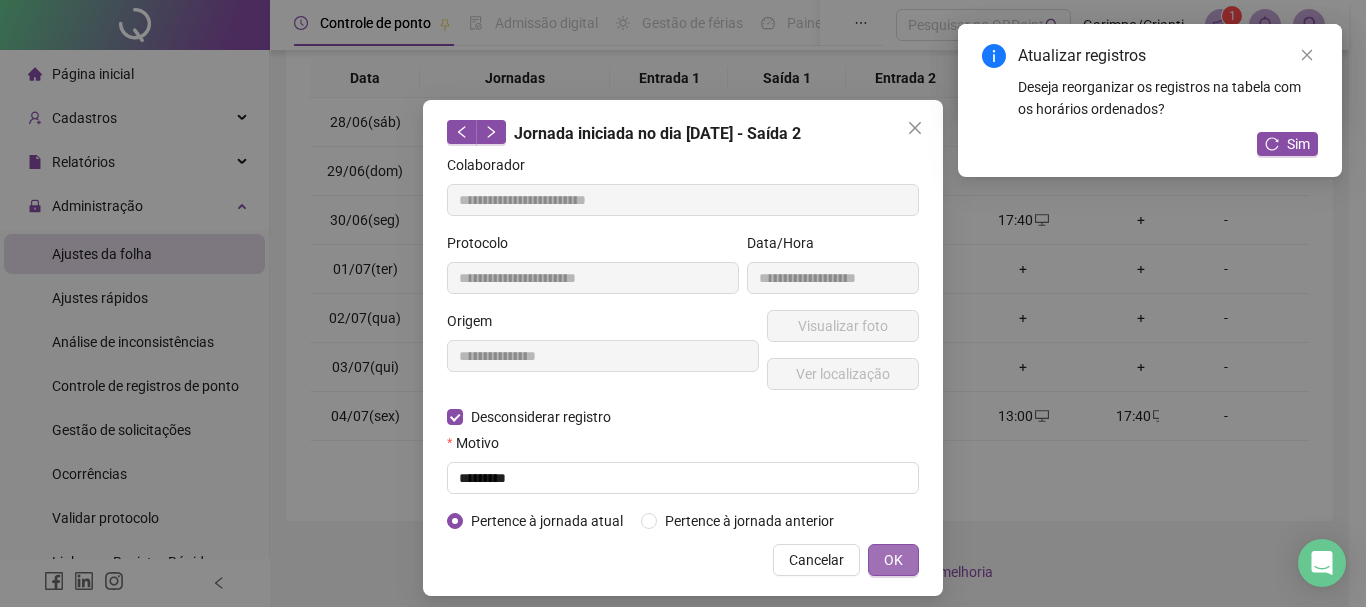 click on "OK" at bounding box center [893, 560] 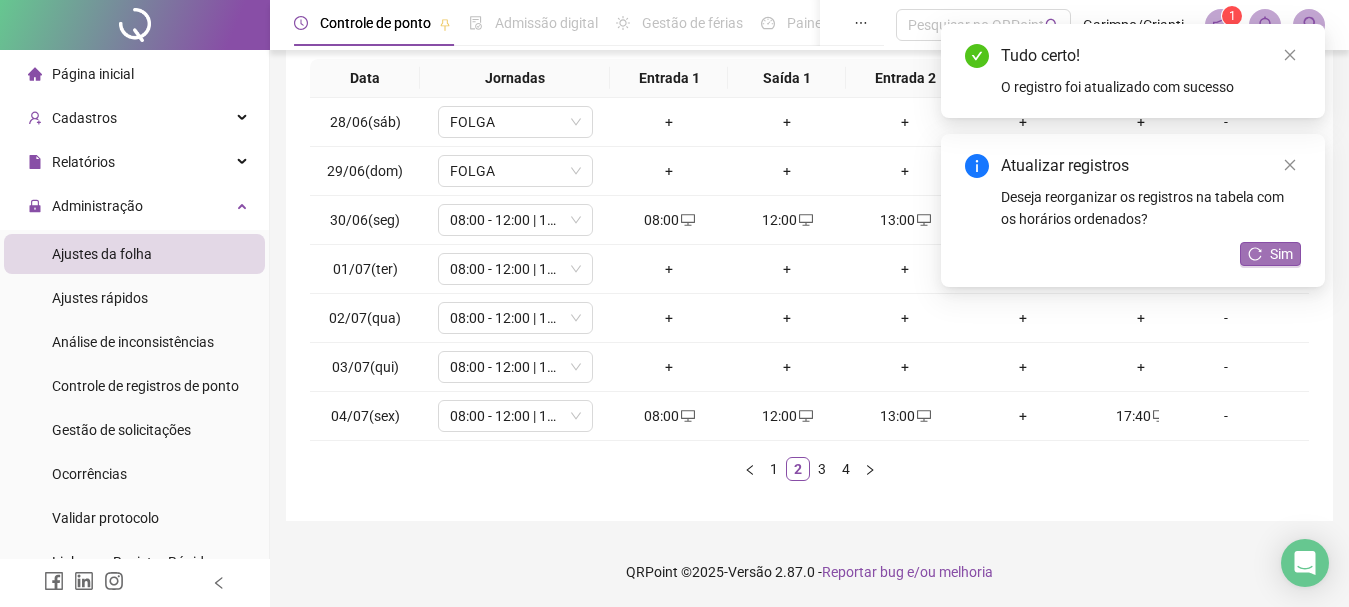 click 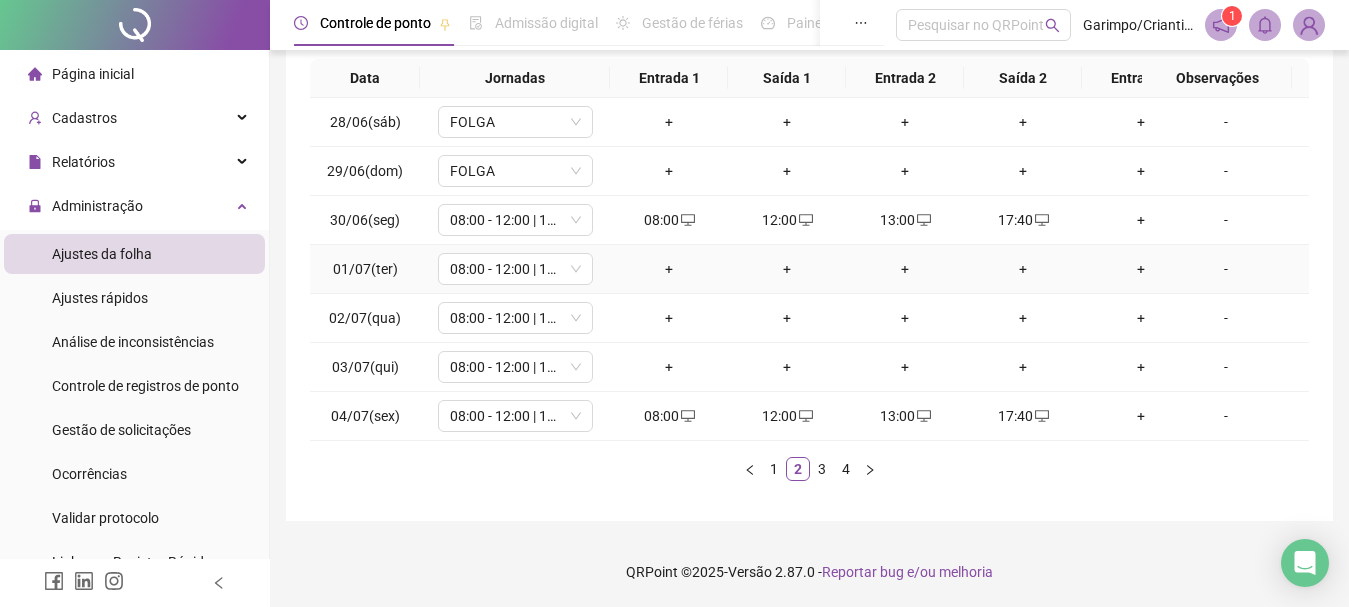 click on "+" at bounding box center [669, 269] 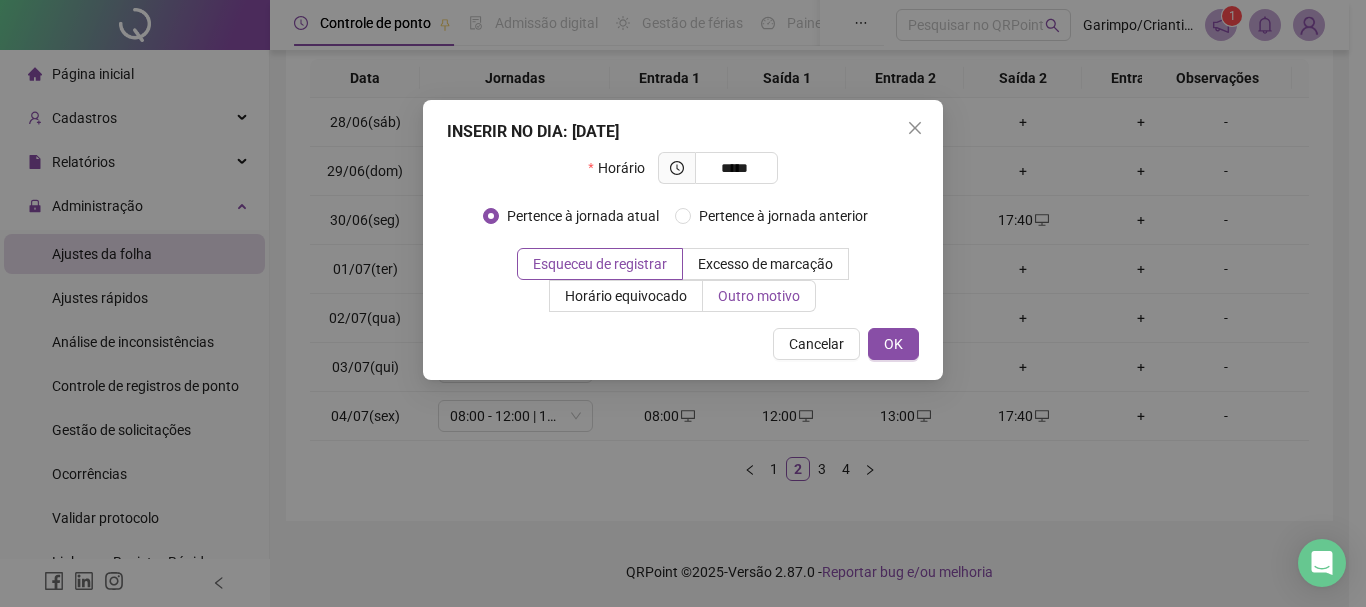 type on "*****" 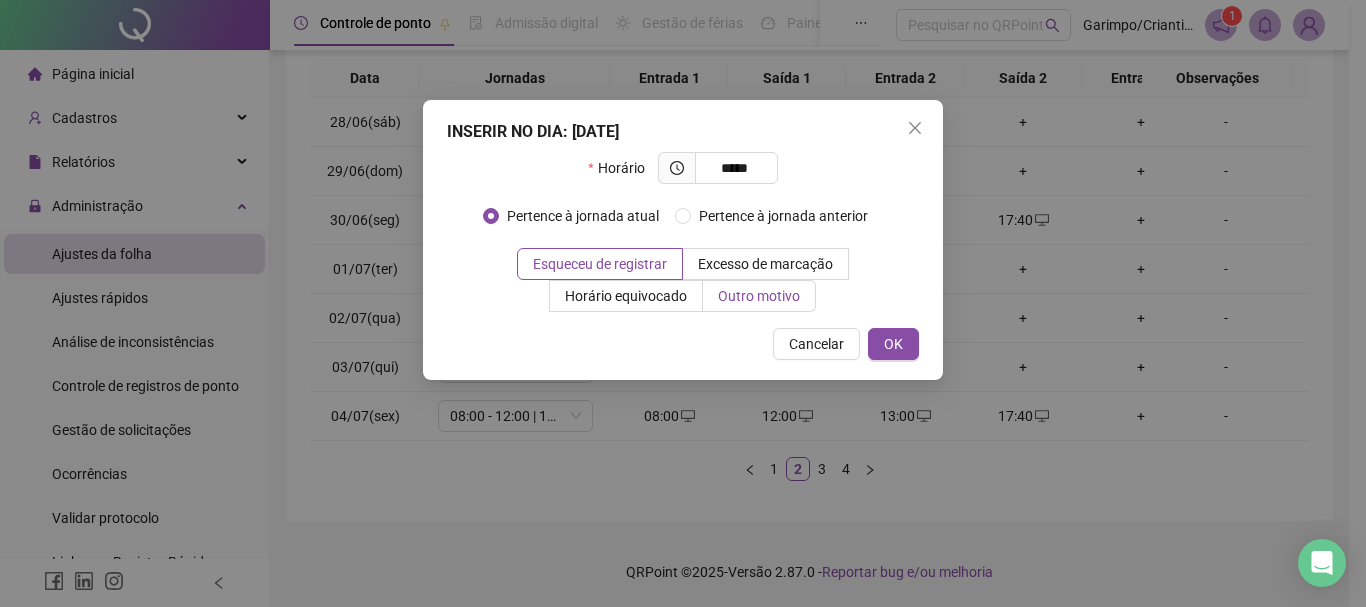 click on "Outro motivo" at bounding box center [759, 296] 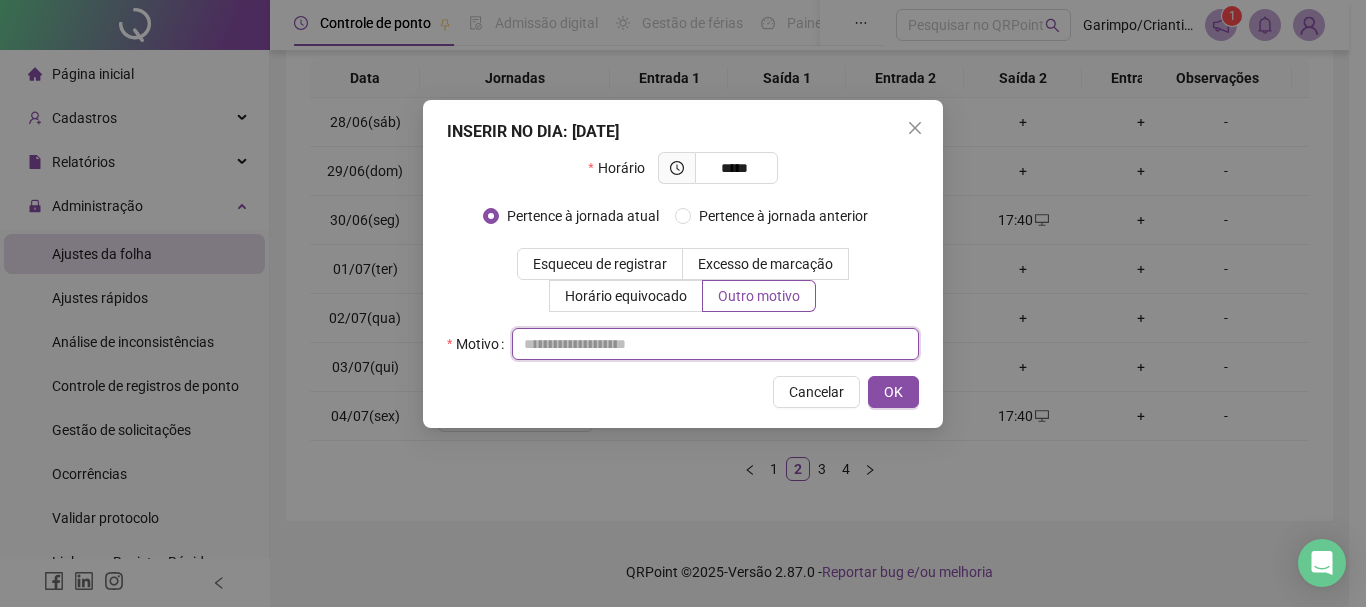 drag, startPoint x: 568, startPoint y: 342, endPoint x: 727, endPoint y: 44, distance: 337.7647 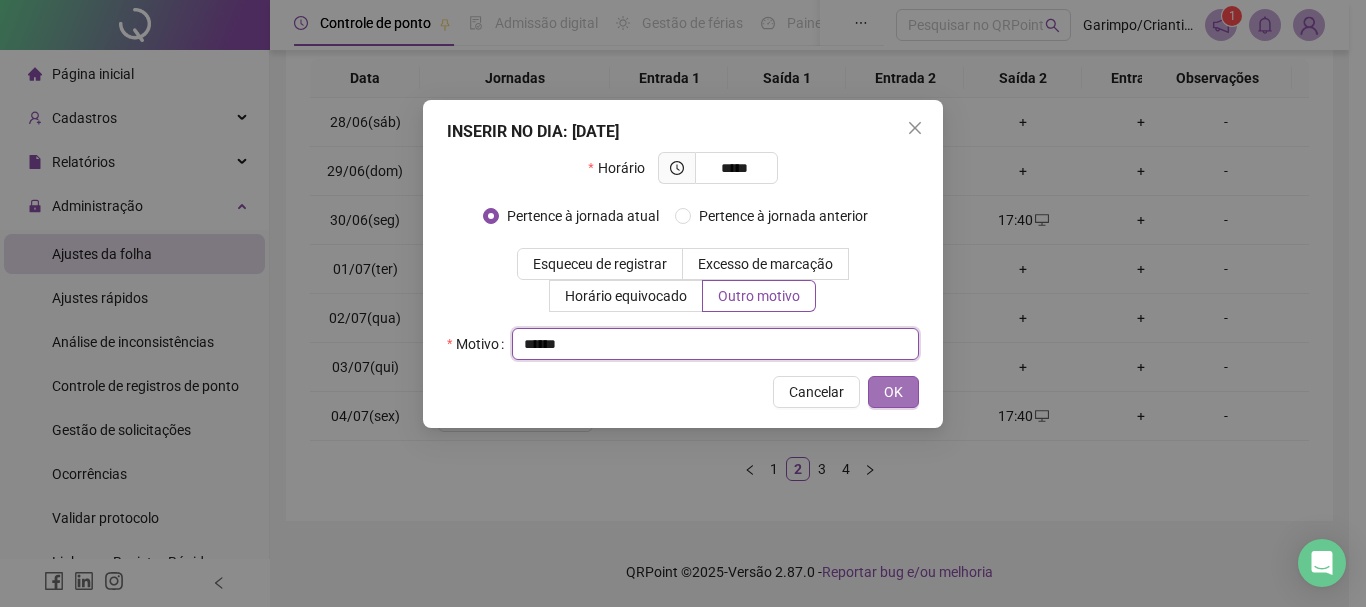 type 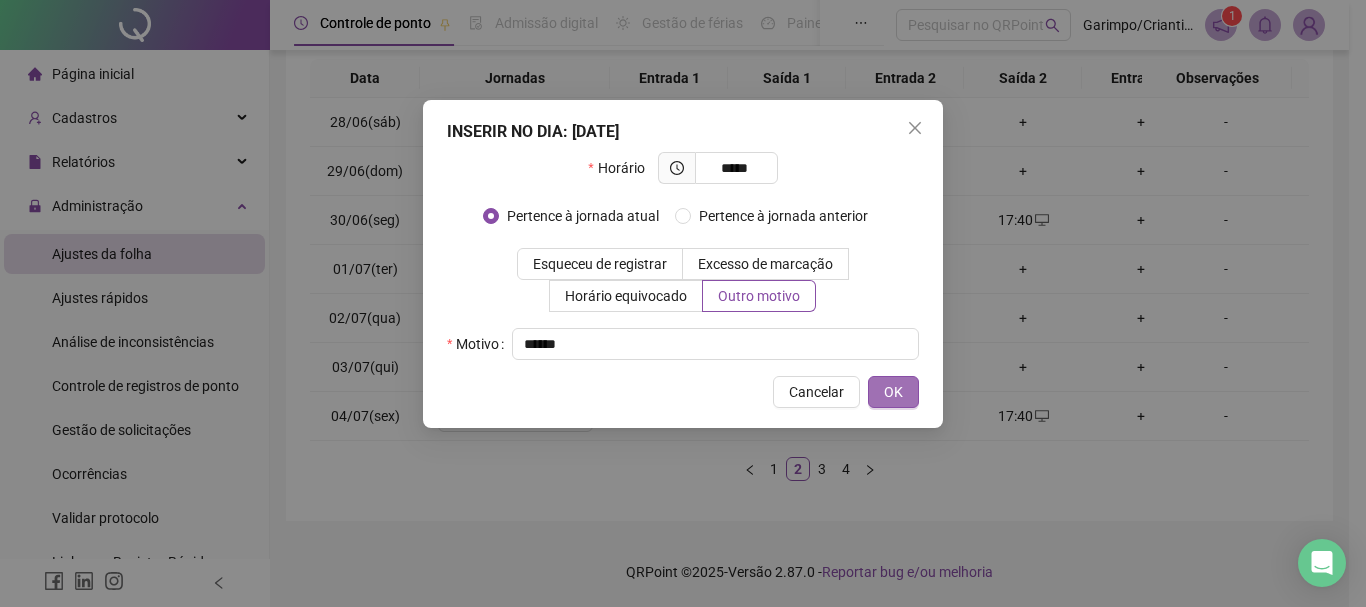 click on "OK" at bounding box center (893, 392) 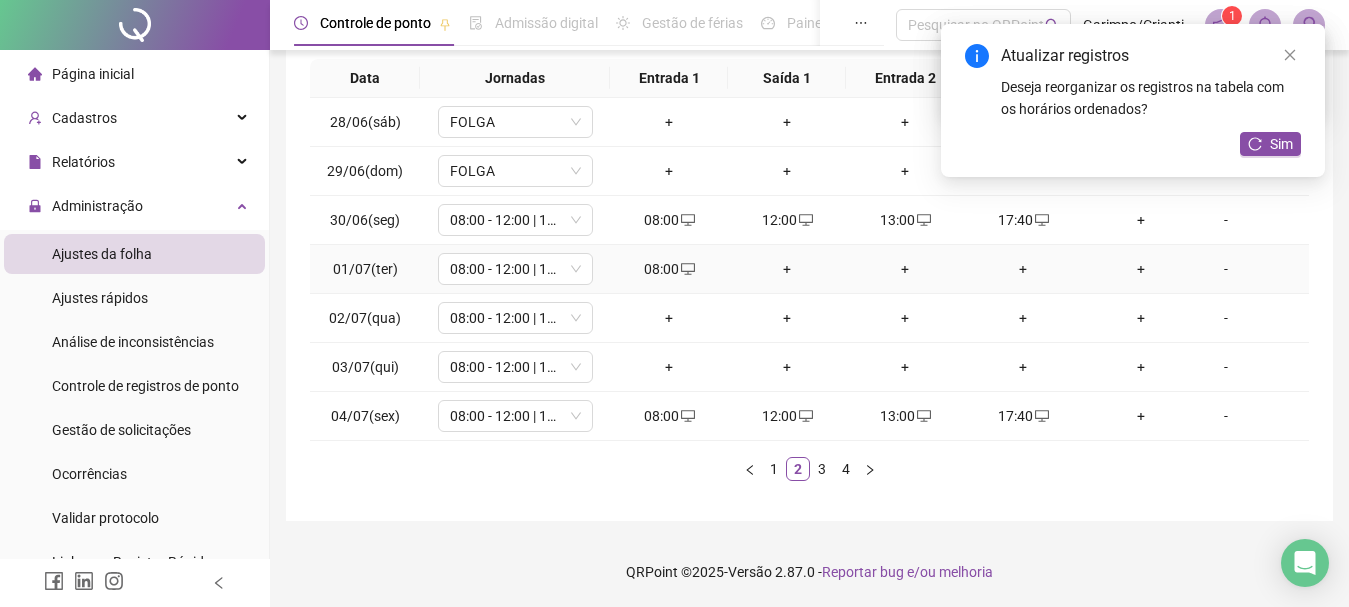 click on "+" at bounding box center [787, 269] 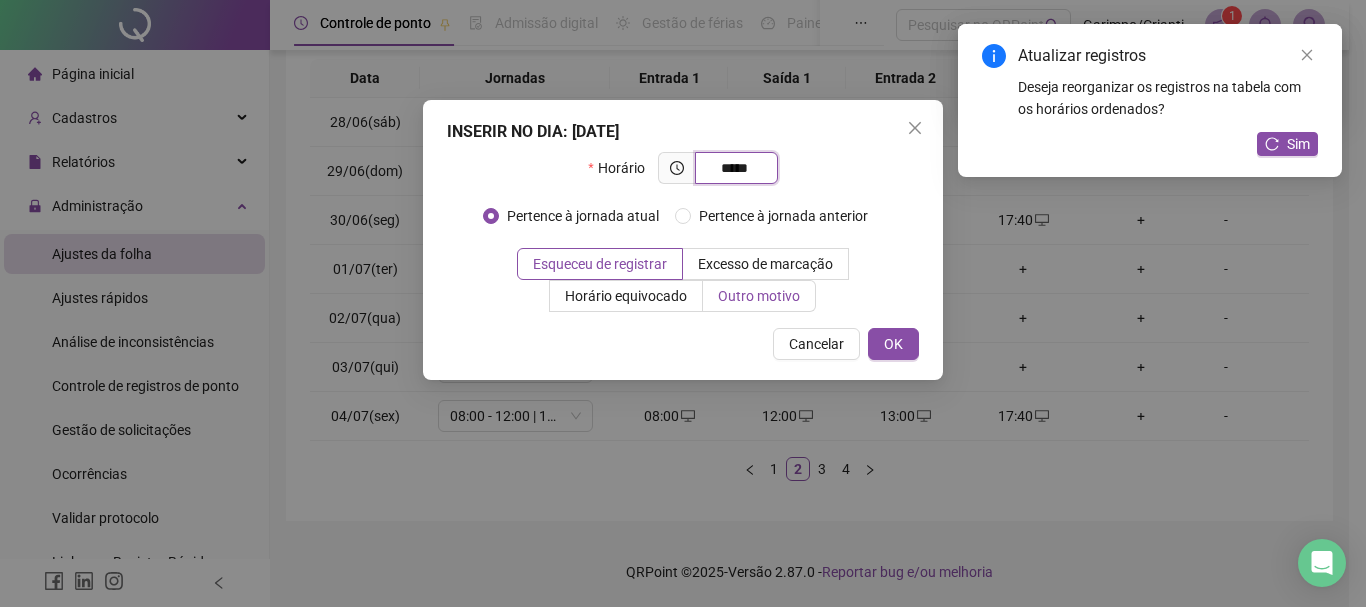 type on "*****" 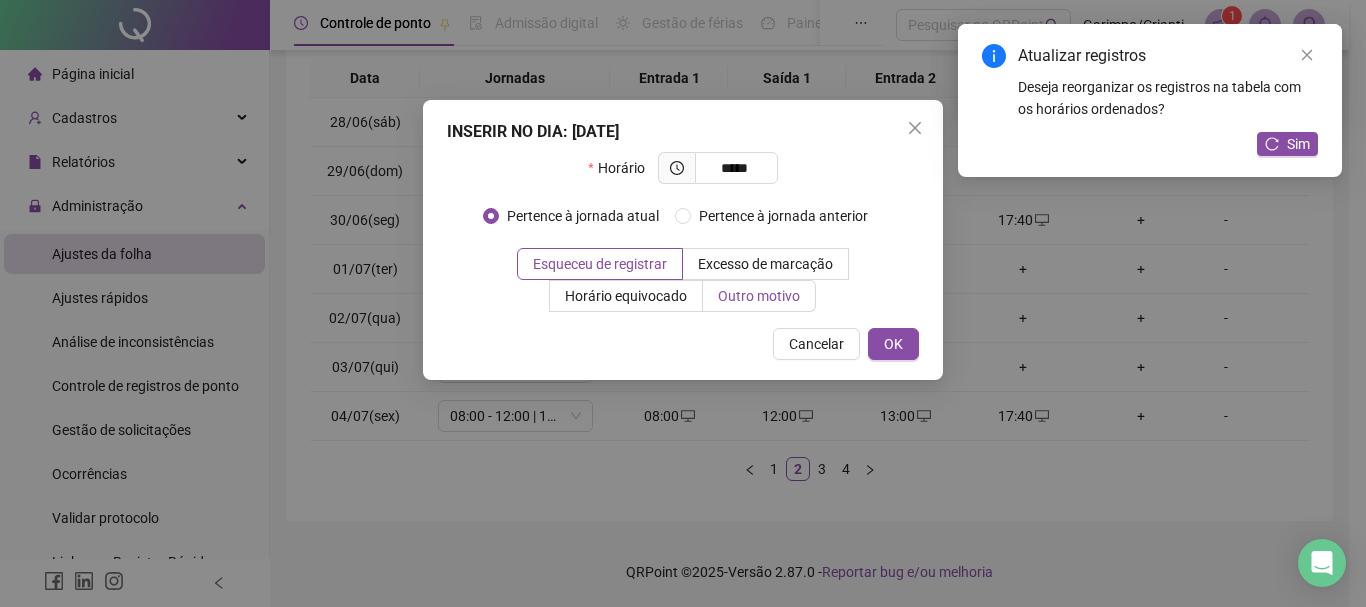 click on "Outro motivo" at bounding box center [759, 296] 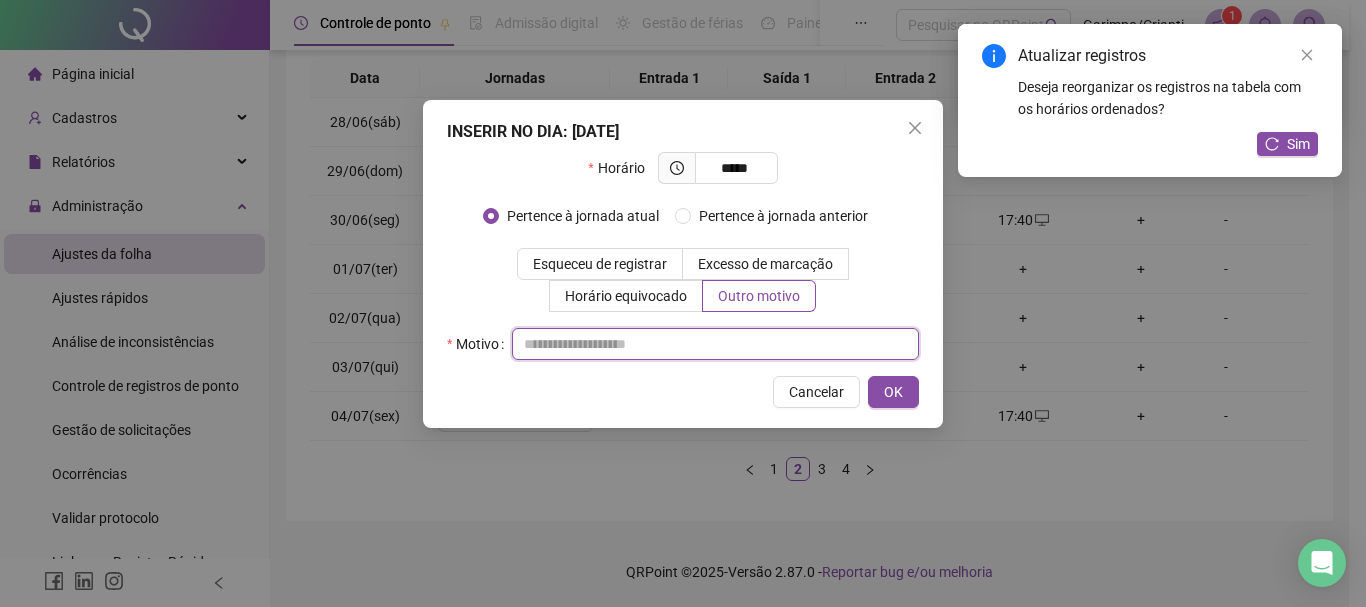 click at bounding box center [715, 344] 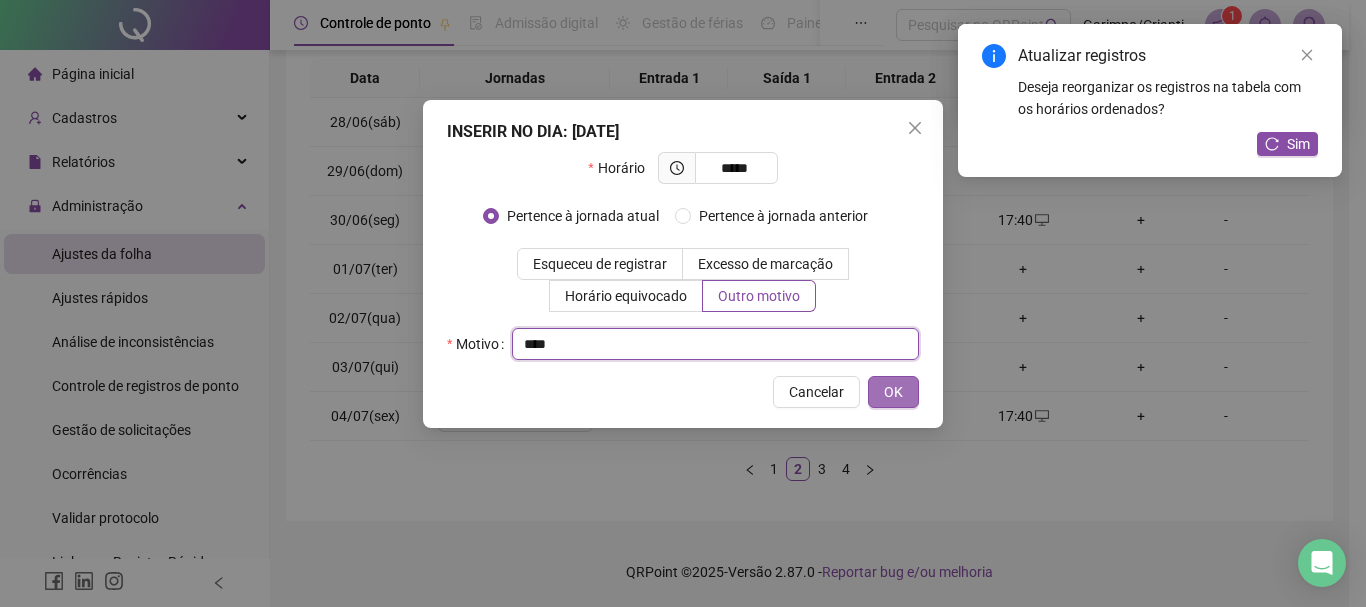 type 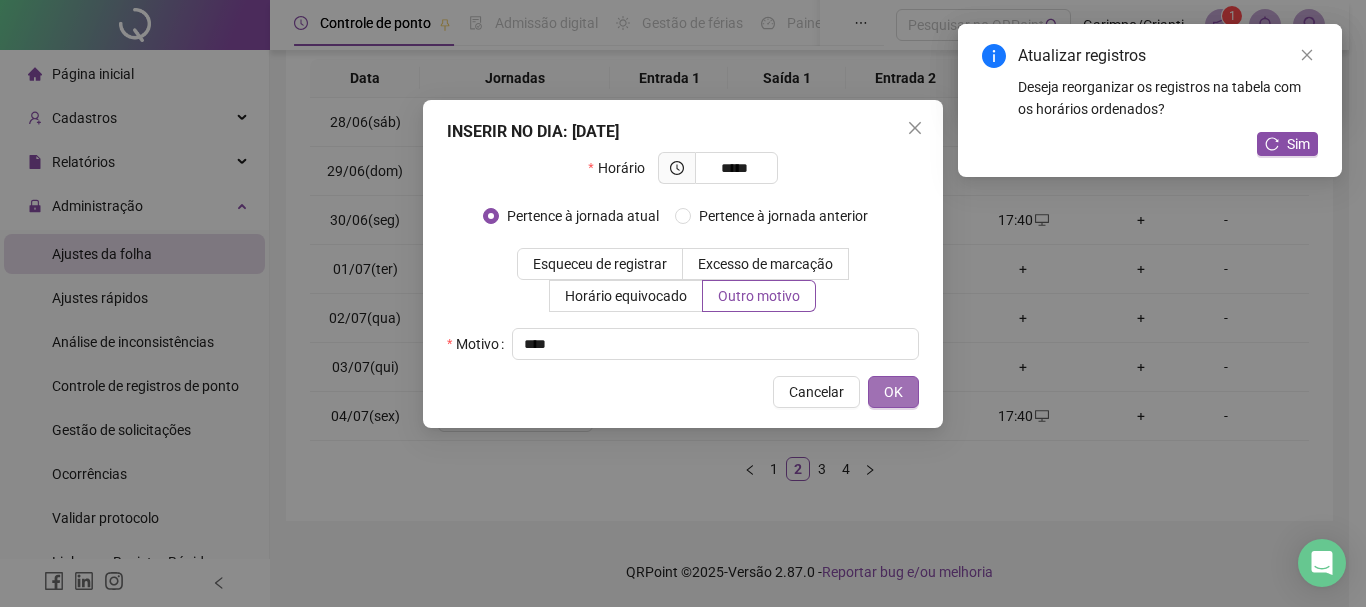 type 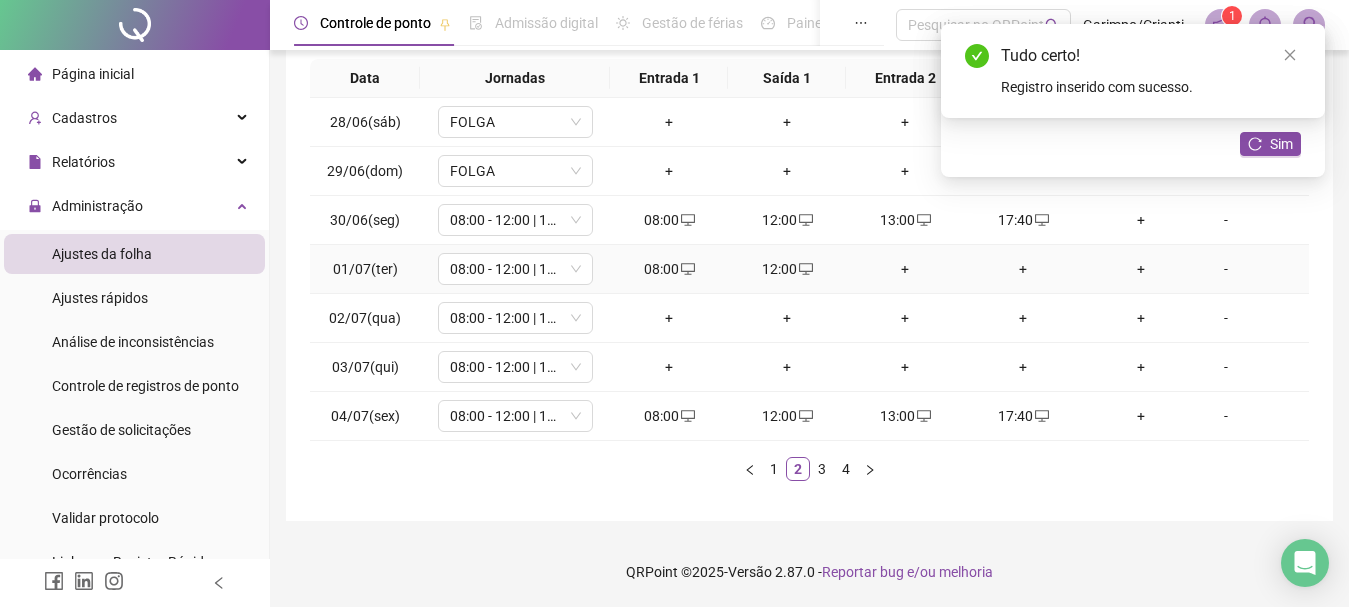 click on "+" at bounding box center (905, 269) 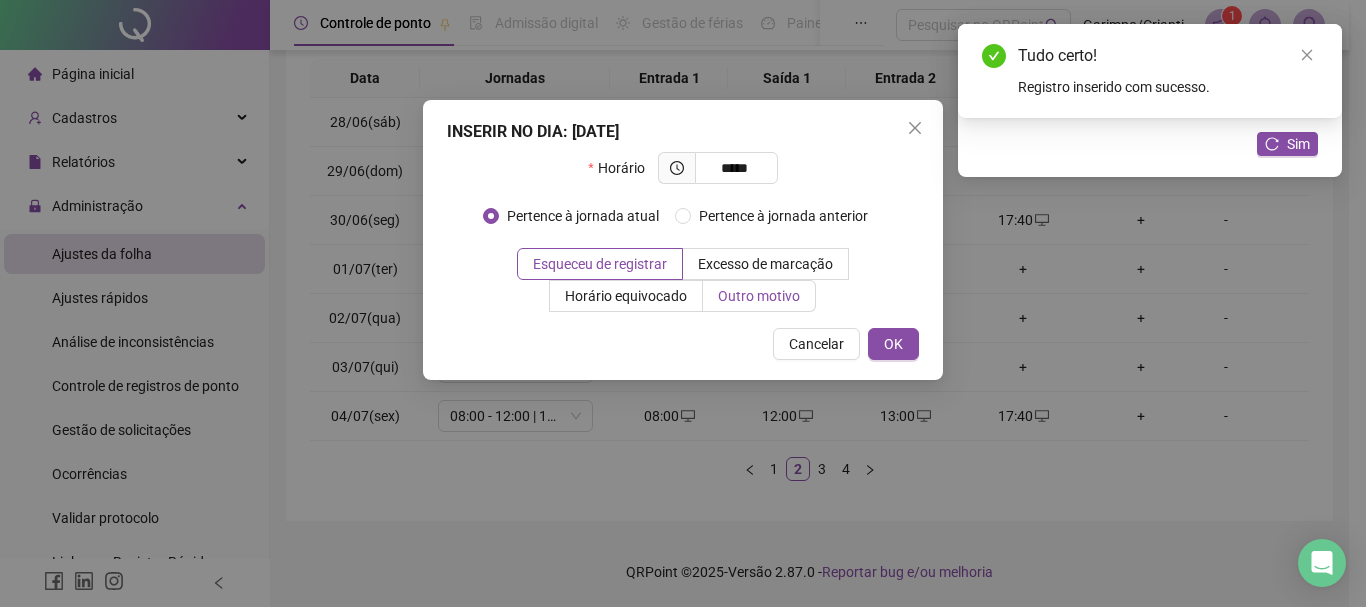 type on "*****" 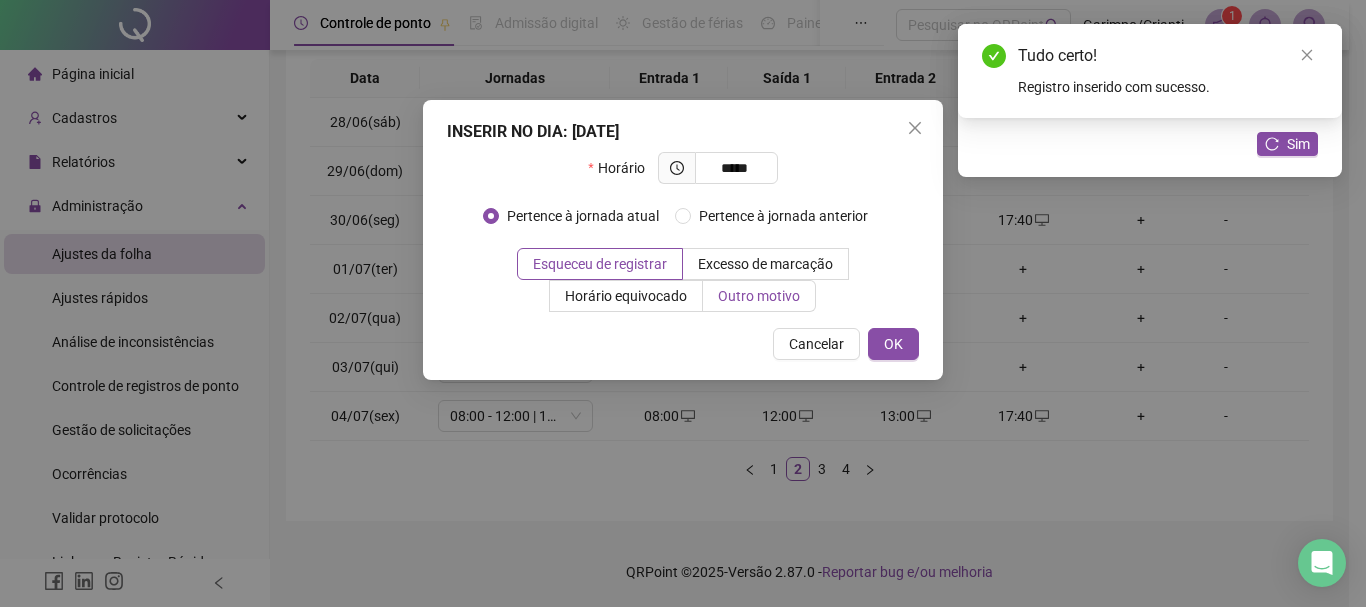 click on "Outro motivo" at bounding box center (759, 296) 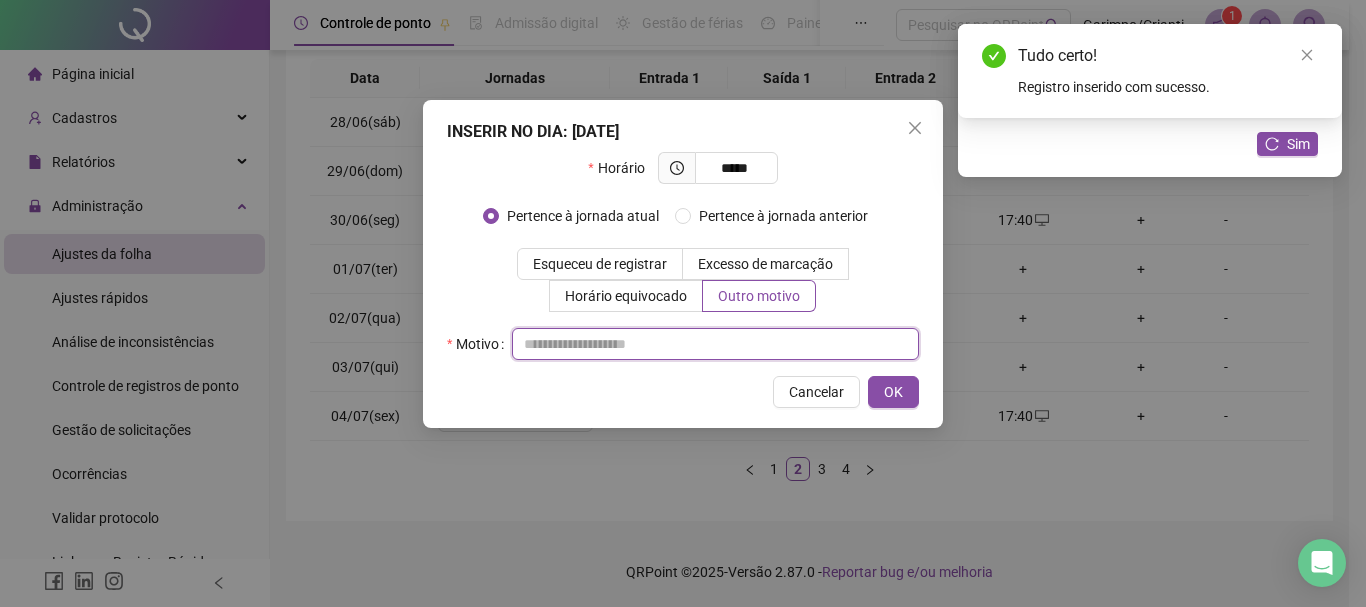 click at bounding box center (715, 344) 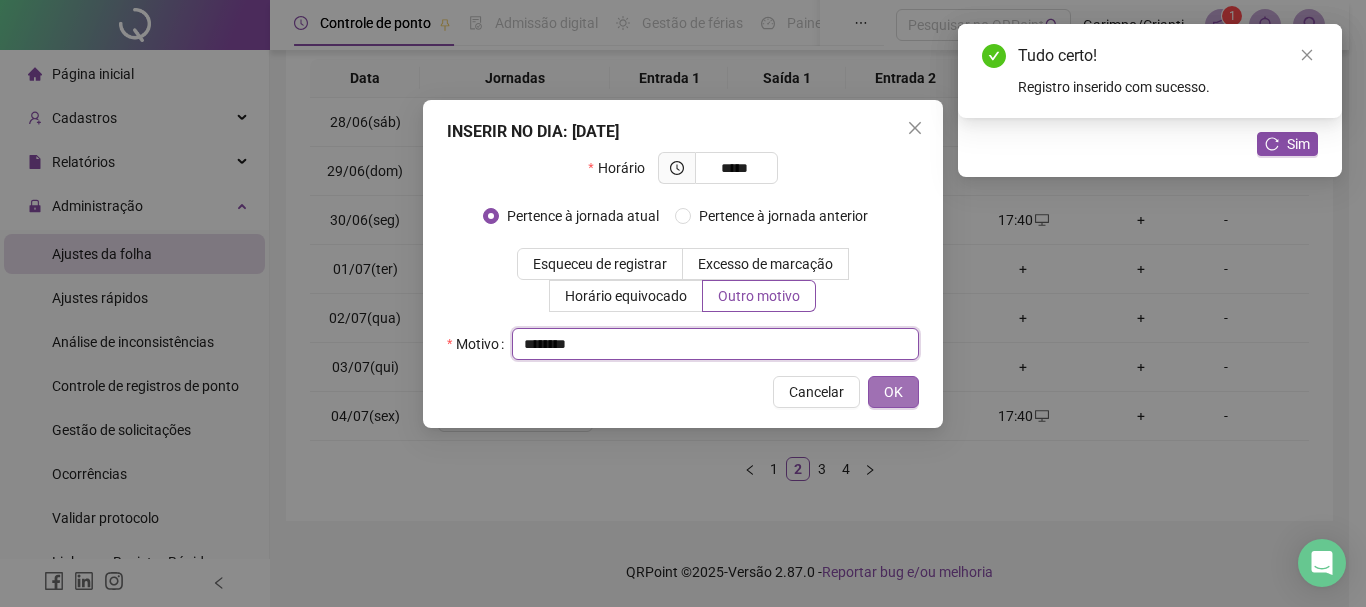 type 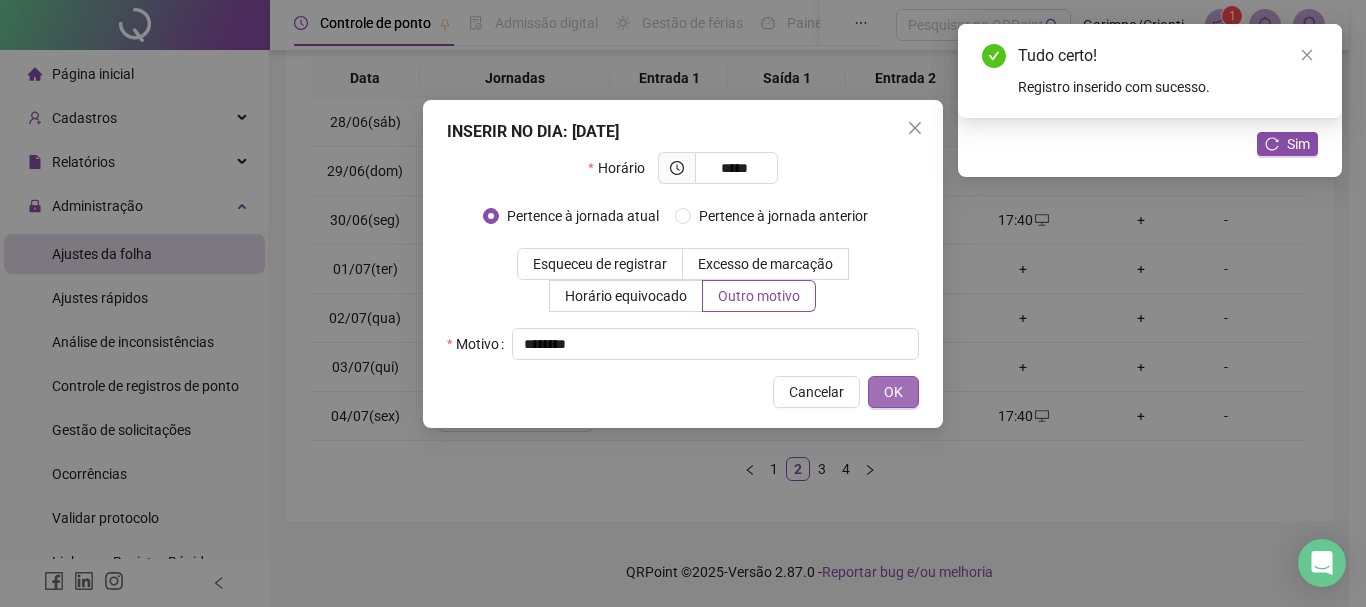 click on "OK" at bounding box center (893, 392) 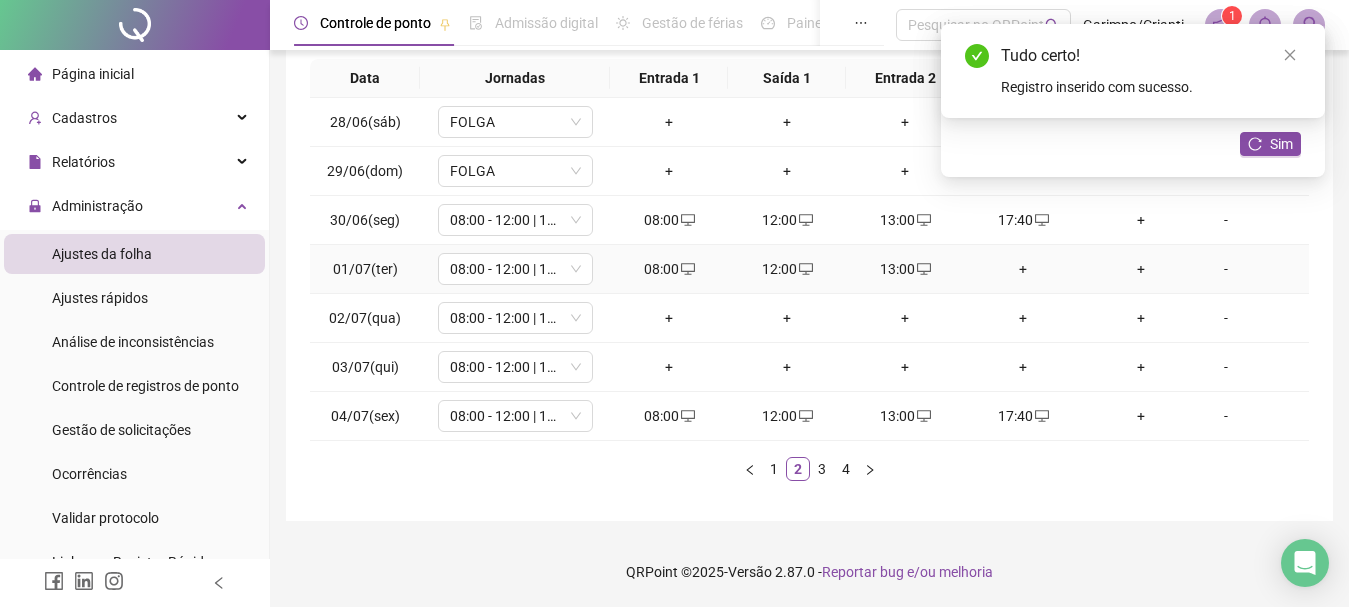 click on "+" at bounding box center [1023, 269] 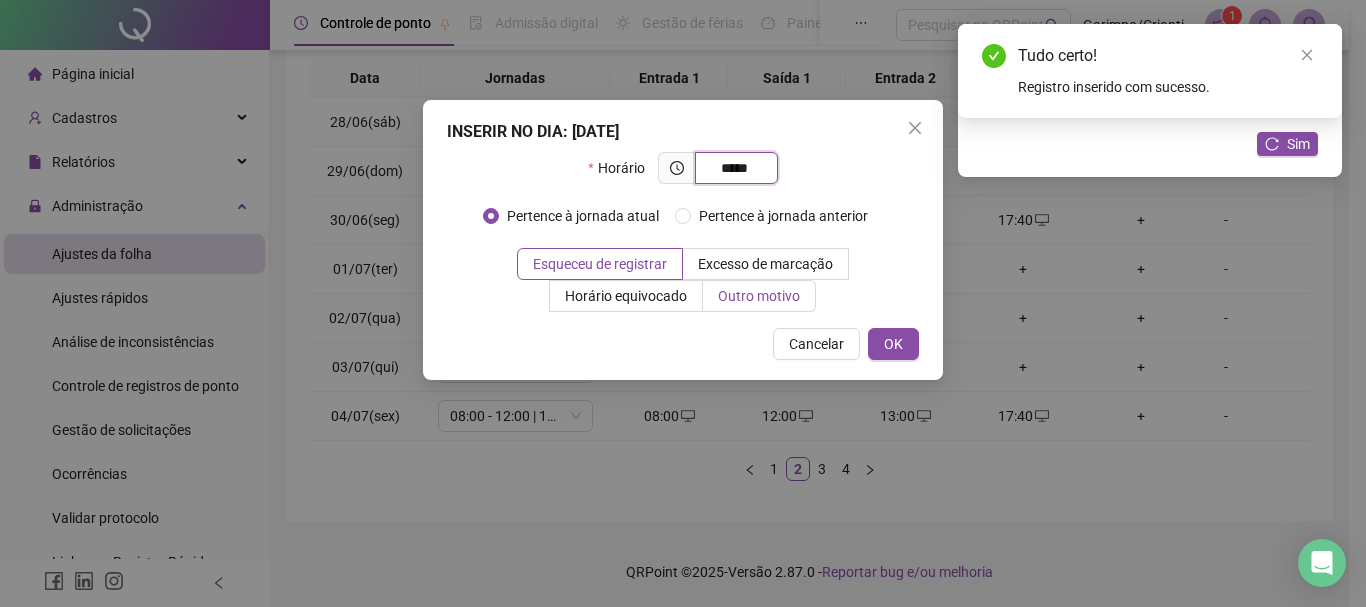 type on "*****" 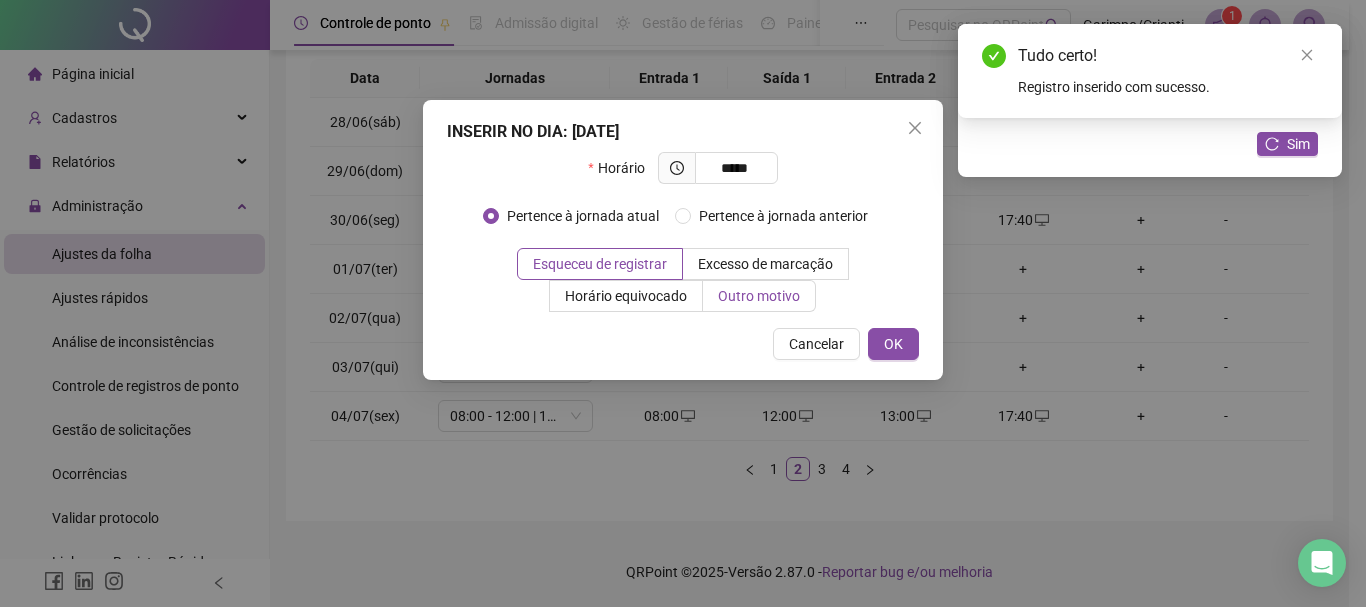 click on "Outro motivo" at bounding box center (759, 296) 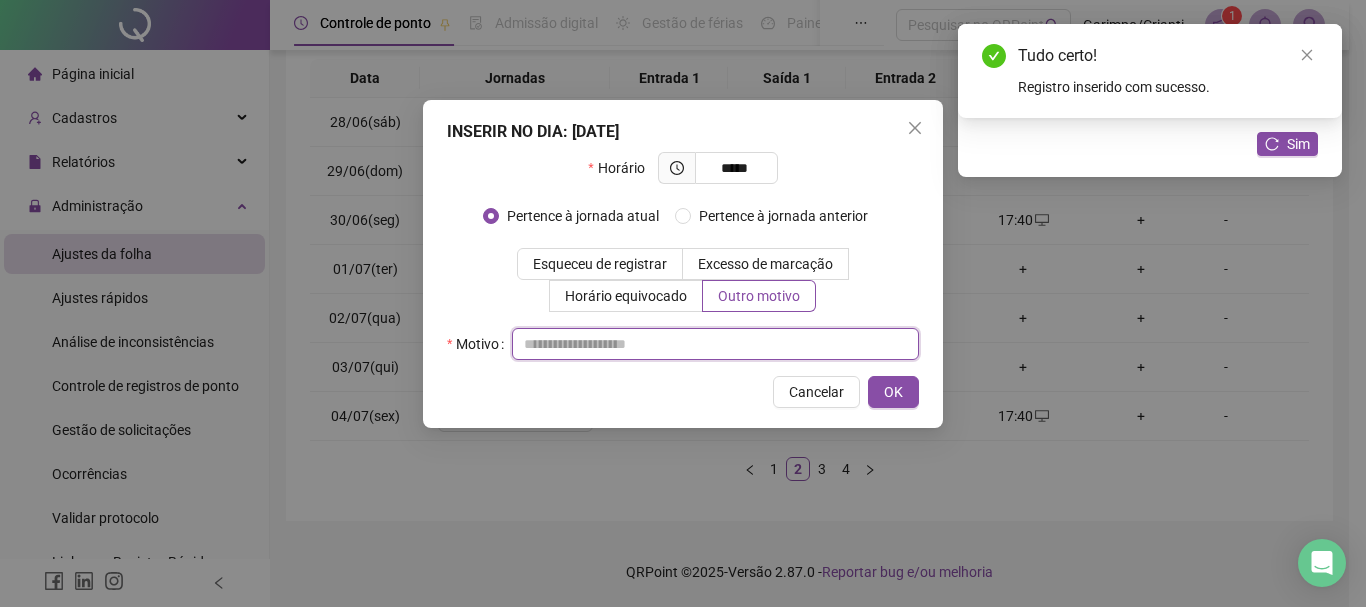 click at bounding box center [715, 344] 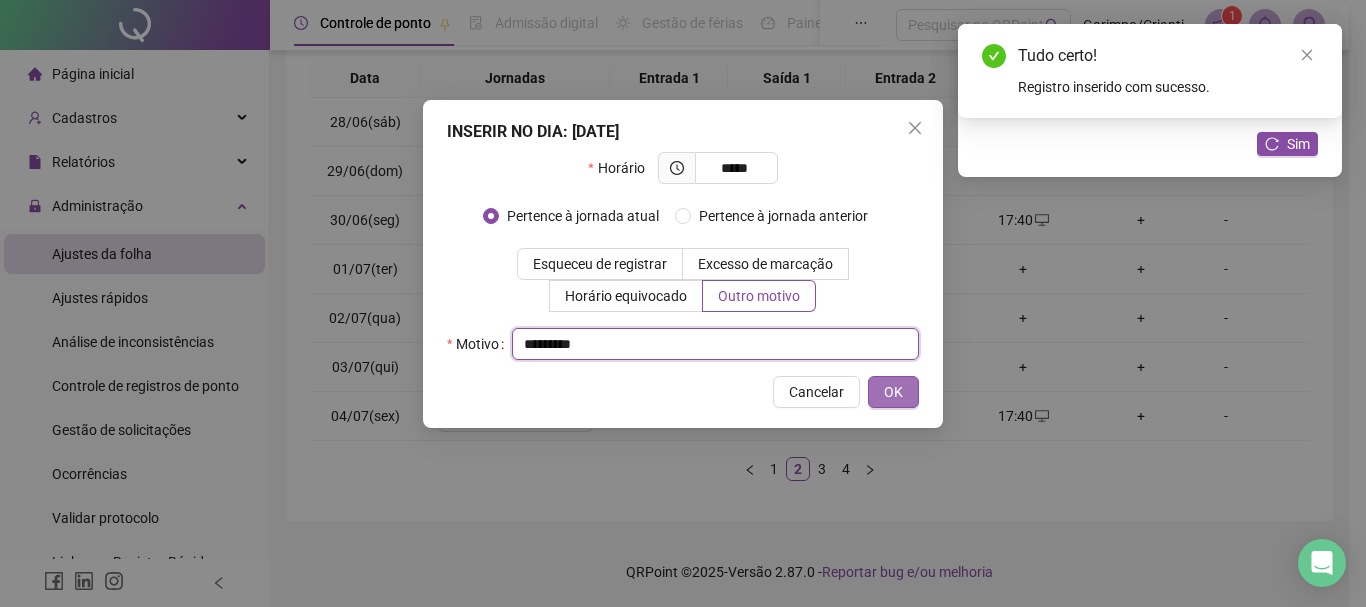 type 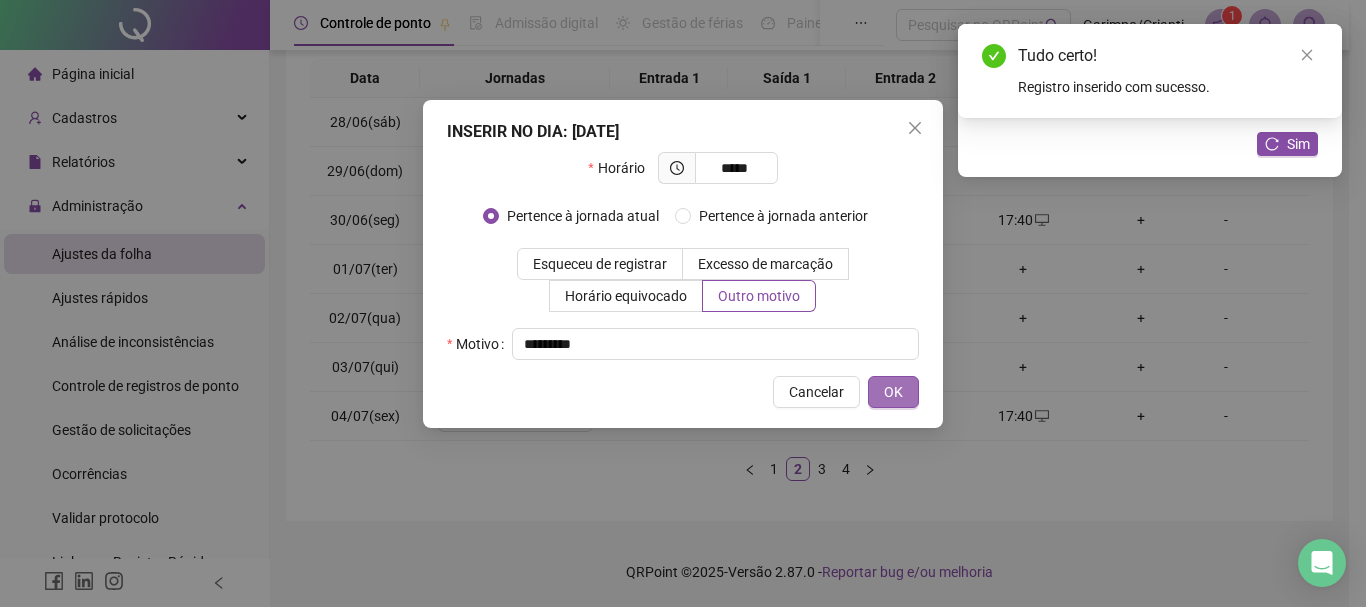 click on "OK" at bounding box center (893, 392) 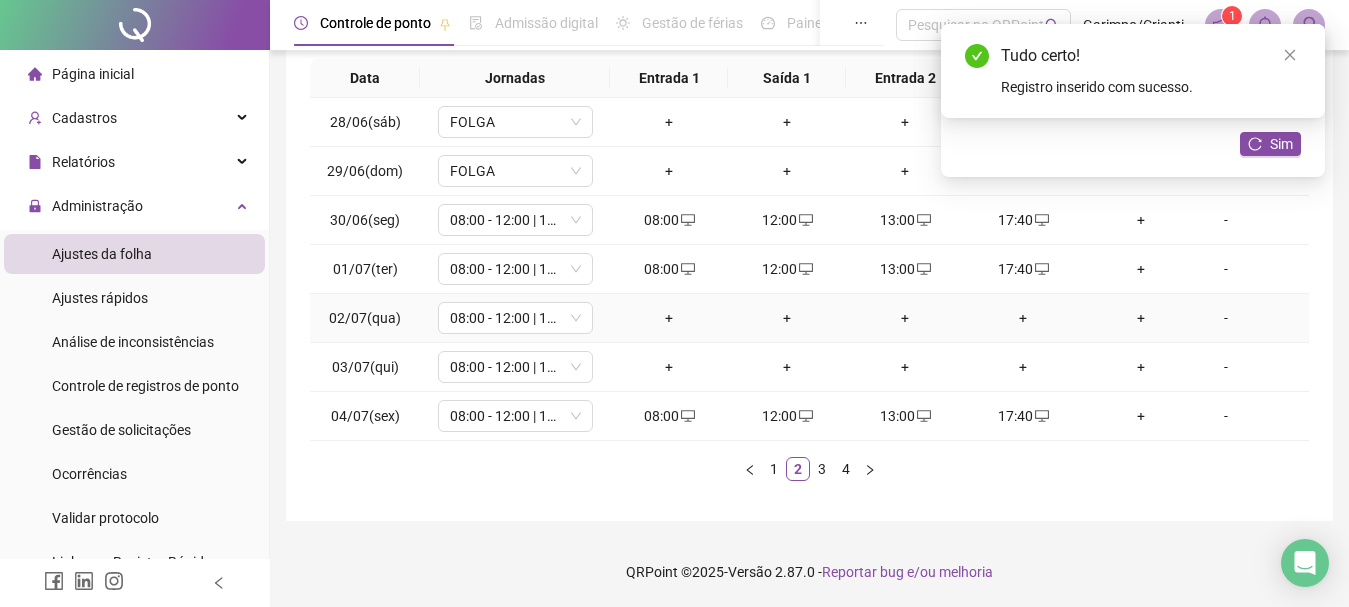 click on "+" at bounding box center [669, 318] 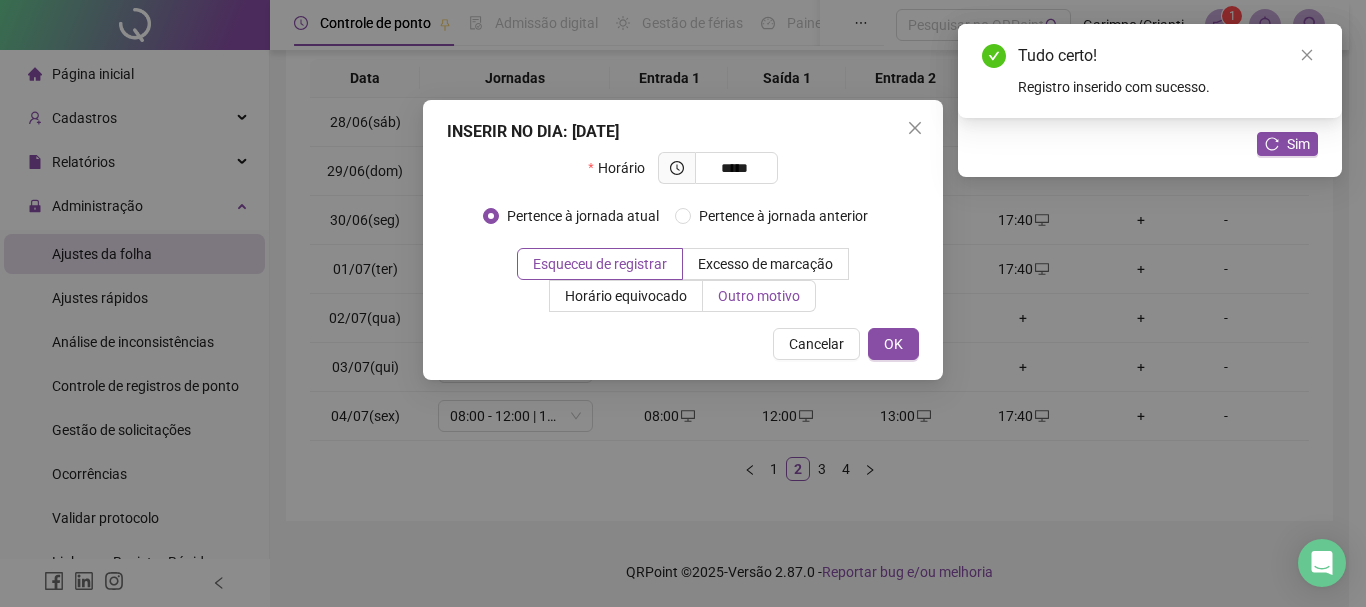 type on "*****" 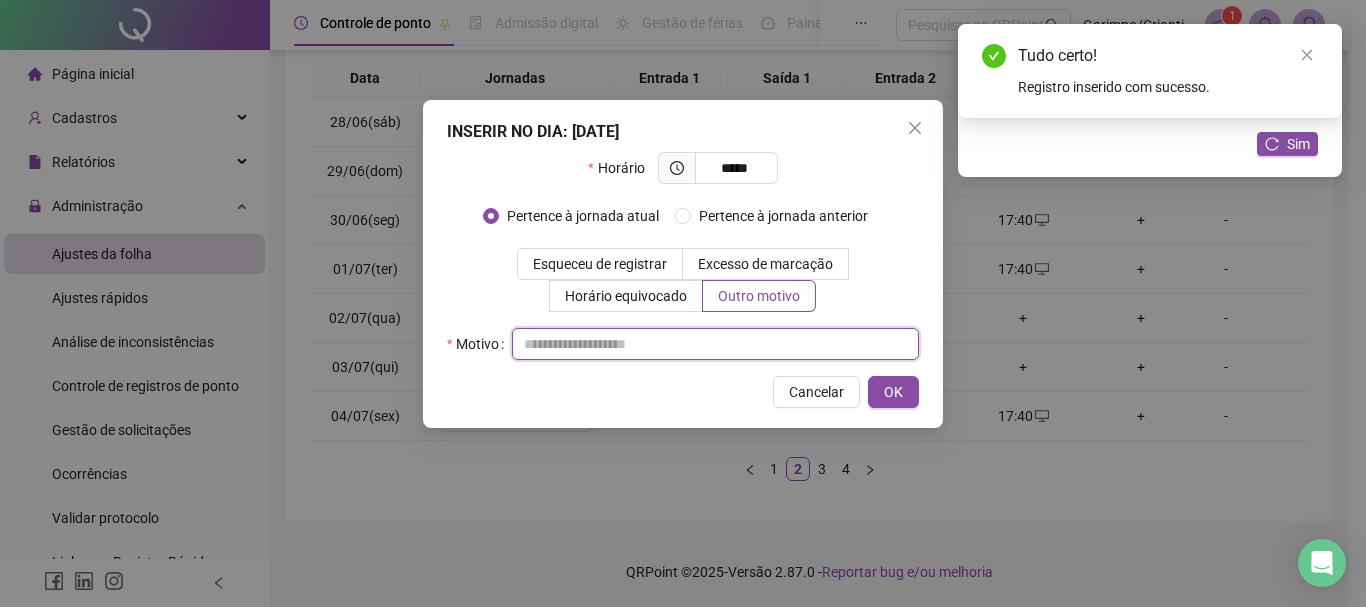 click at bounding box center (715, 344) 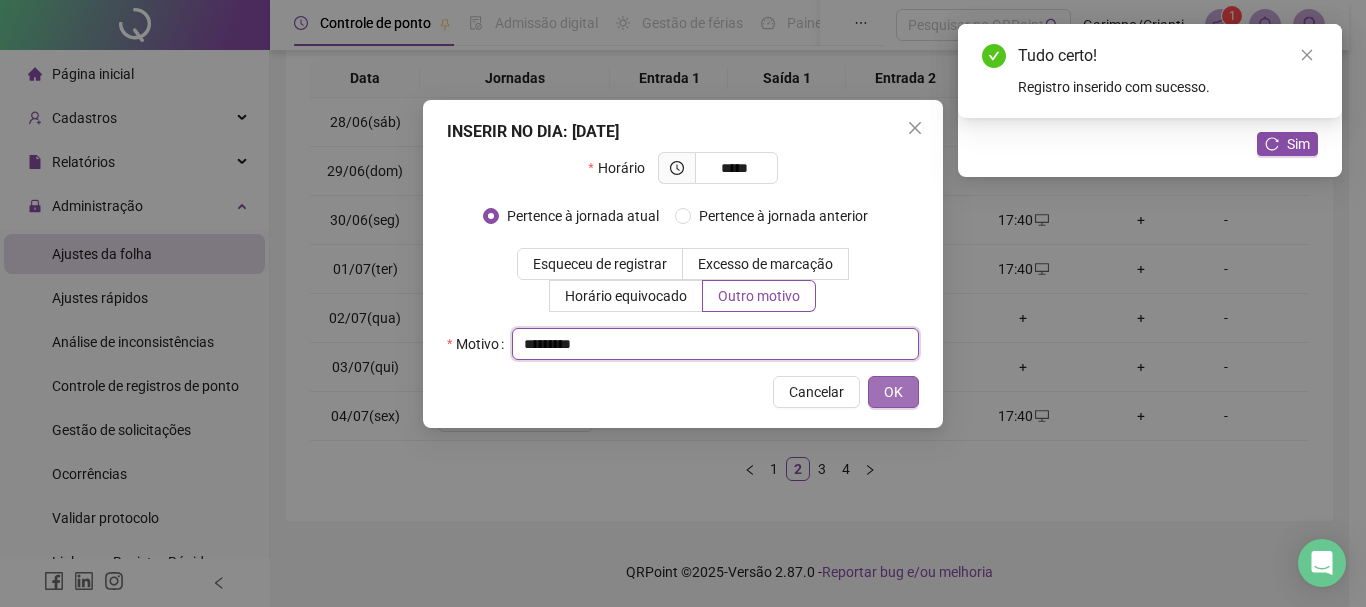type 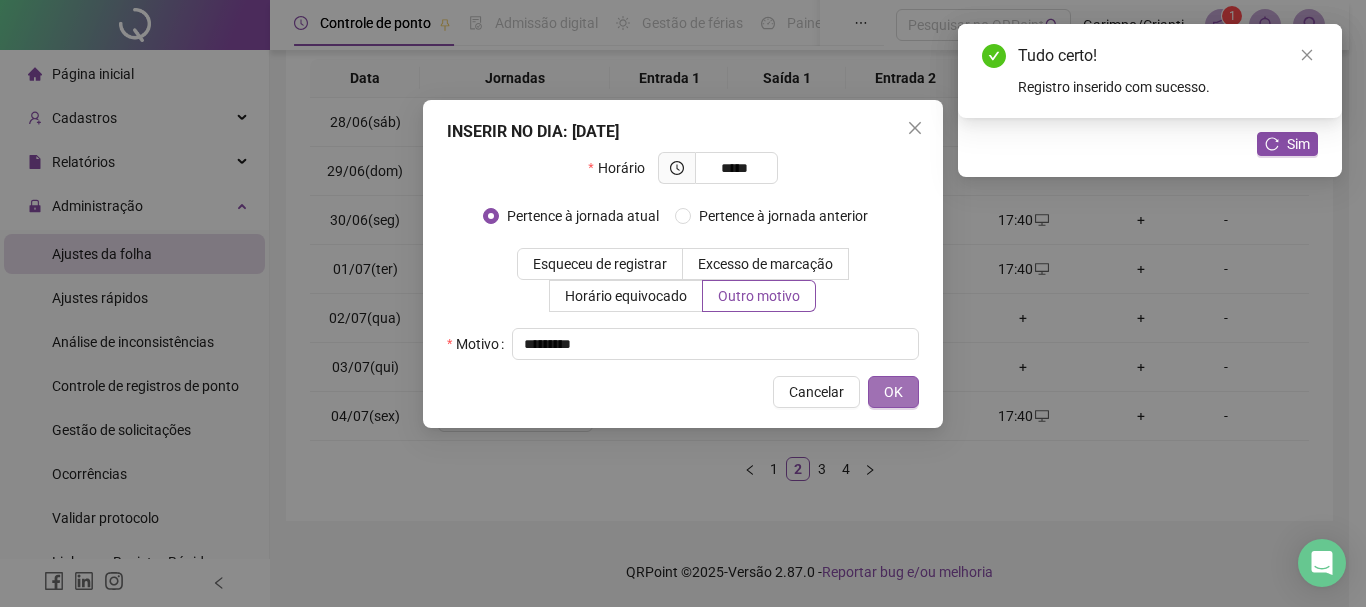 click on "OK" at bounding box center [893, 392] 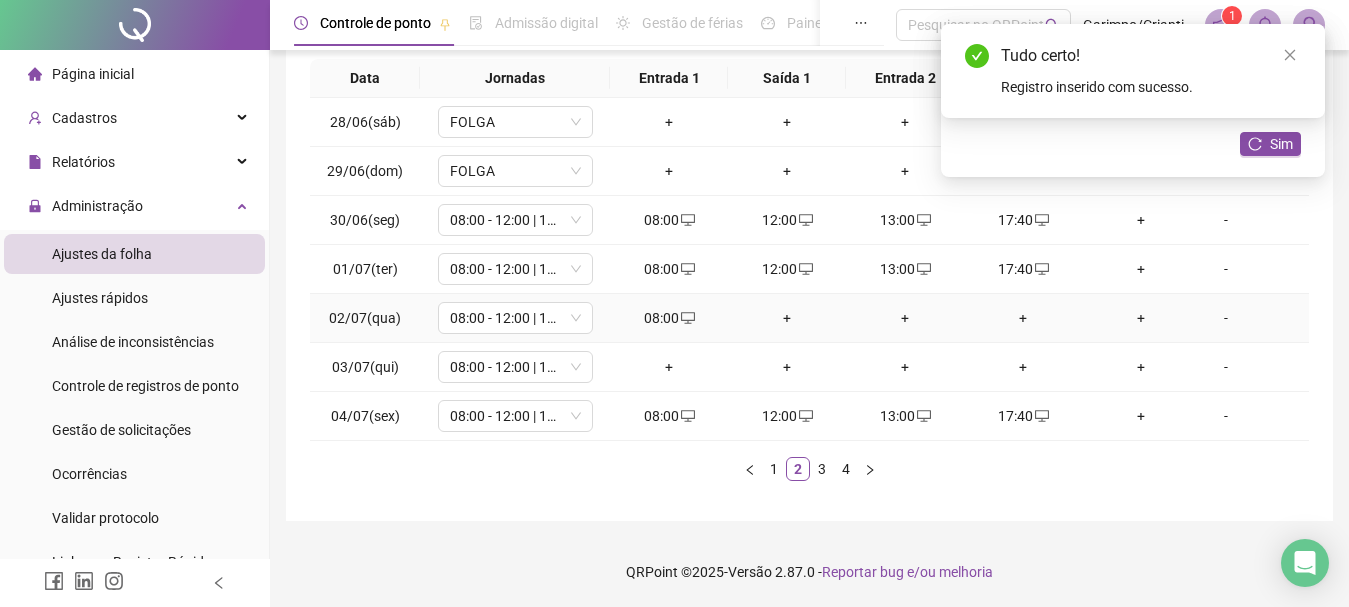 click on "+" at bounding box center [787, 318] 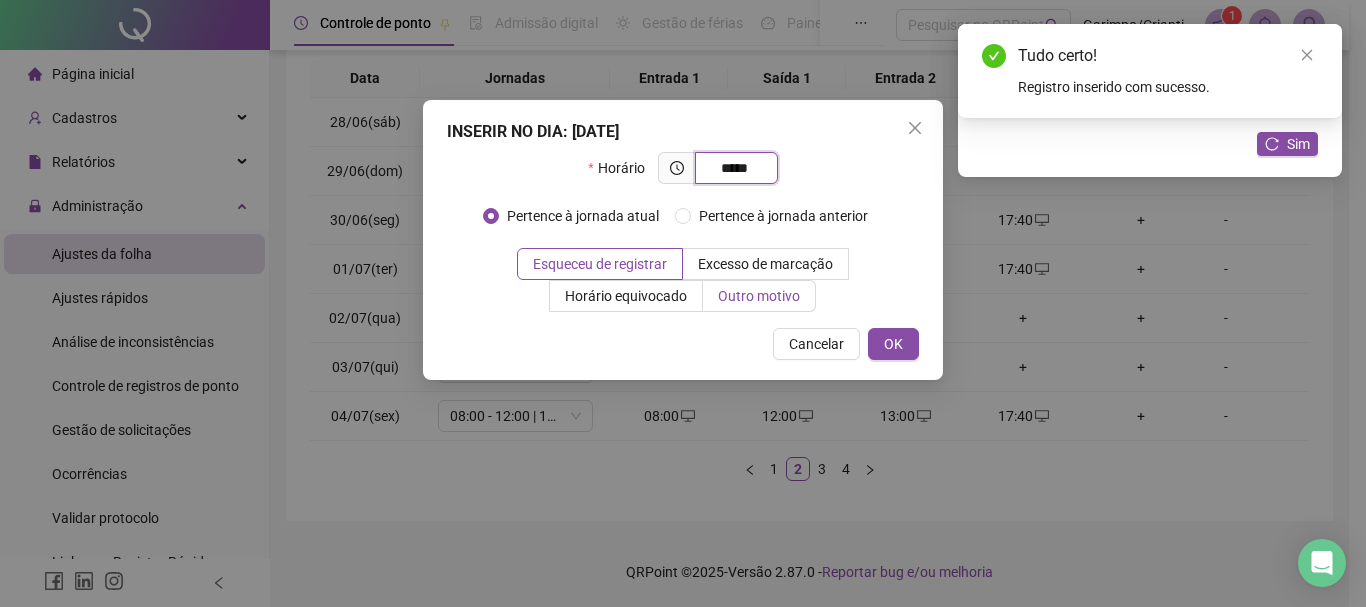 type on "*****" 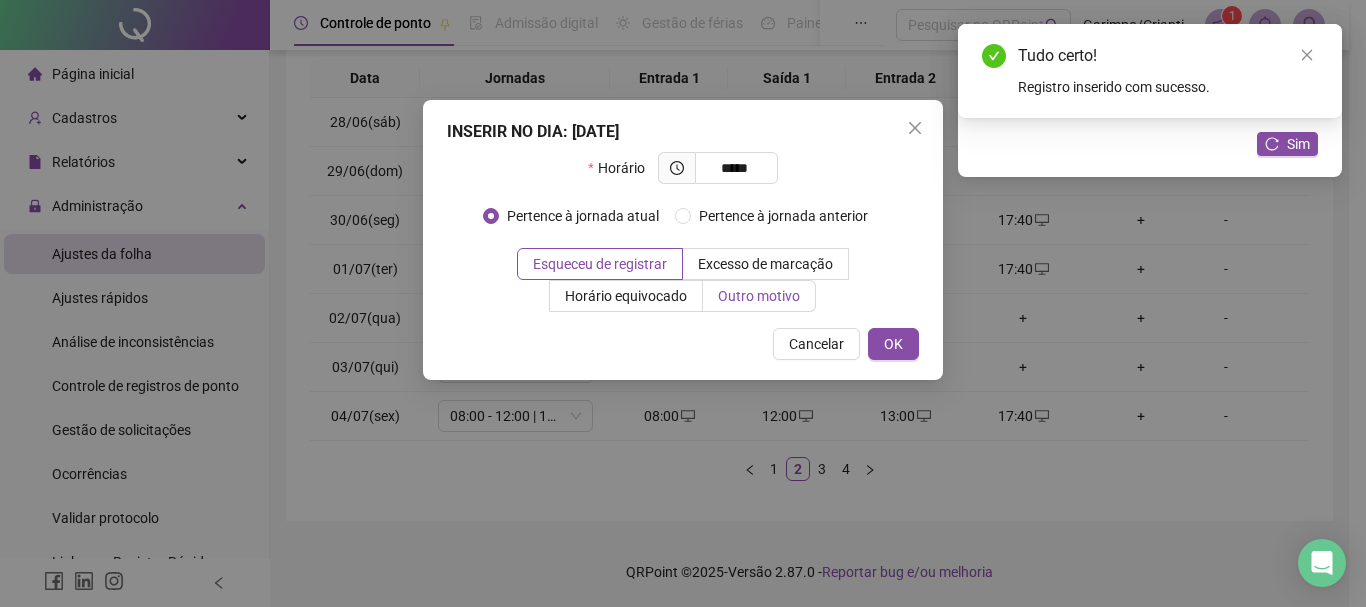 click on "Outro motivo" at bounding box center (759, 296) 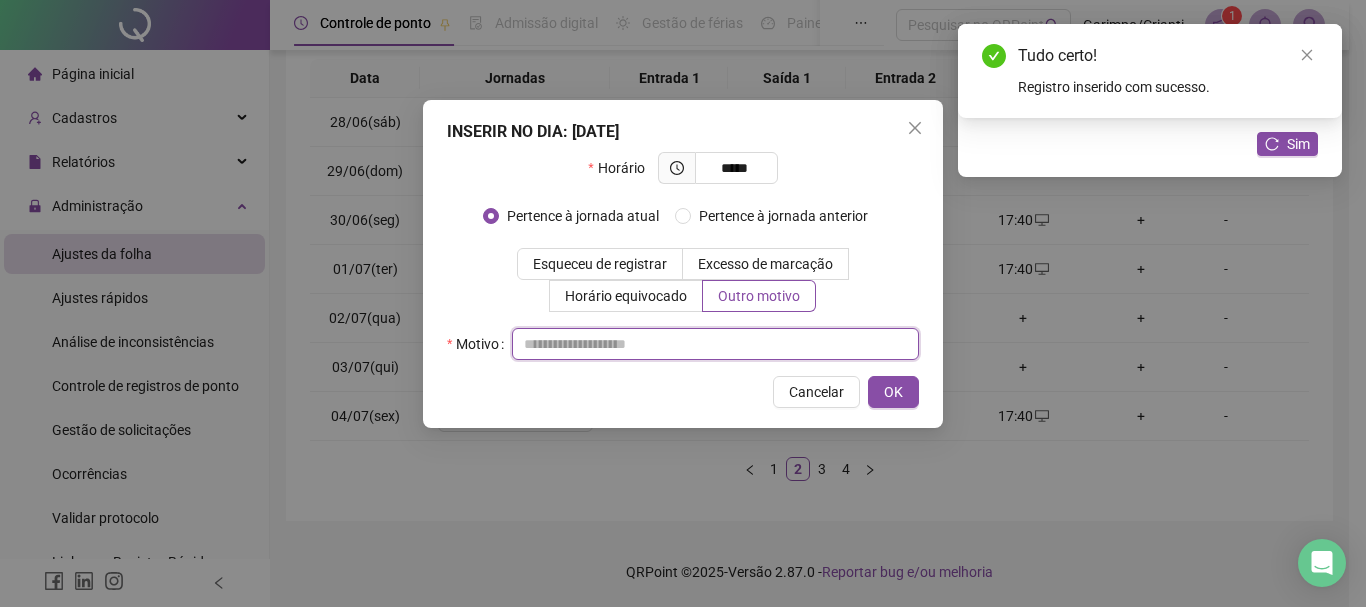 click at bounding box center (715, 344) 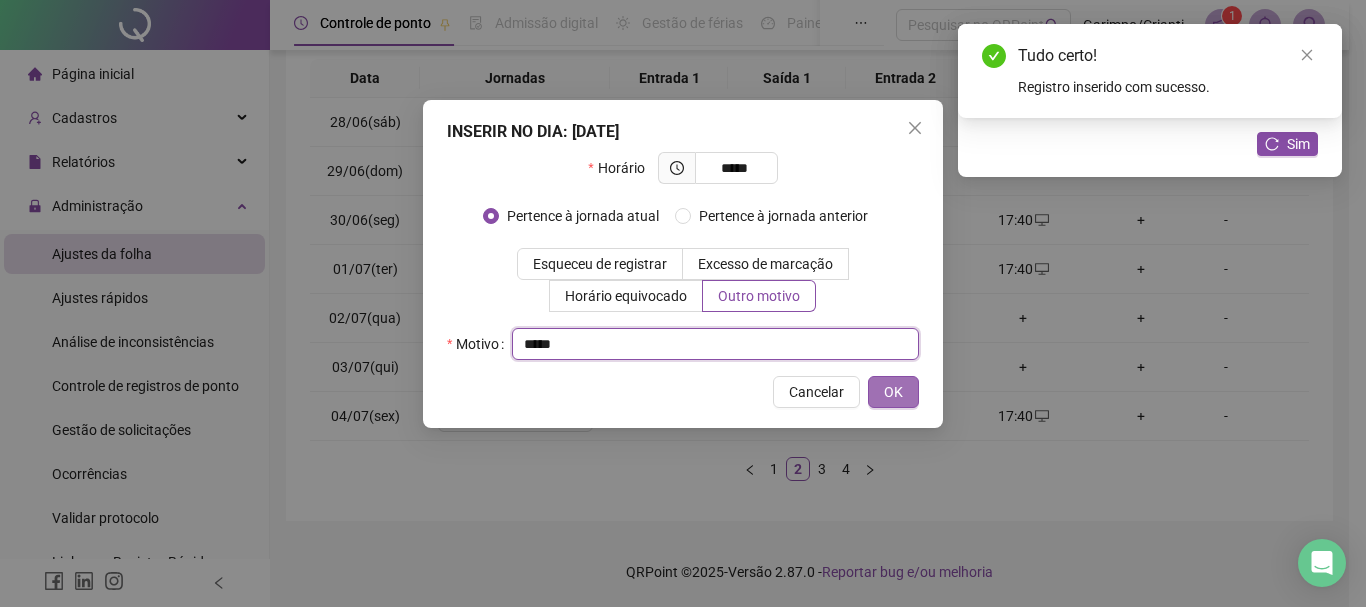 type 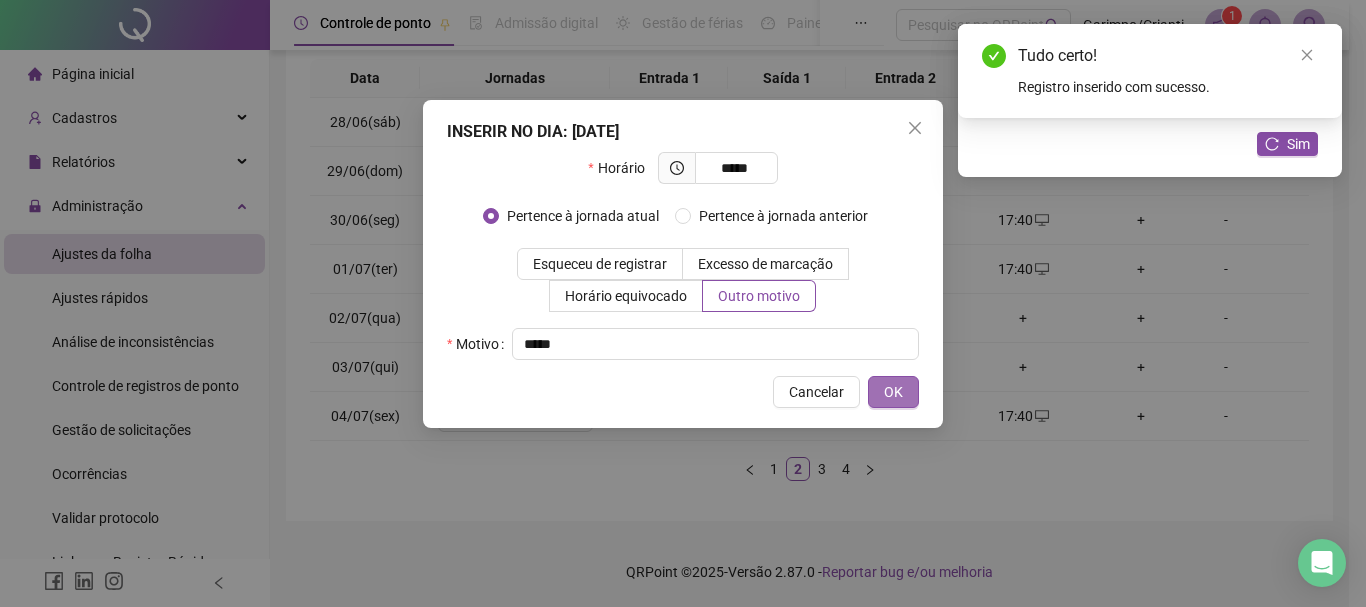 type 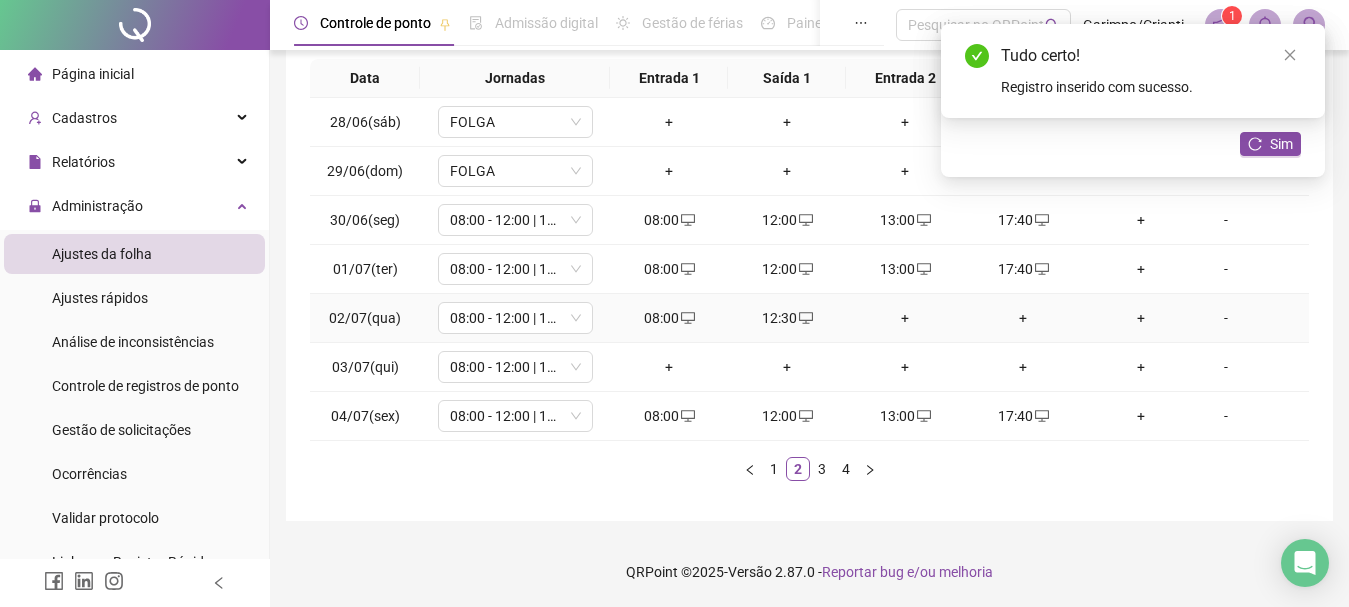 click on "+" at bounding box center (1023, 318) 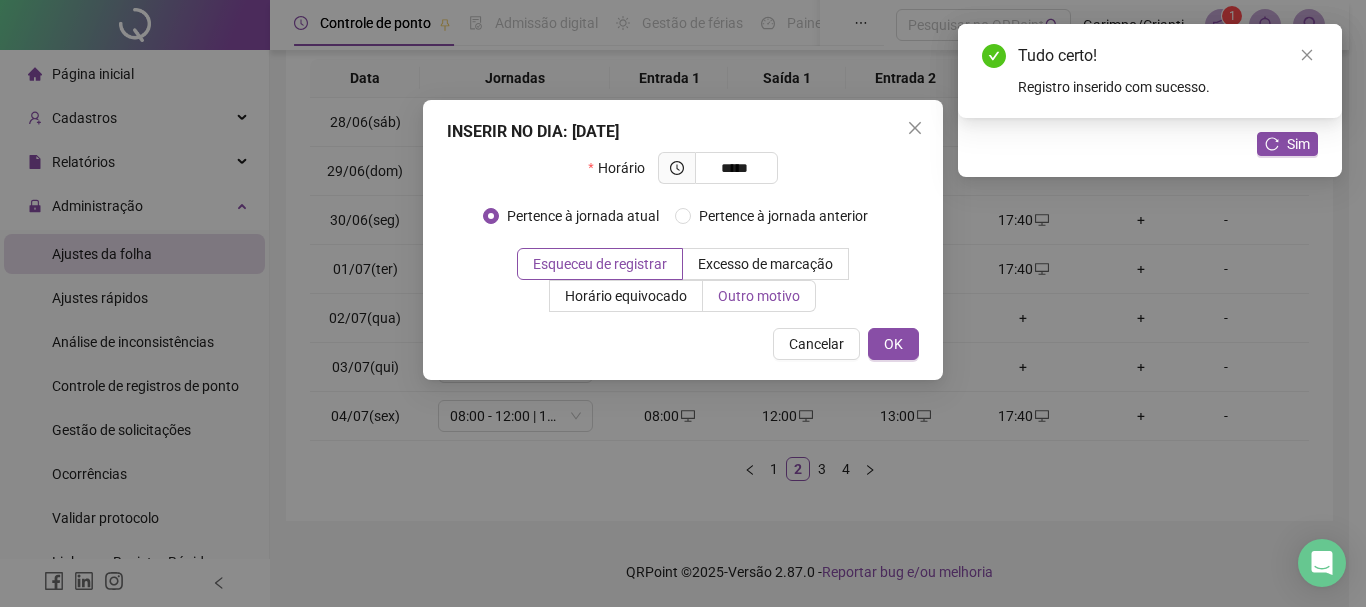 type on "*****" 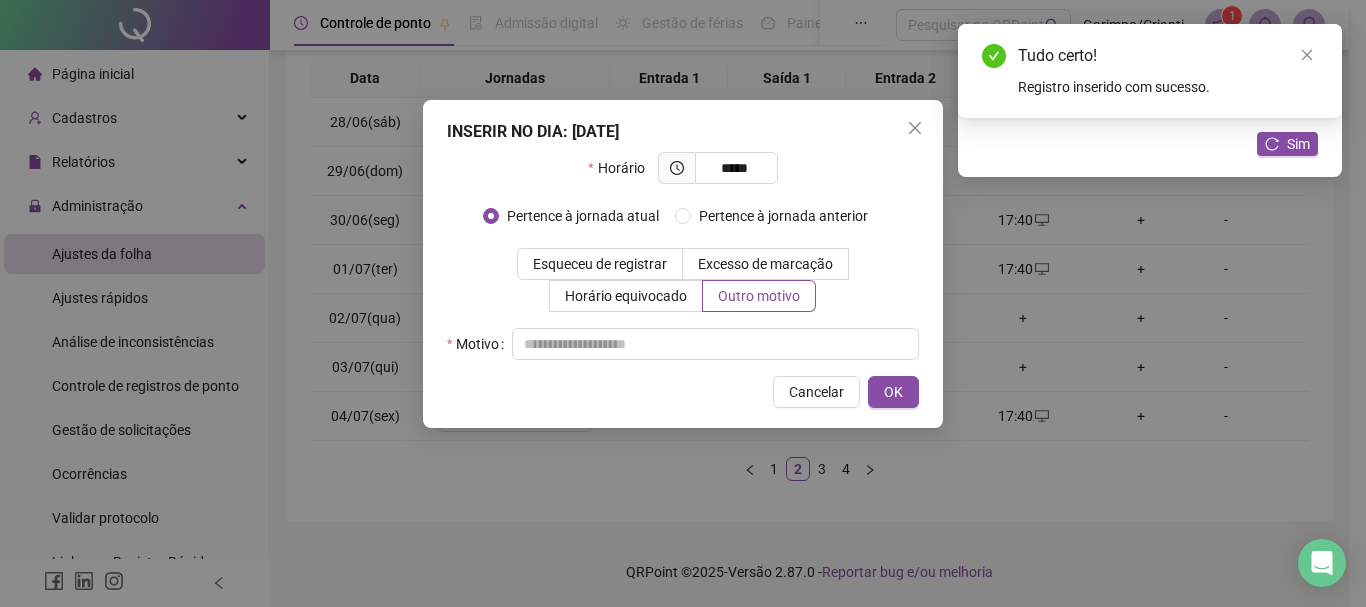 click on "Horário ***** Pertence à jornada atual [GEOGRAPHIC_DATA] à jornada anterior Esqueceu de registrar Excesso de marcação Horário equivocado Outro motivo Motivo" at bounding box center [683, 256] 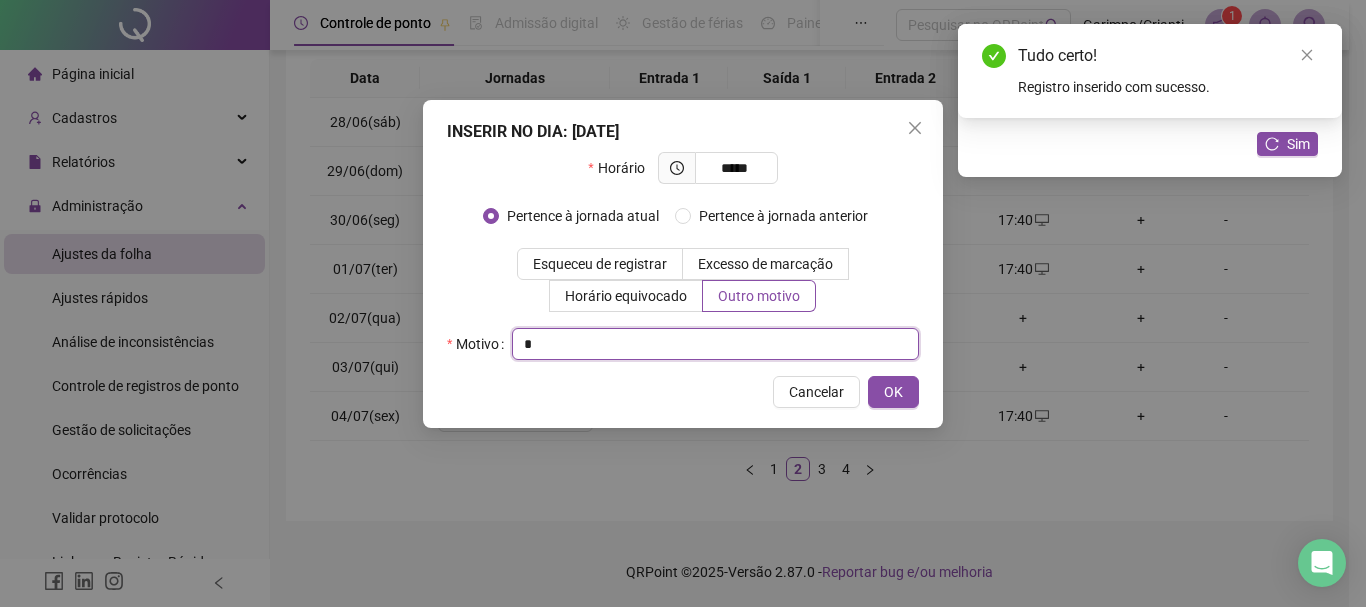 drag, startPoint x: 722, startPoint y: 344, endPoint x: 815, endPoint y: 373, distance: 97.41663 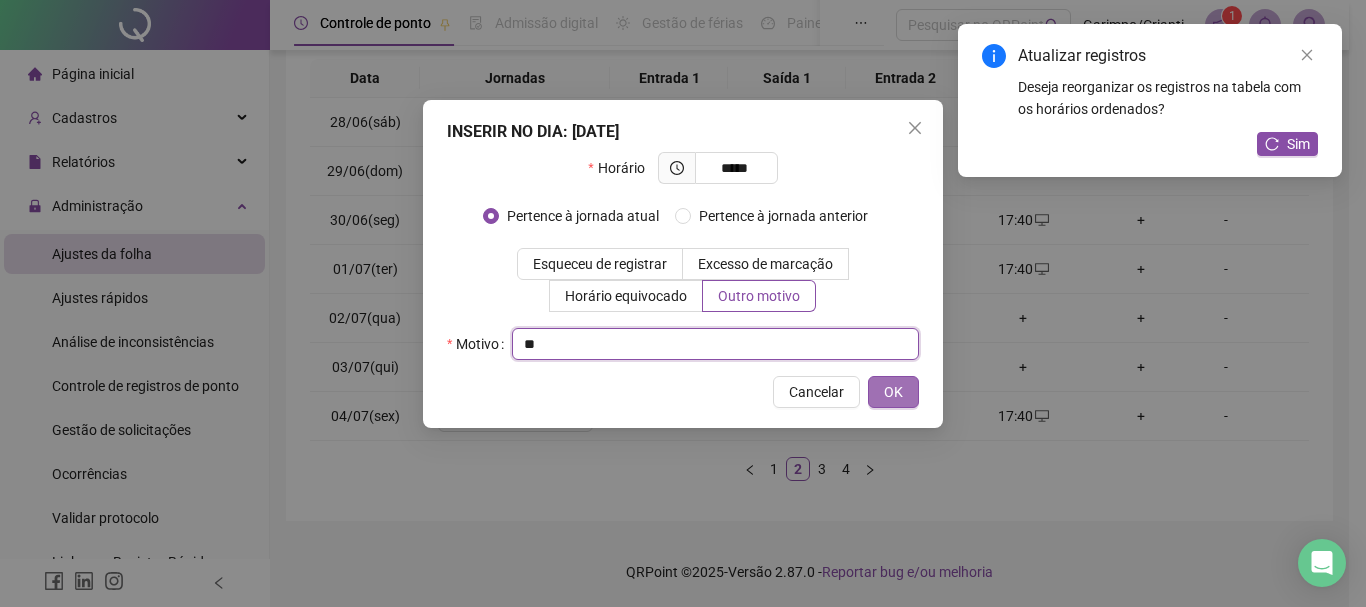 type 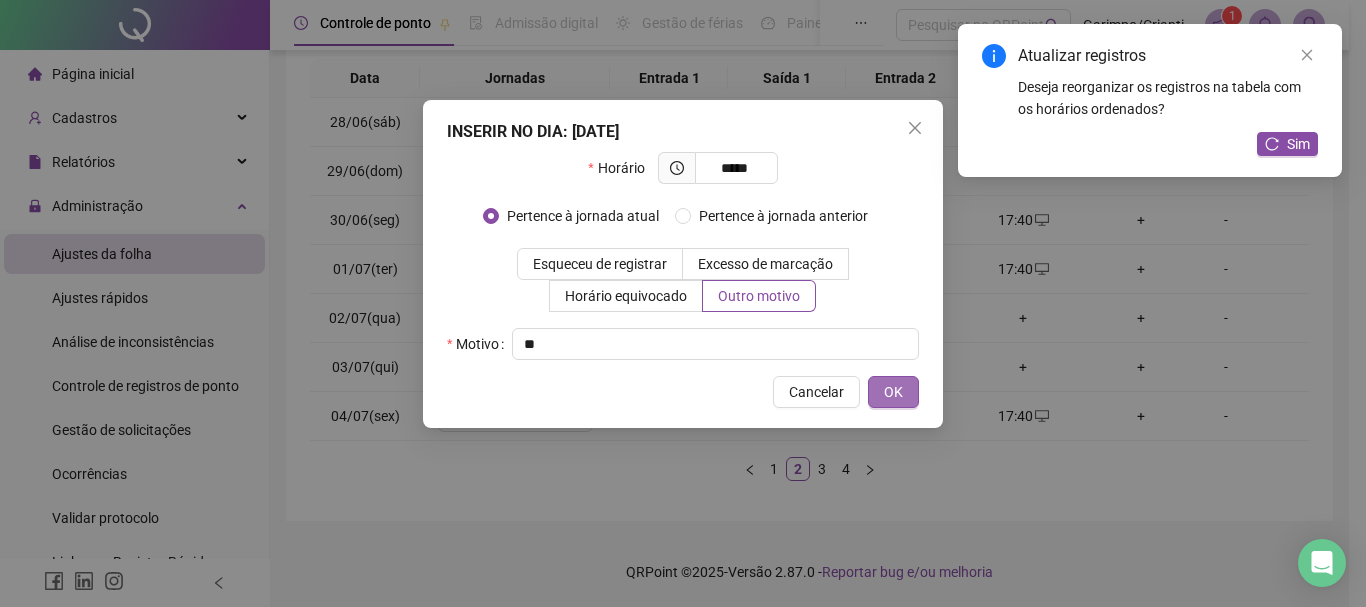 click on "OK" at bounding box center [893, 392] 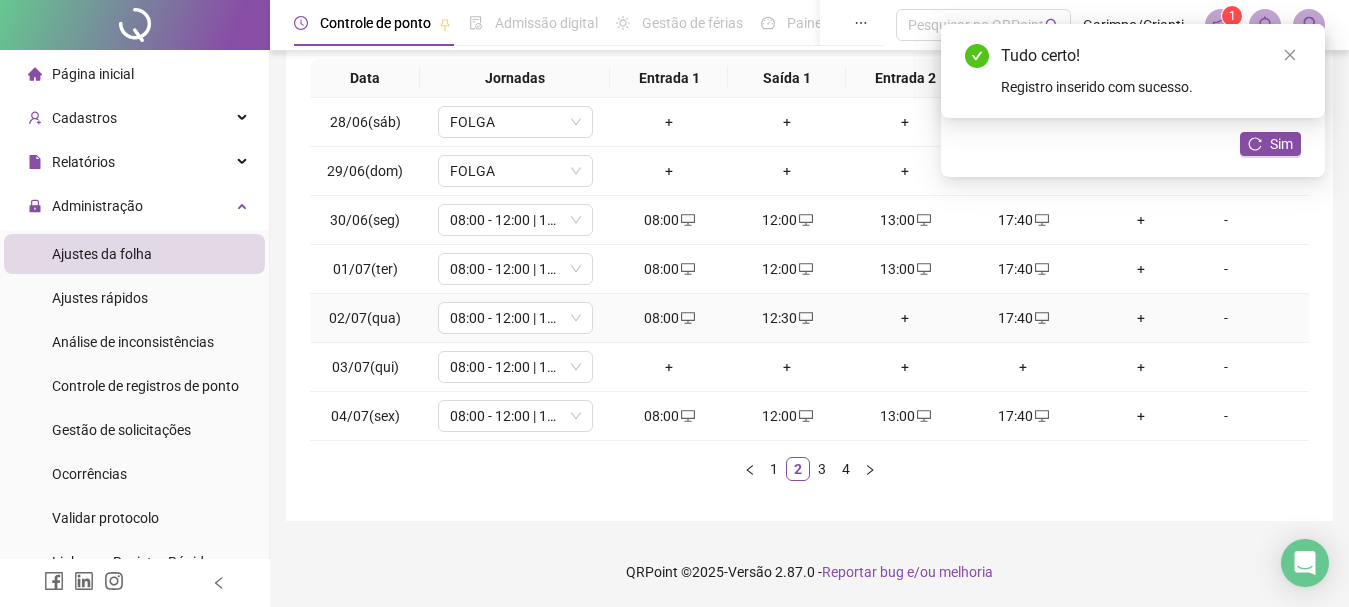 click on "+" at bounding box center (905, 318) 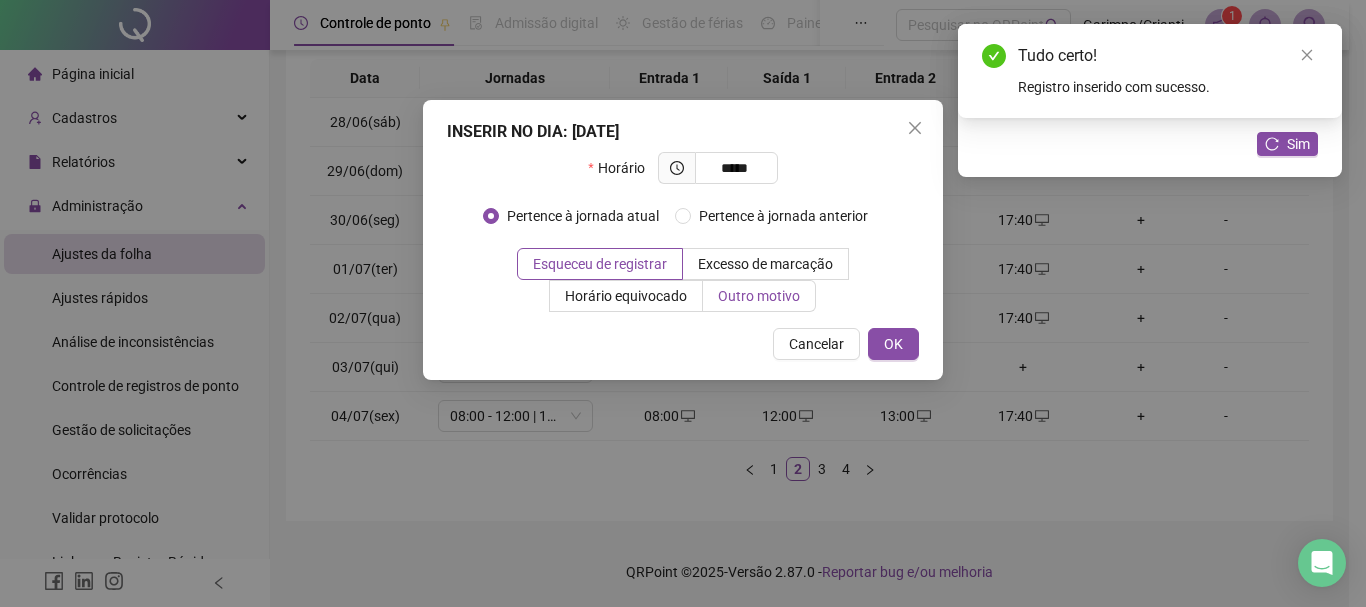 type on "*****" 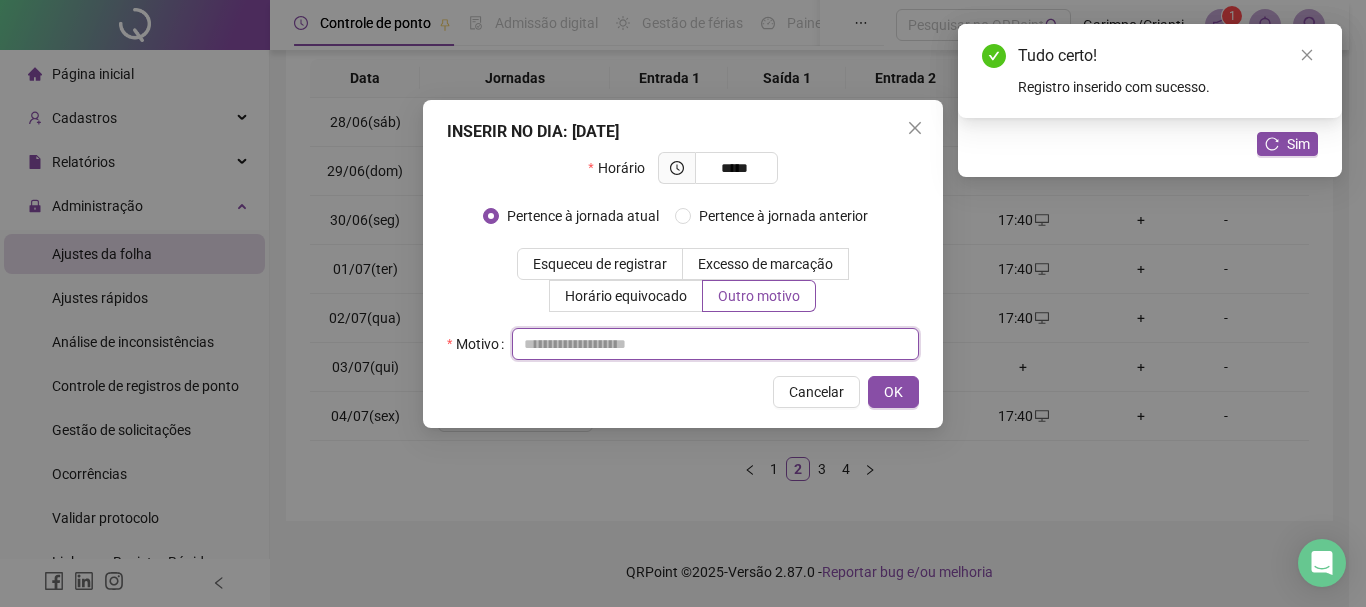click at bounding box center (715, 344) 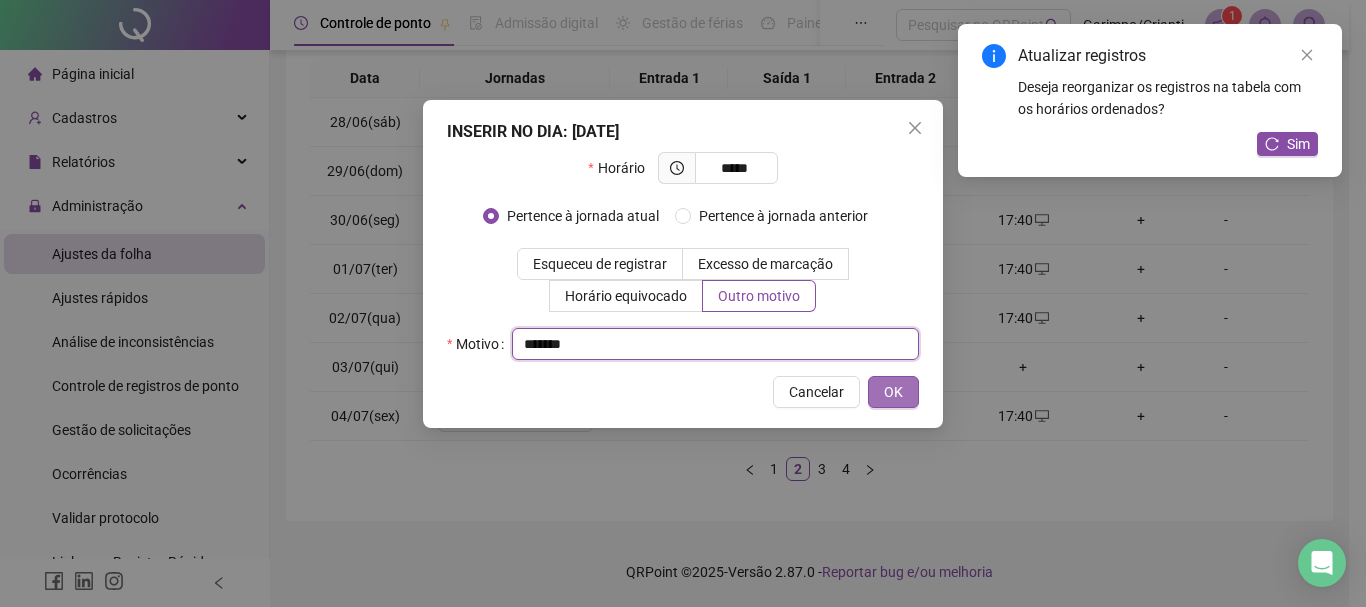 type 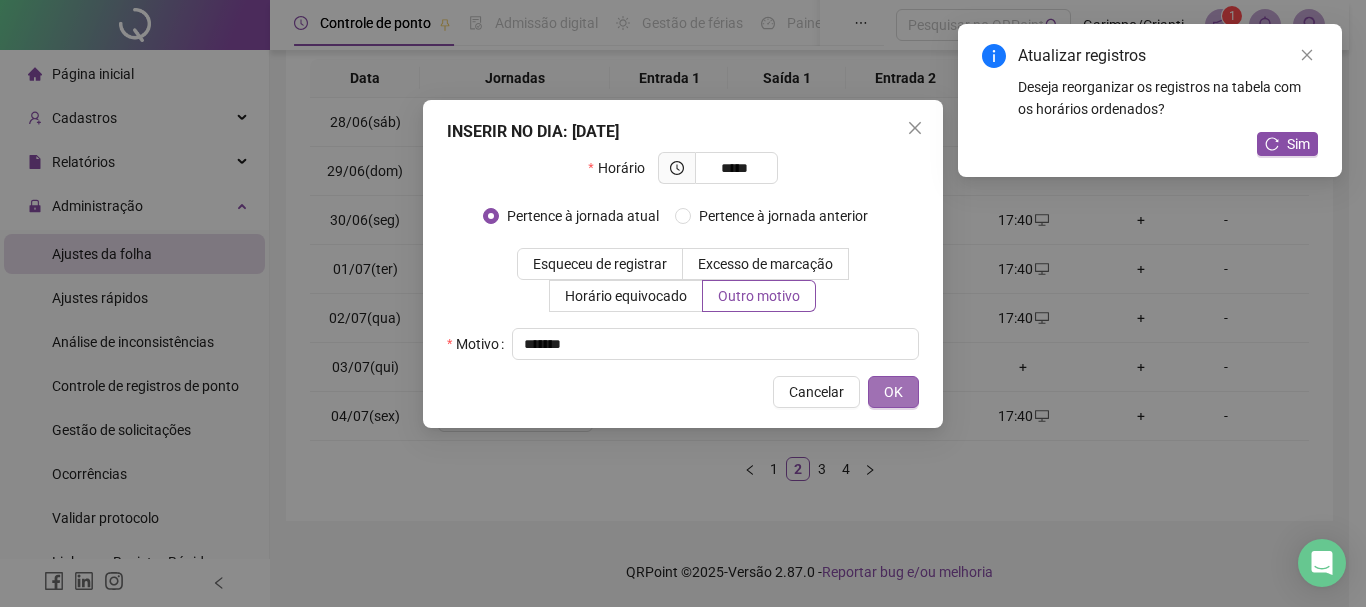 click on "OK" at bounding box center [893, 392] 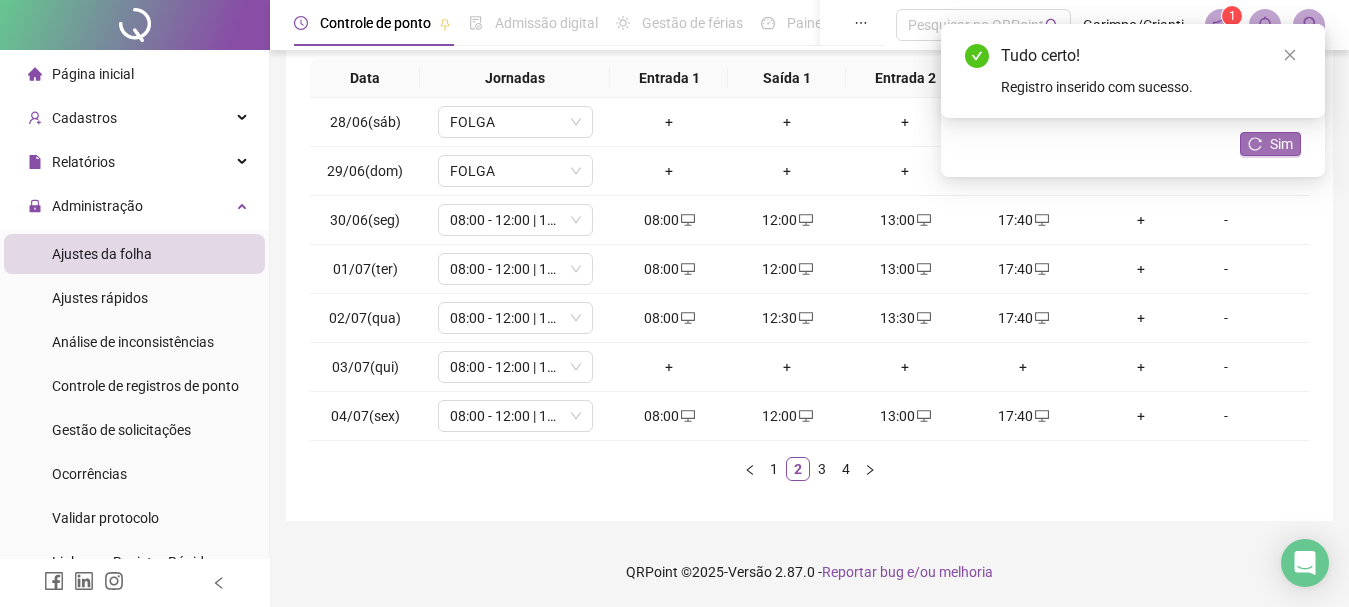 click on "Sim" at bounding box center [1270, 144] 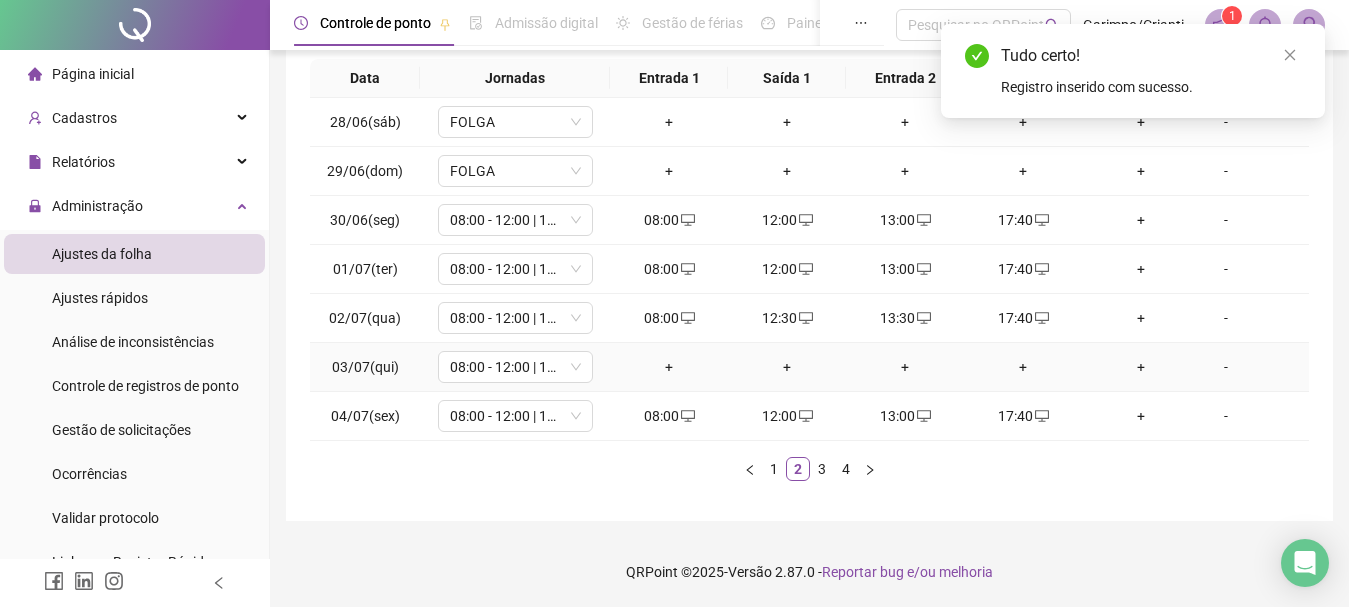 click on "+" at bounding box center [669, 367] 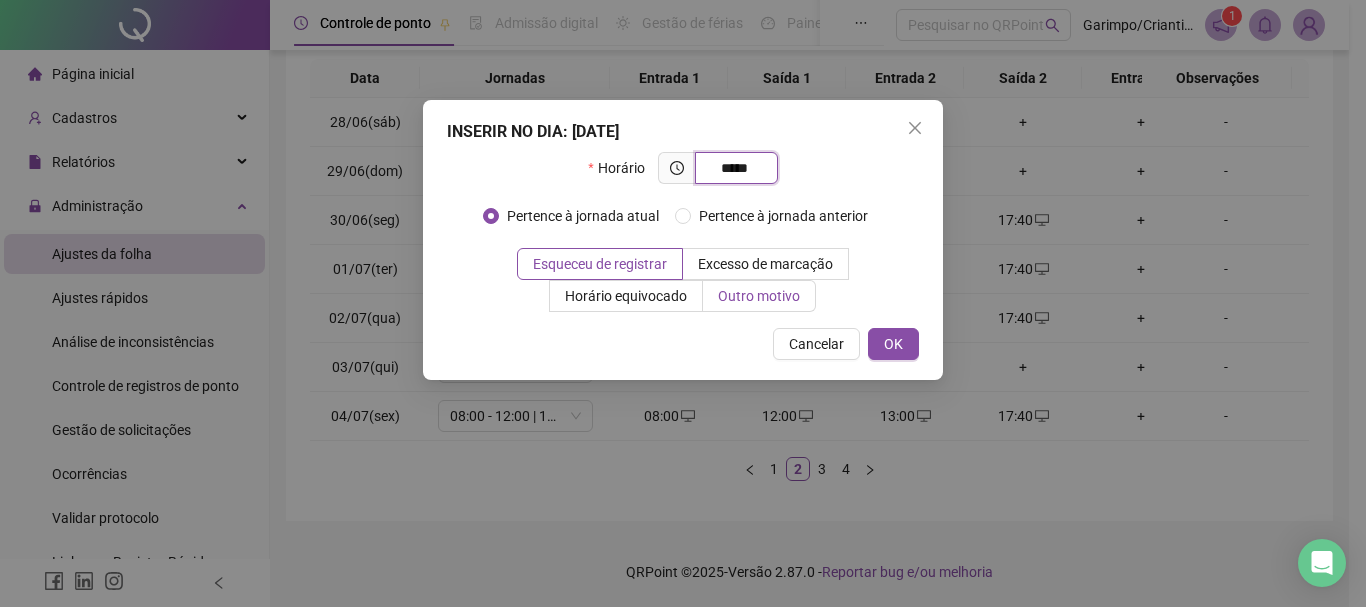 type on "*****" 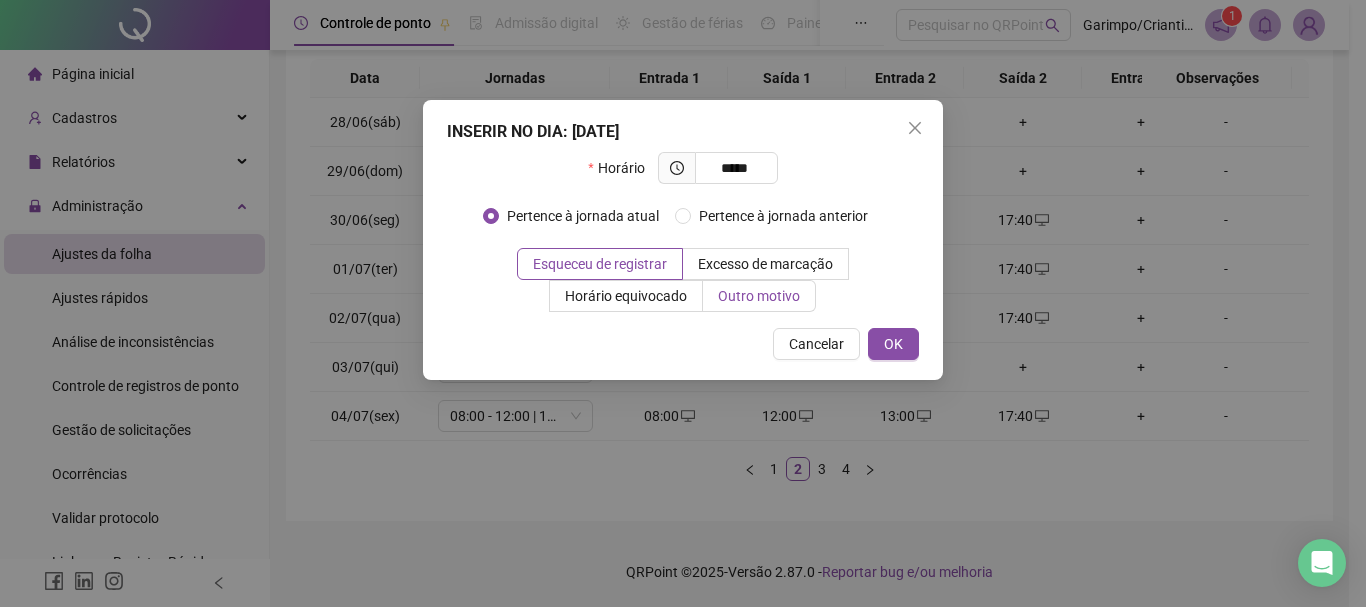 click on "Outro motivo" at bounding box center [759, 296] 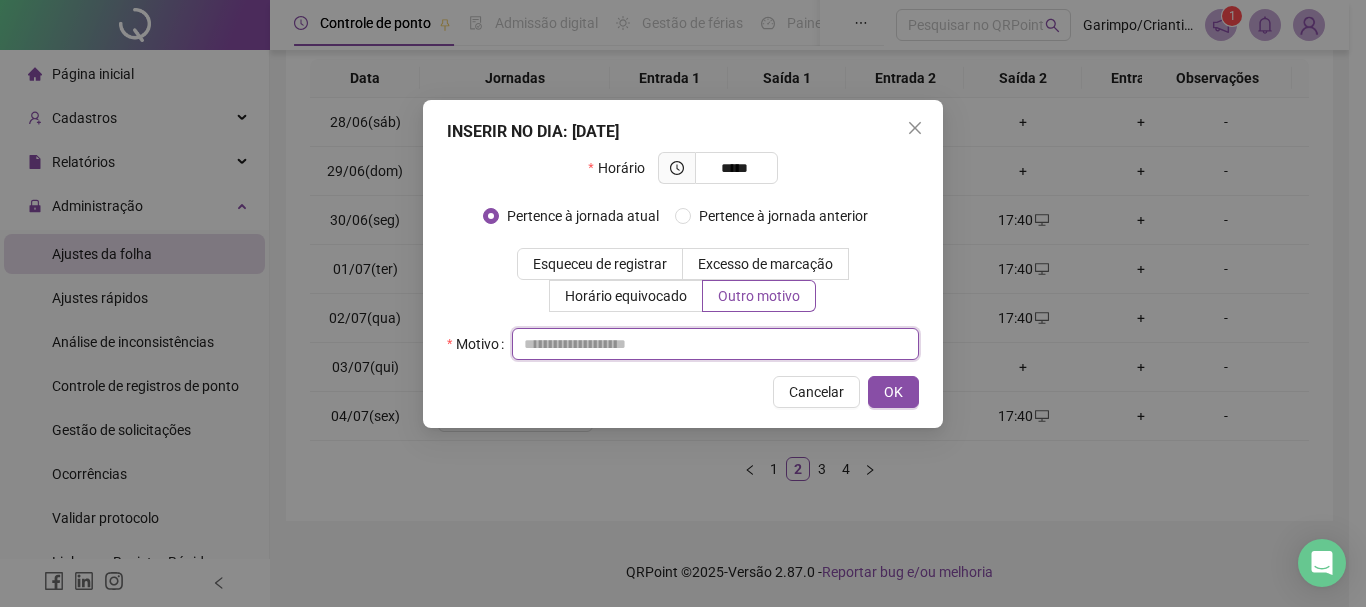 drag, startPoint x: 739, startPoint y: 330, endPoint x: 743, endPoint y: 345, distance: 15.524175 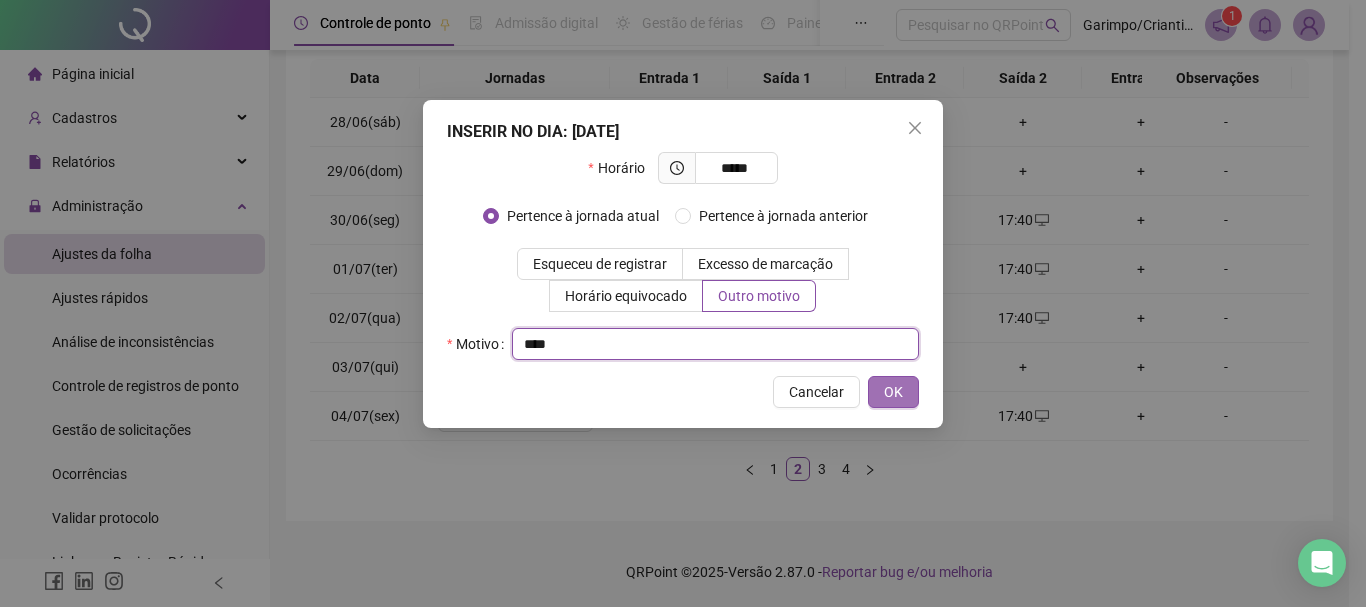 type 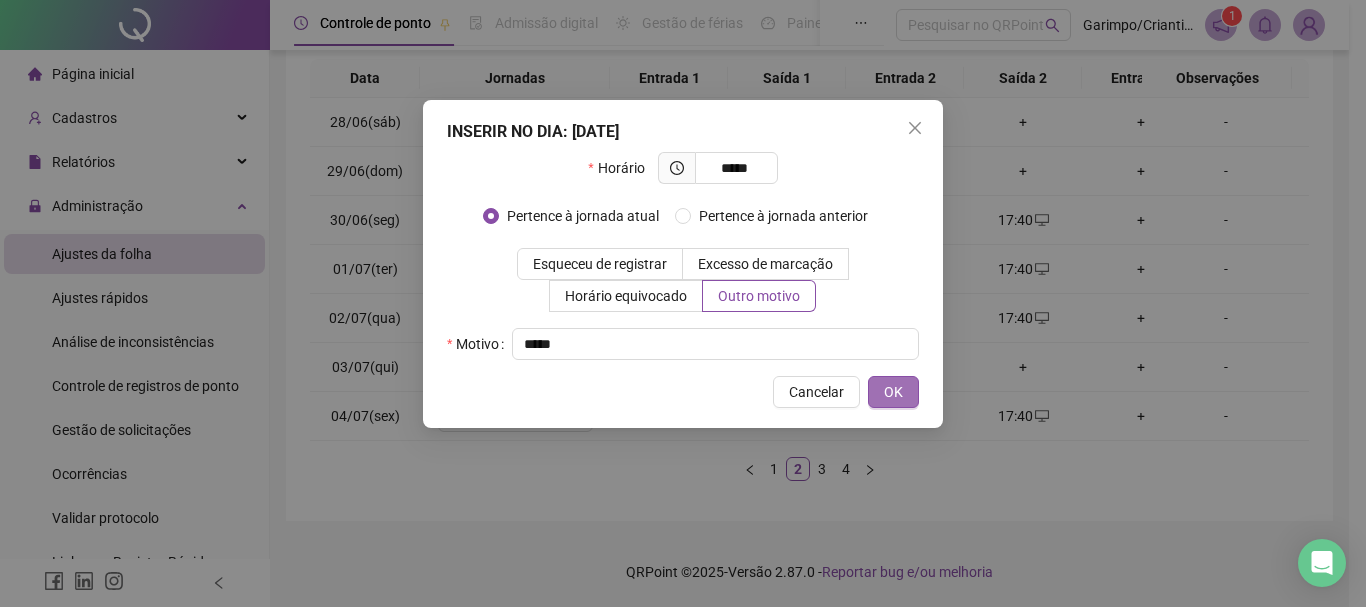 type 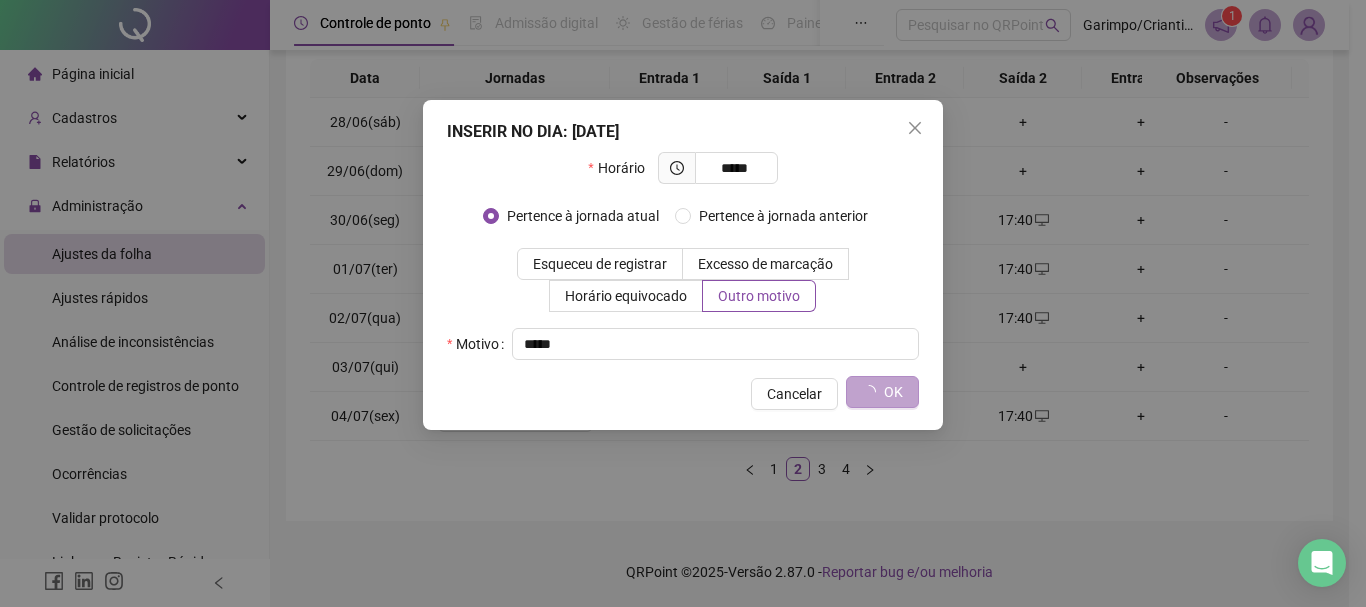 click on "OK" at bounding box center [893, 392] 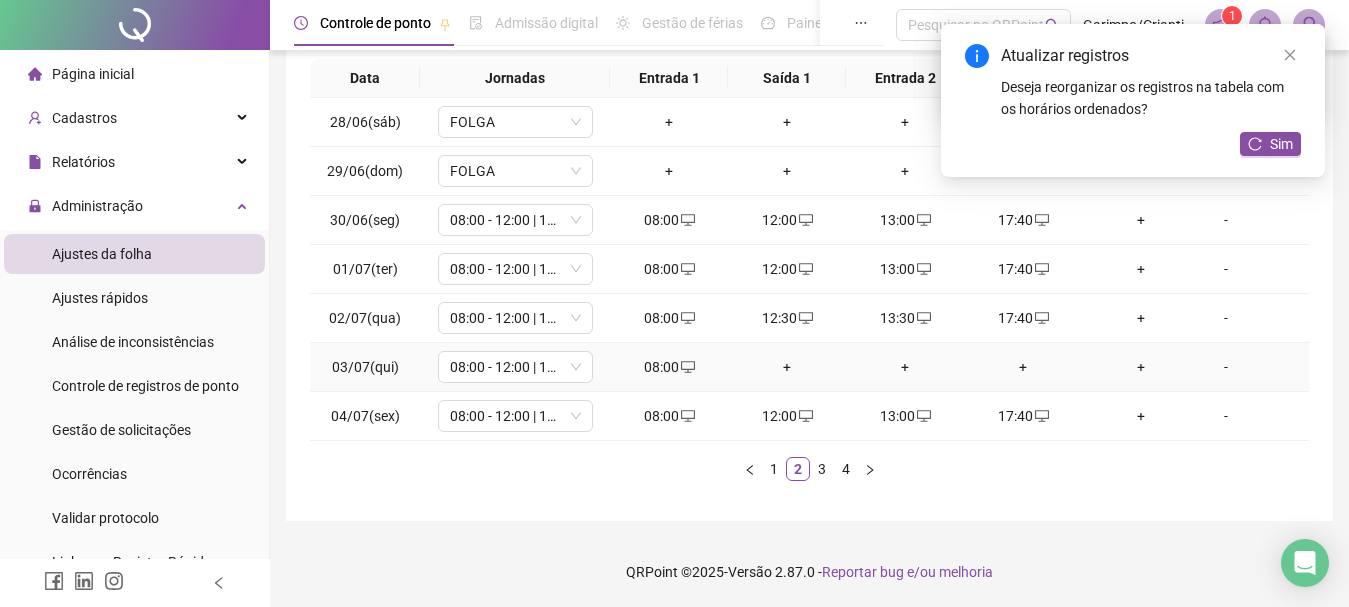 click on "+" at bounding box center (787, 367) 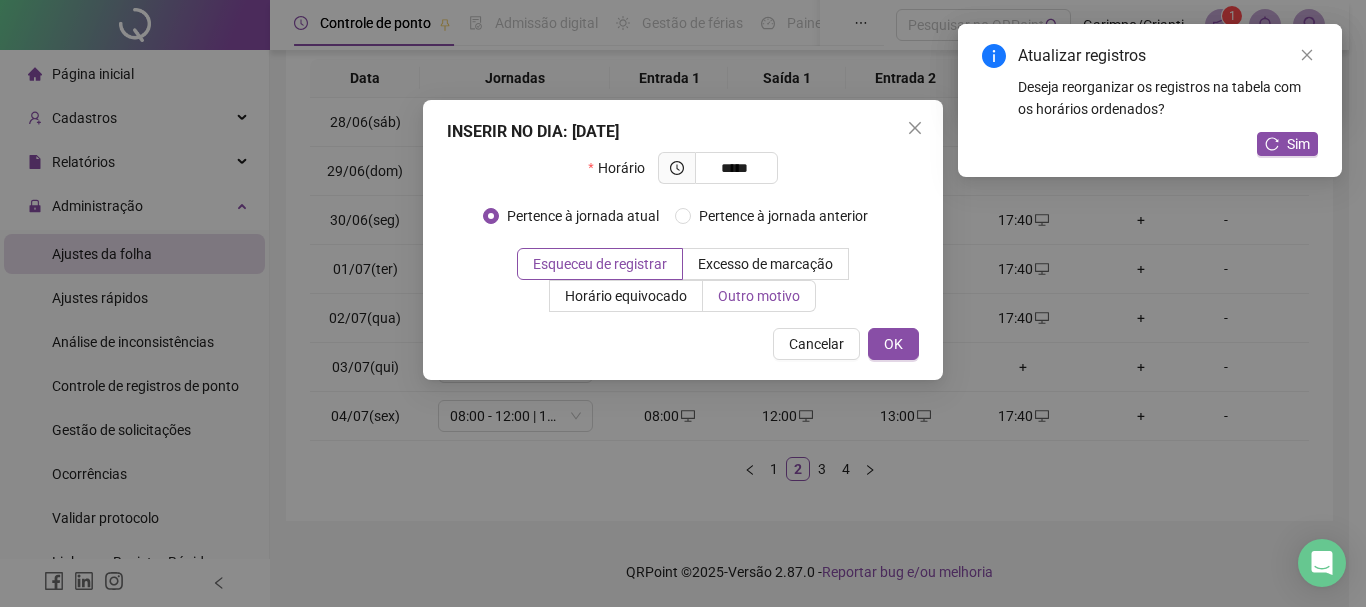 type on "*****" 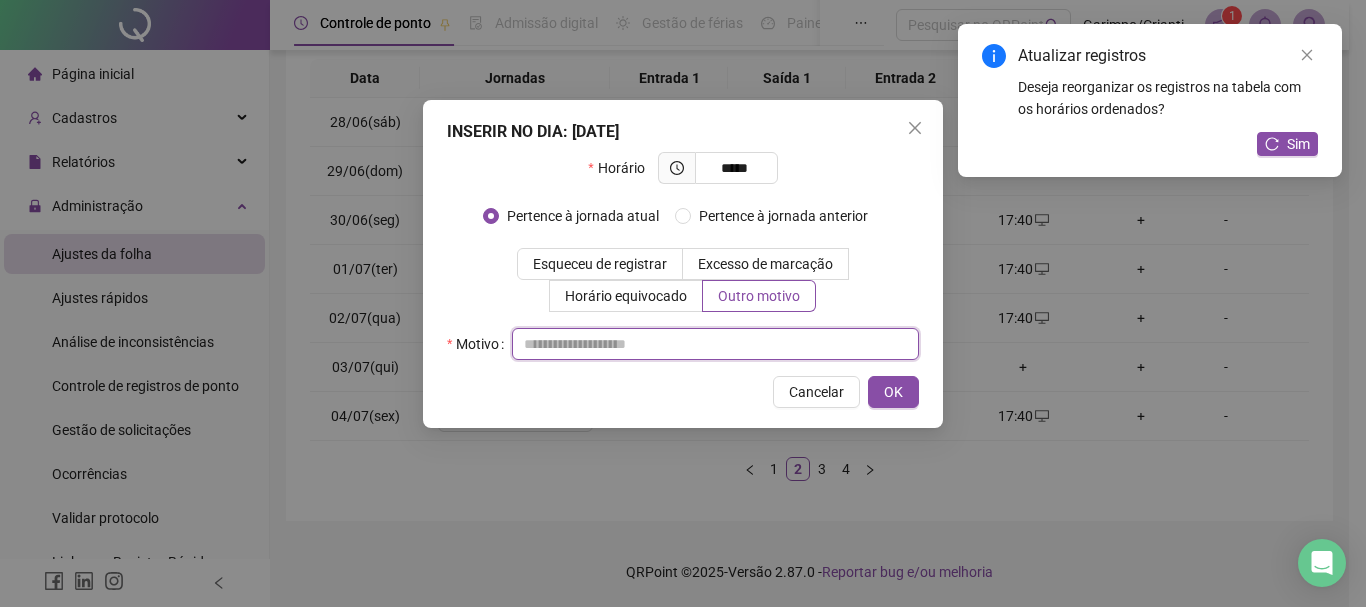 click at bounding box center [715, 344] 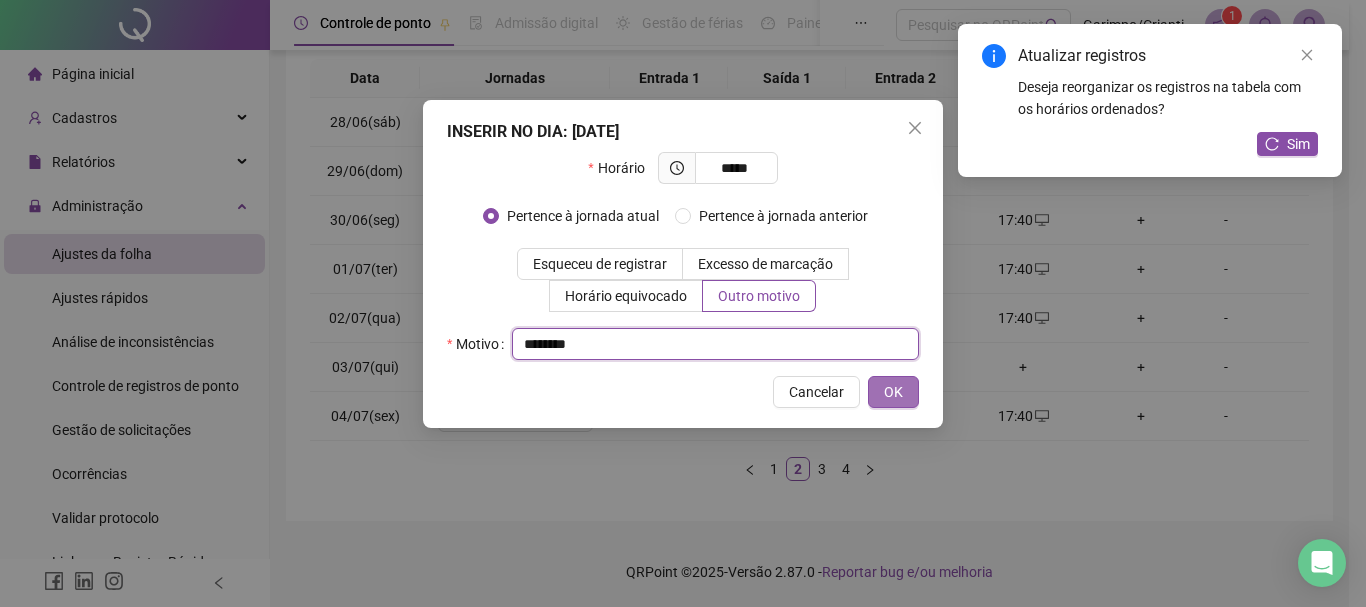 type 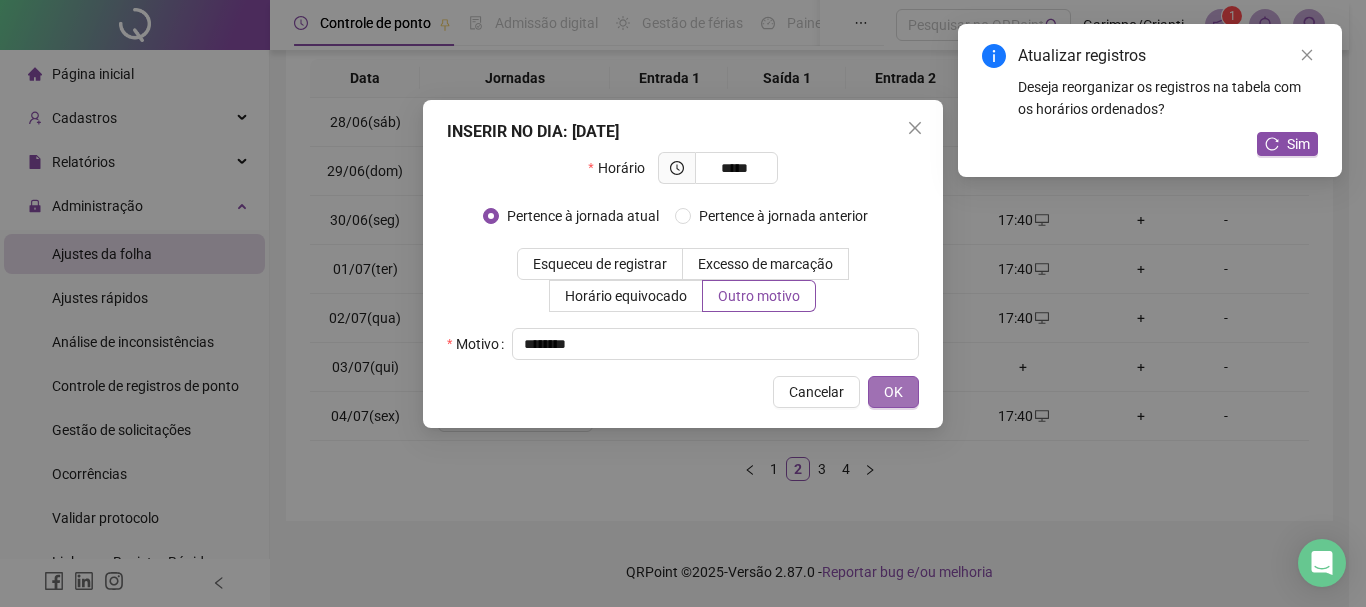 click on "OK" at bounding box center (893, 392) 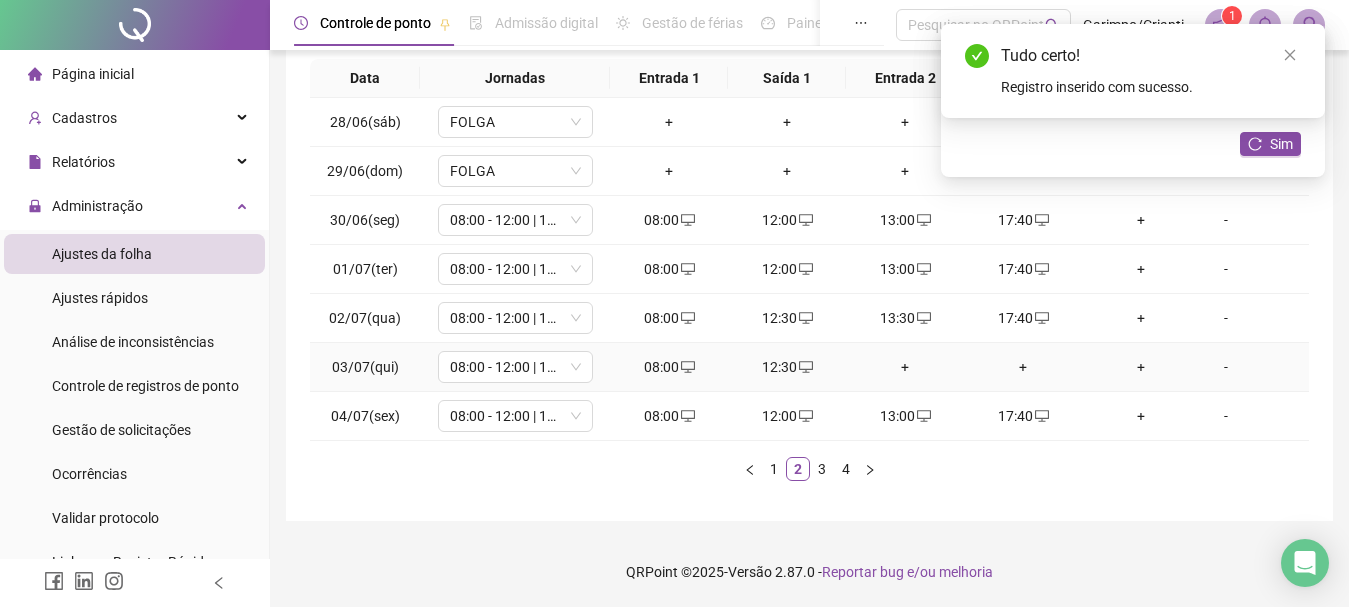 click on "+" at bounding box center [905, 367] 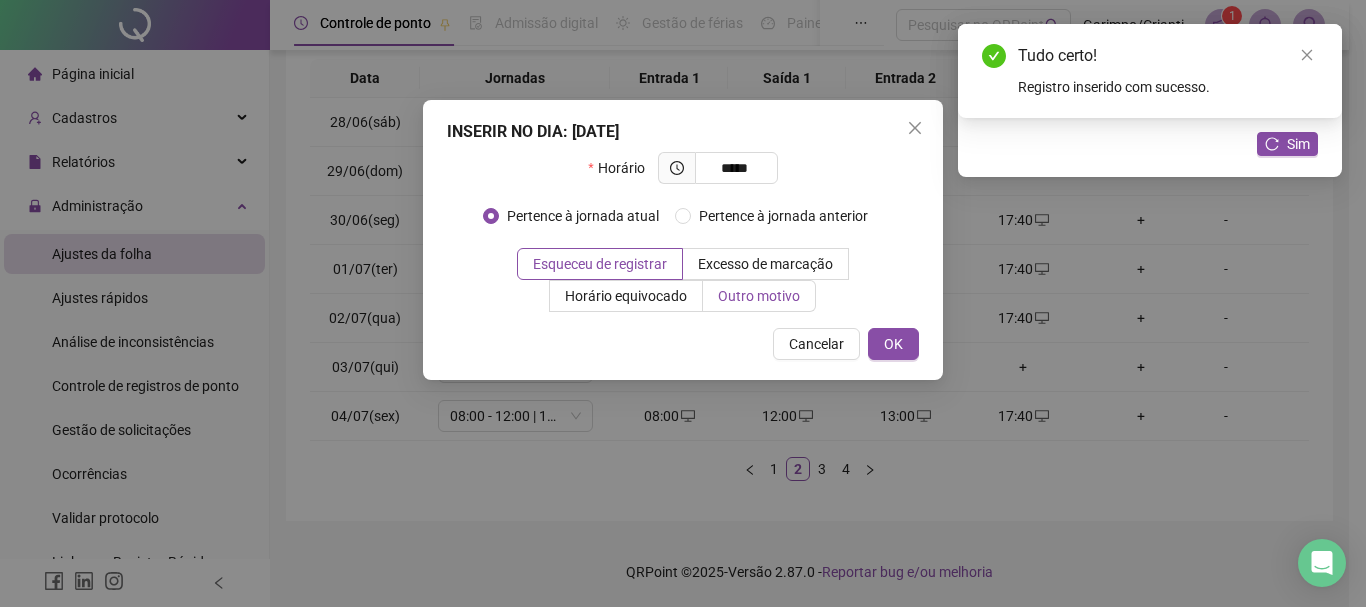 type on "*****" 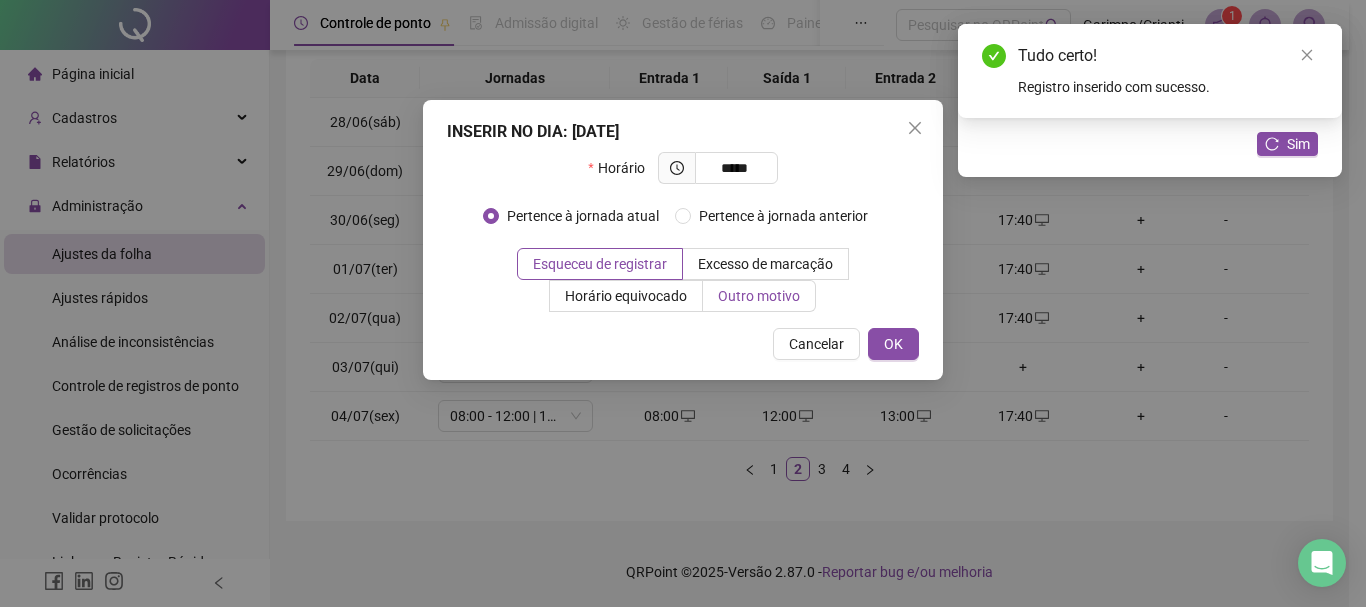 click on "Outro motivo" at bounding box center [759, 296] 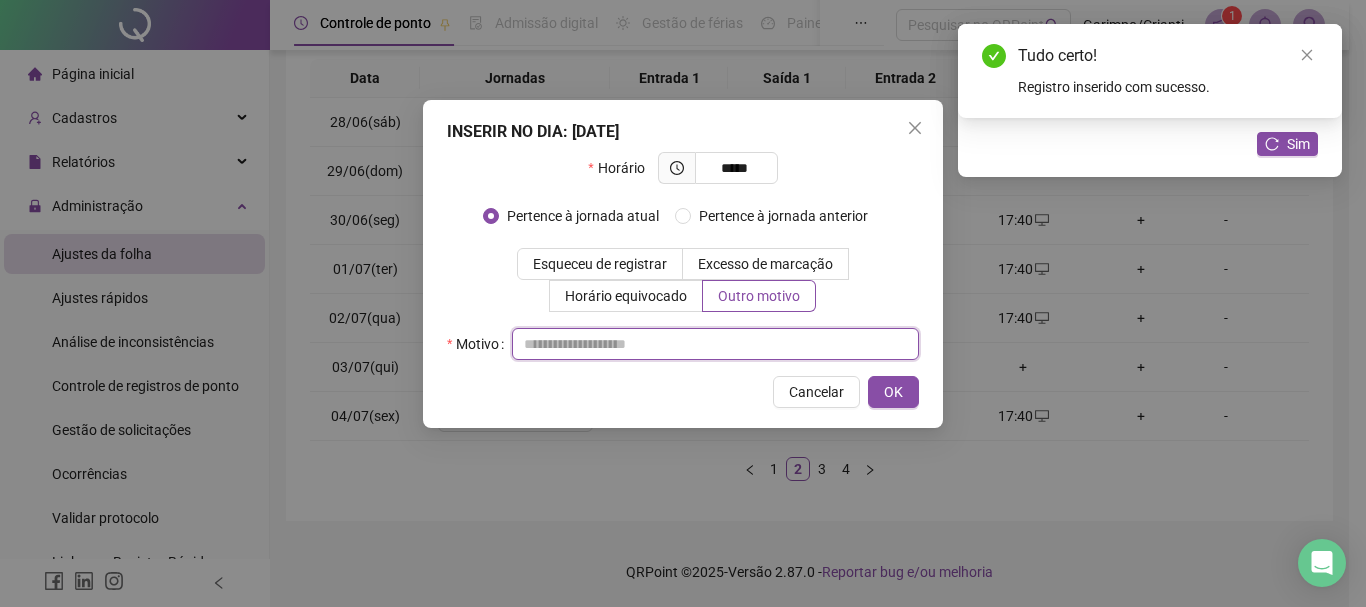 click at bounding box center (715, 344) 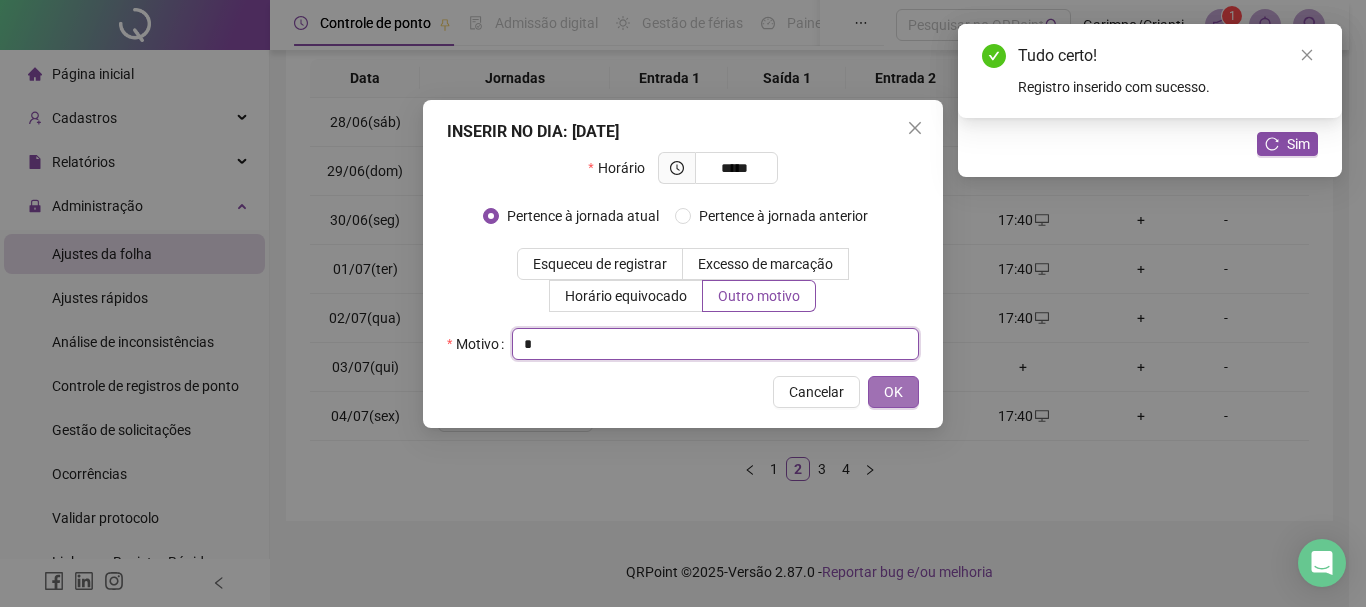 type 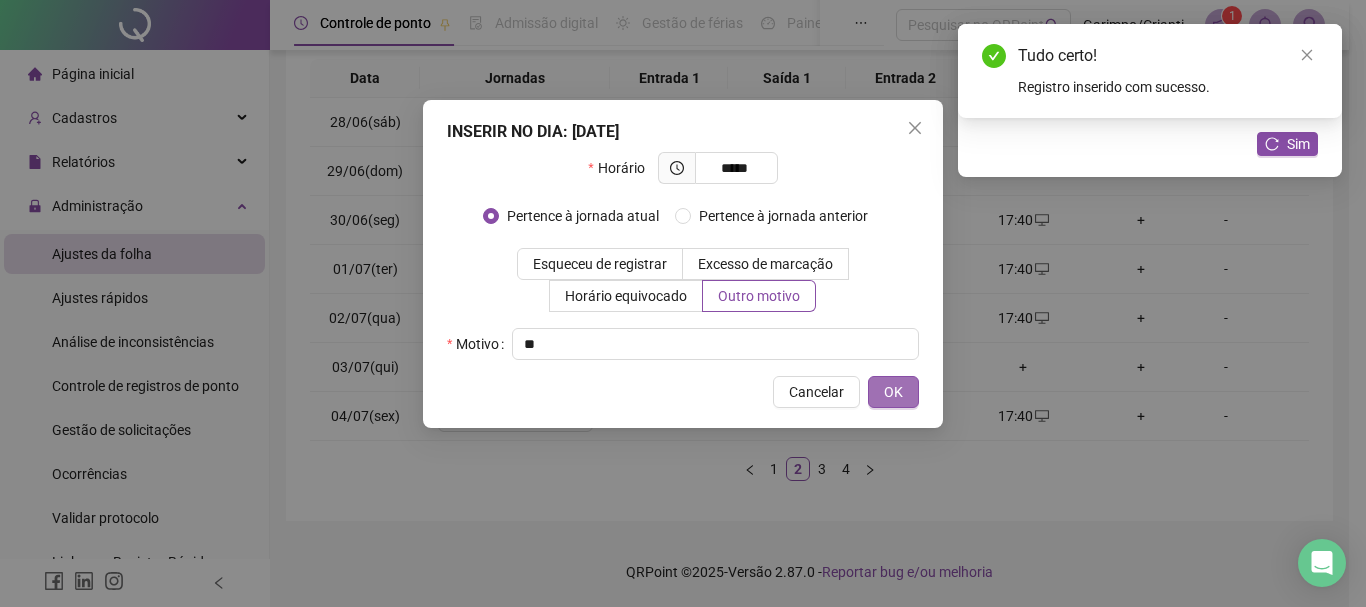 type 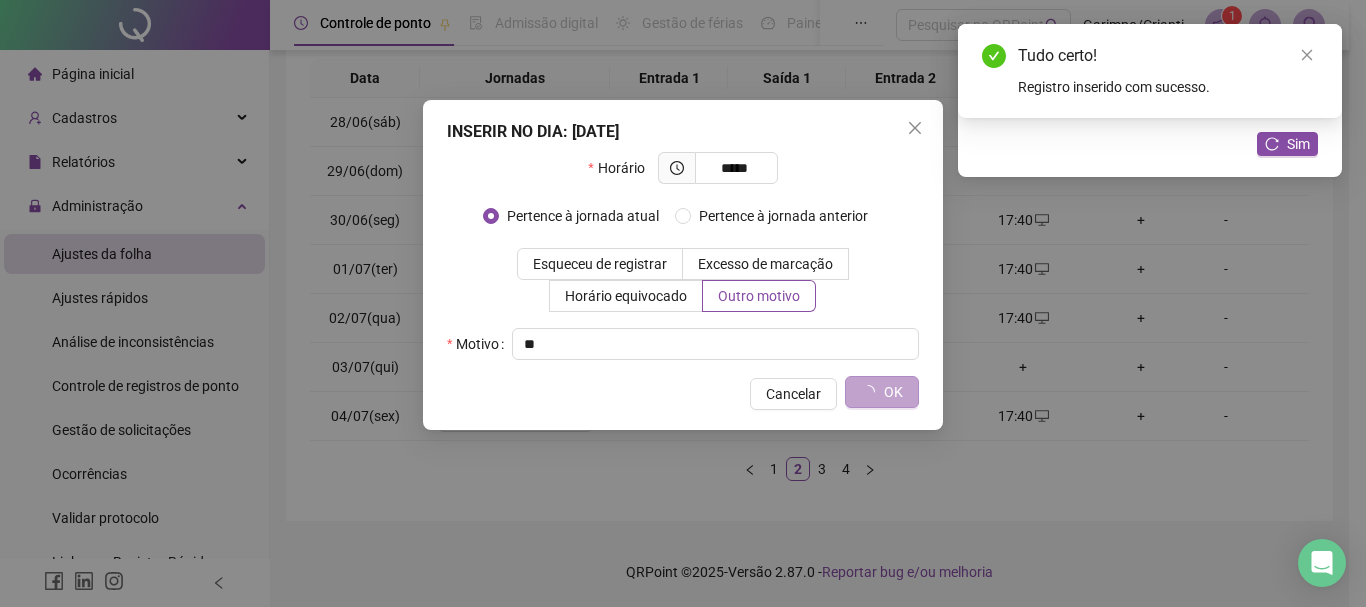 click on "OK" at bounding box center (882, 392) 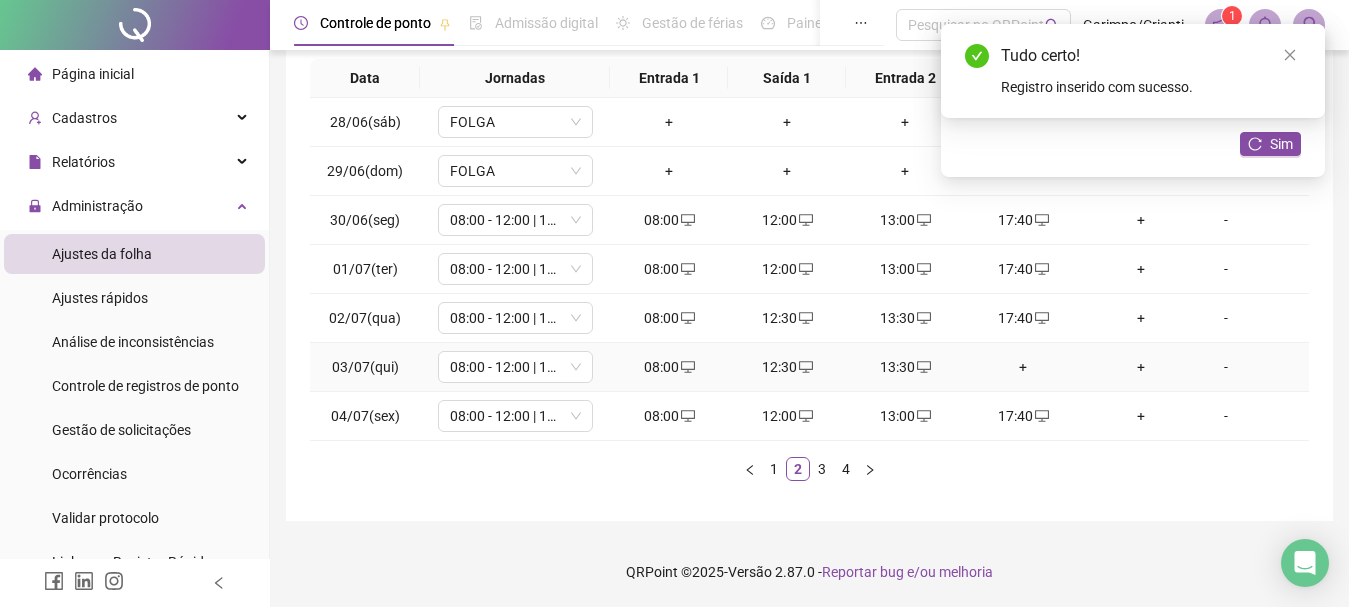 click on "+" at bounding box center [1023, 367] 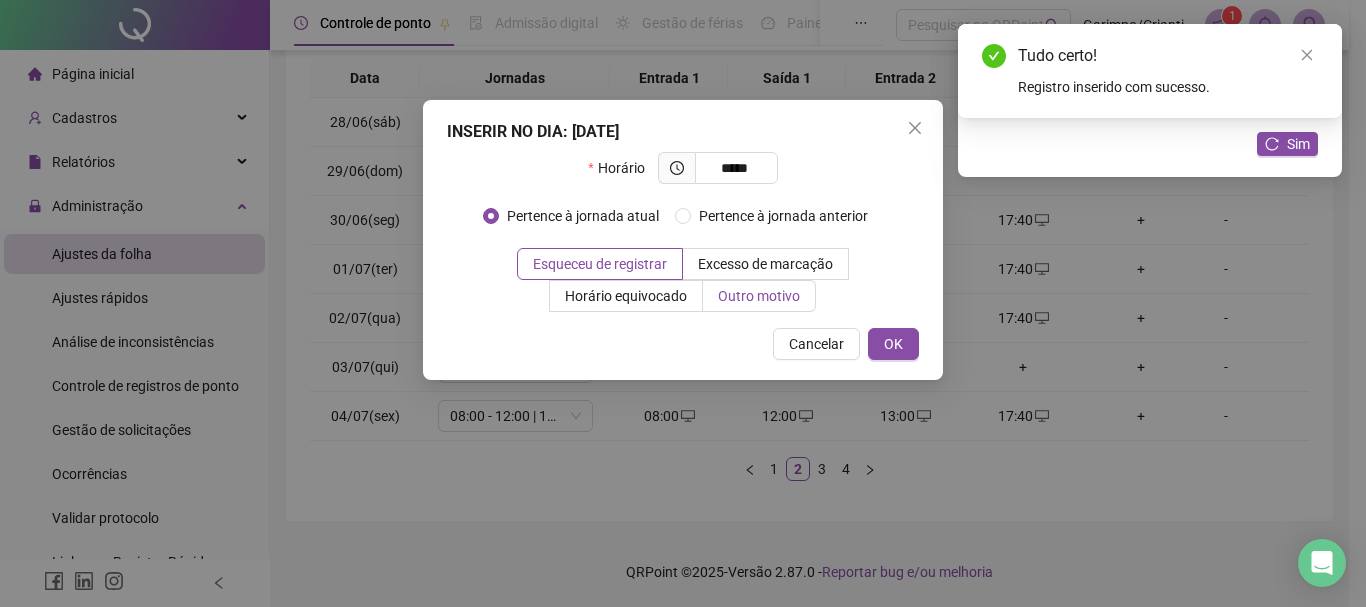type on "*****" 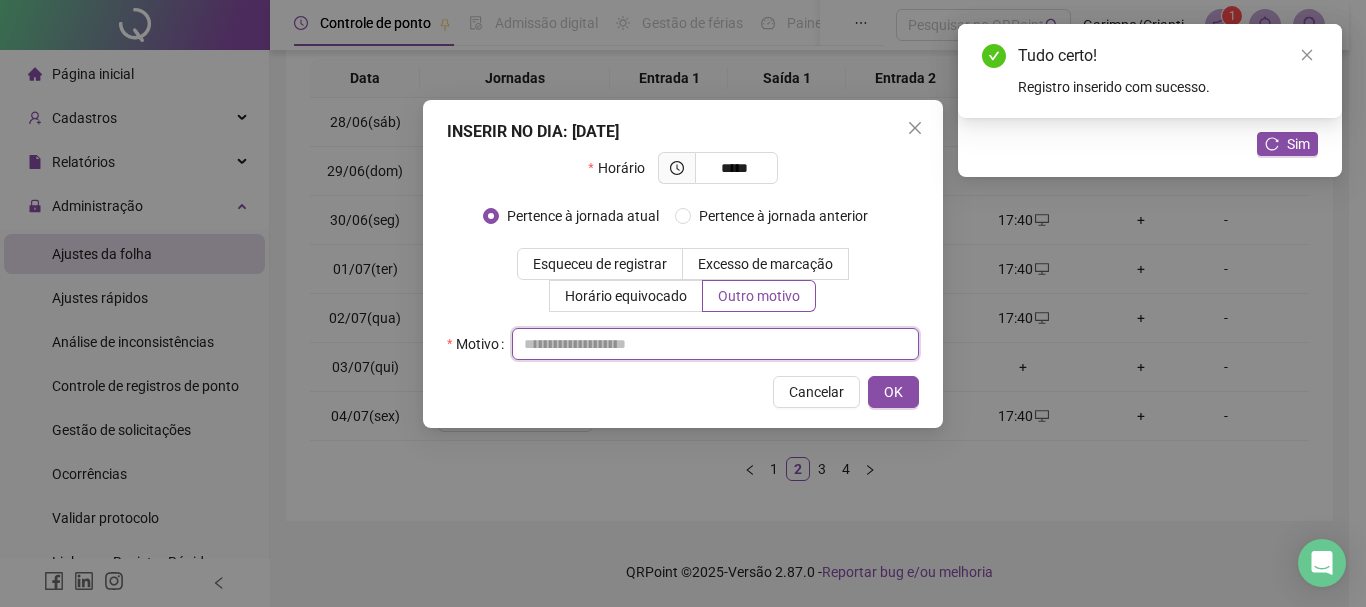 click at bounding box center (715, 344) 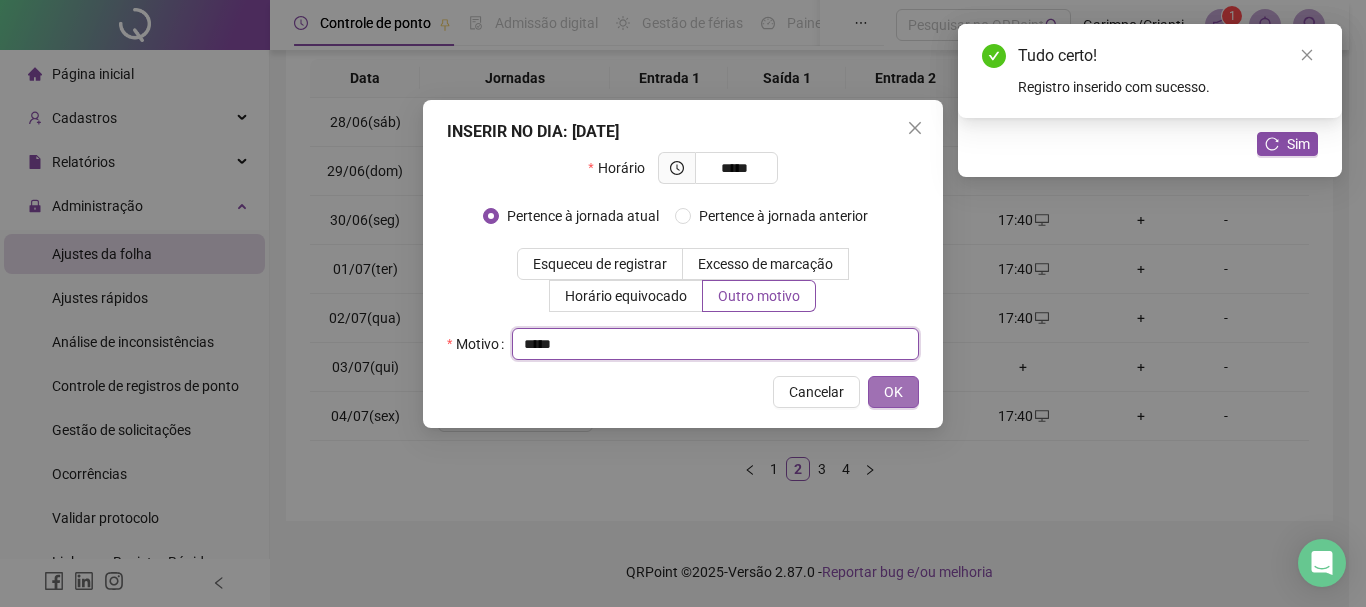 type 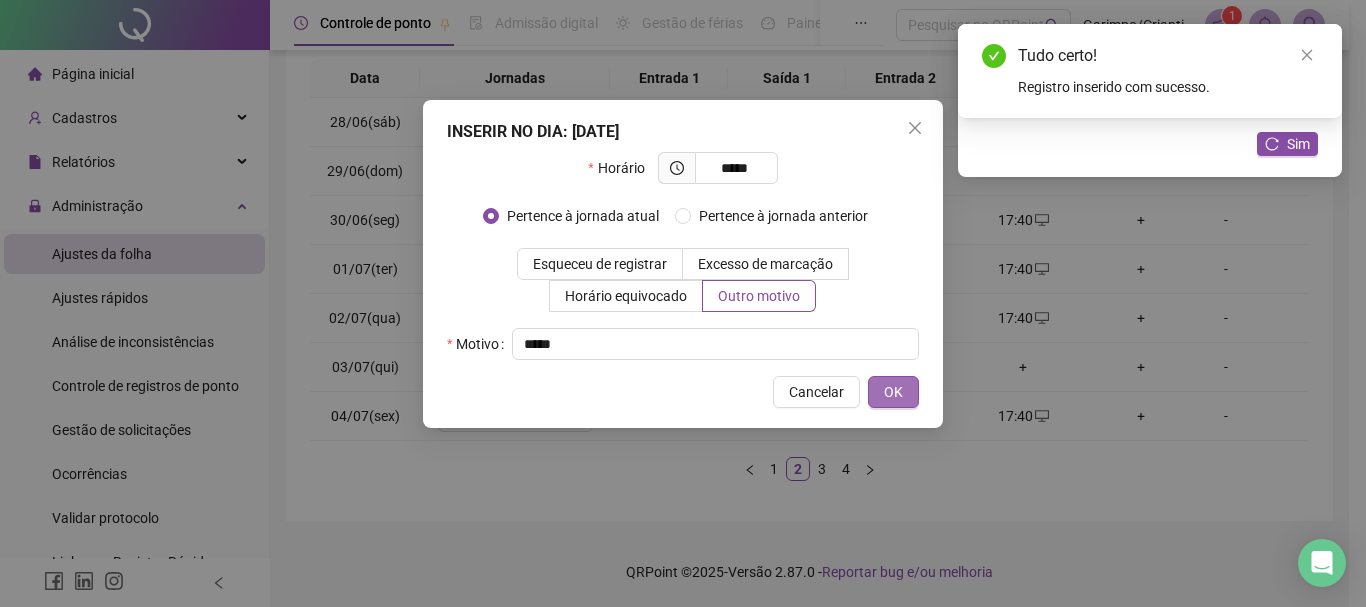 click on "OK" at bounding box center [893, 392] 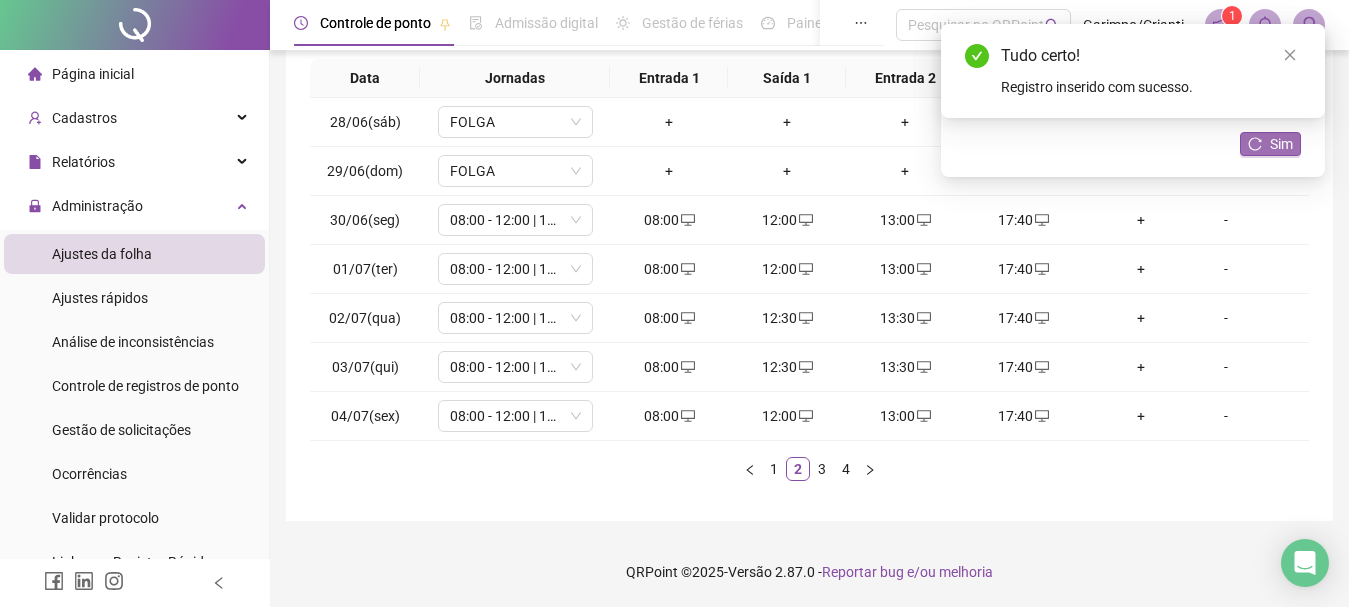 click on "Sim" at bounding box center [1270, 144] 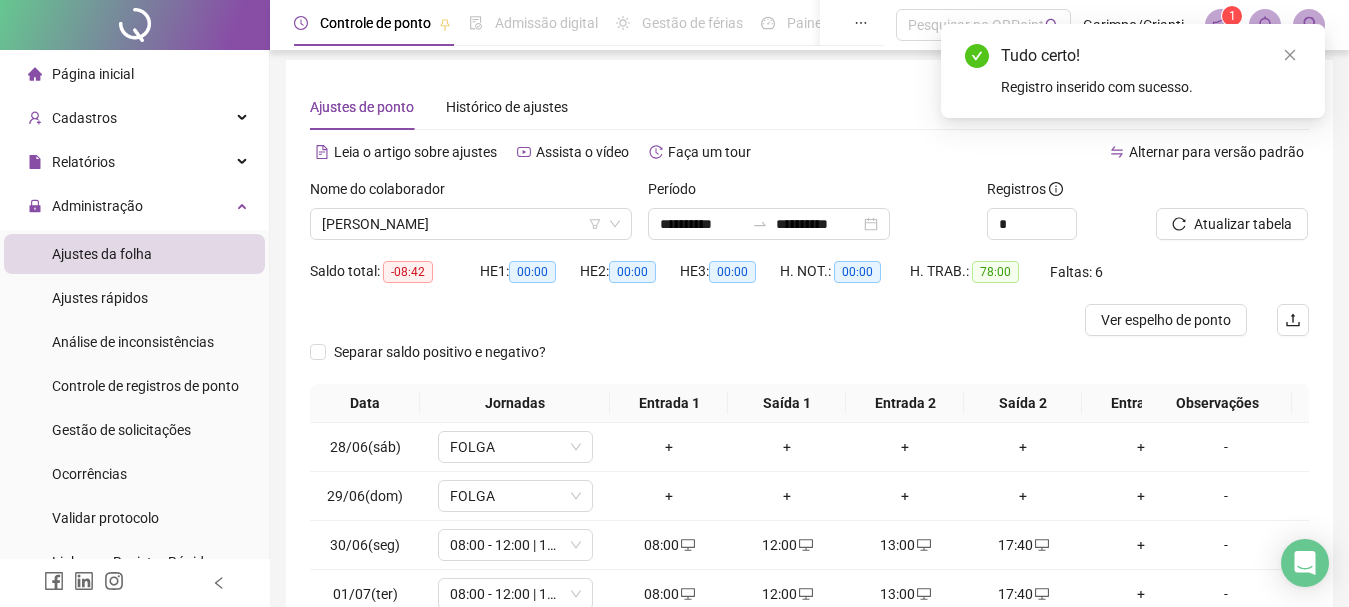 scroll, scrollTop: 0, scrollLeft: 0, axis: both 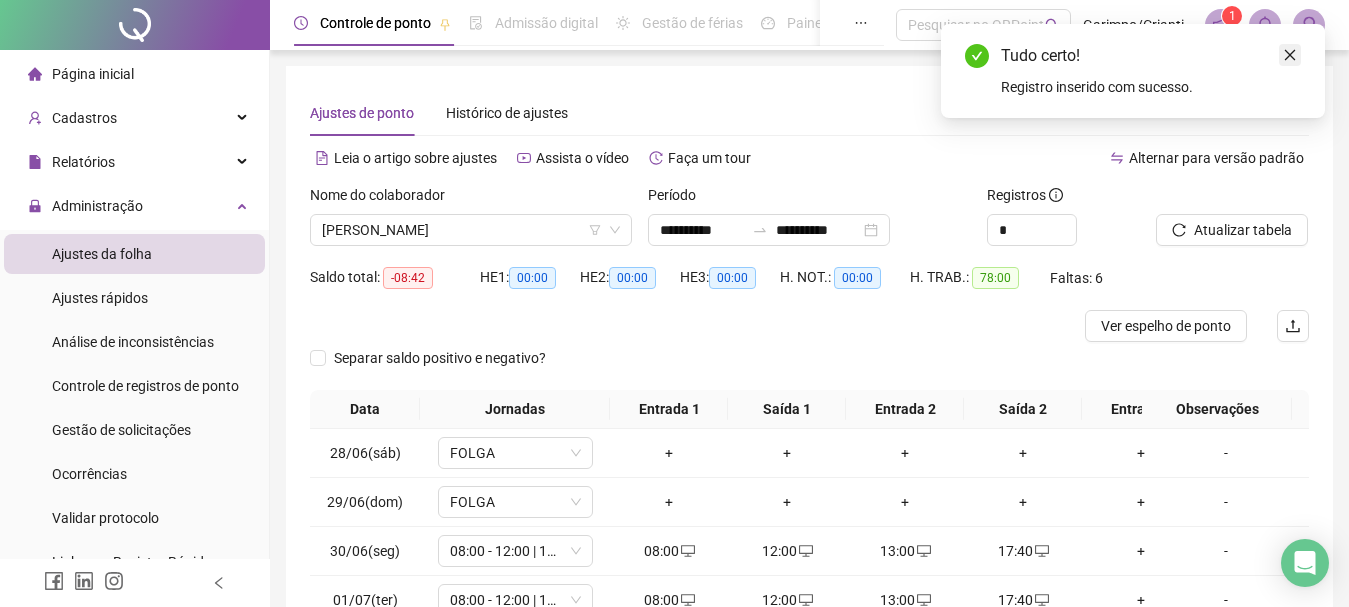 click 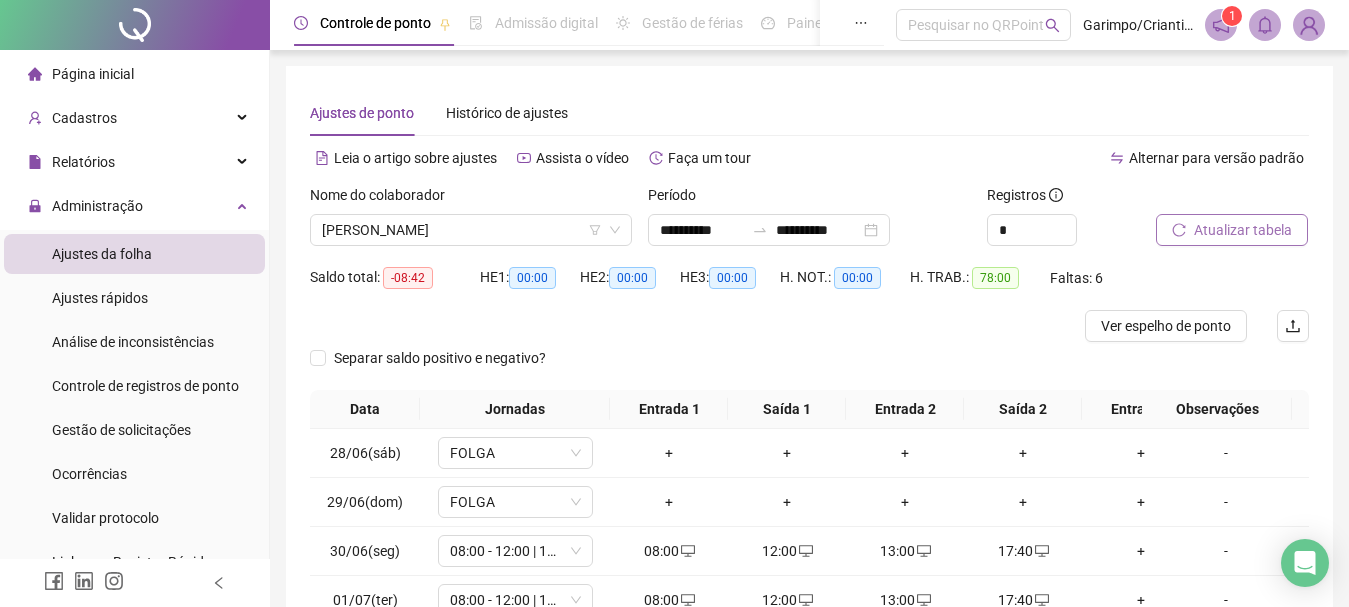 click on "Atualizar tabela" at bounding box center (1232, 230) 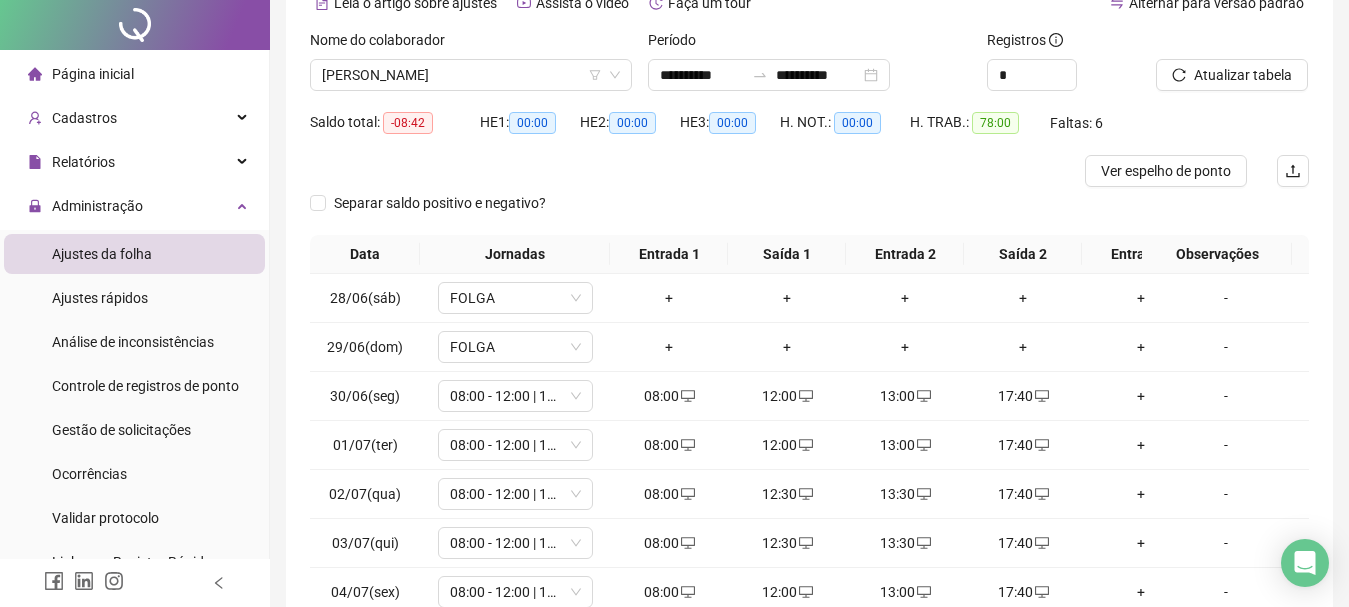 scroll, scrollTop: 348, scrollLeft: 0, axis: vertical 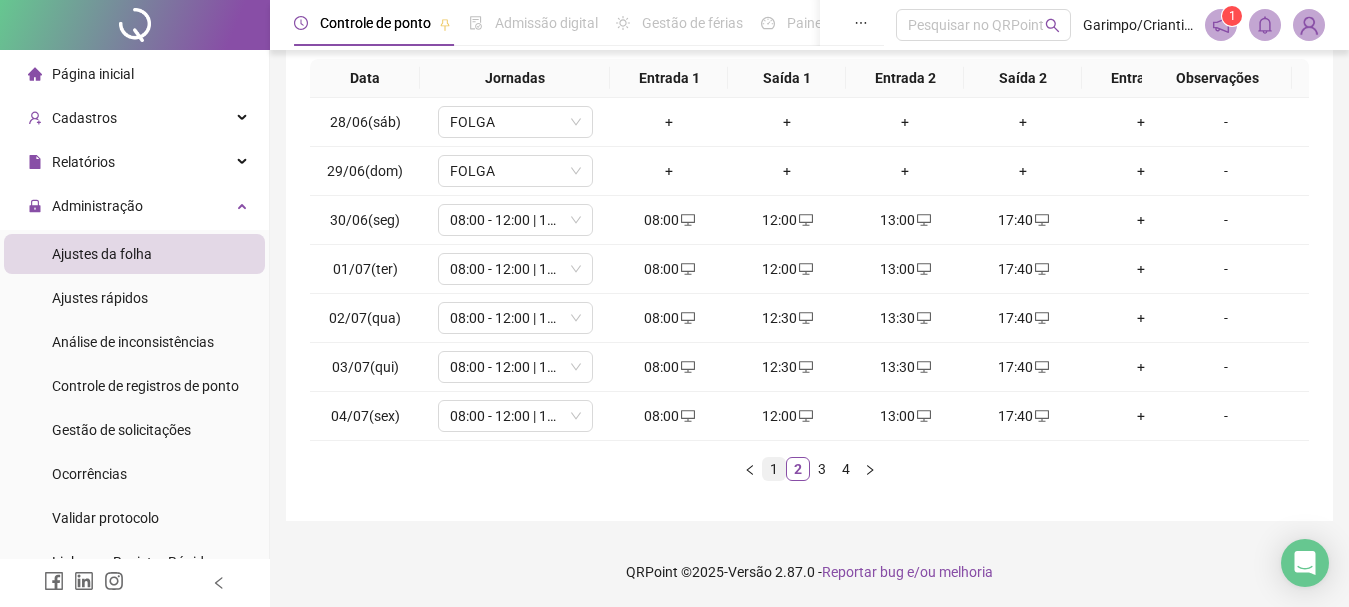 click on "1" at bounding box center [774, 469] 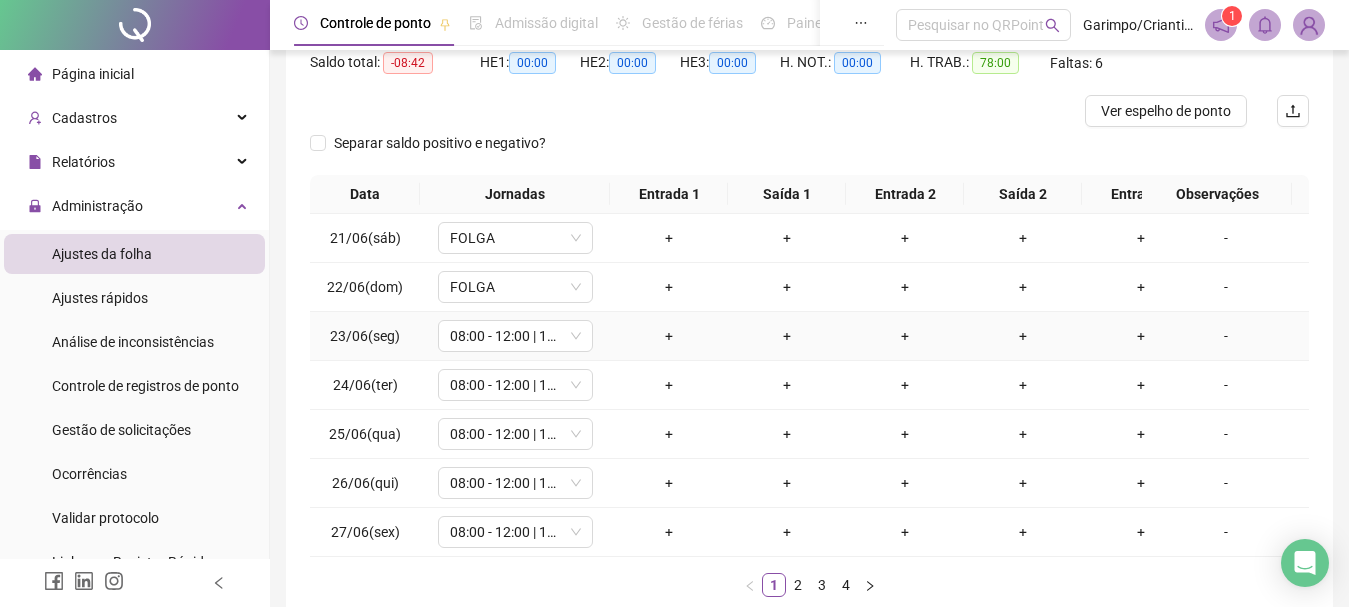 scroll, scrollTop: 248, scrollLeft: 0, axis: vertical 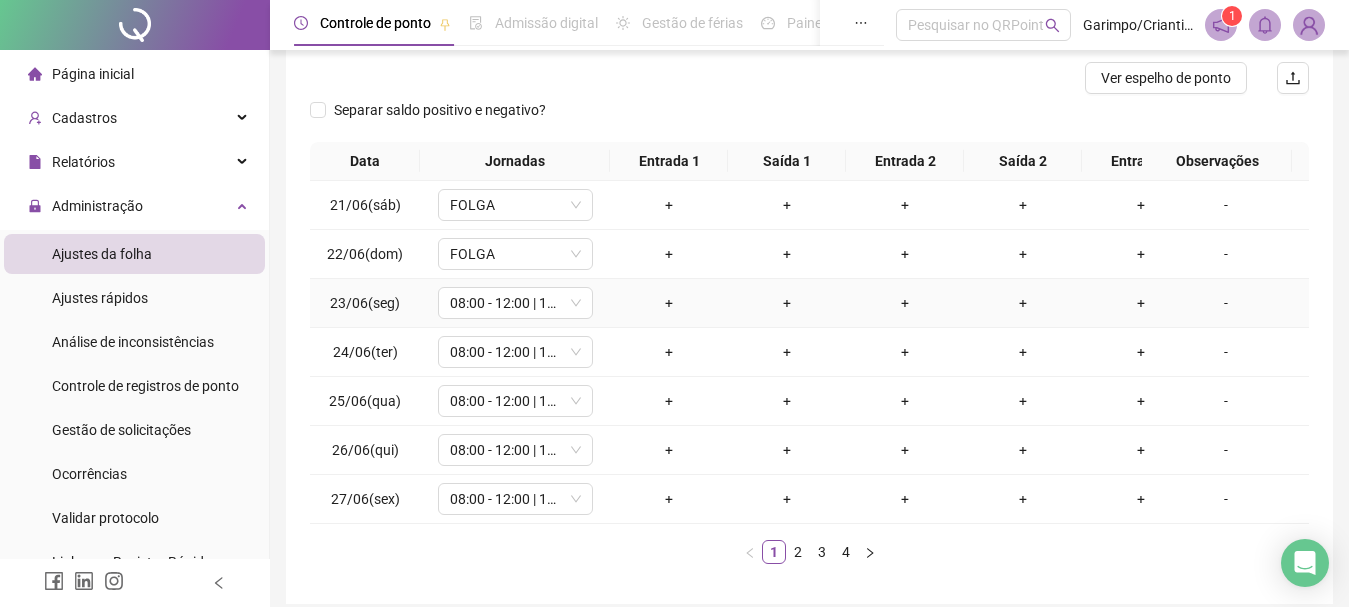 click on "+" at bounding box center [669, 303] 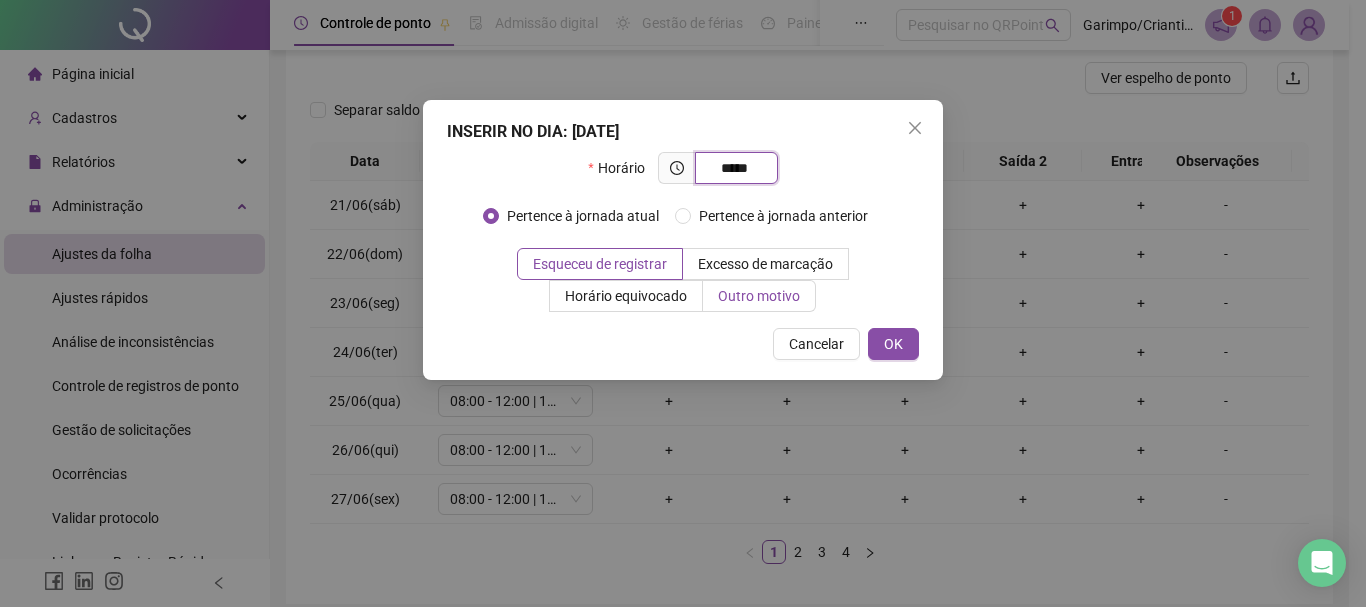 type on "*****" 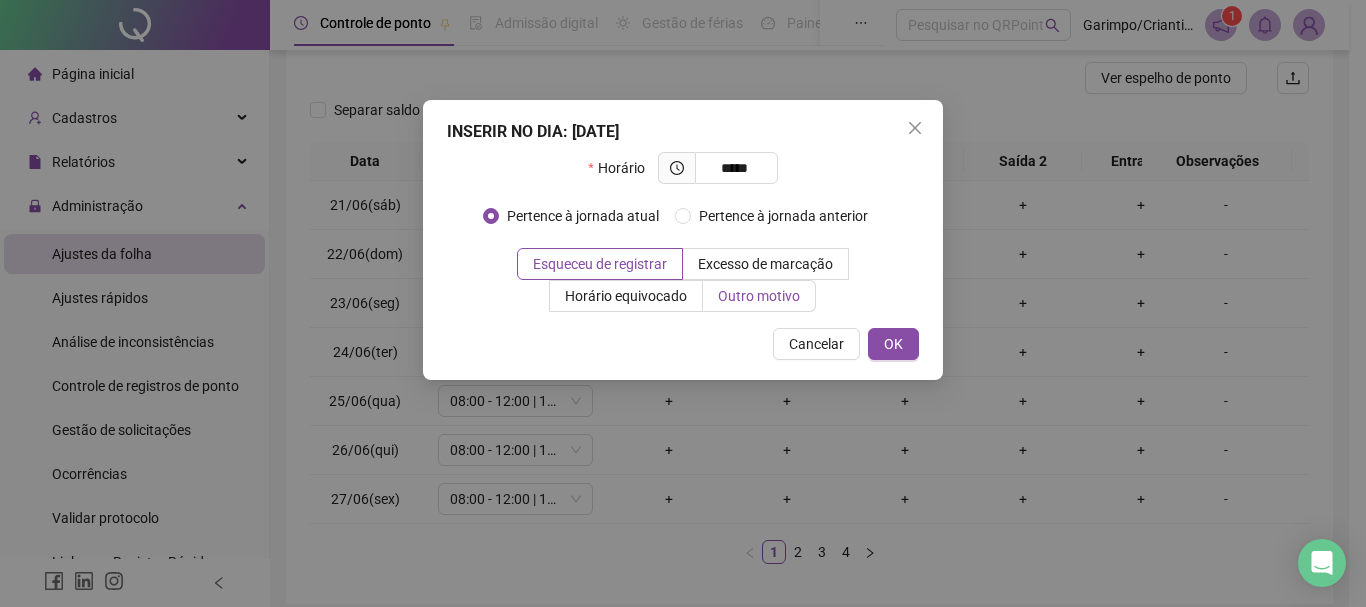 click on "Outro motivo" at bounding box center (759, 296) 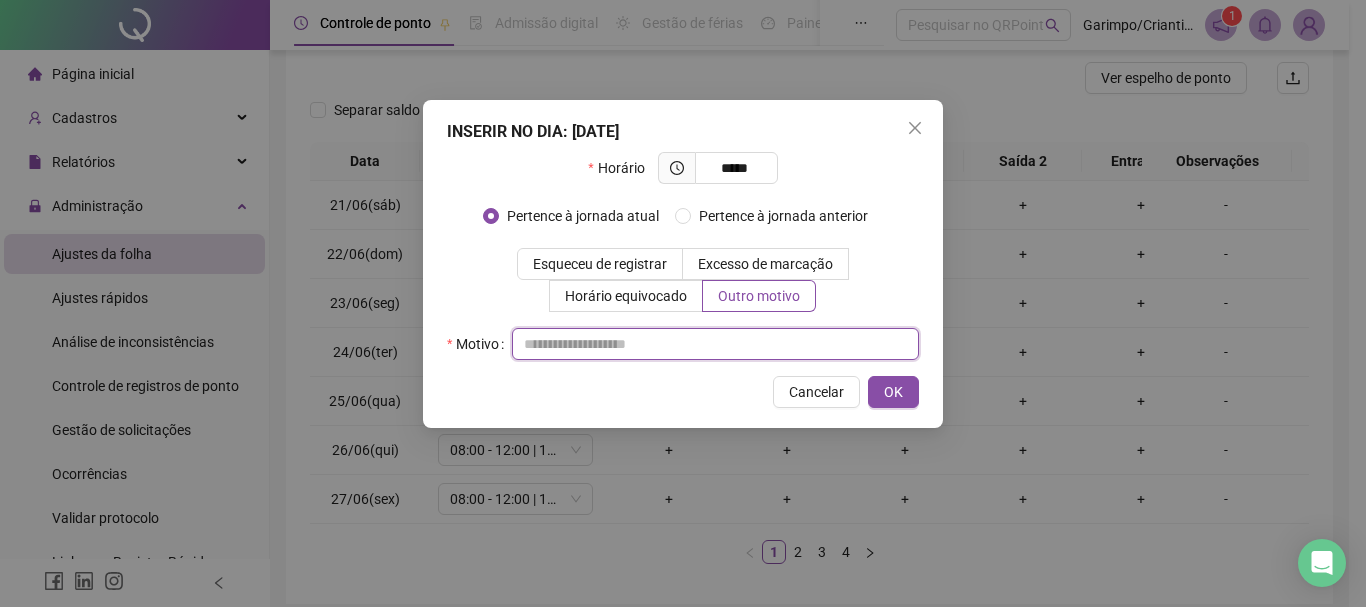 drag, startPoint x: 706, startPoint y: 329, endPoint x: 708, endPoint y: 339, distance: 10.198039 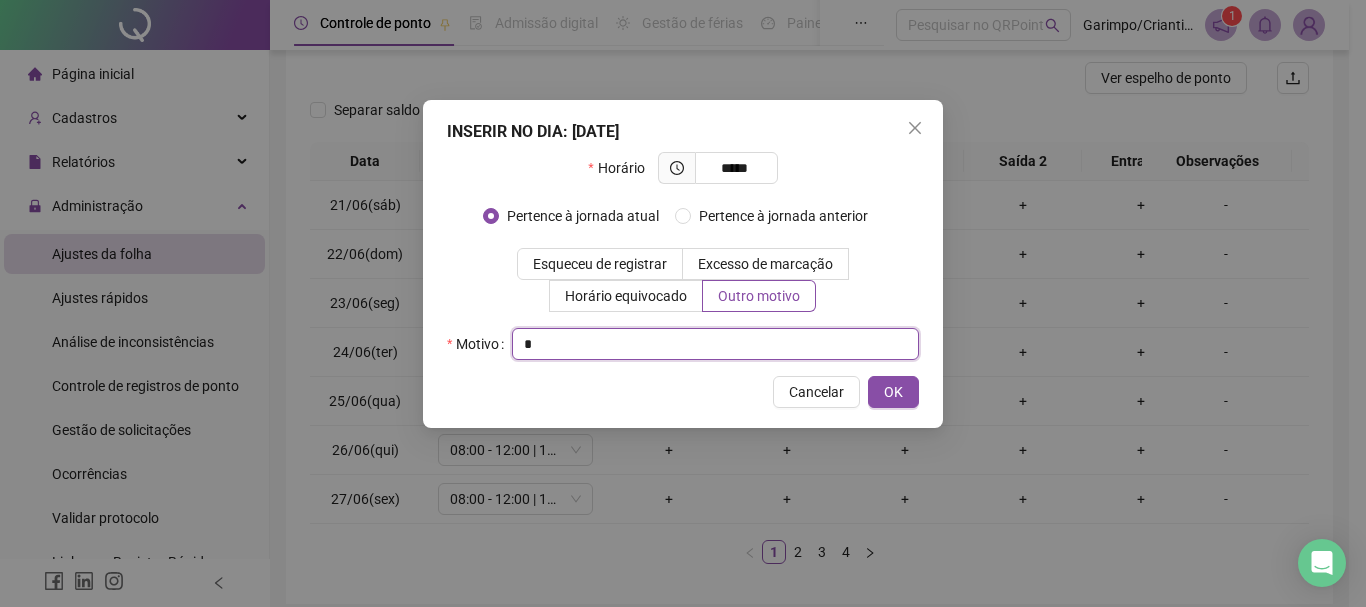 click at bounding box center (715, 344) 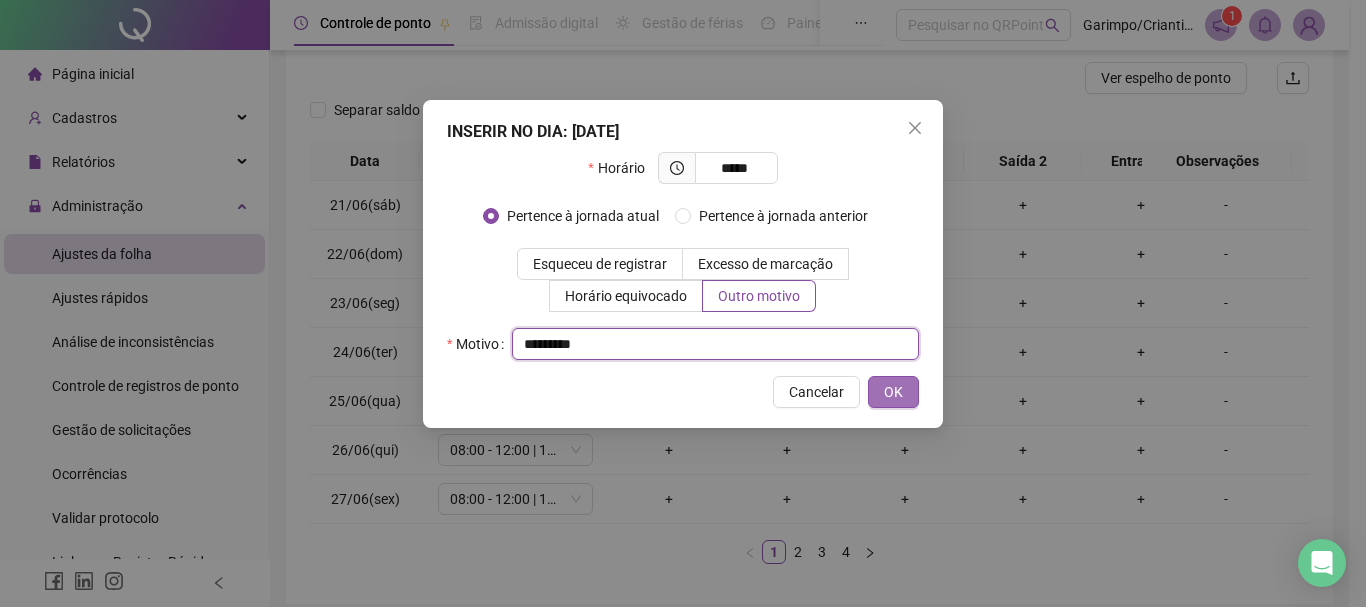 type 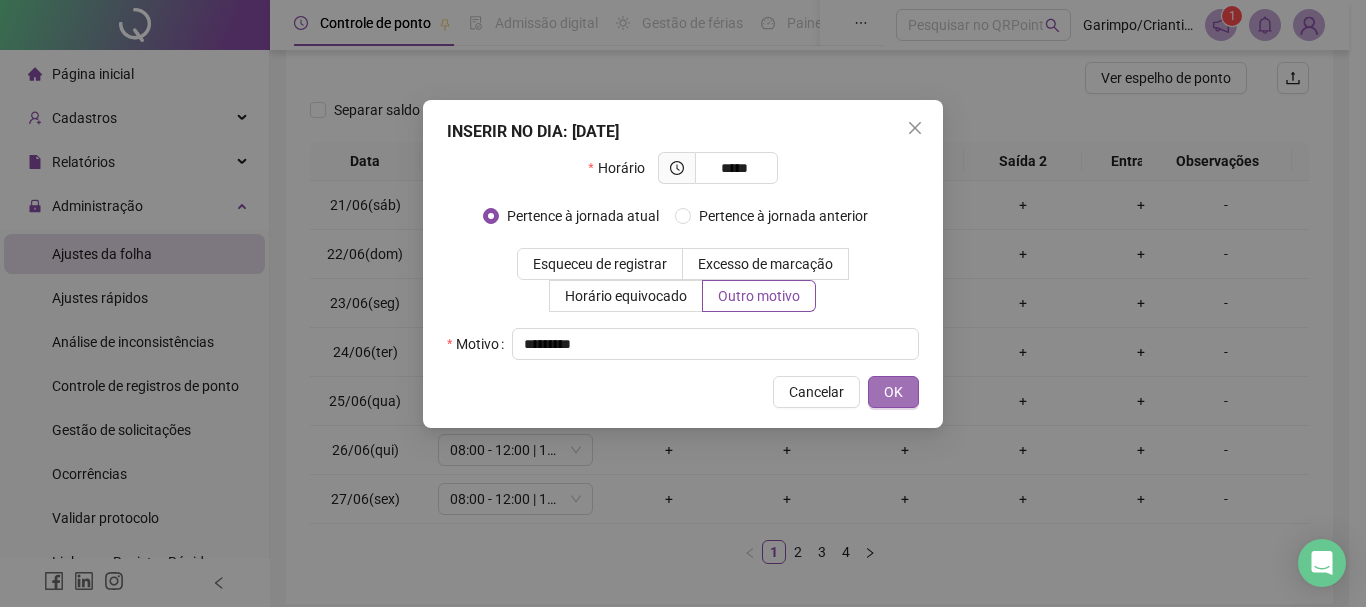 click on "OK" at bounding box center [893, 392] 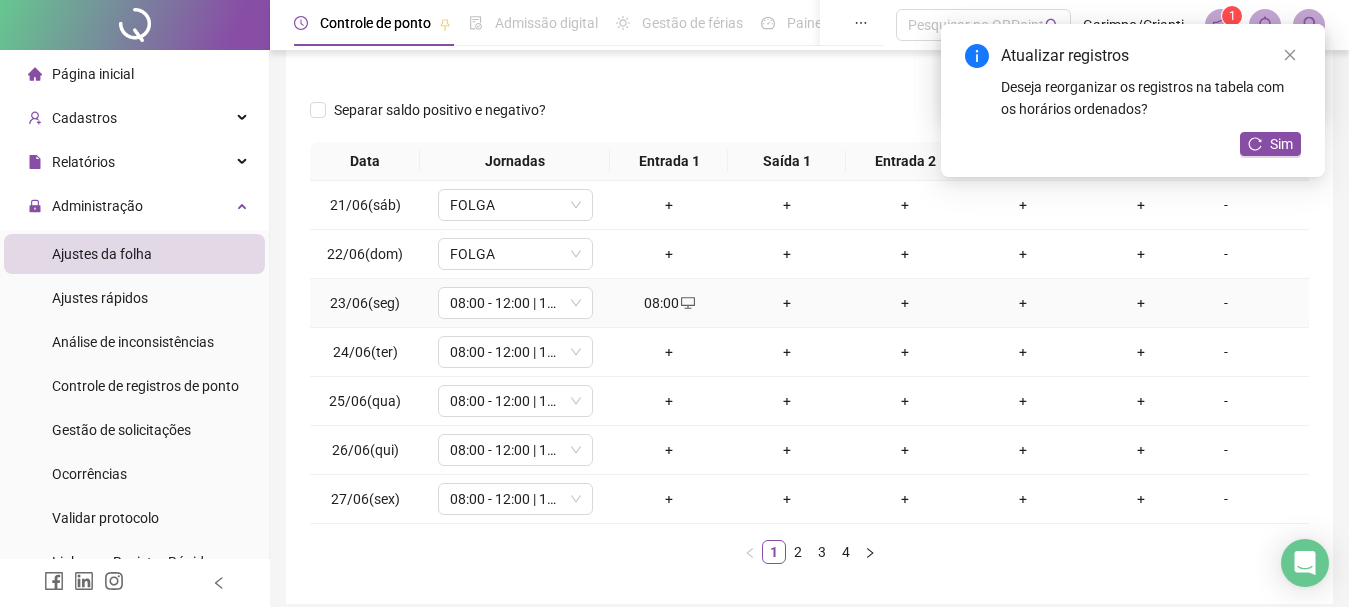 click on "+" at bounding box center (787, 303) 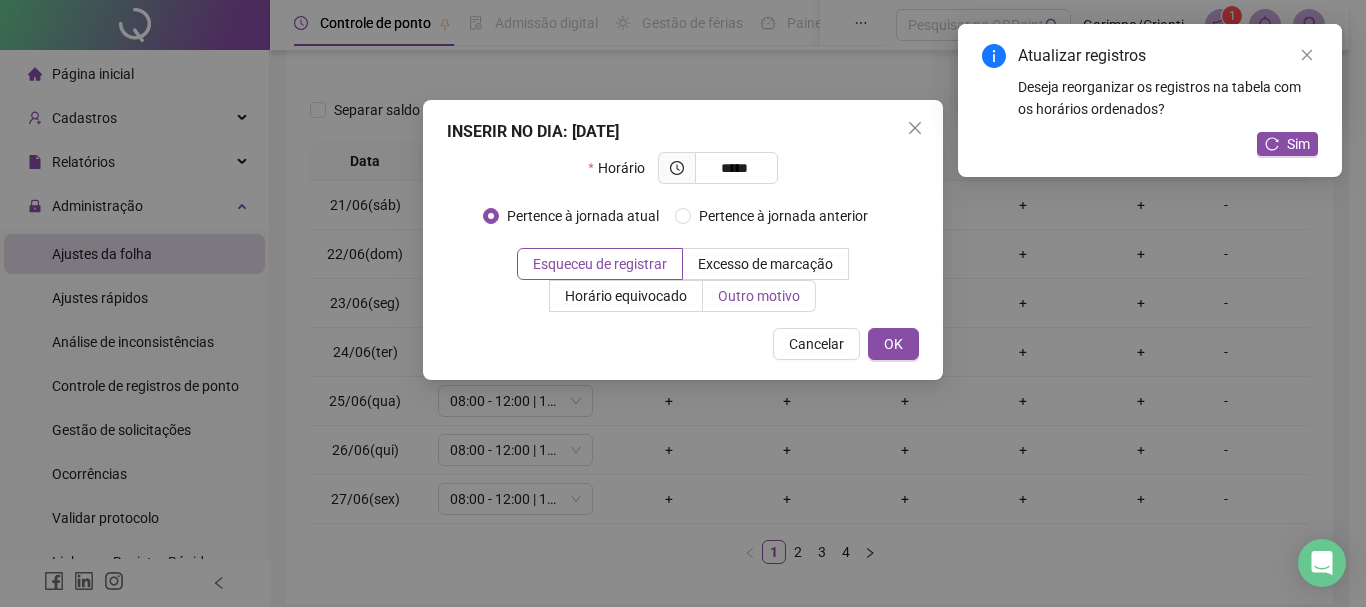 type on "*****" 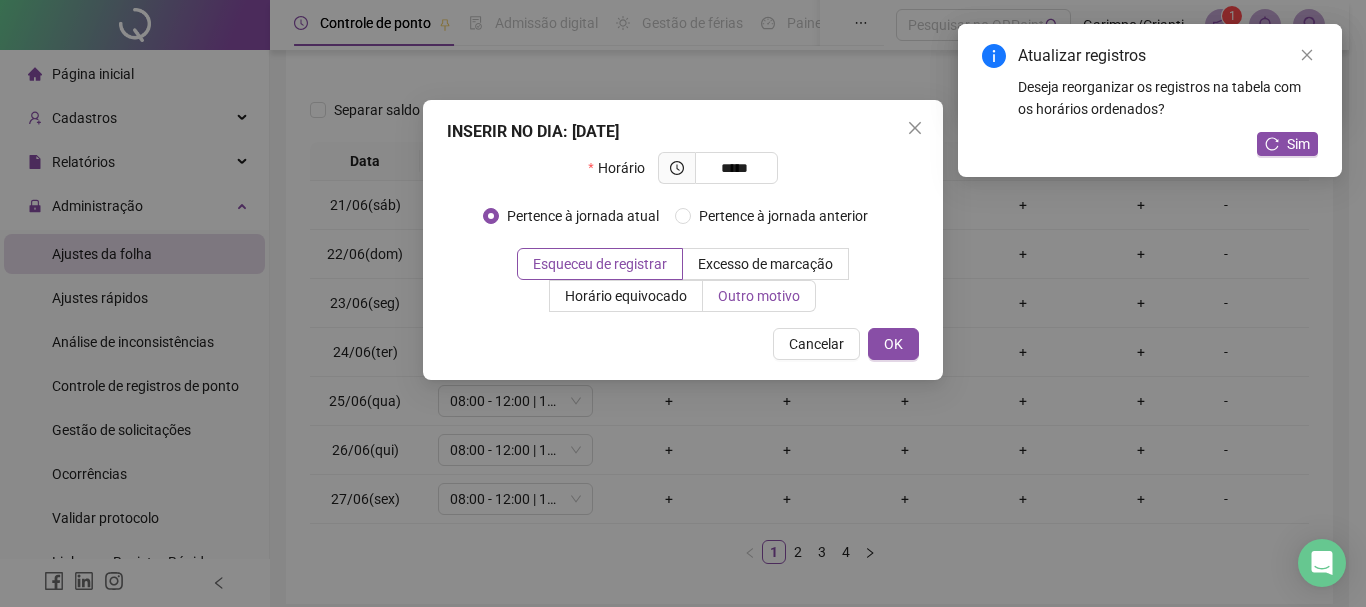 click on "Outro motivo" at bounding box center (759, 296) 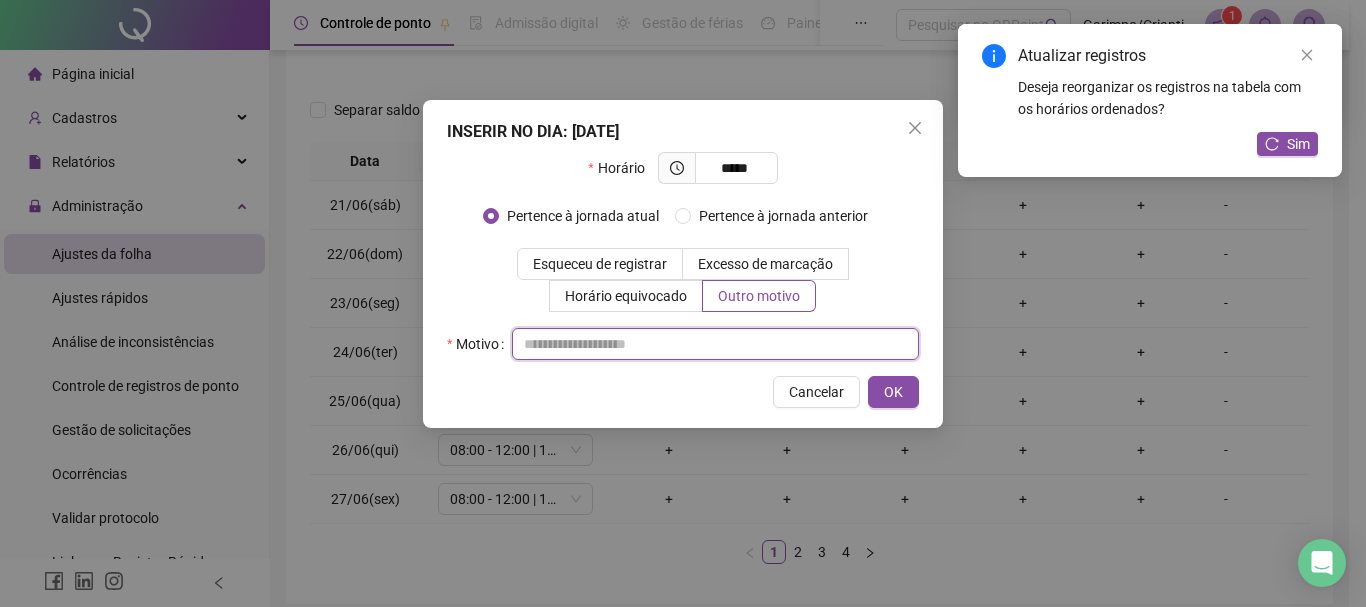 click at bounding box center (715, 344) 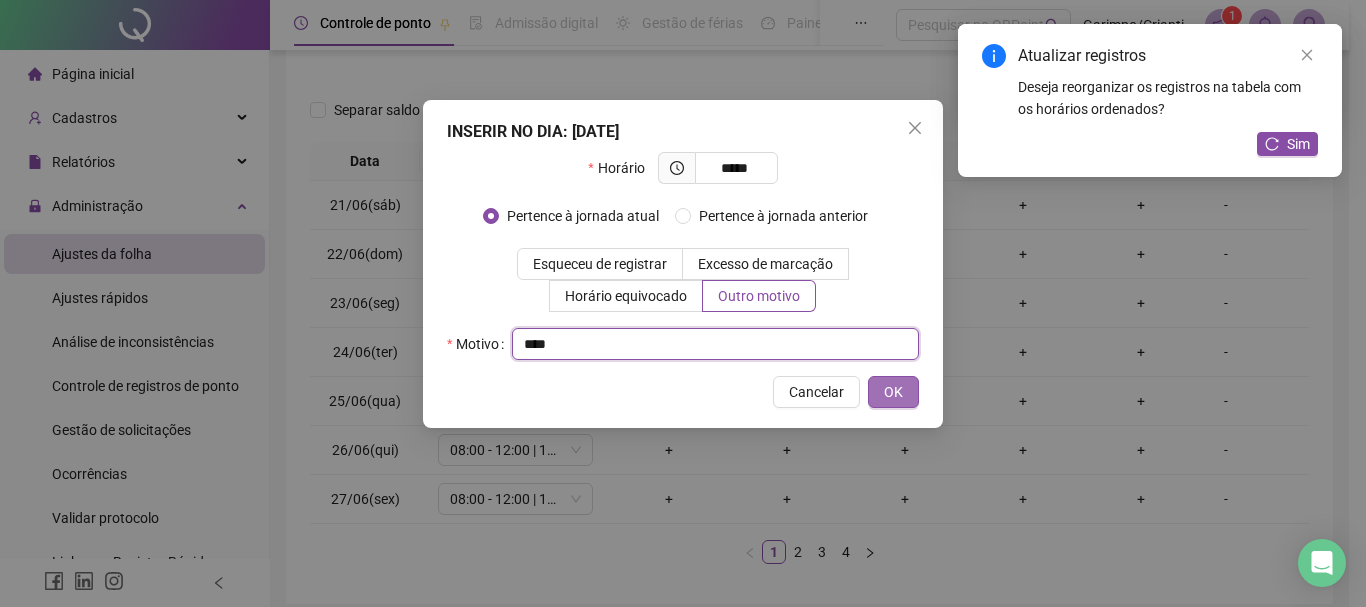 type 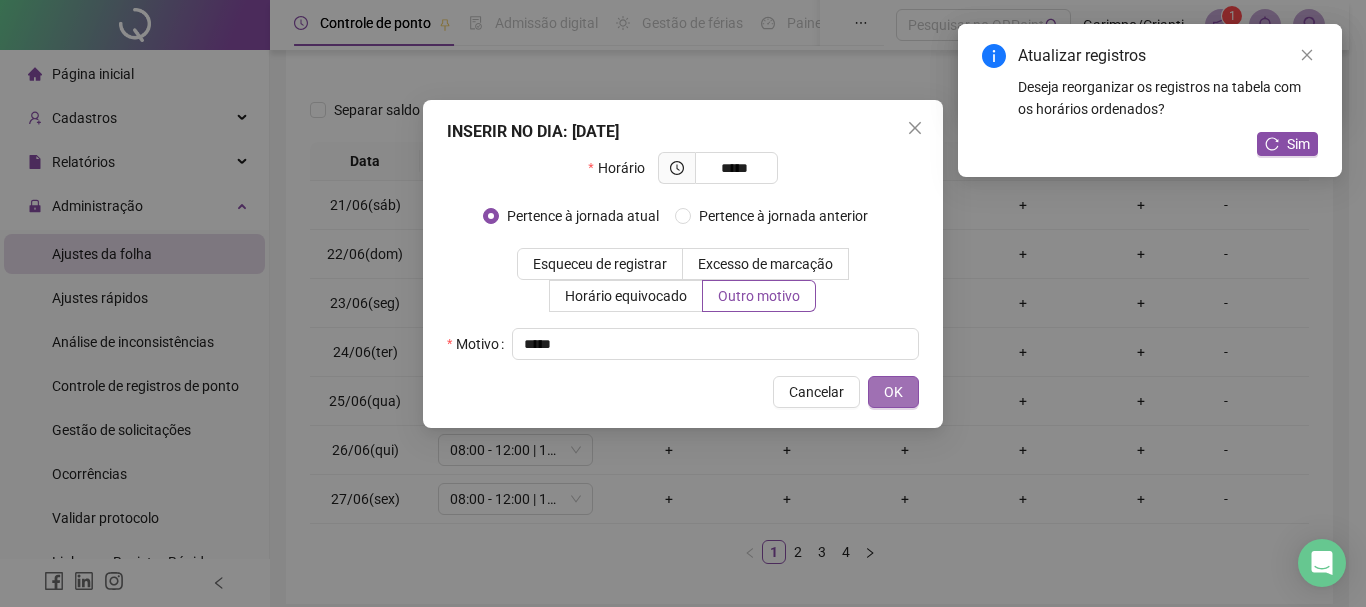 type 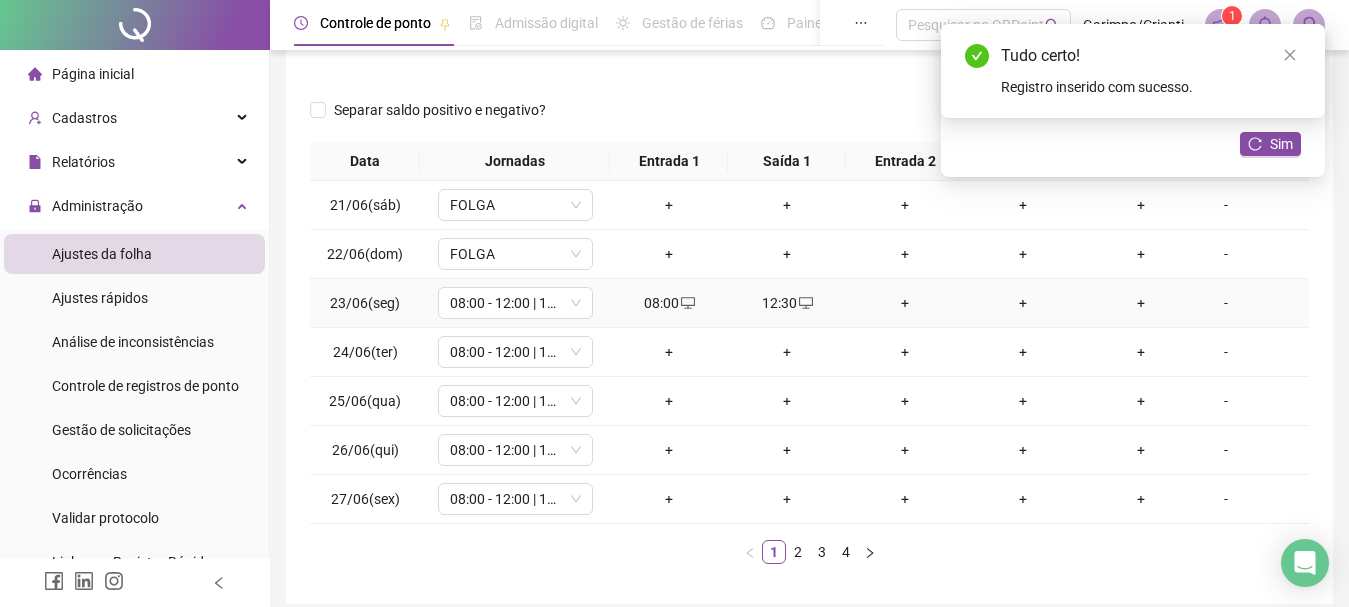 click on "+" at bounding box center (905, 303) 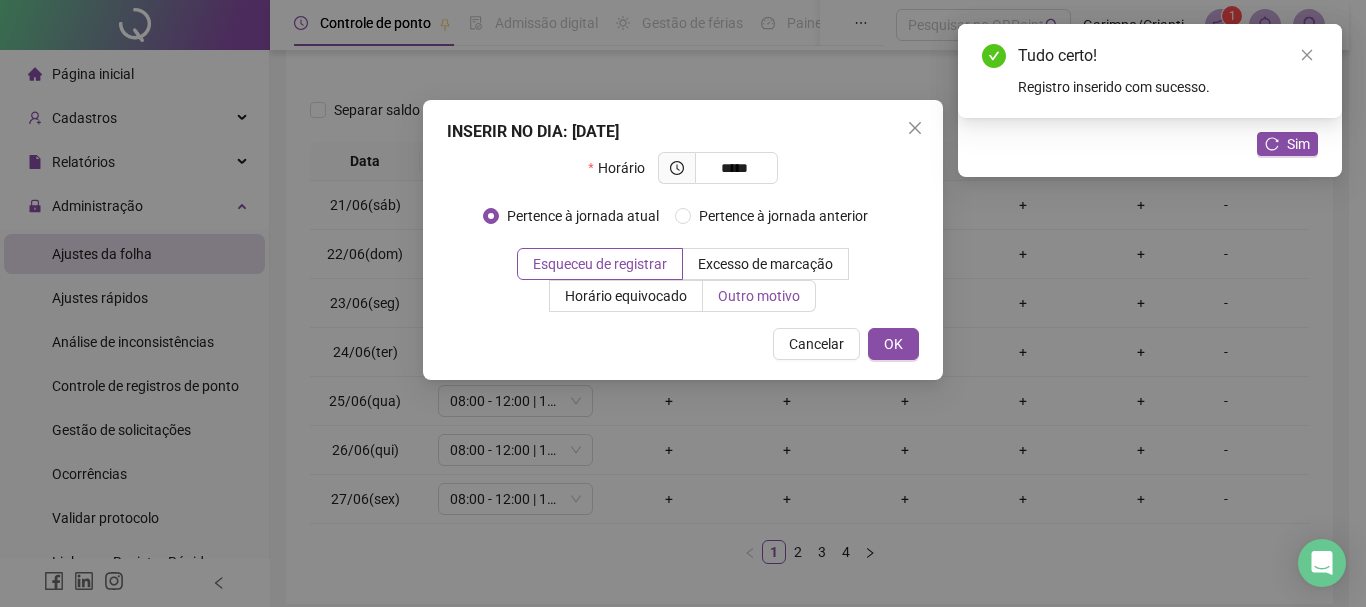 type on "*****" 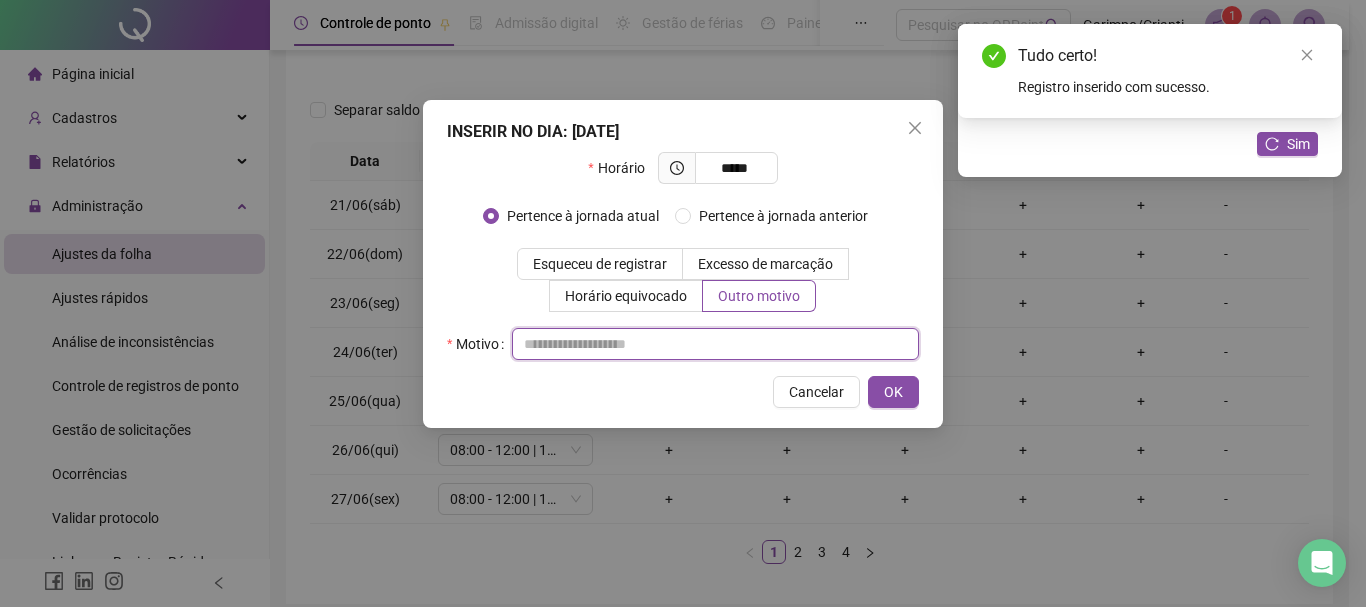 click at bounding box center [715, 344] 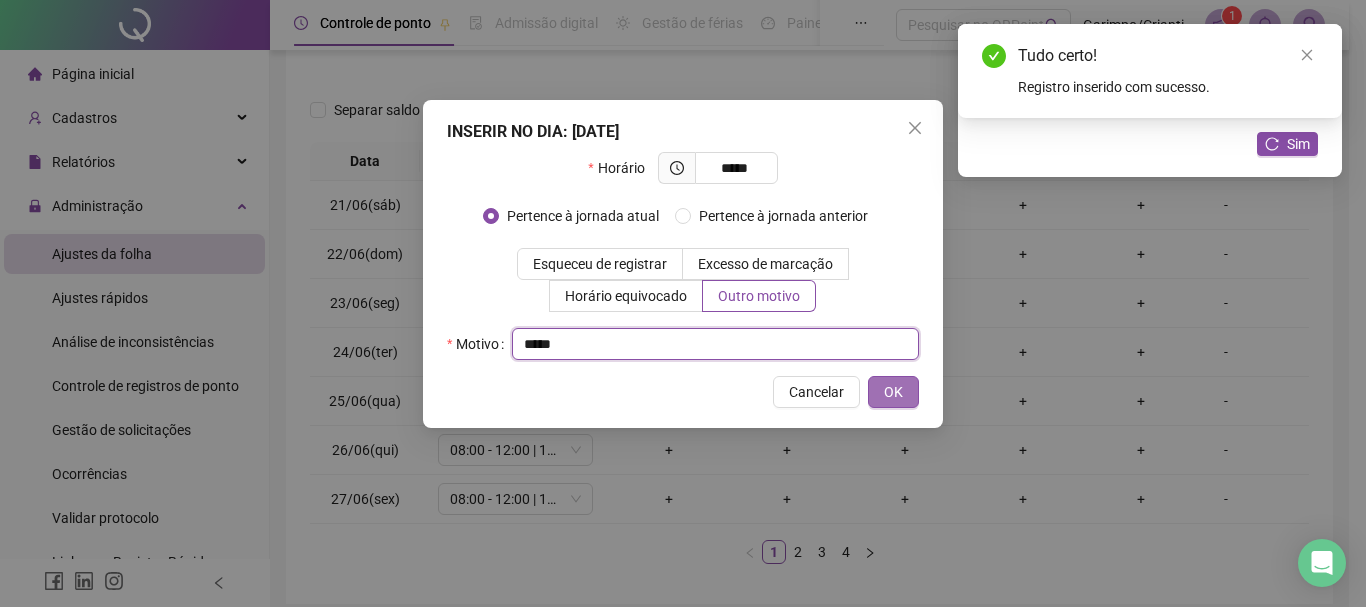 type 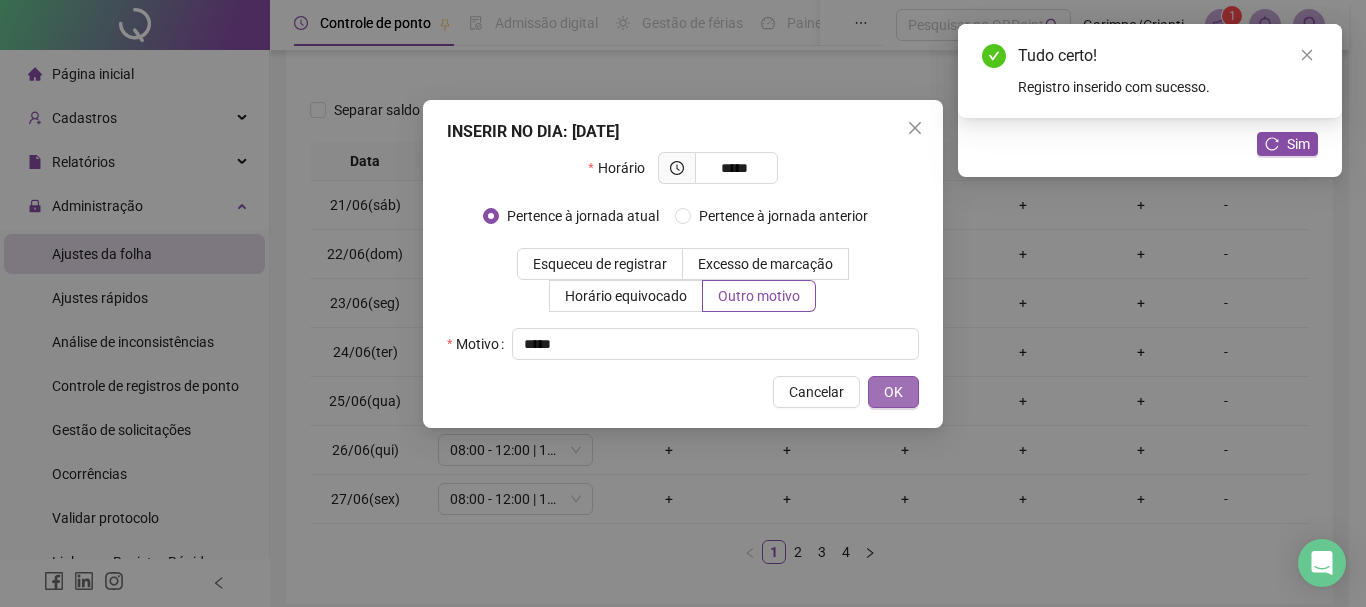 type 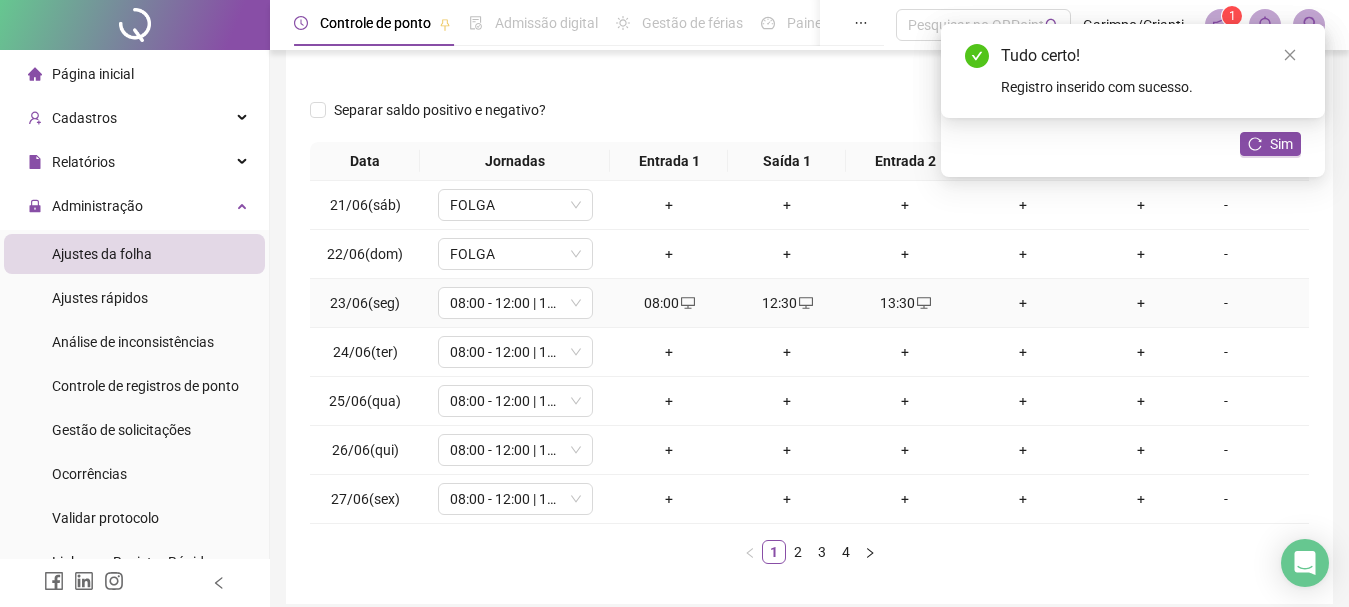 click on "+" at bounding box center [1023, 303] 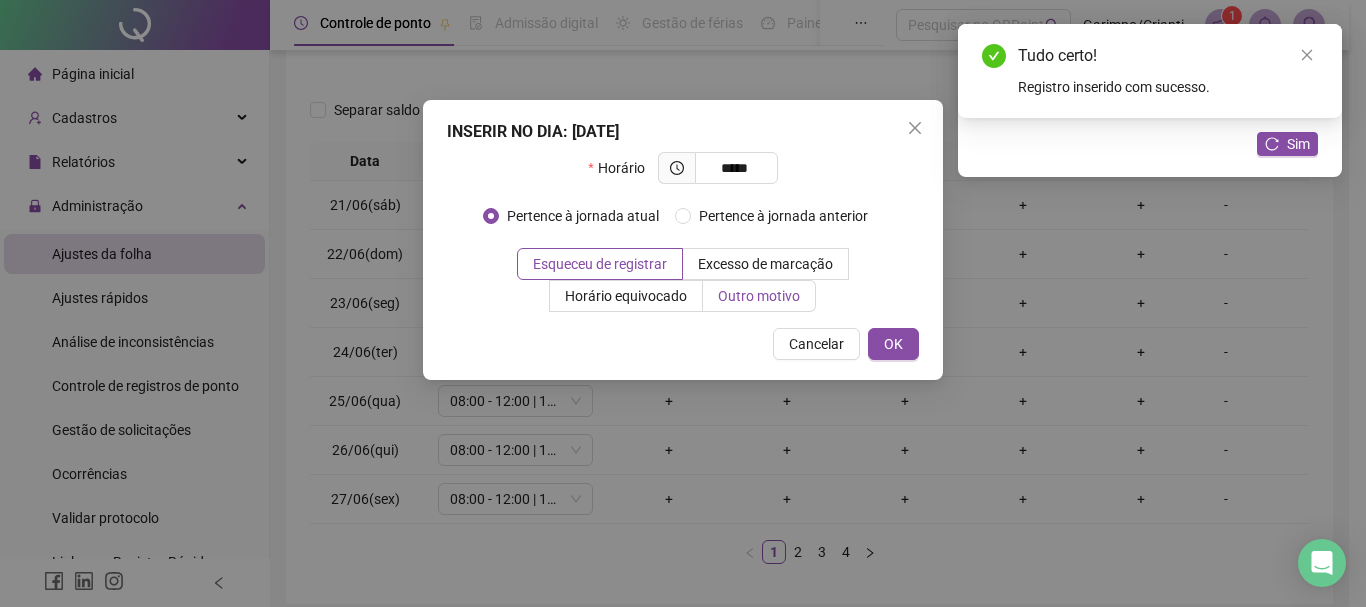 type on "*****" 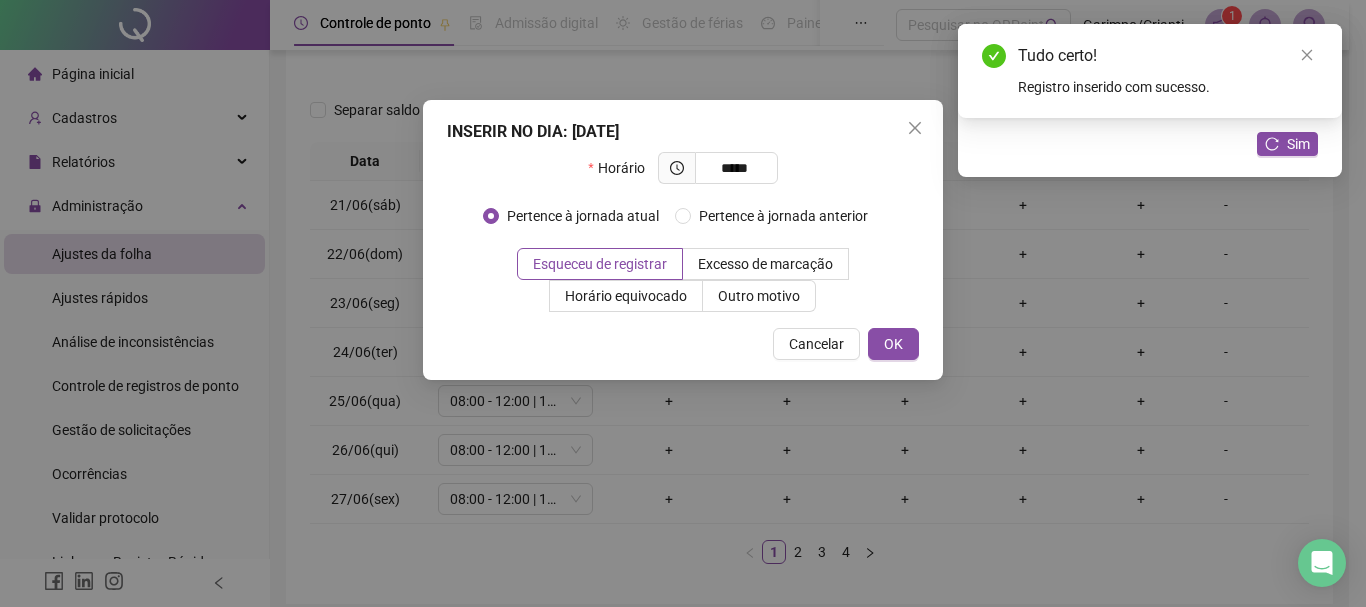 drag, startPoint x: 770, startPoint y: 298, endPoint x: 769, endPoint y: 312, distance: 14.035668 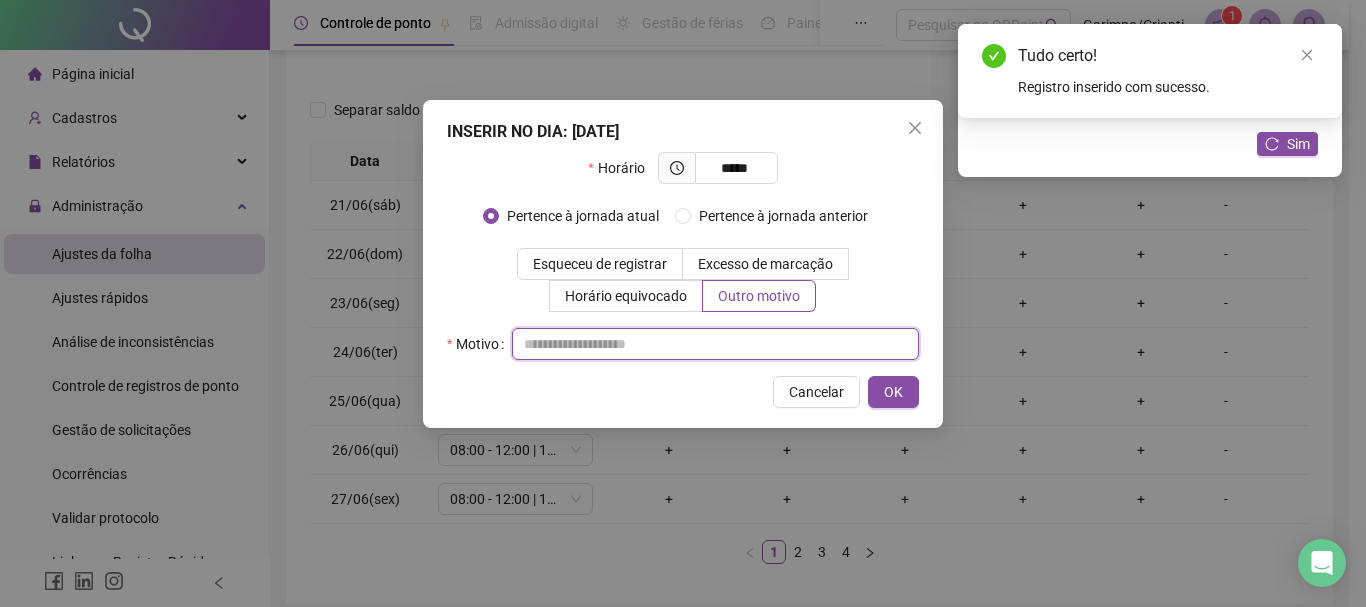 click at bounding box center (715, 344) 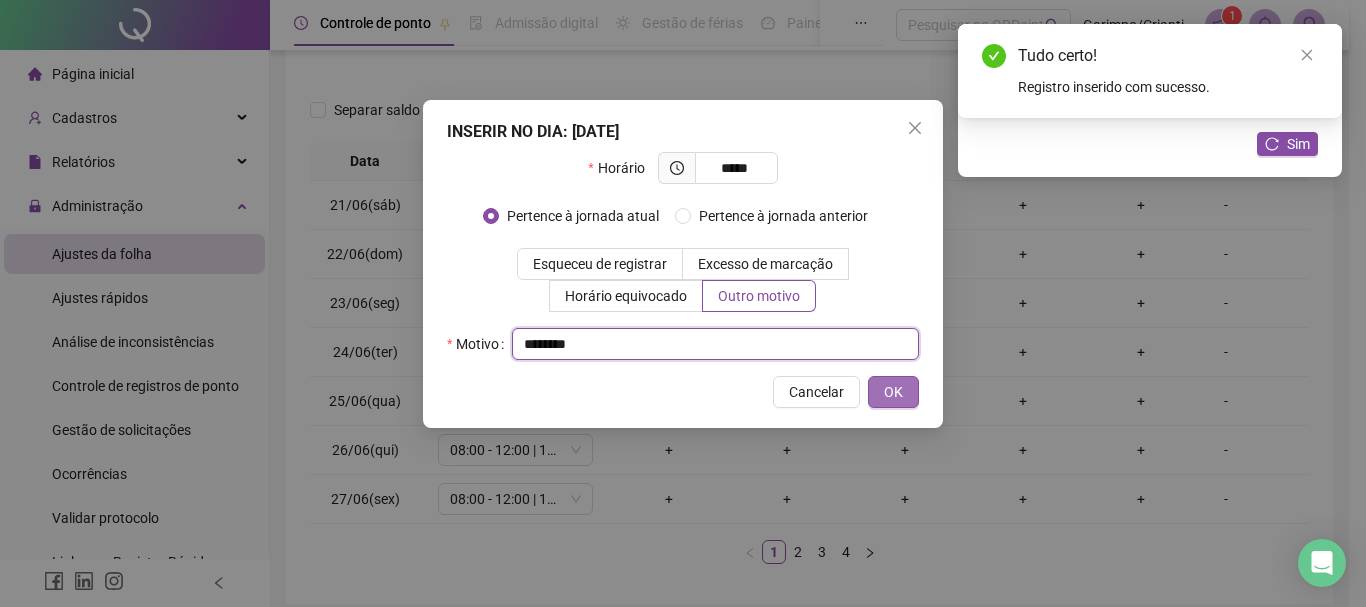 type 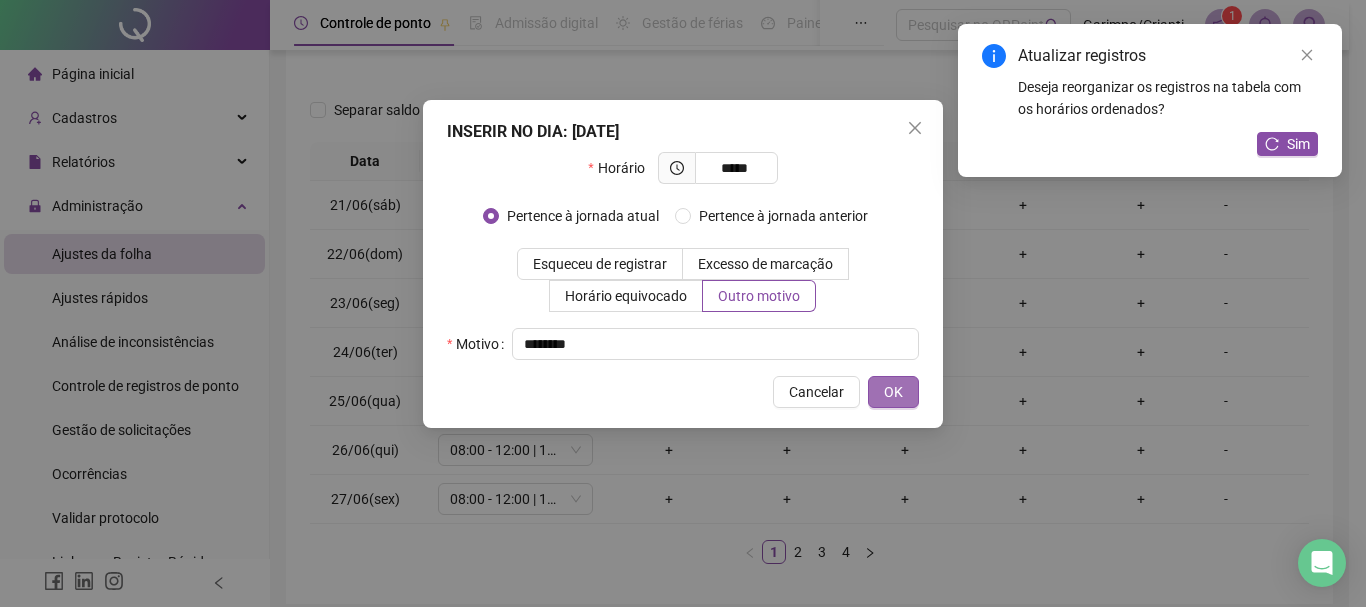 click on "OK" at bounding box center [893, 392] 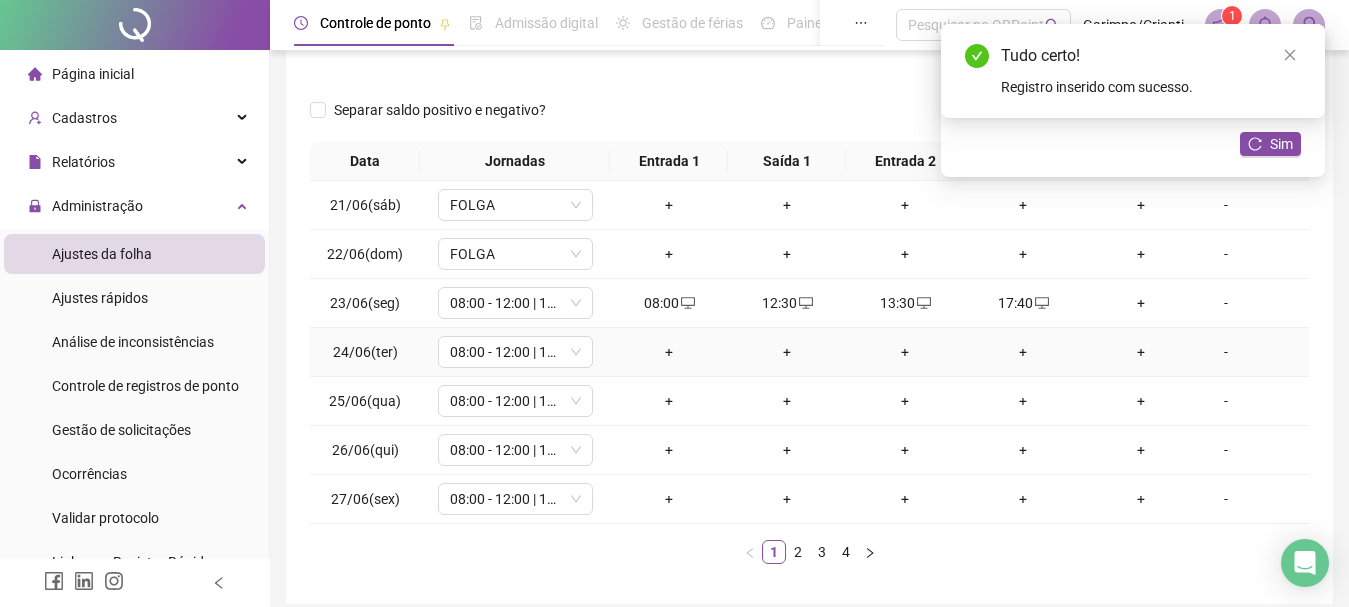 click on "+" at bounding box center (669, 352) 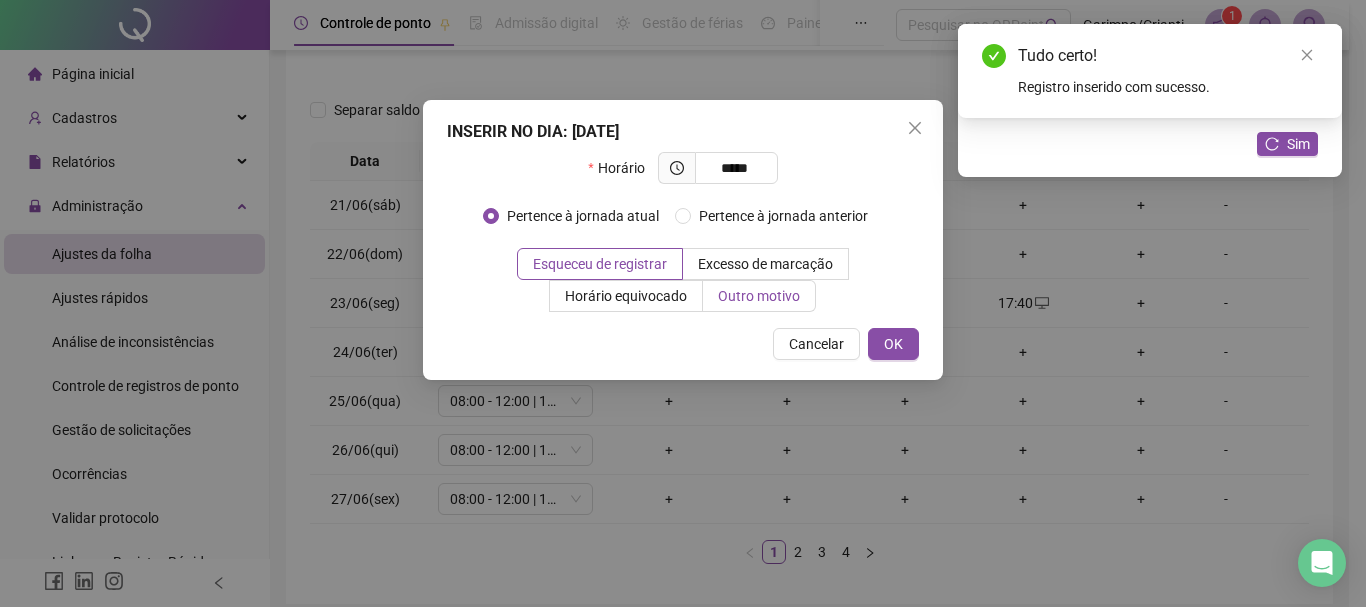 type on "*****" 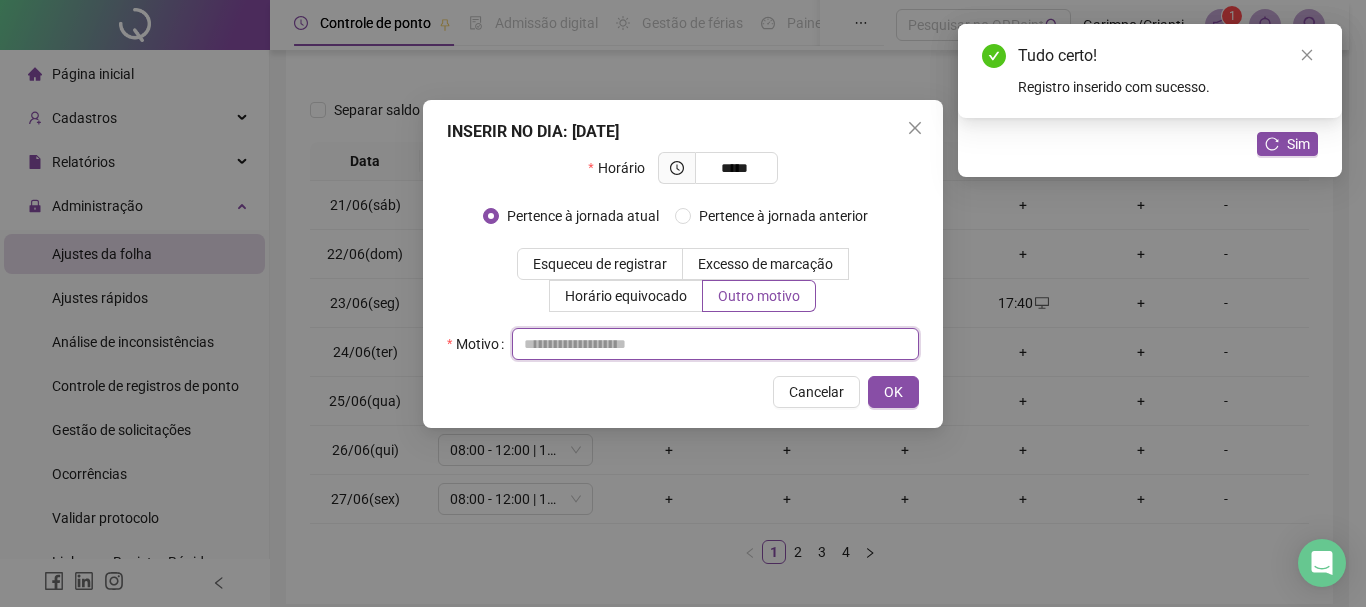 click at bounding box center (715, 344) 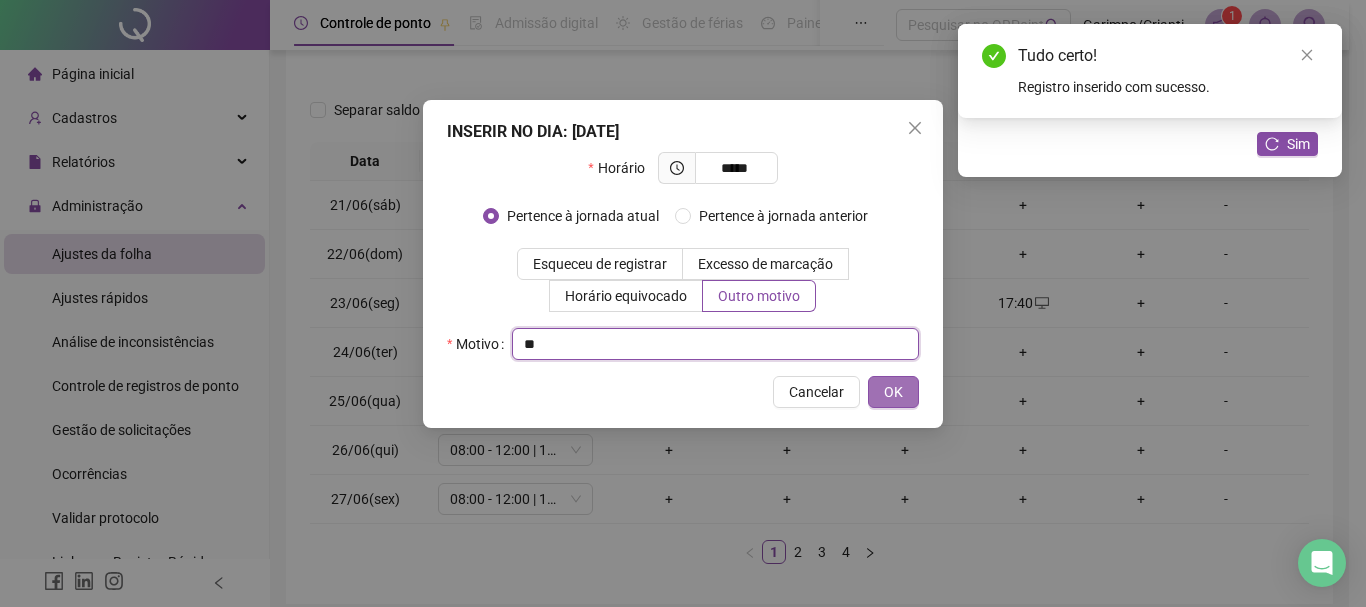 type 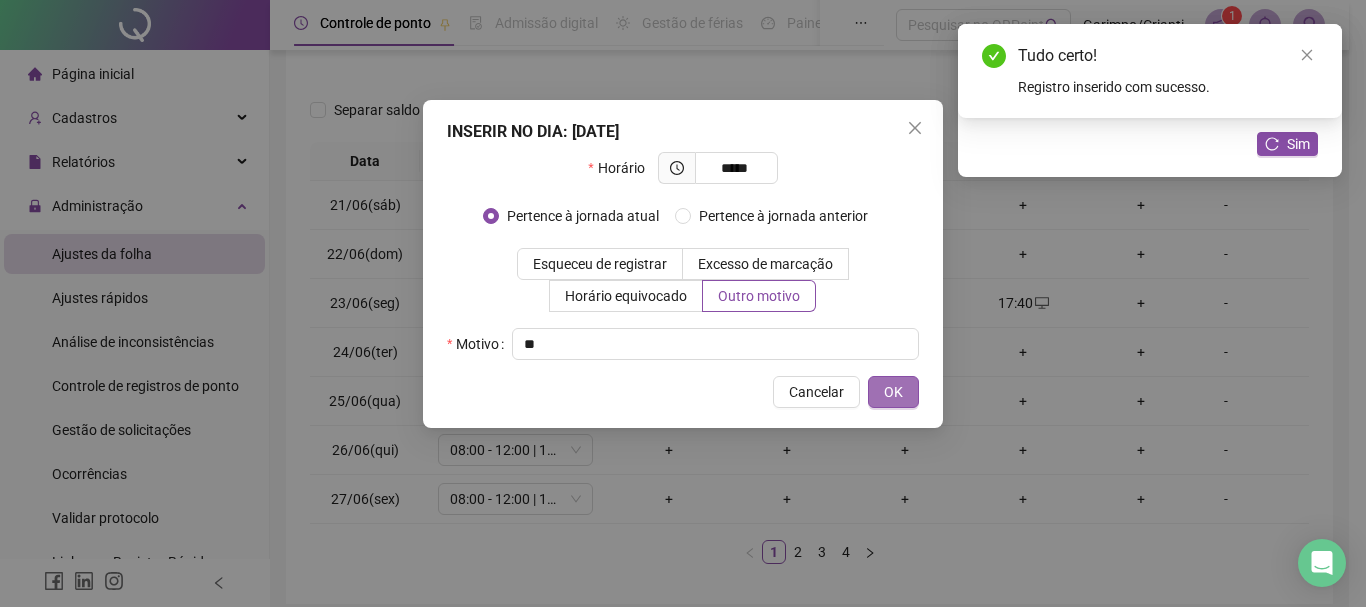 type 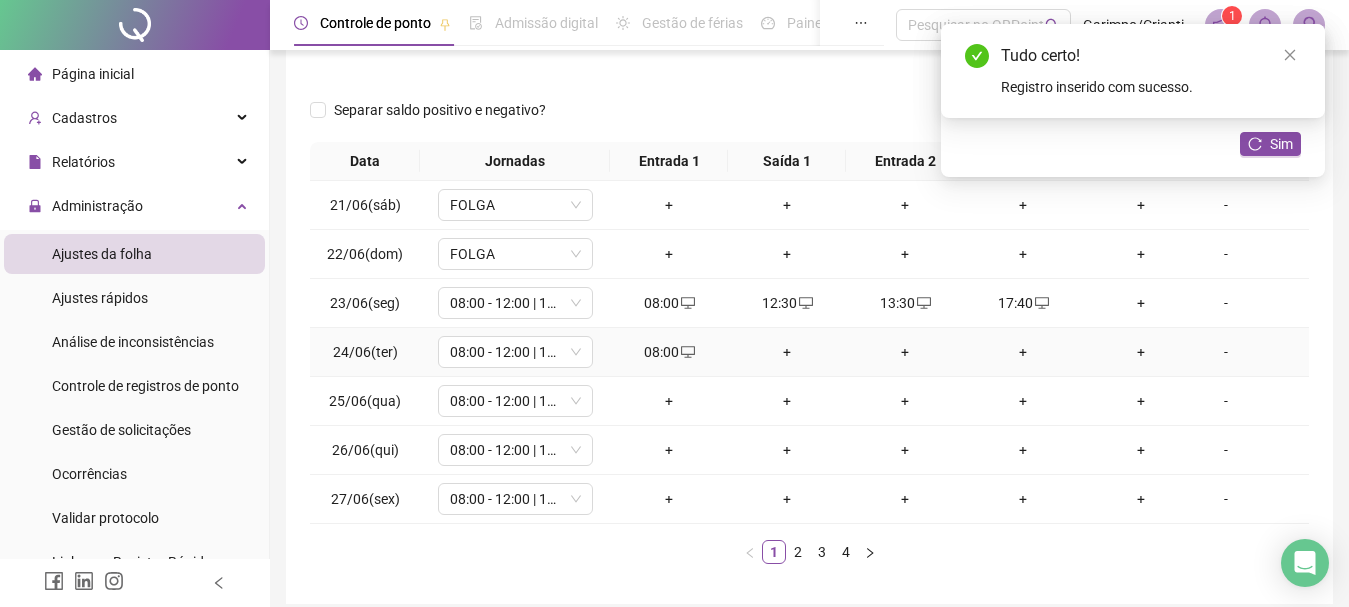 click on "+" at bounding box center [787, 352] 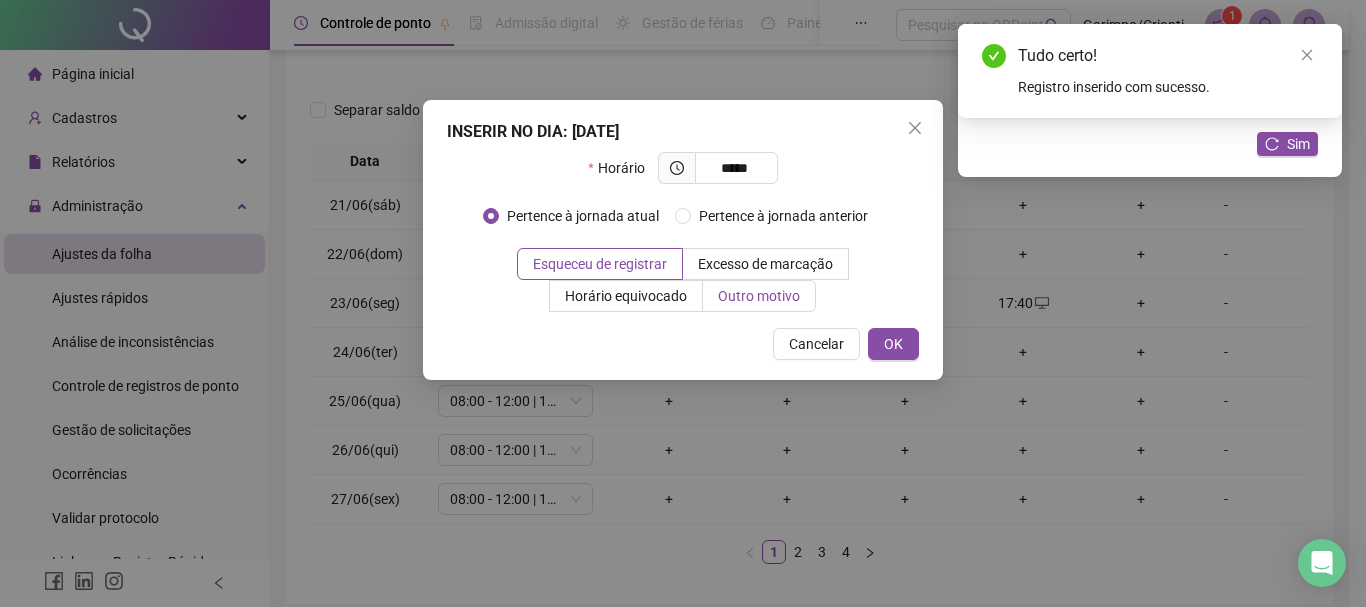 type on "*****" 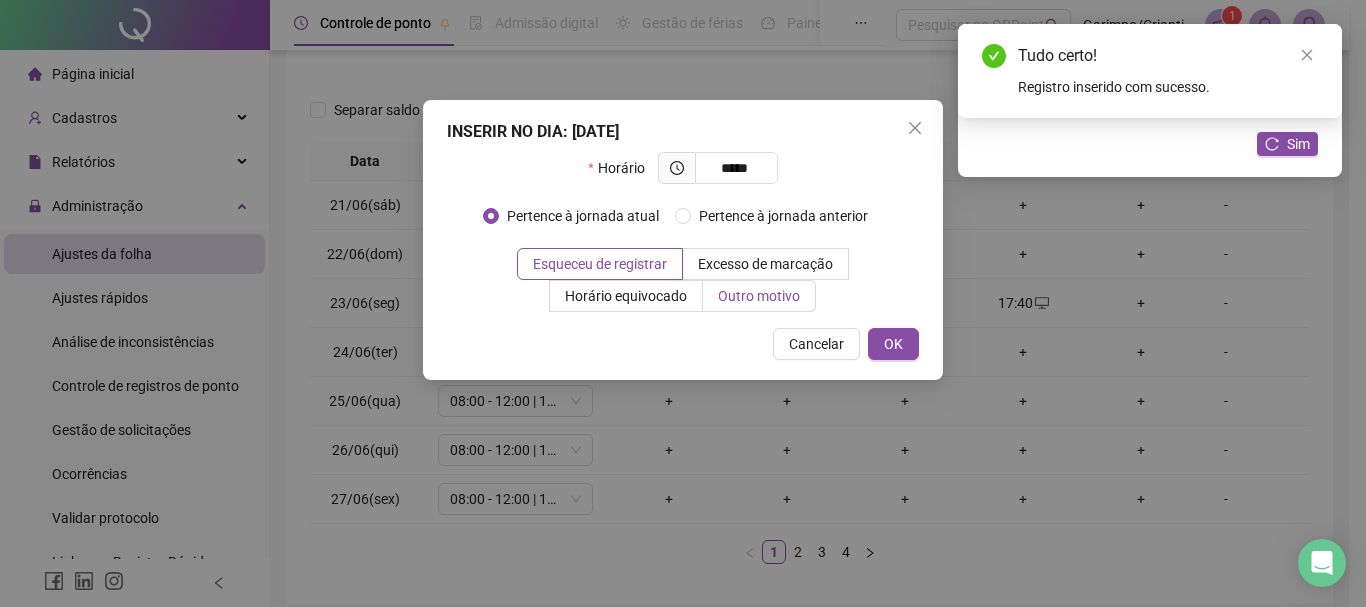click on "Outro motivo" at bounding box center (759, 296) 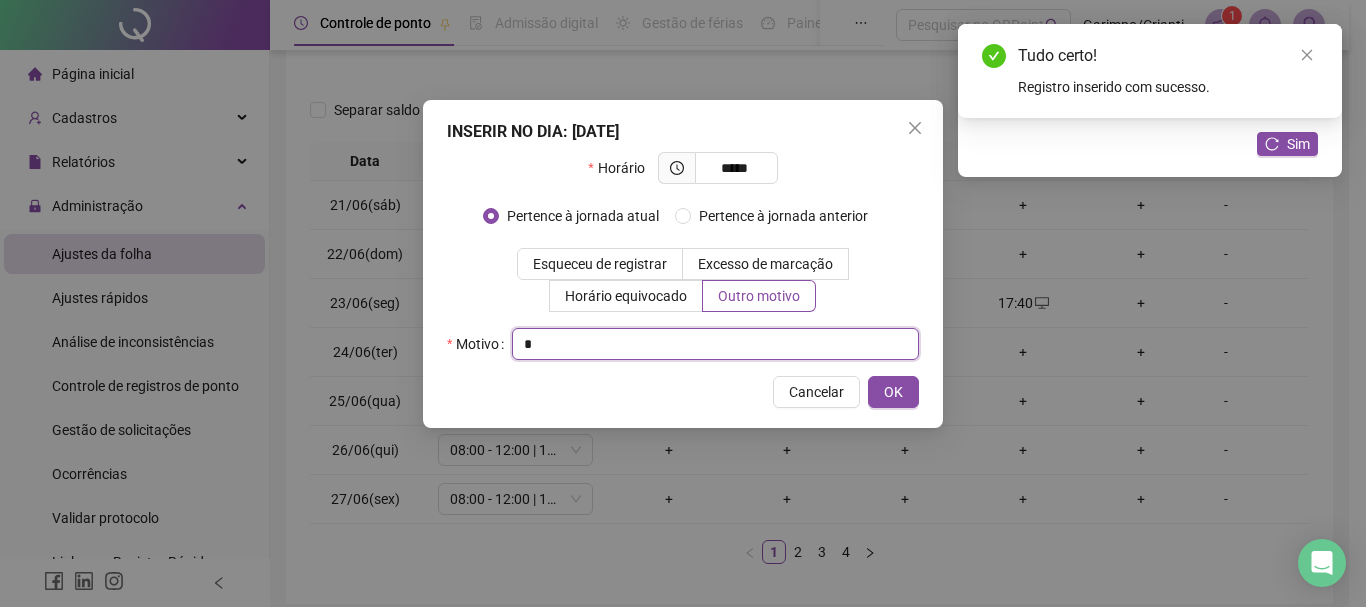 click at bounding box center (715, 344) 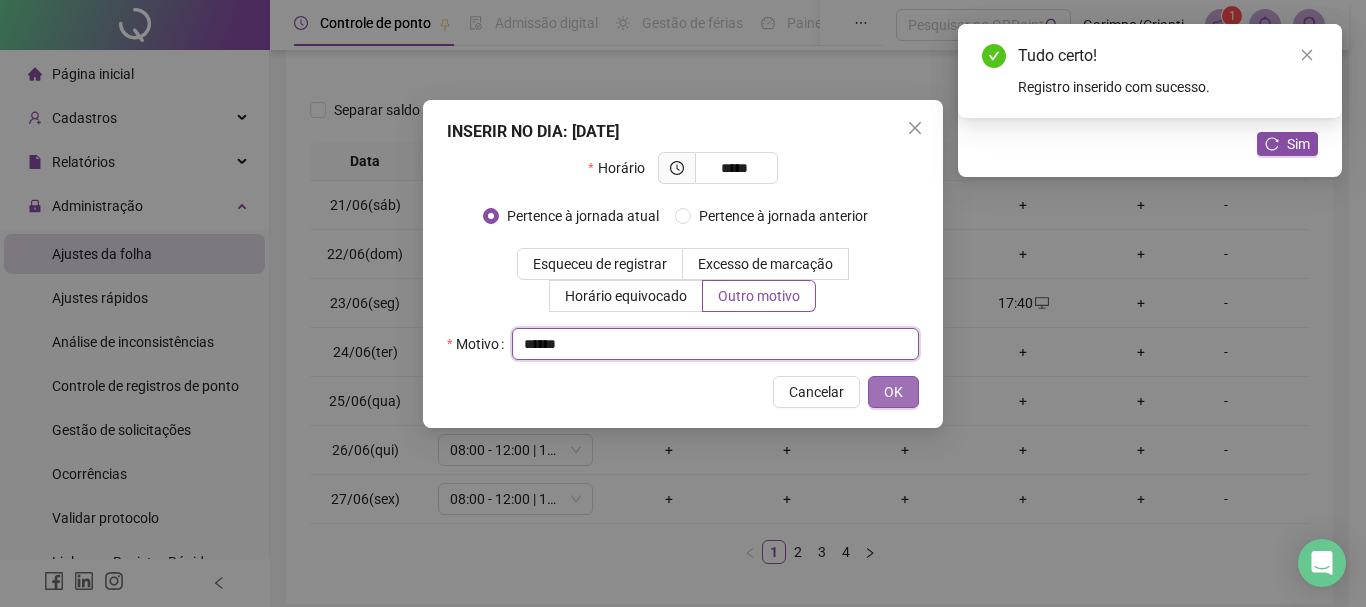 type 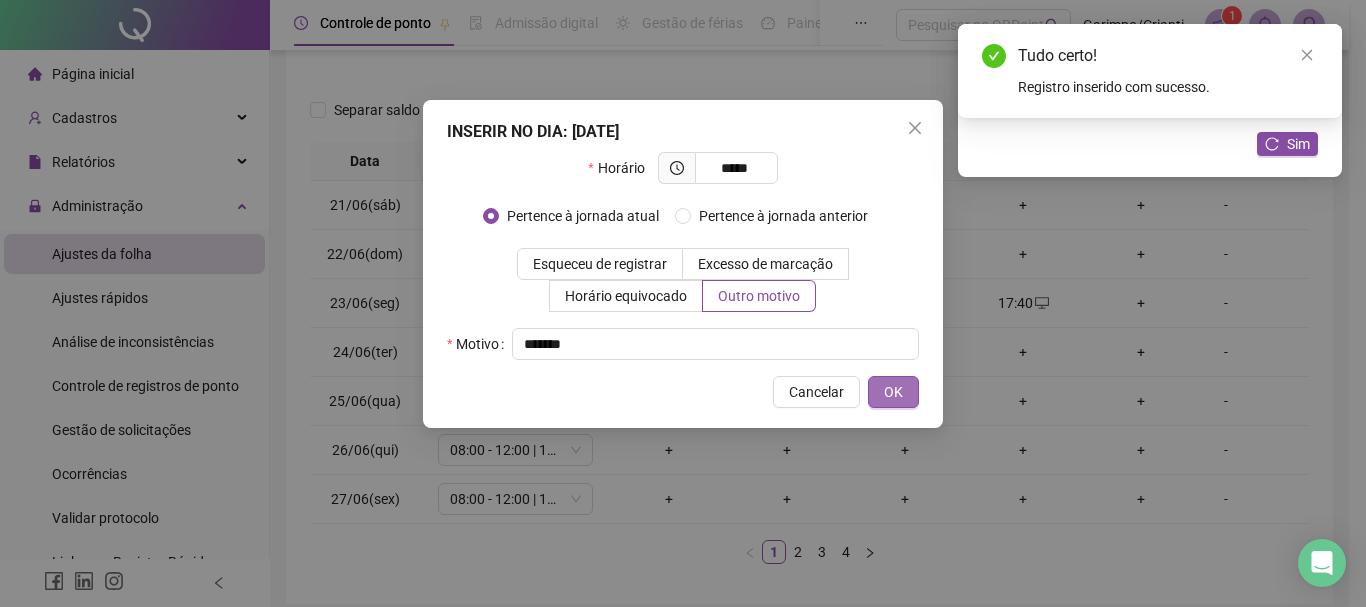 type 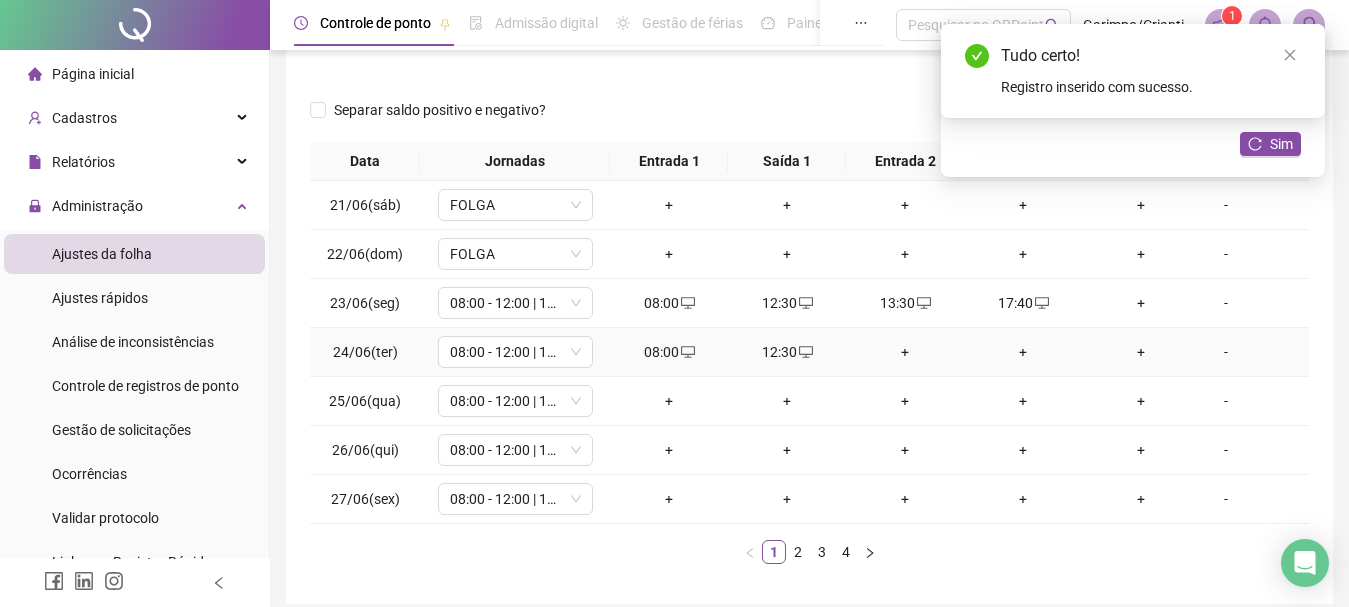 click on "+" at bounding box center (905, 352) 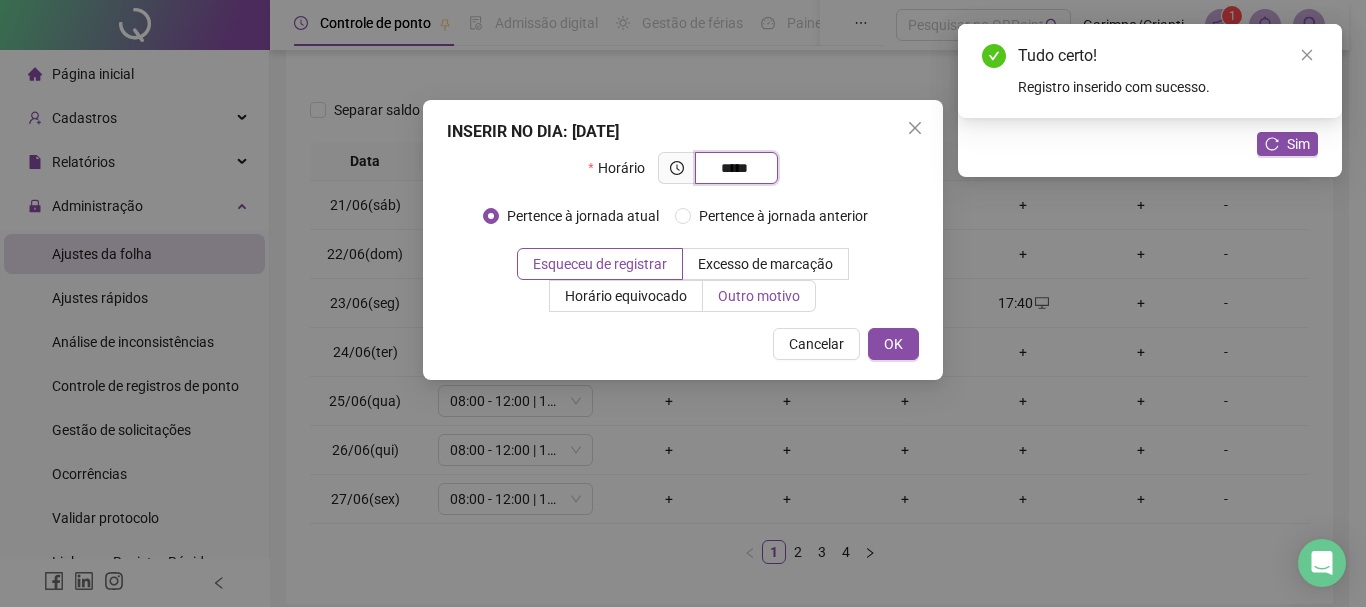 type on "*****" 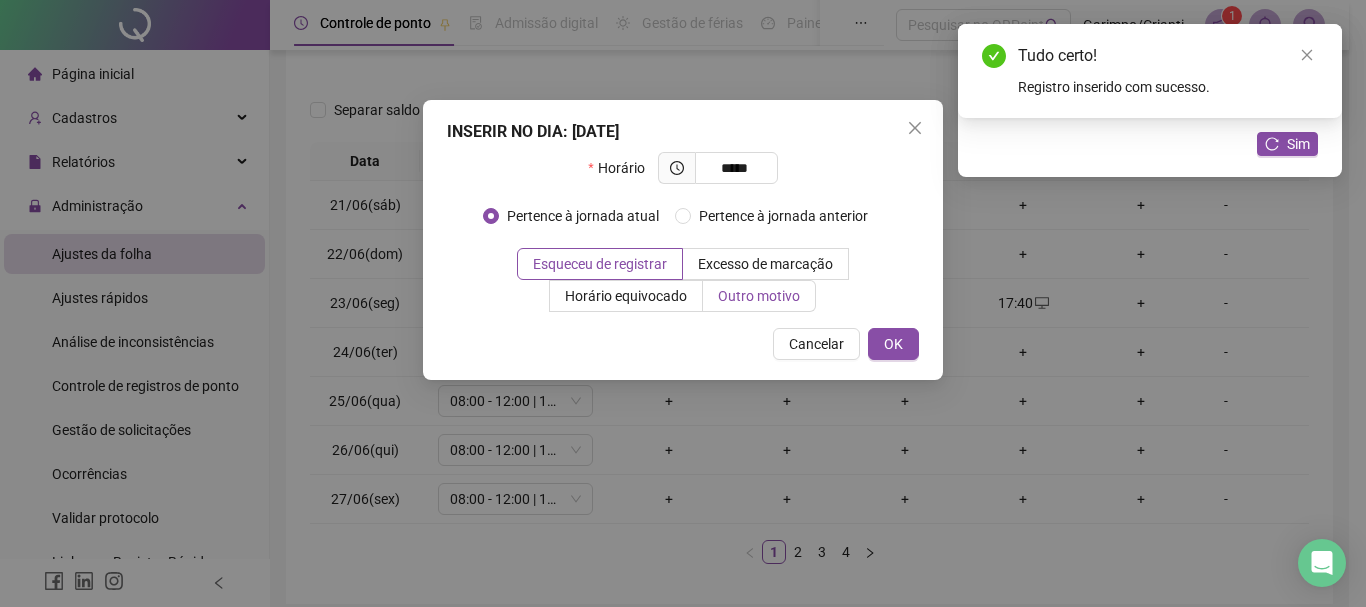 click on "Outro motivo" at bounding box center (759, 296) 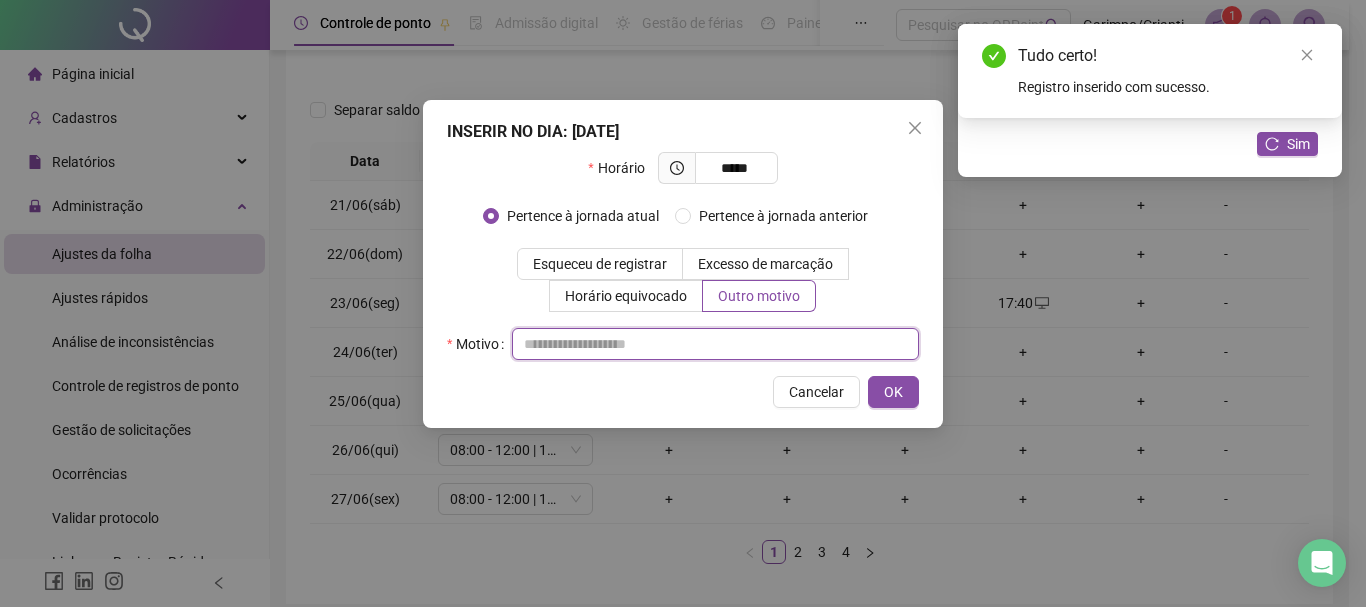 click at bounding box center (715, 344) 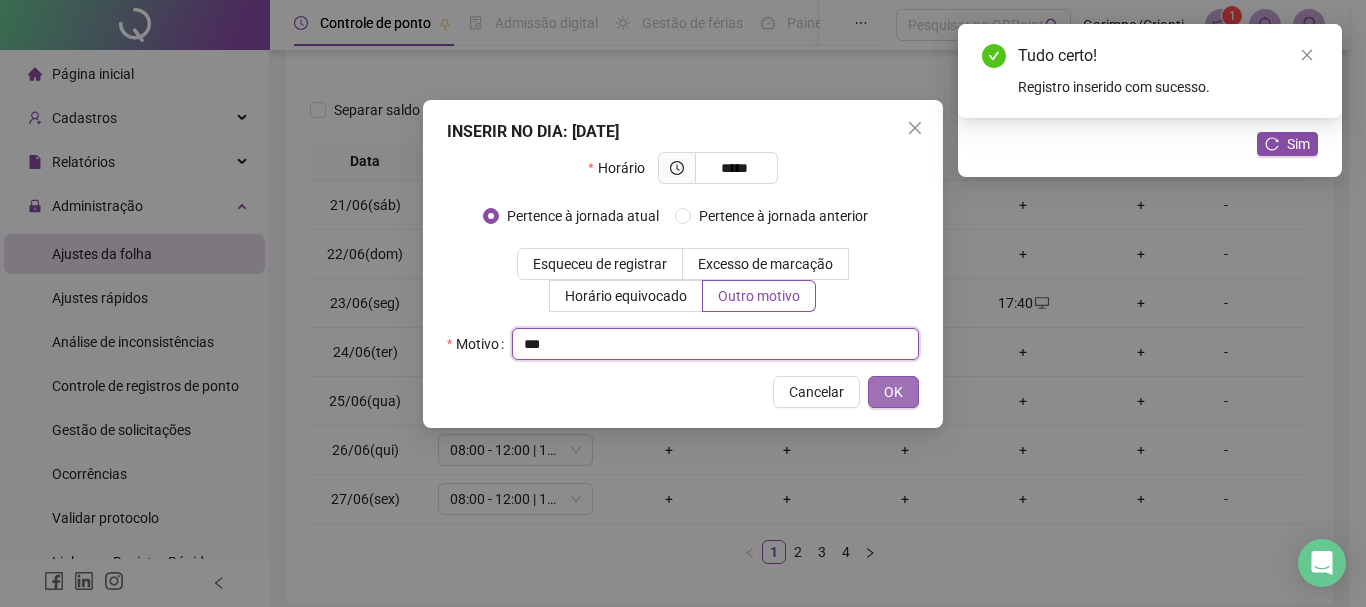 type 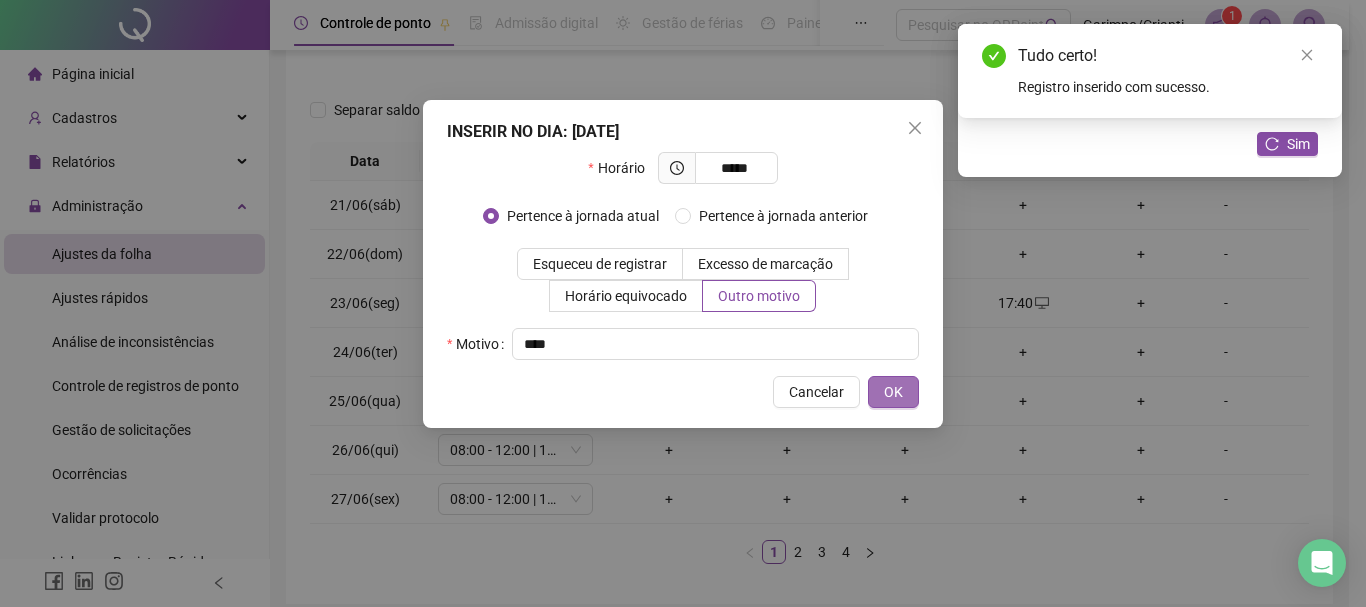 type 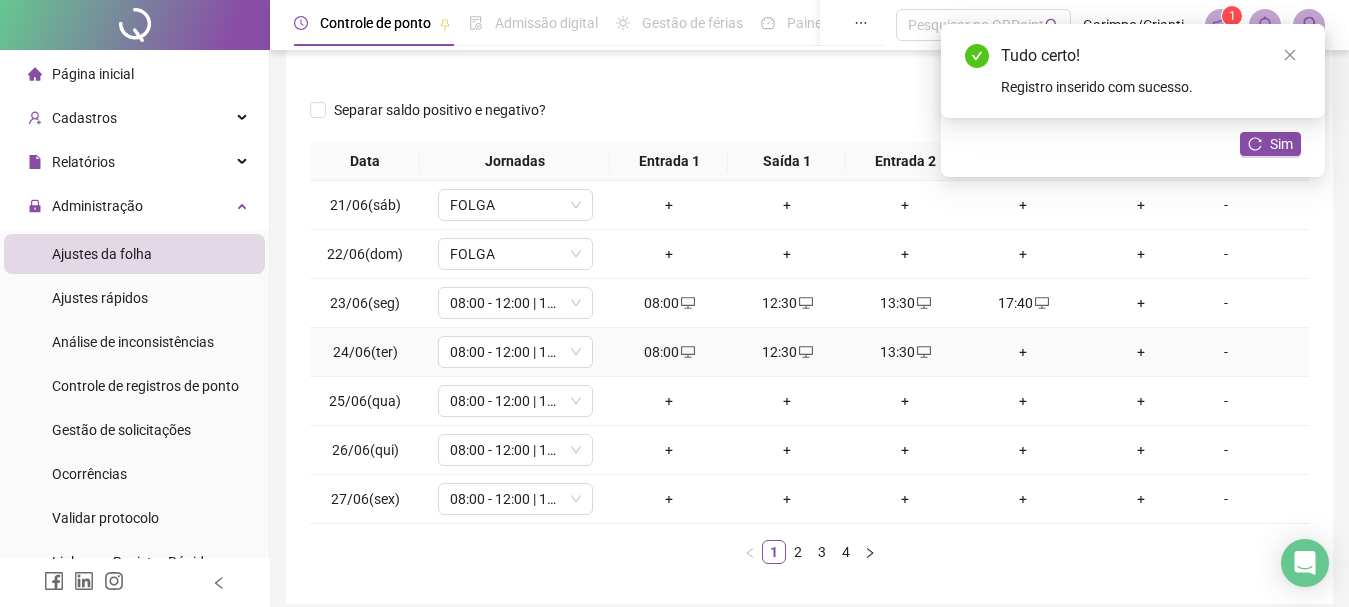 click on "+" at bounding box center [1023, 352] 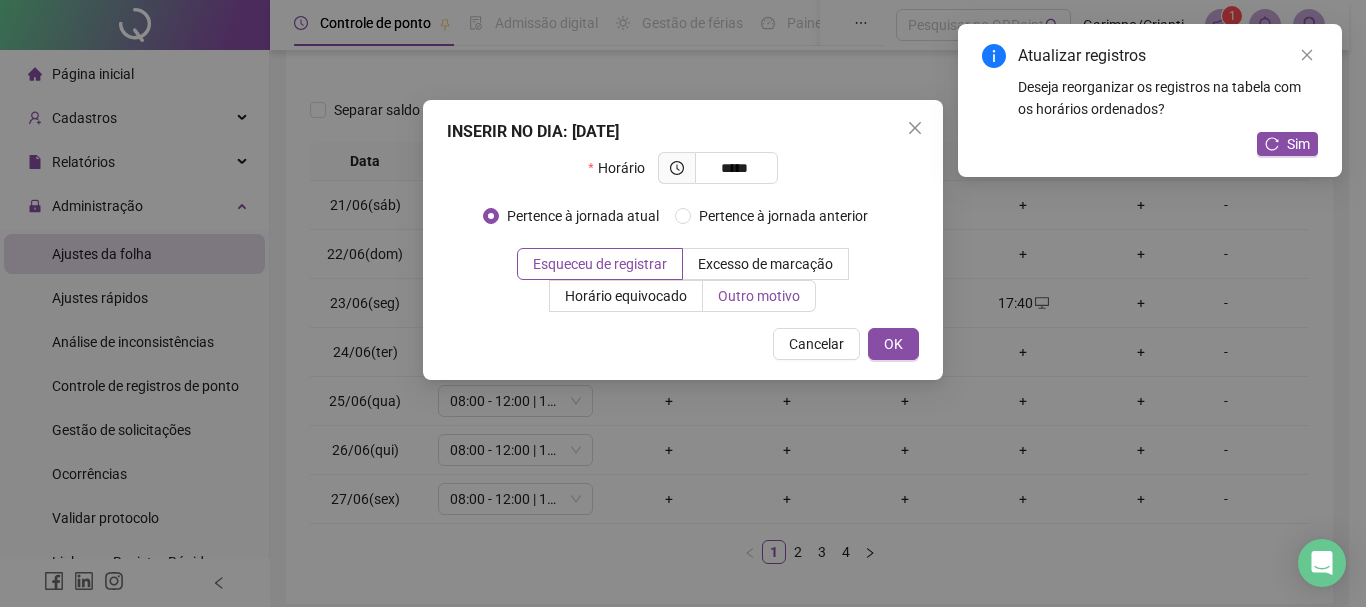 type on "*****" 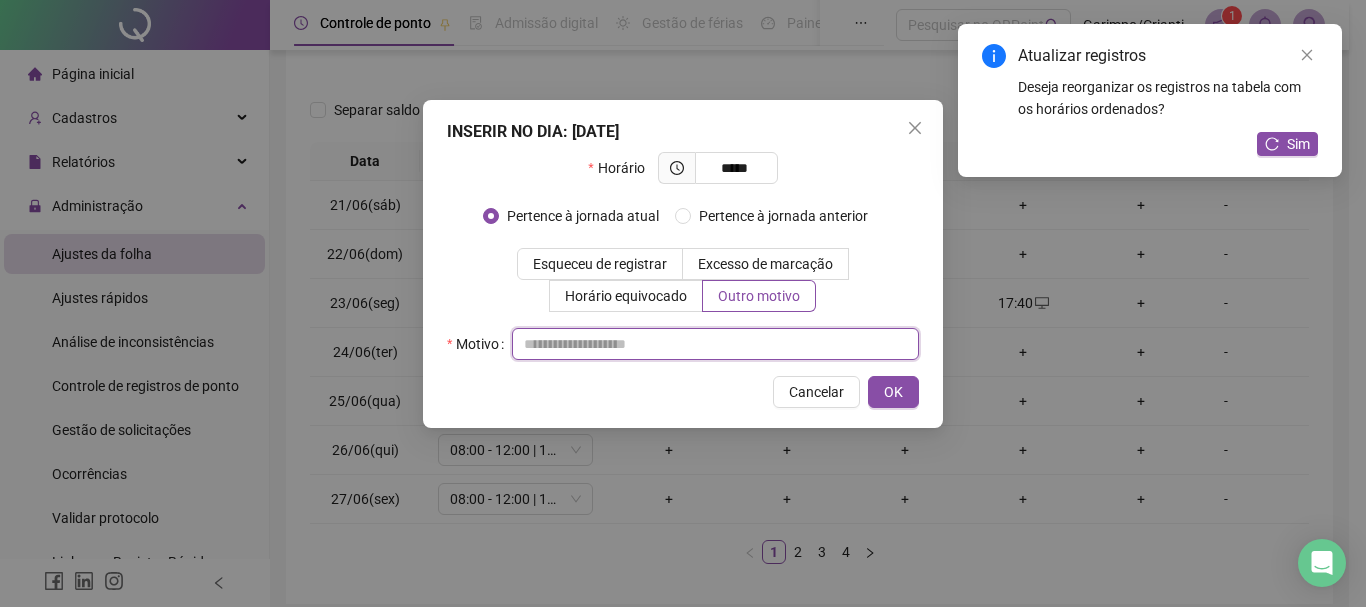 click at bounding box center [715, 344] 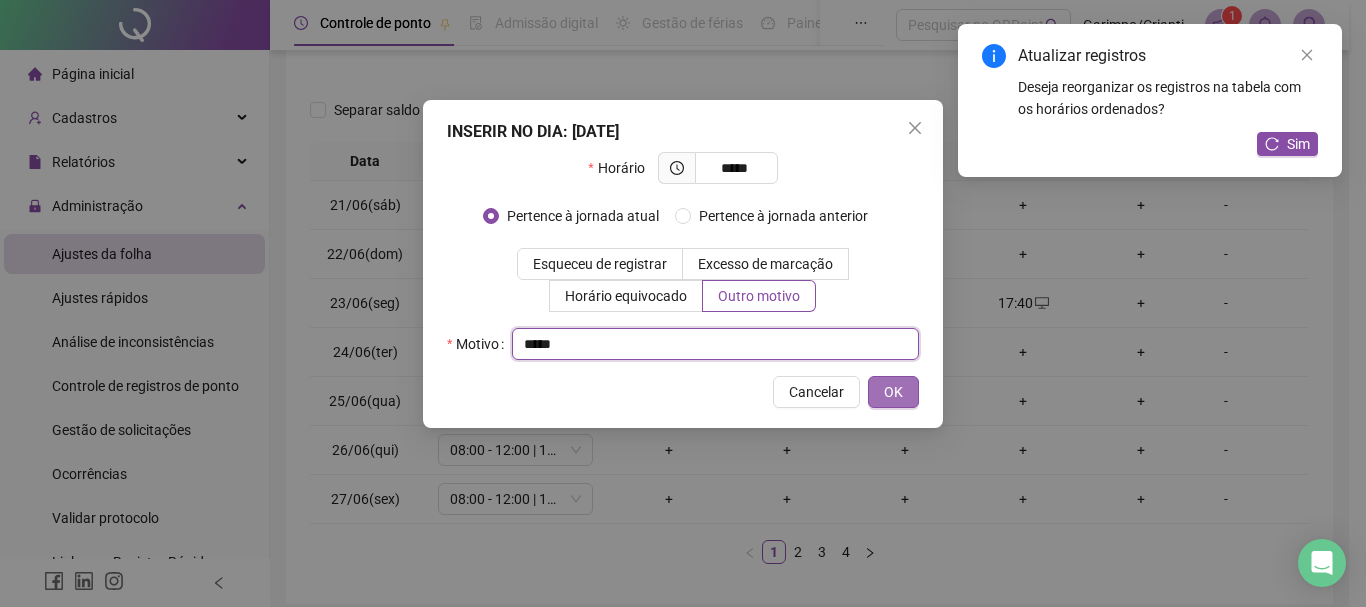 type 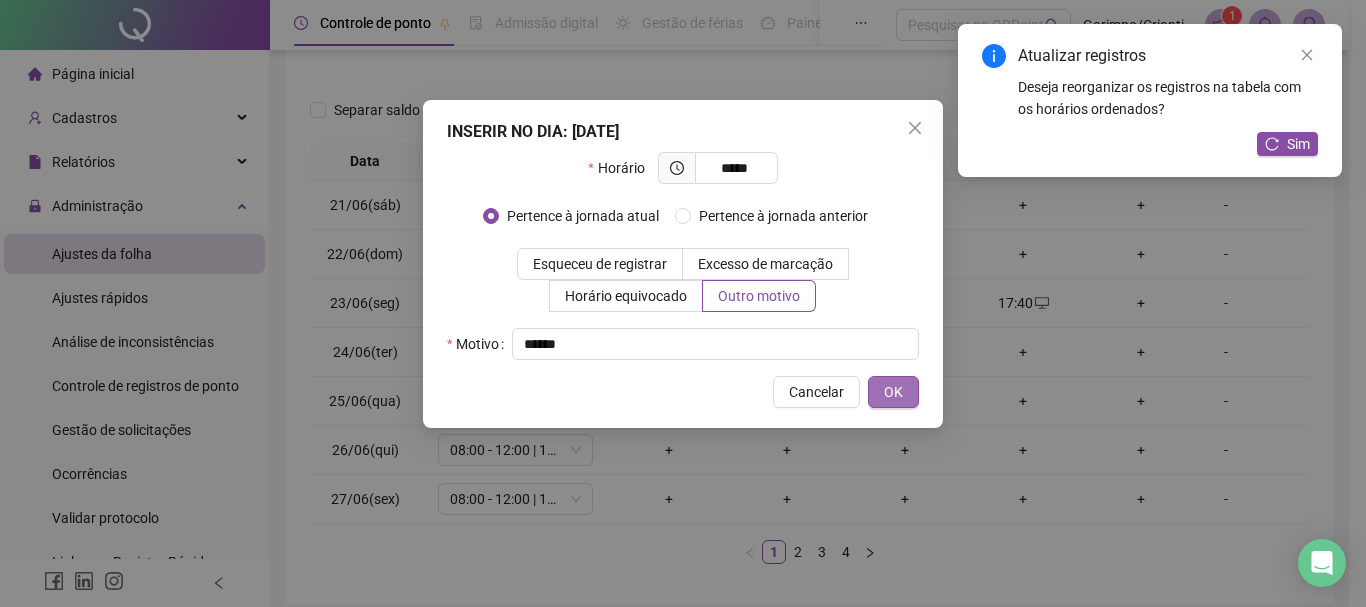 type 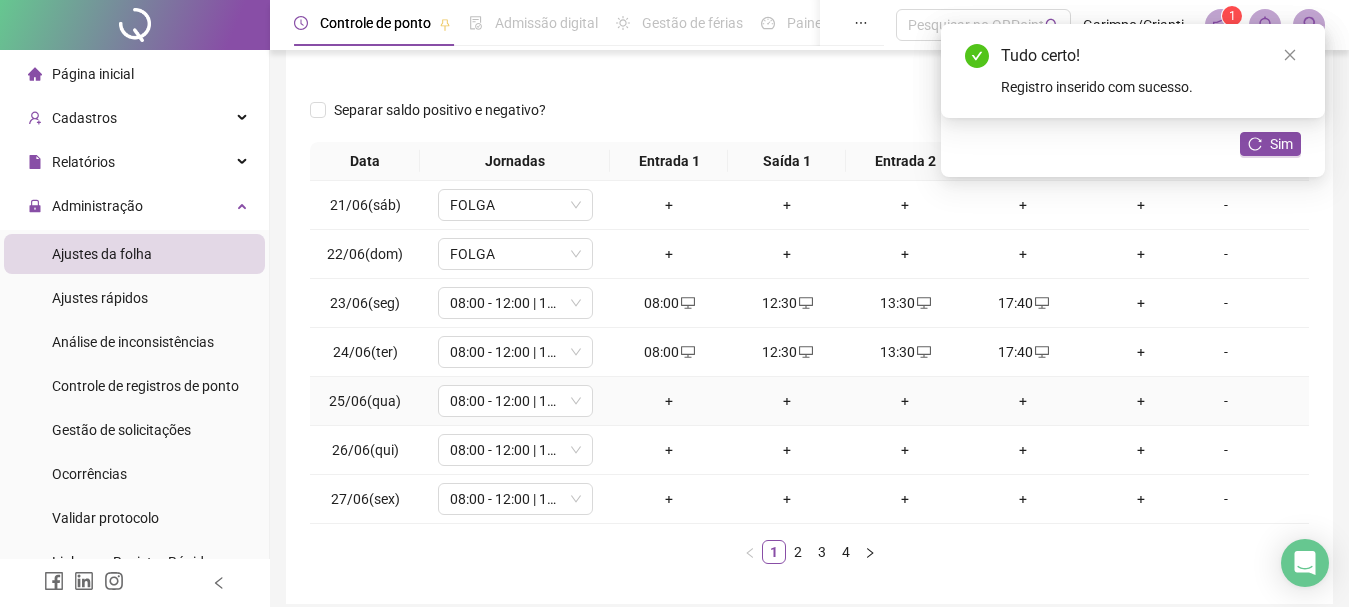 click on "+" at bounding box center [669, 401] 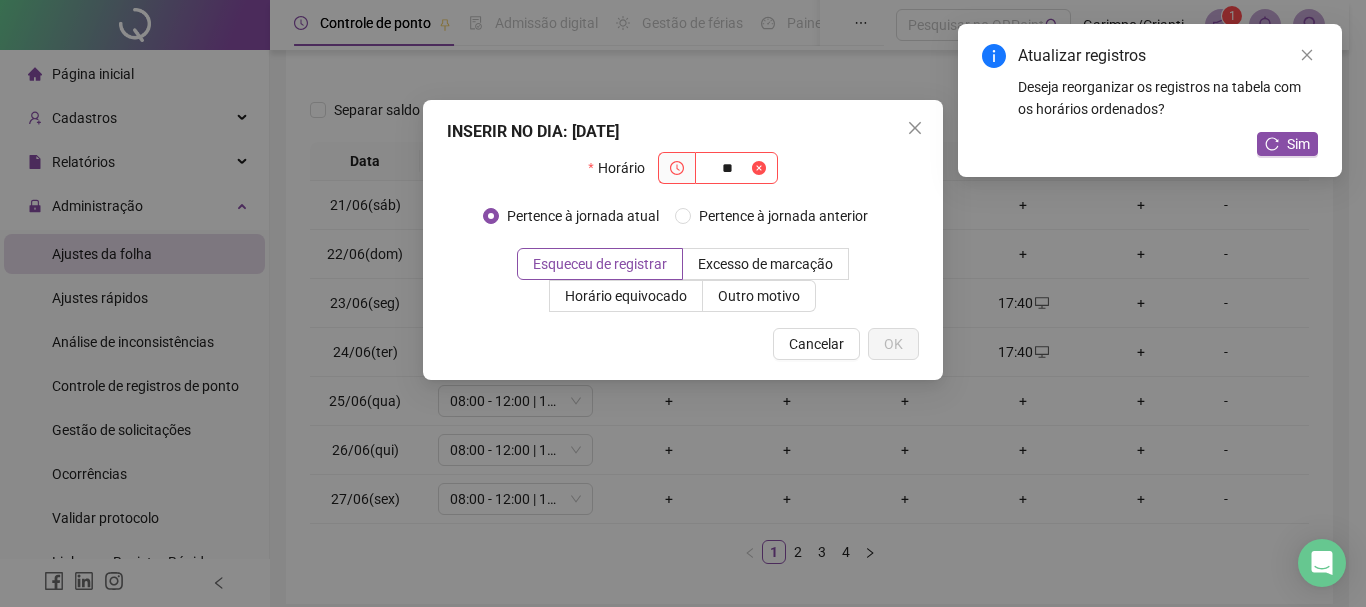 type on "*" 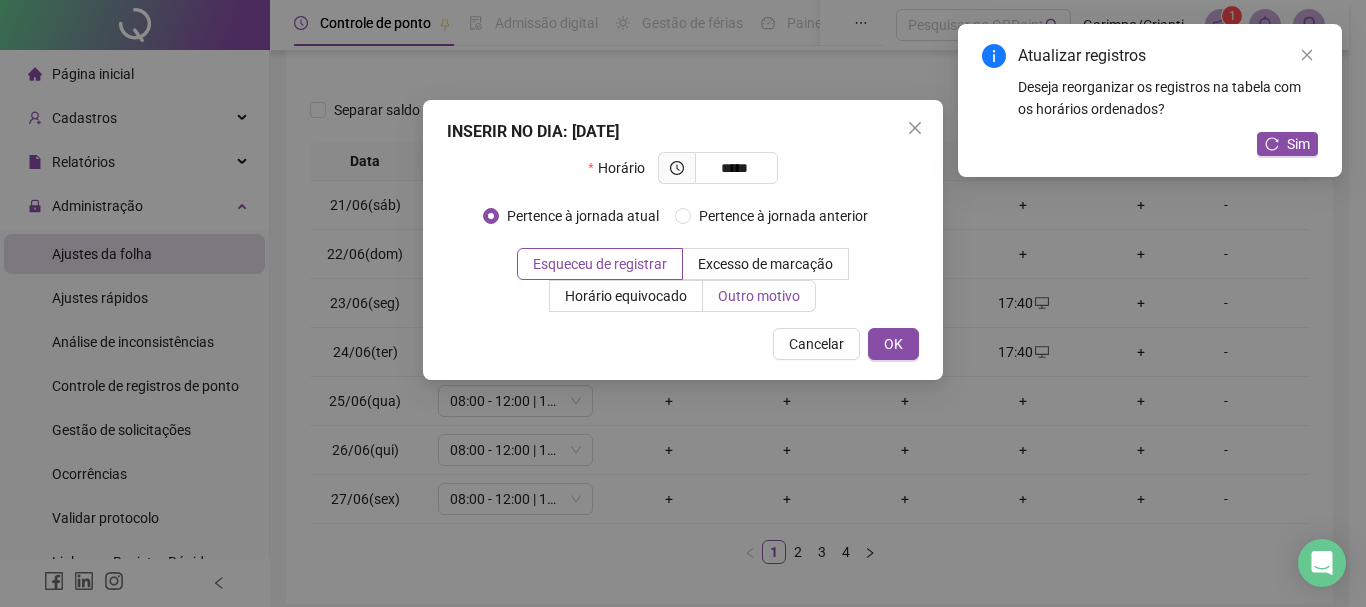 type on "*****" 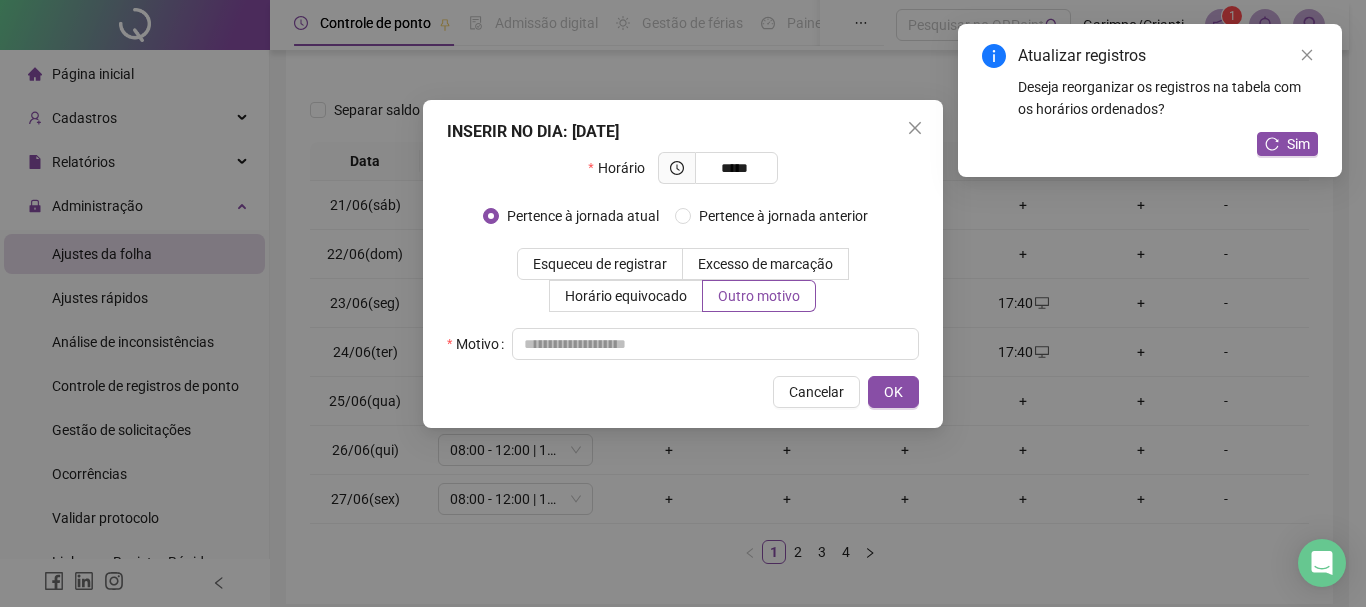 click on "Horário ***** Pertence à jornada atual [GEOGRAPHIC_DATA] à jornada anterior Esqueceu de registrar Excesso de marcação Horário equivocado Outro motivo Motivo" at bounding box center [683, 256] 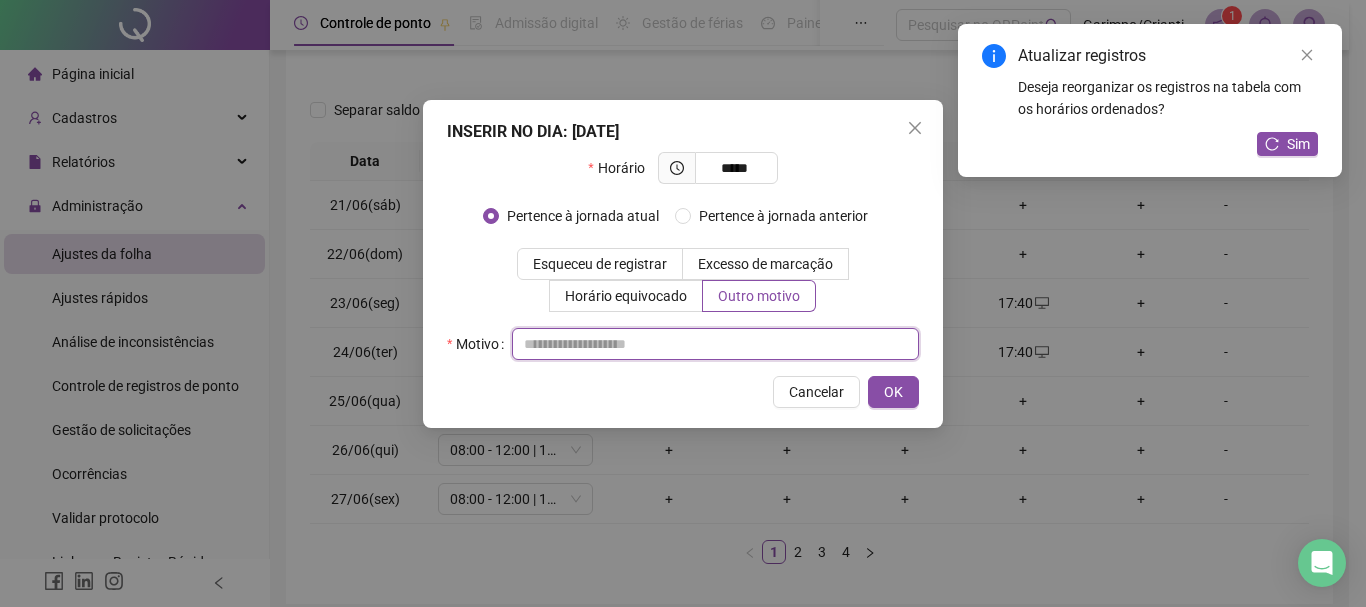 click at bounding box center (715, 344) 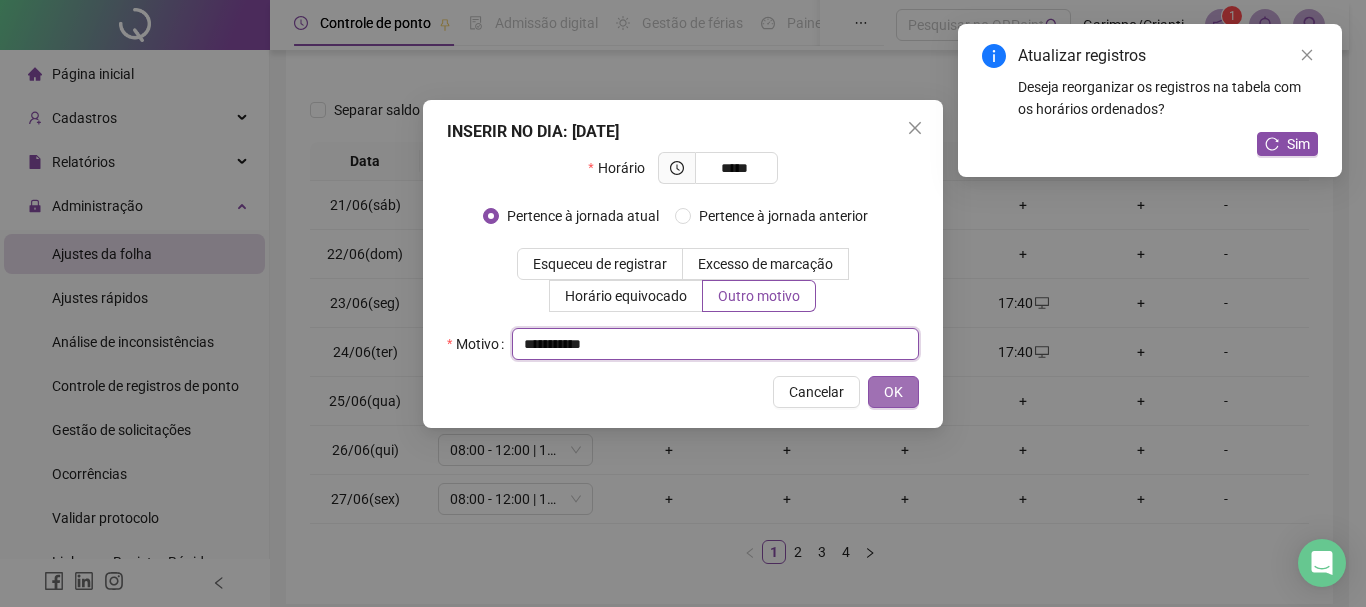 type 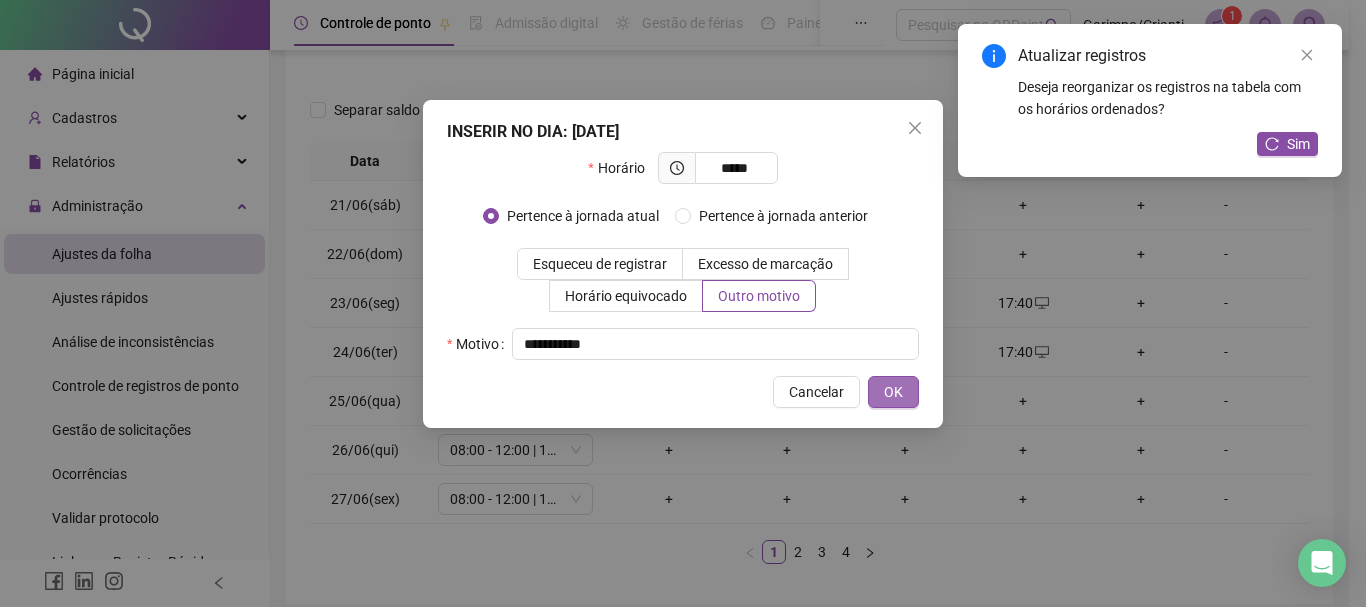 click on "OK" at bounding box center [893, 392] 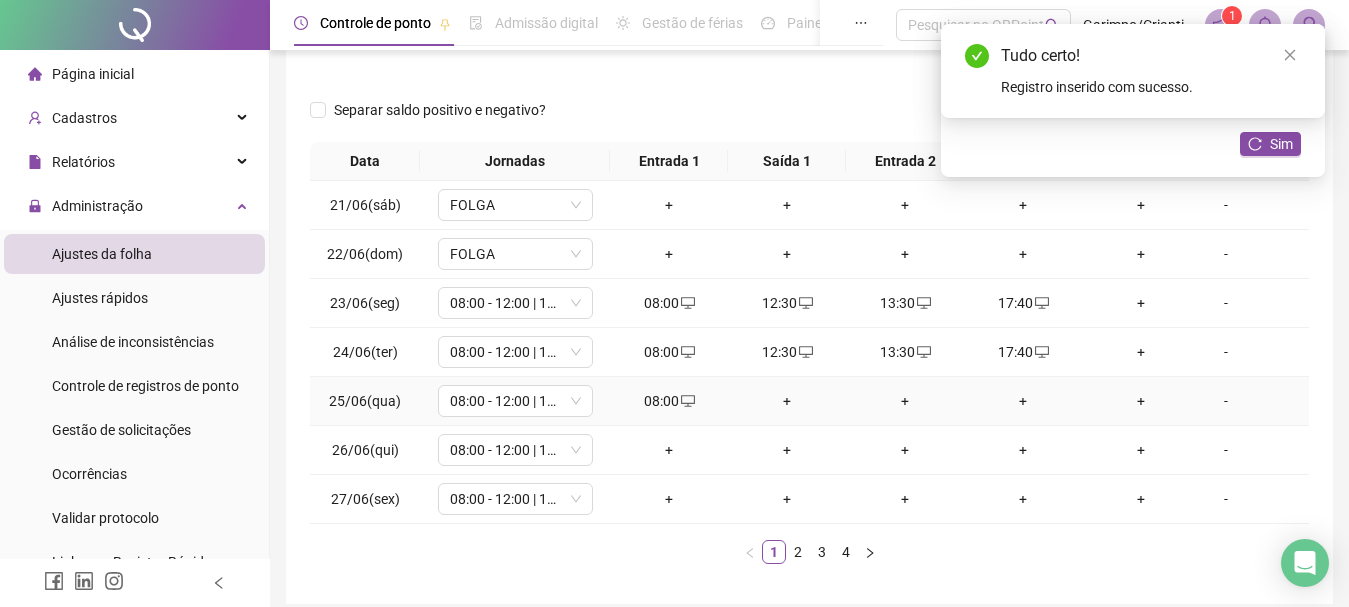 click on "+" at bounding box center (787, 401) 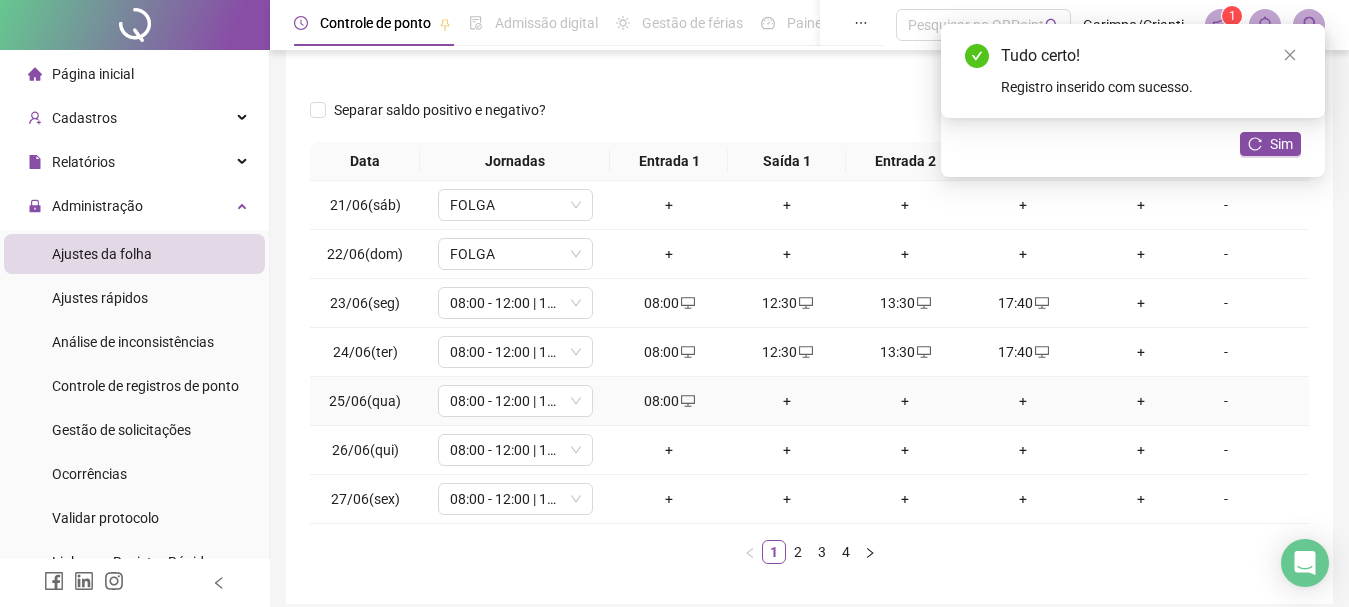 click on "+" at bounding box center [787, 401] 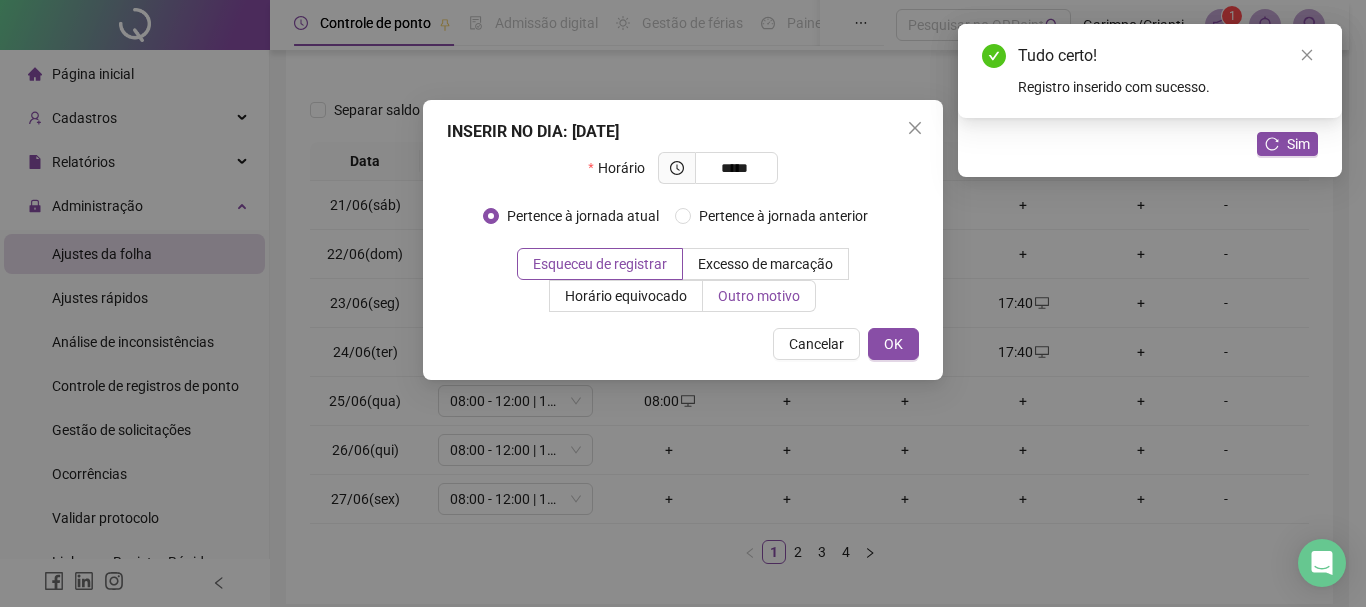 type on "*****" 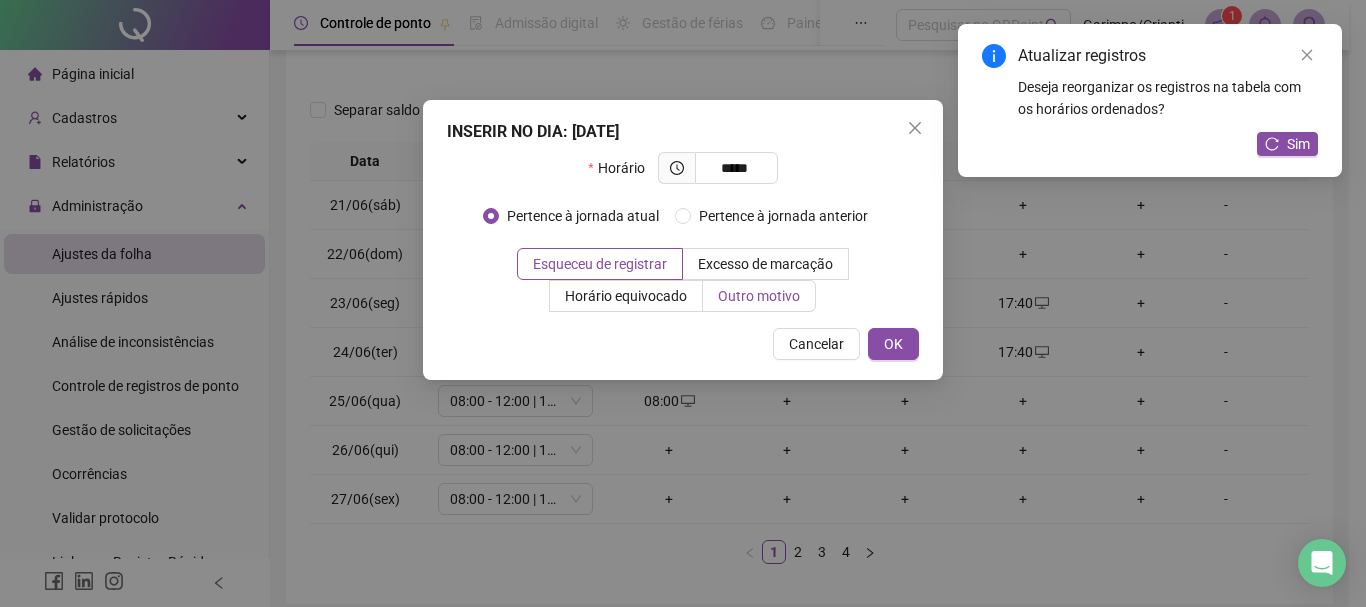 click on "Outro motivo" at bounding box center (759, 296) 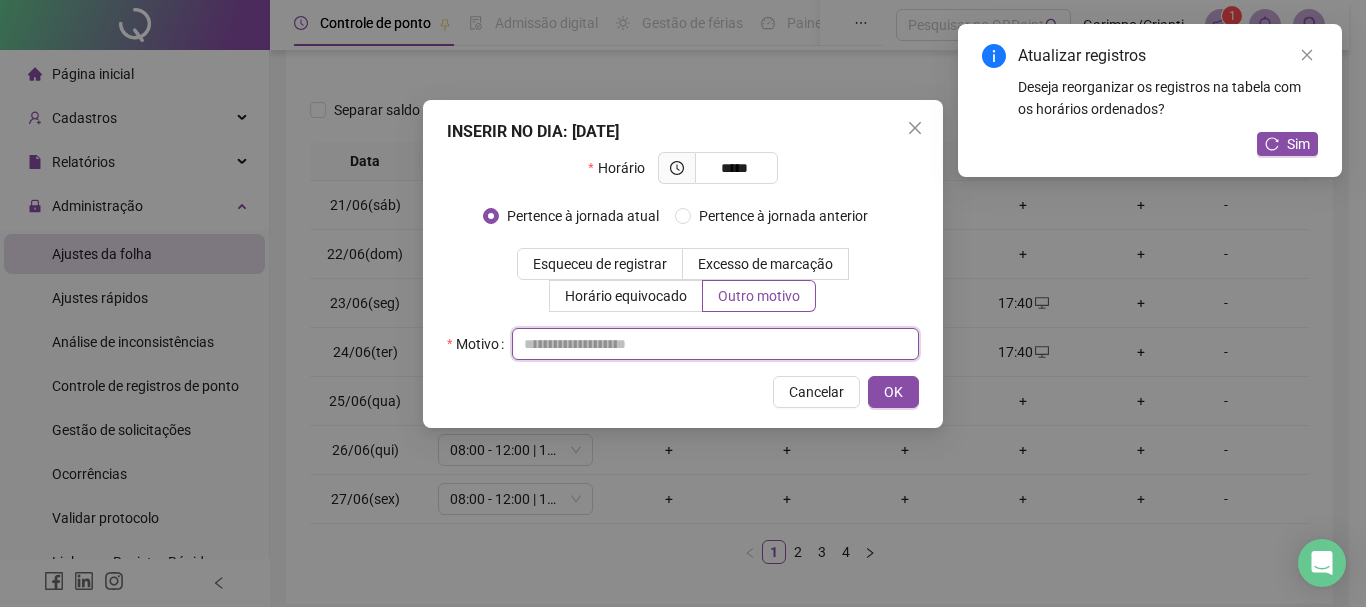 click at bounding box center (715, 344) 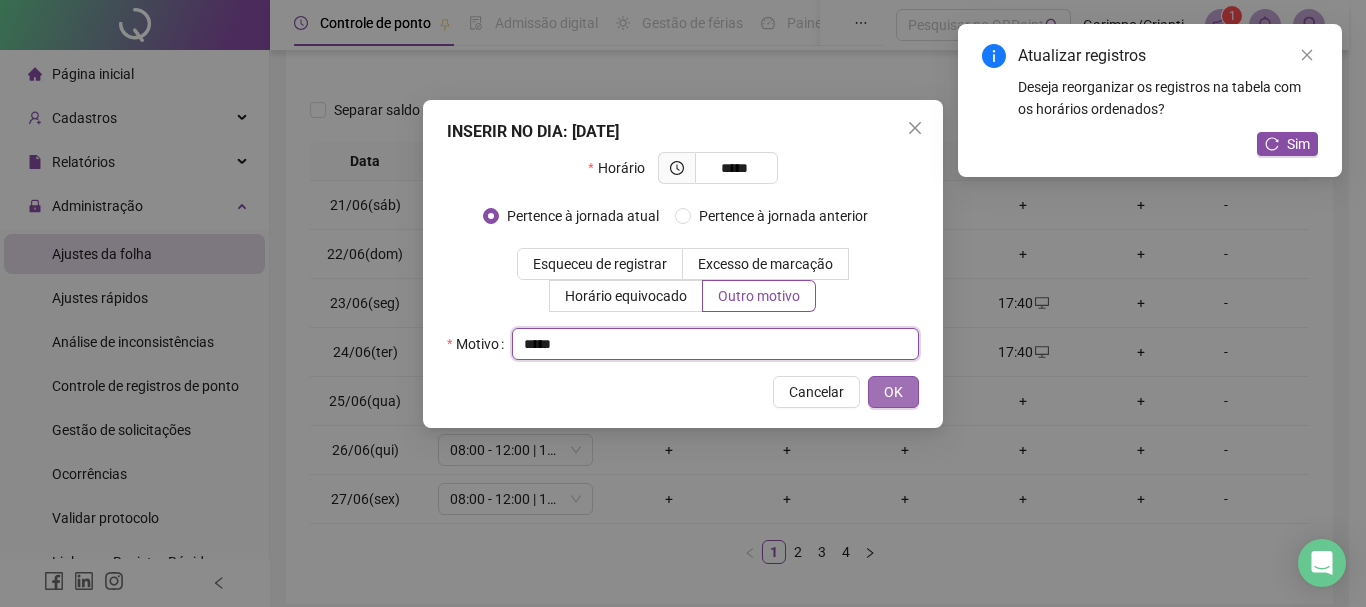 type 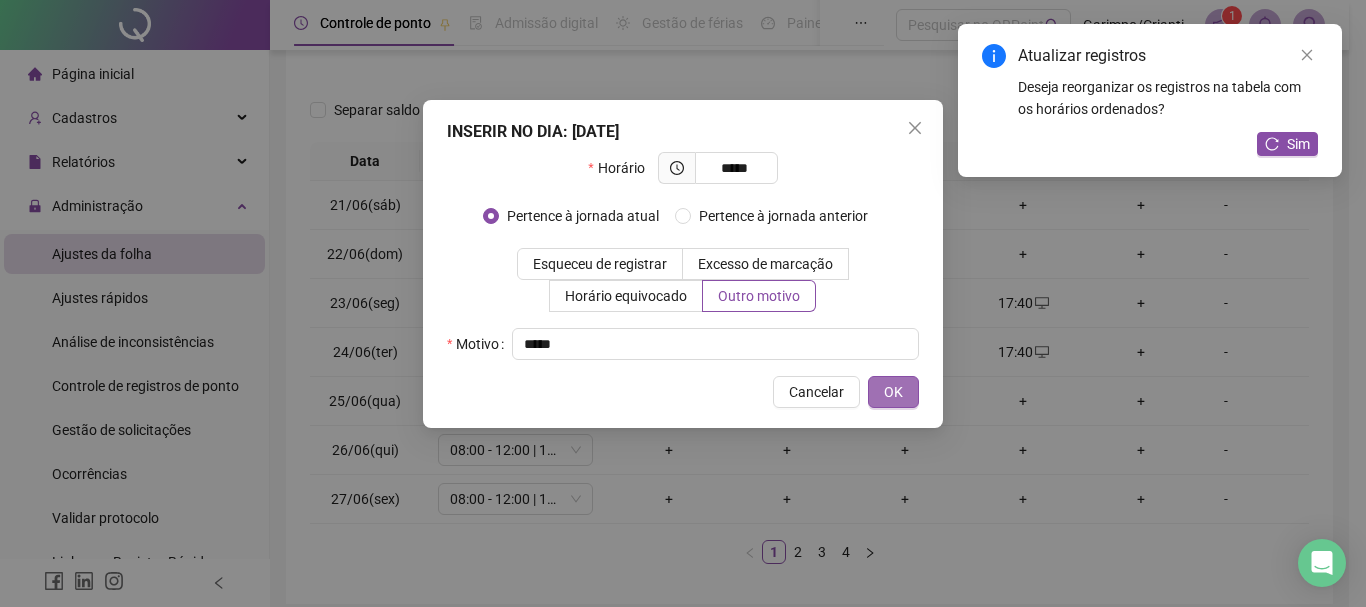 type 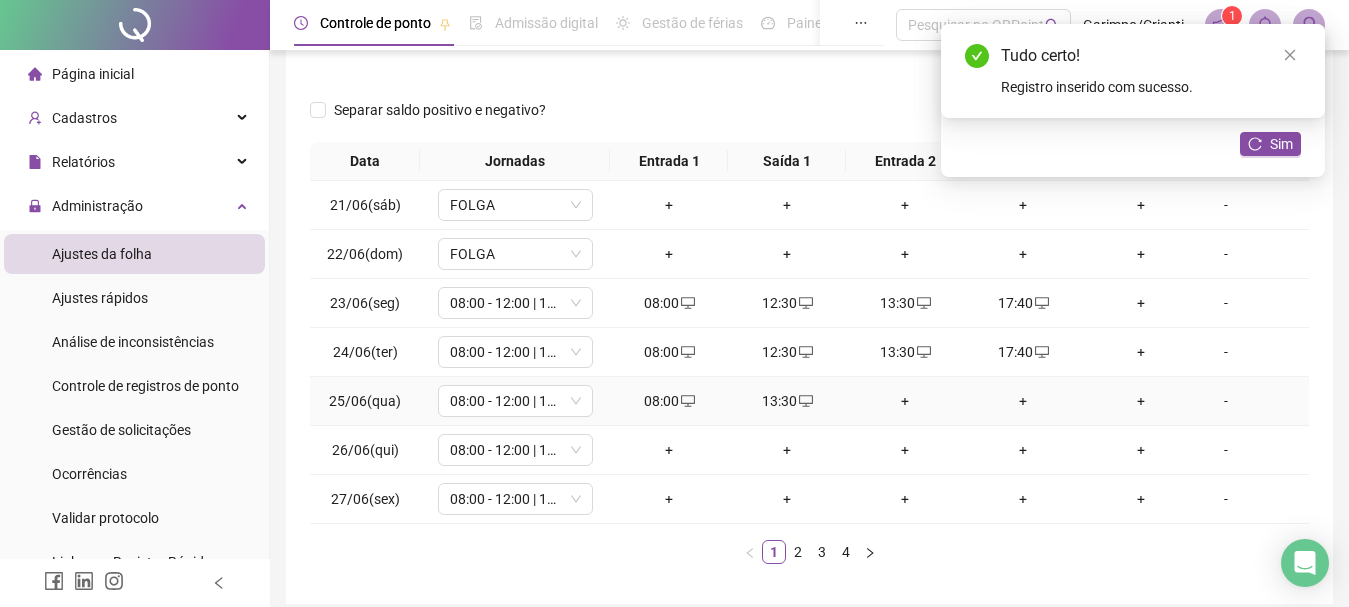 click on "+" at bounding box center (905, 401) 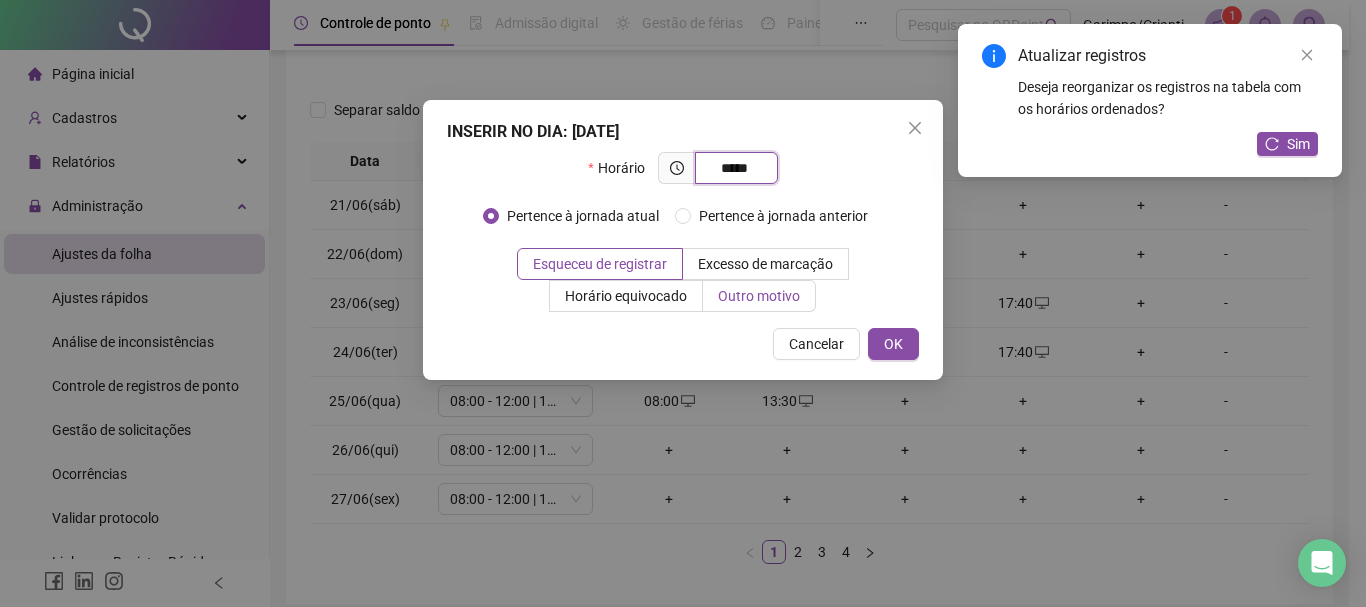 type on "*****" 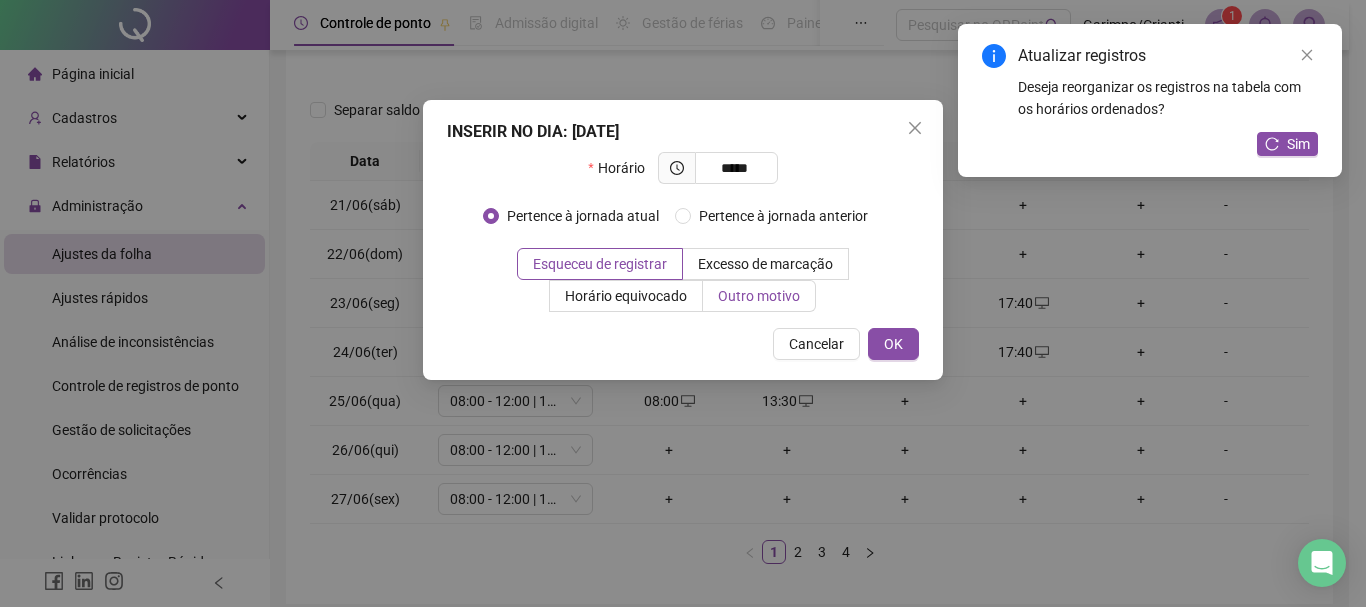 click on "Outro motivo" at bounding box center [759, 296] 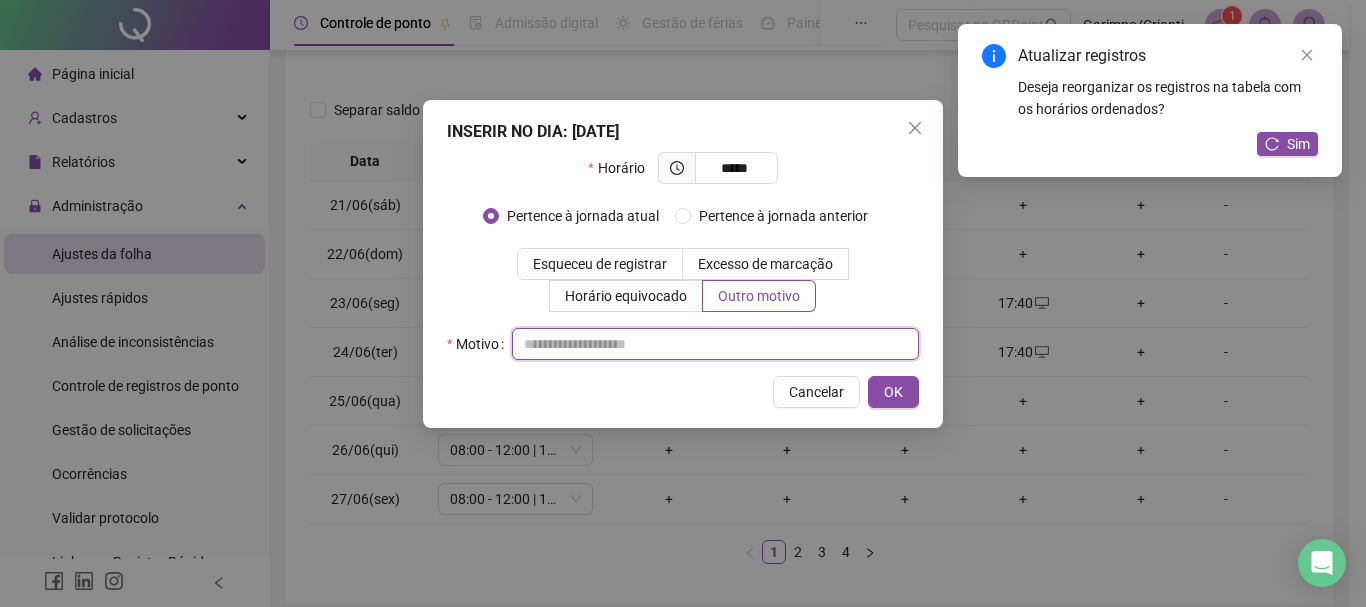 click at bounding box center [715, 344] 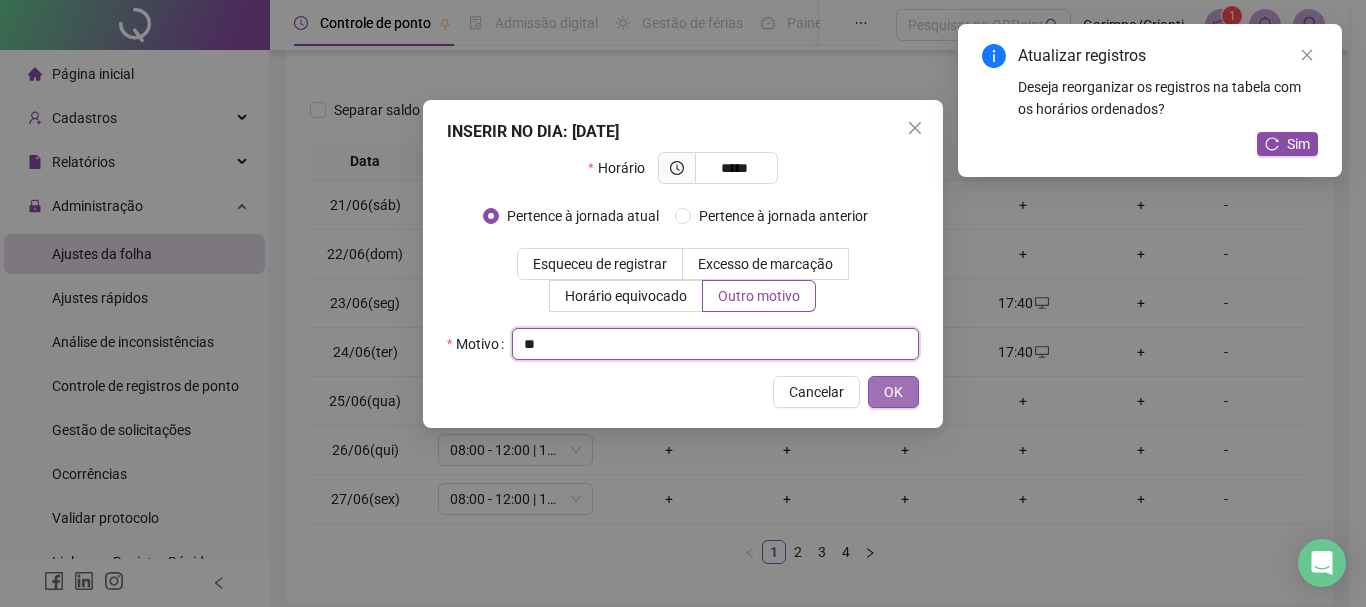 type 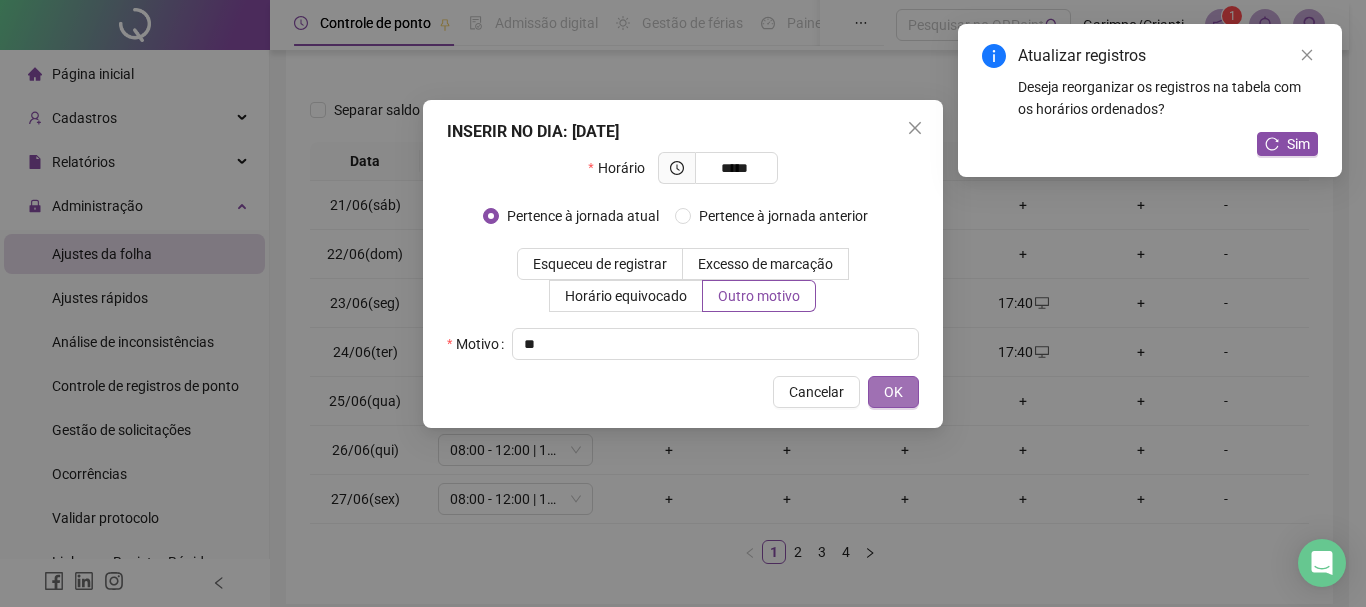 type 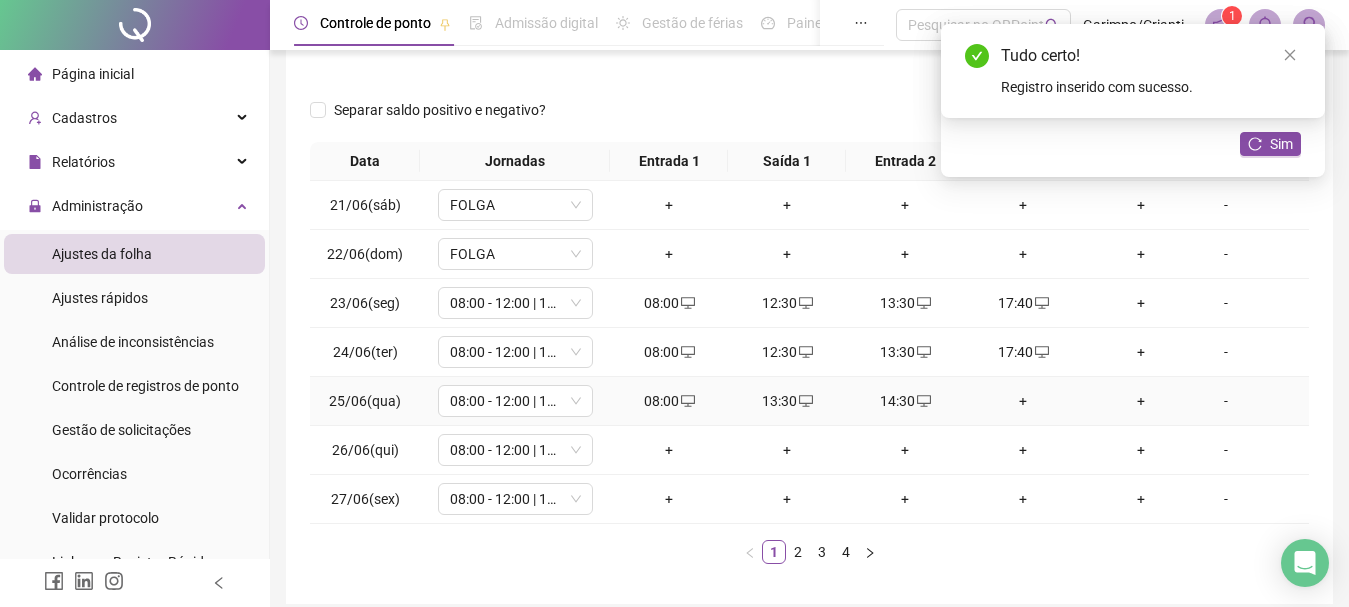 click on "+" at bounding box center (1023, 401) 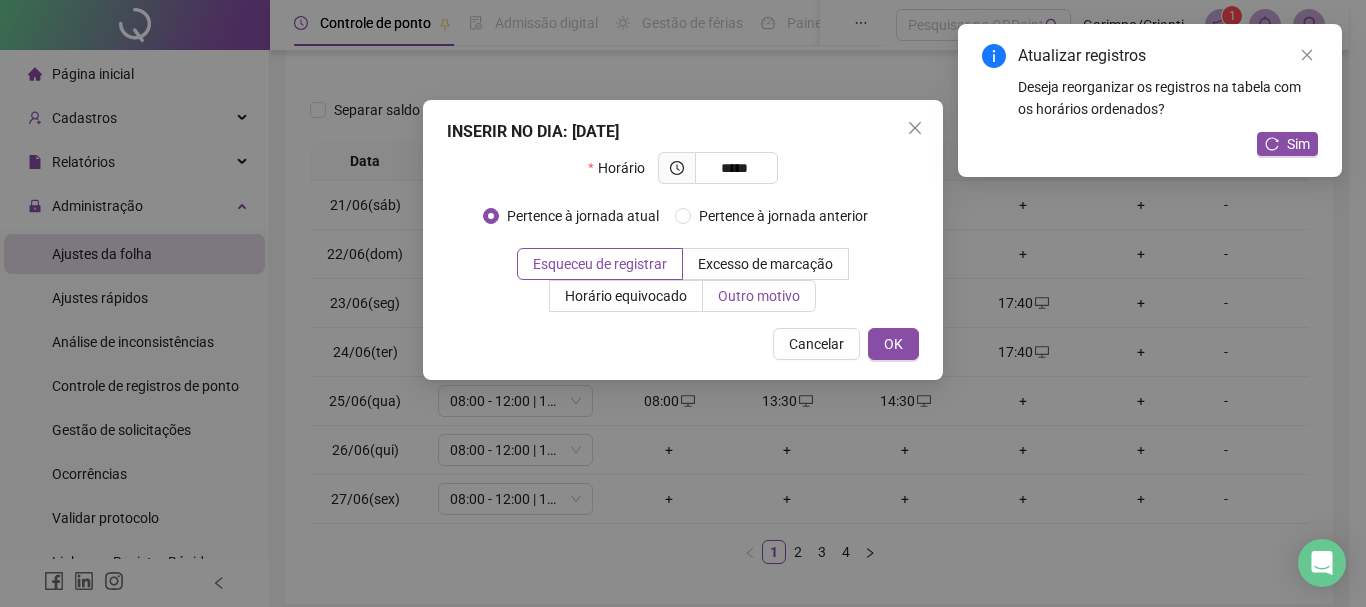 type on "*****" 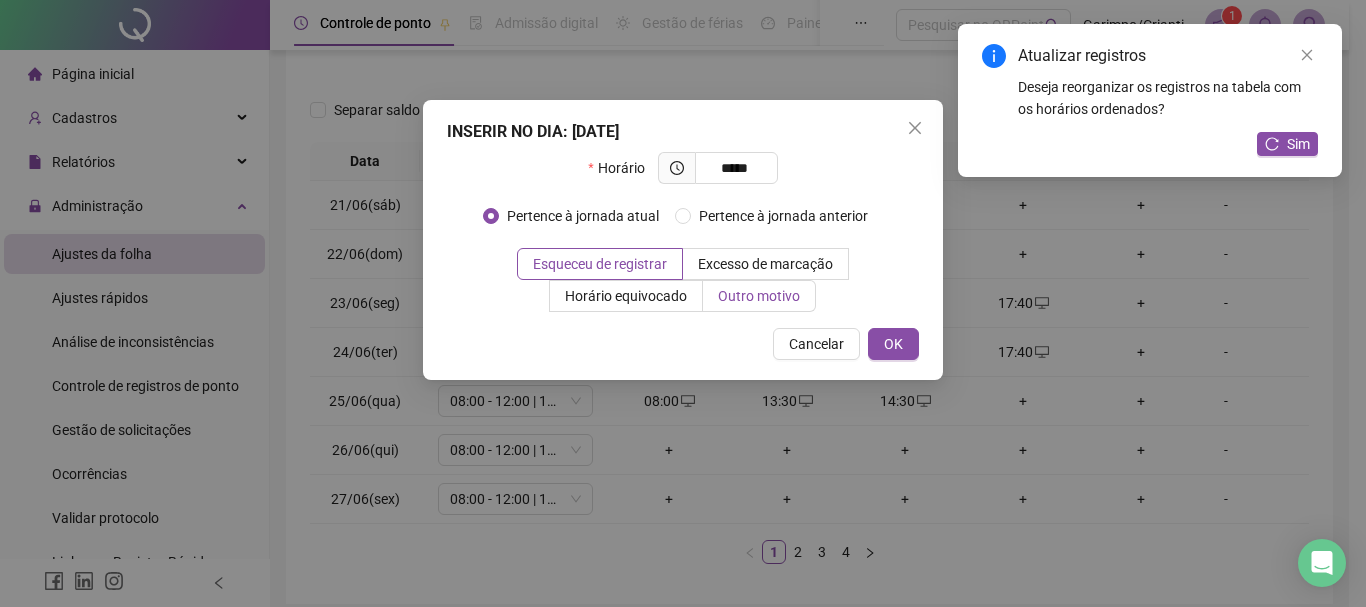 click on "Outro motivo" at bounding box center (759, 296) 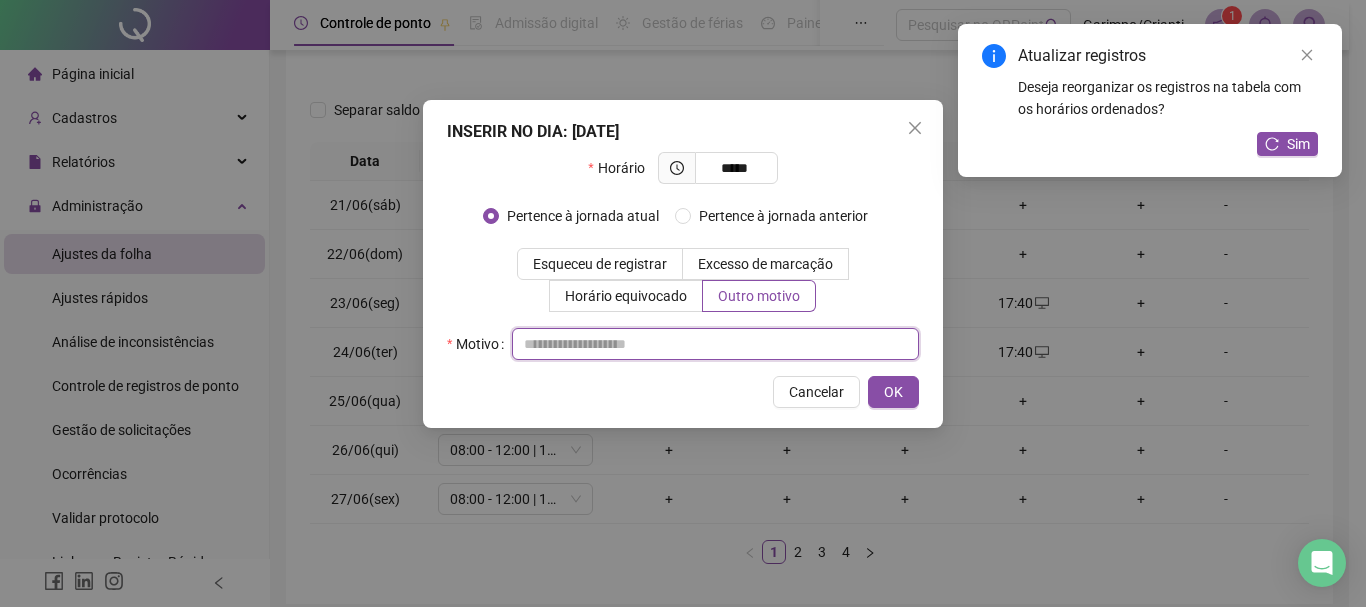 click at bounding box center (715, 344) 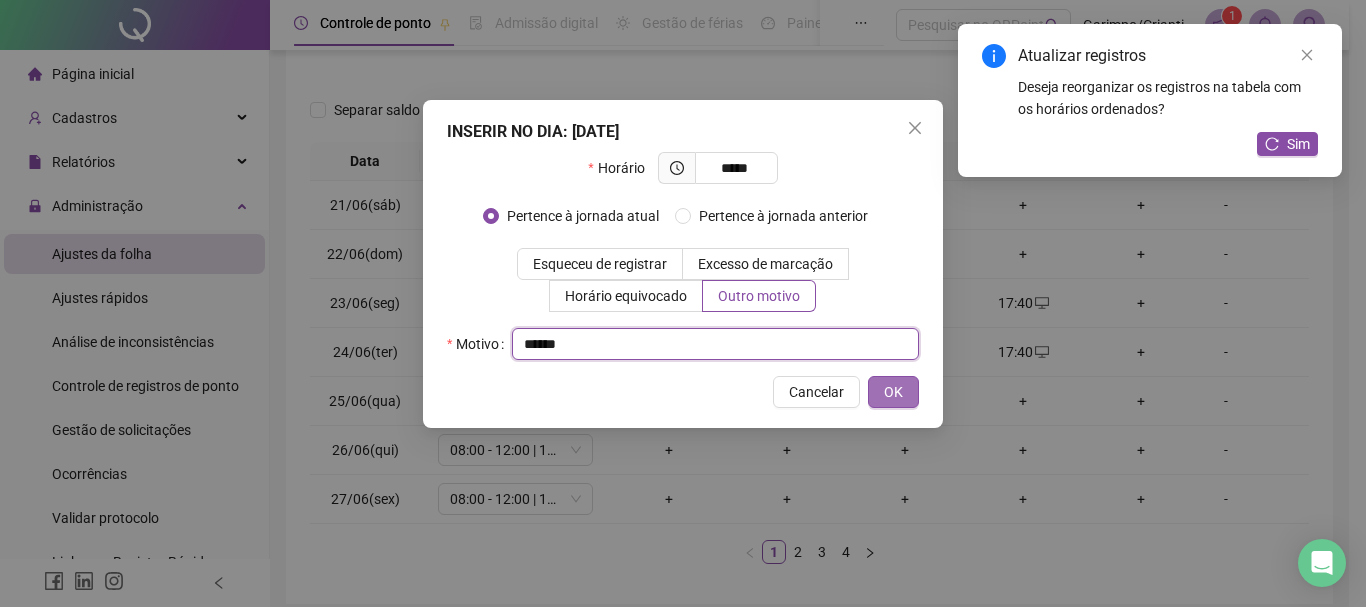 type 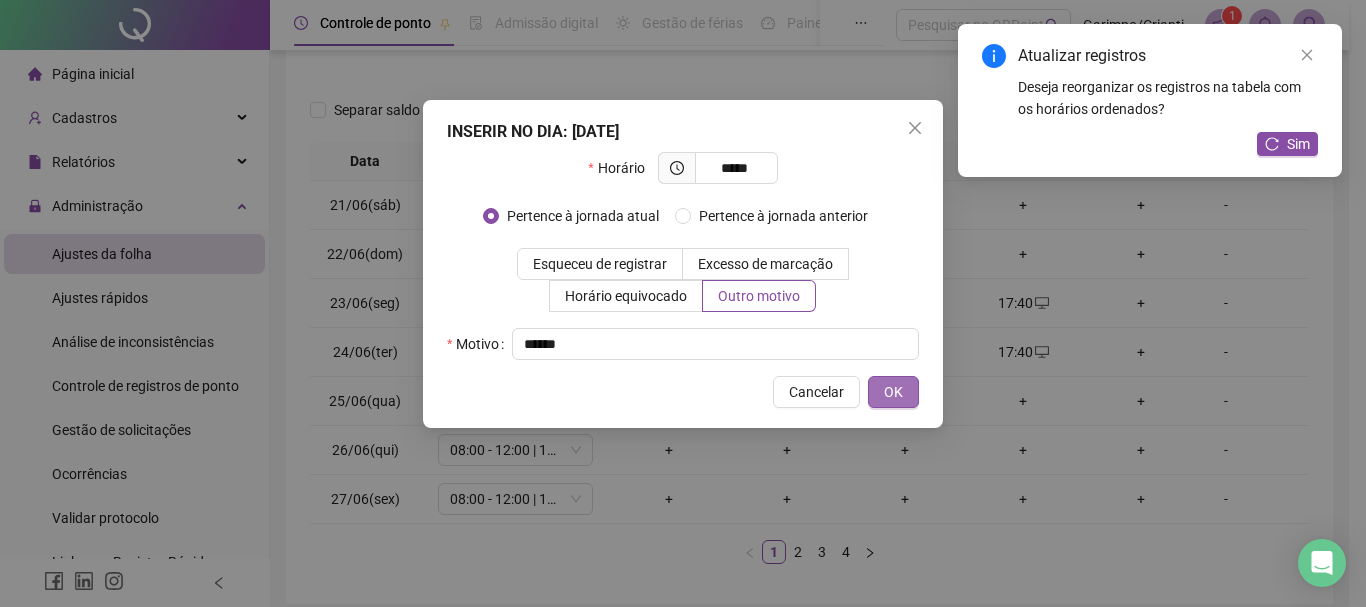 click on "OK" at bounding box center (893, 392) 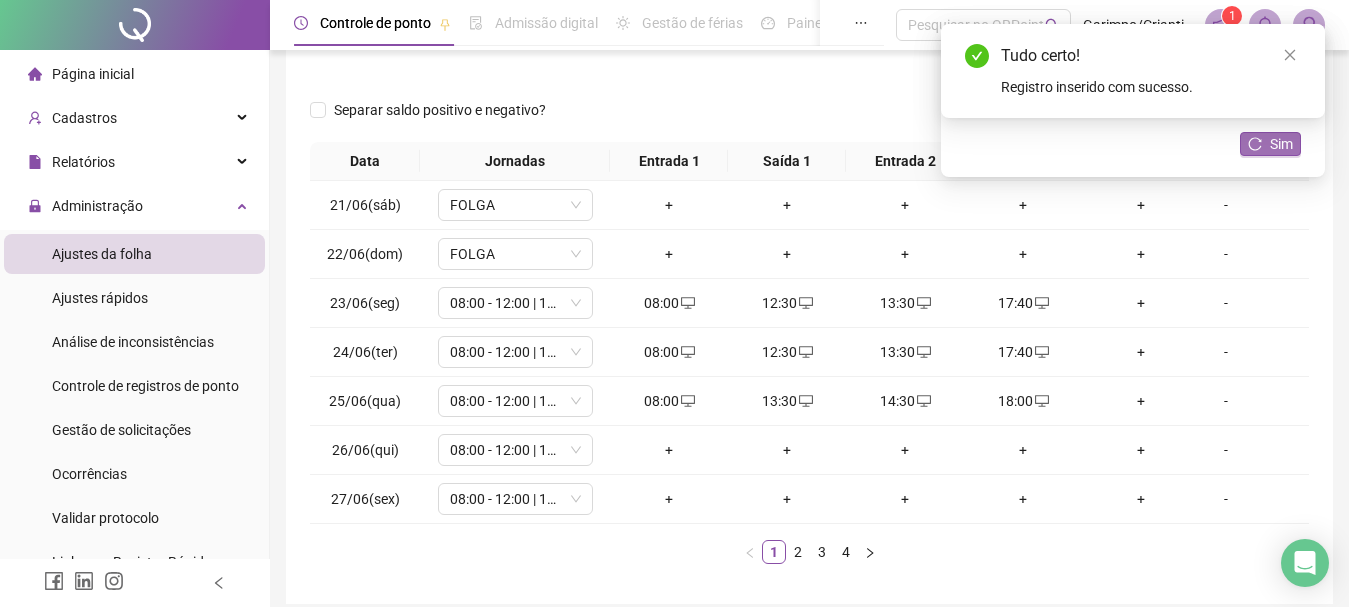 click on "Sim" at bounding box center (1270, 144) 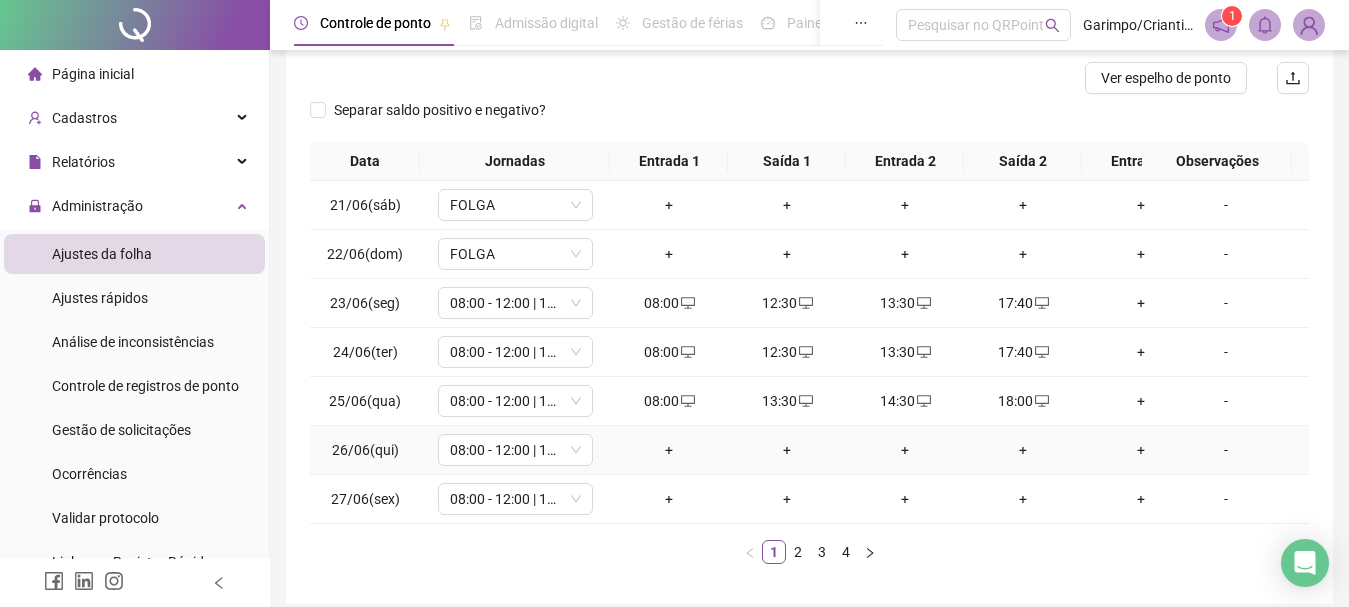 click on "+" at bounding box center [669, 450] 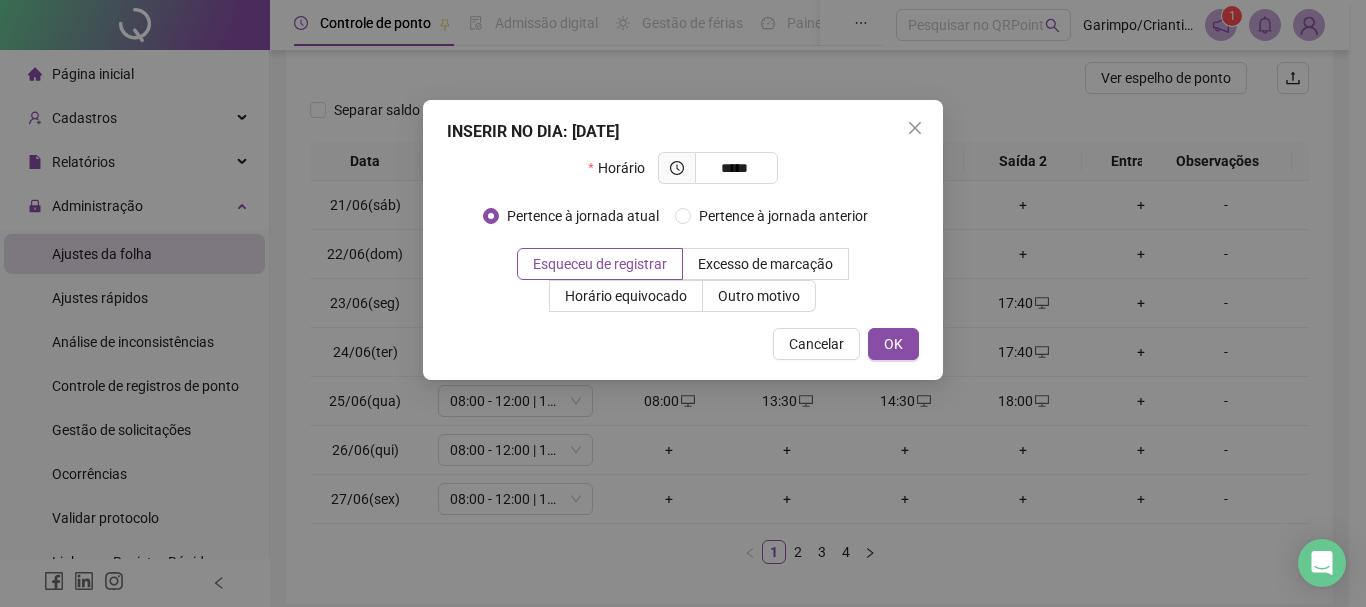 type on "*****" 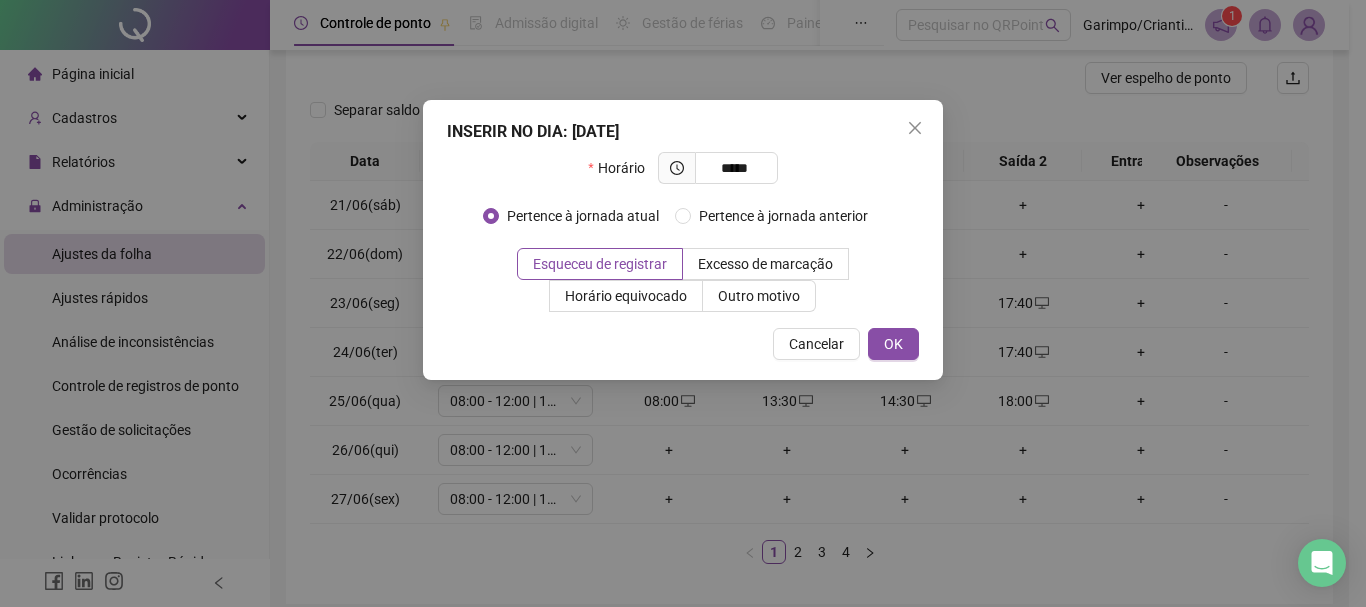 click on "INSERIR NO DIA :   [DATE] Horário ***** Pertence à jornada atual Pertence à jornada anterior Esqueceu de registrar Excesso de marcação Horário equivocado Outro motivo Motivo Cancelar OK" at bounding box center [683, 240] 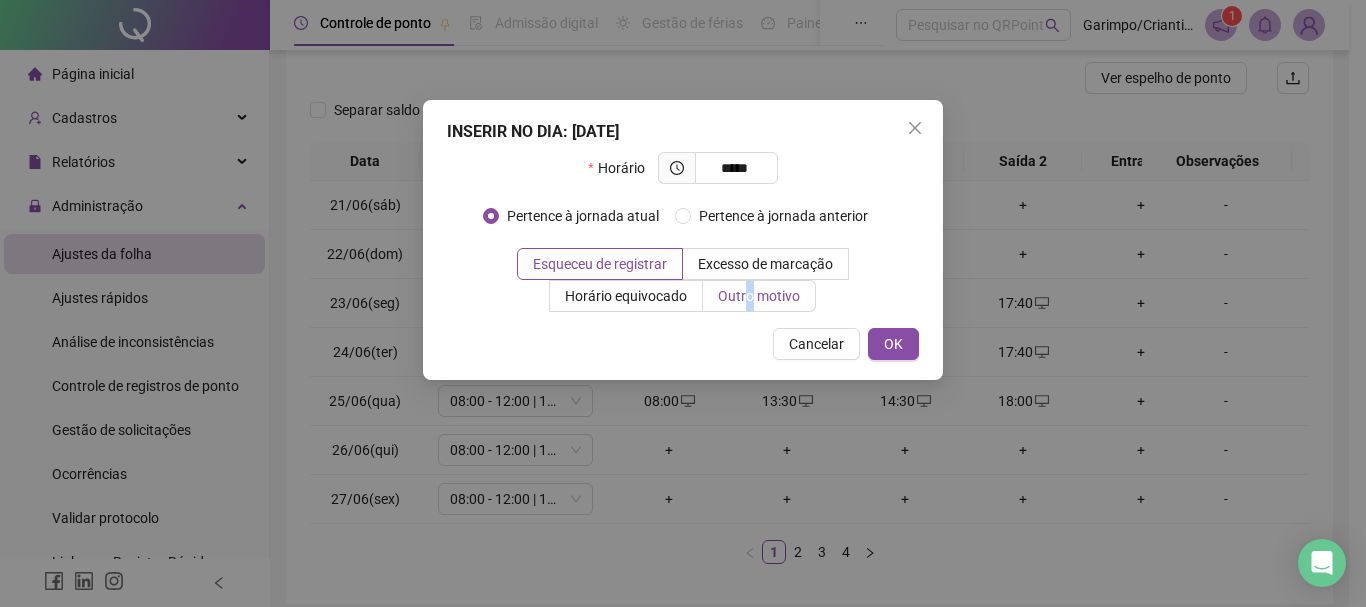 click on "Outro motivo" at bounding box center (759, 296) 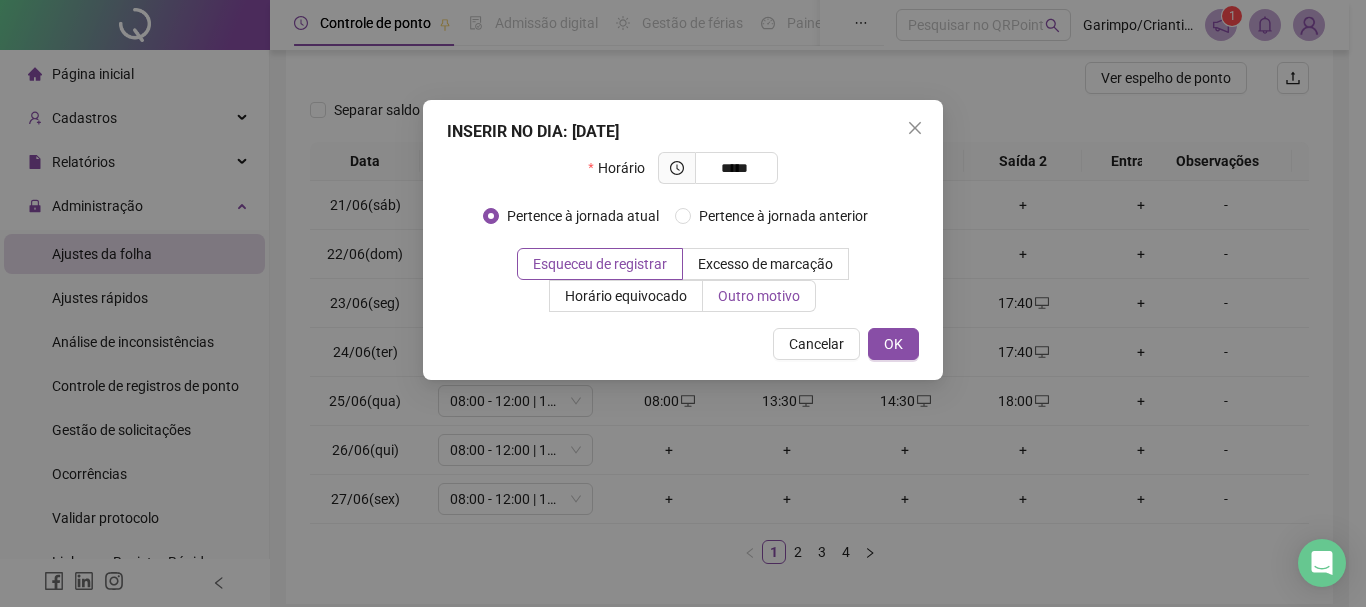 click on "Outro motivo" at bounding box center (759, 296) 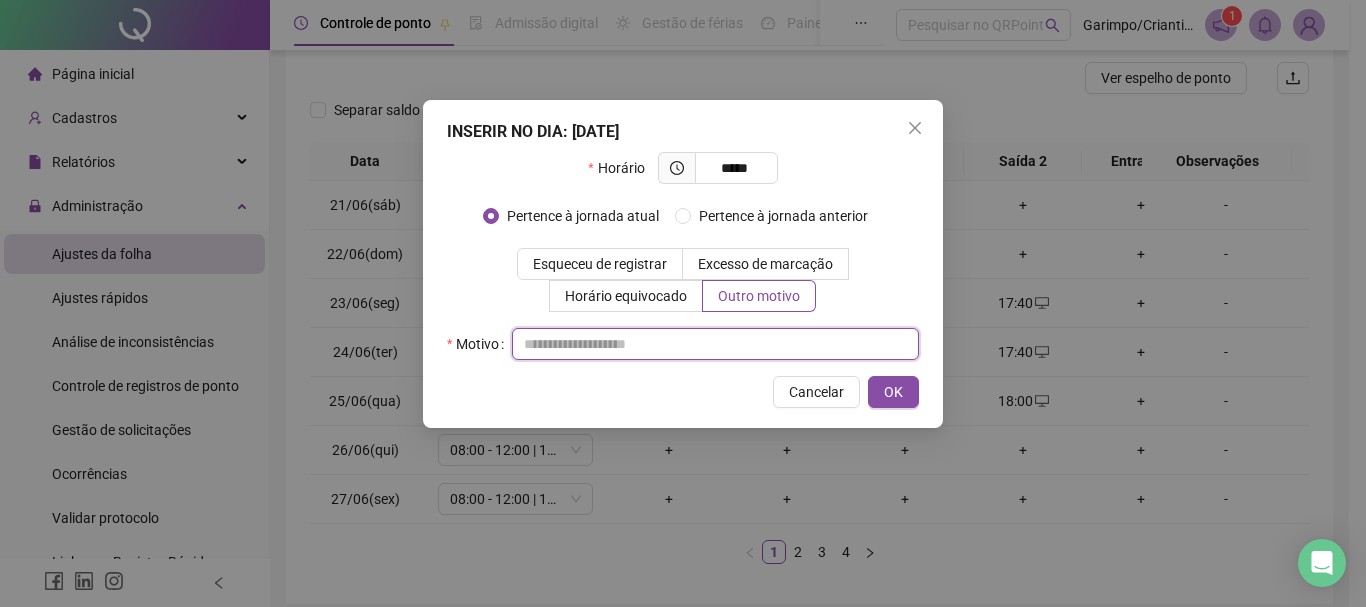 click at bounding box center [715, 344] 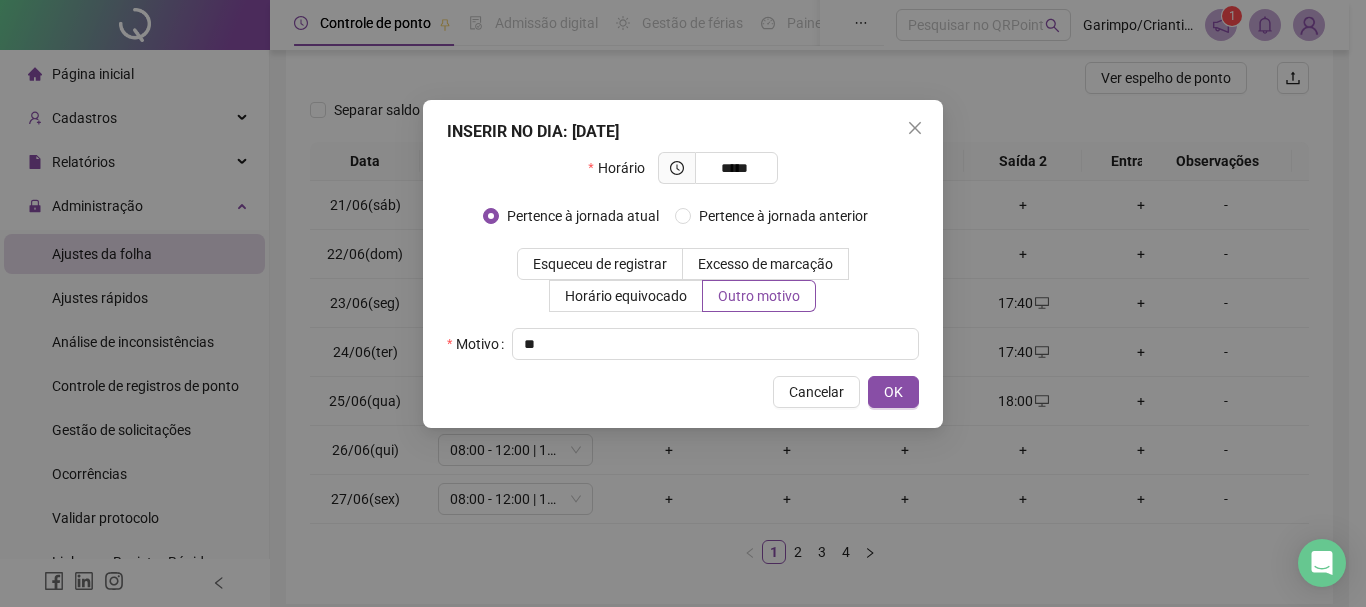 click on "Horário ***** Pertence à jornada atual [GEOGRAPHIC_DATA] à jornada anterior Esqueceu de registrar Excesso de marcação Horário equivocado Outro motivo Motivo" at bounding box center [683, 256] 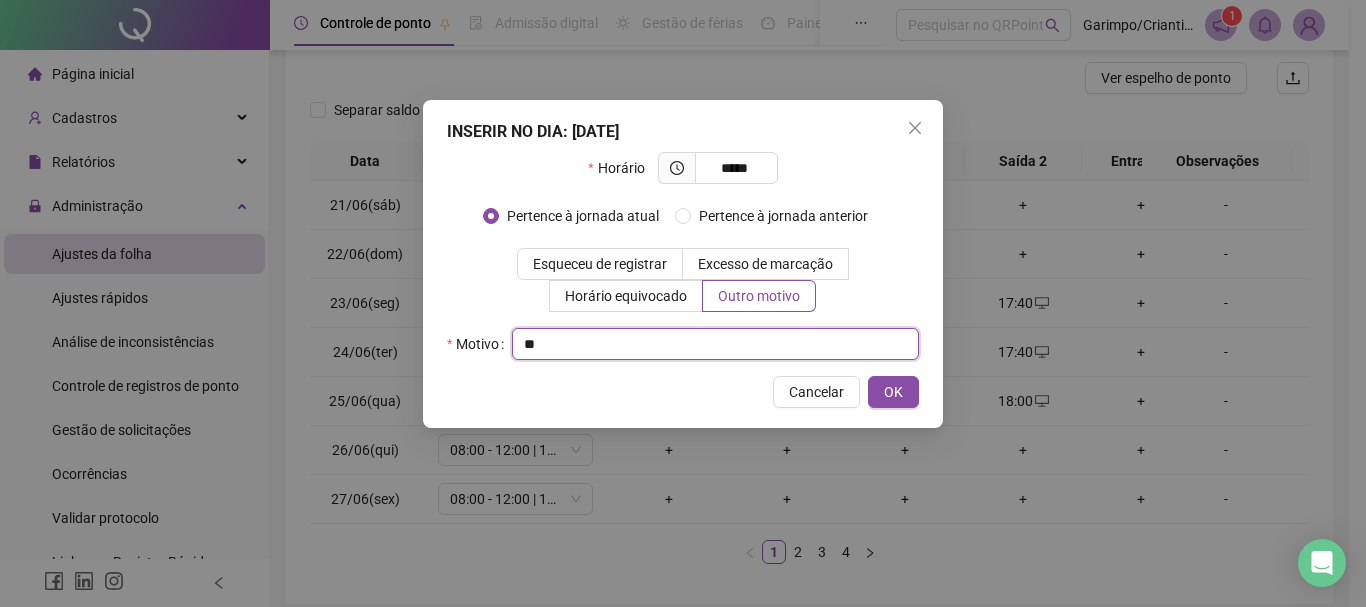 click at bounding box center [715, 344] 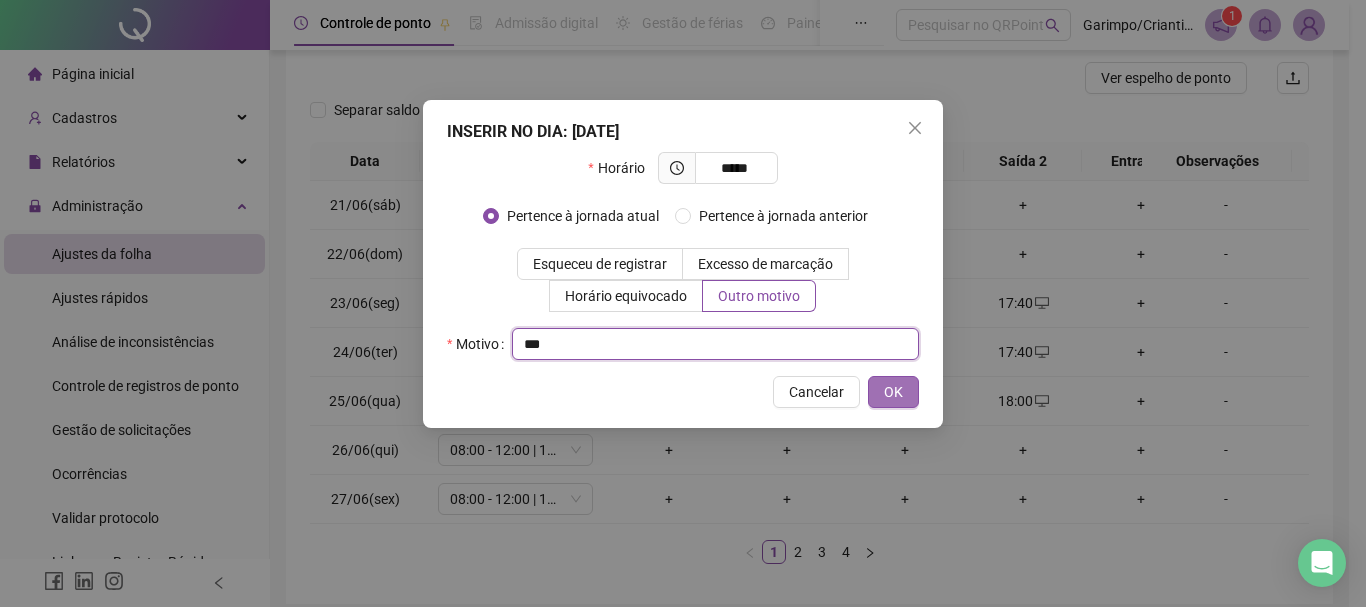 type 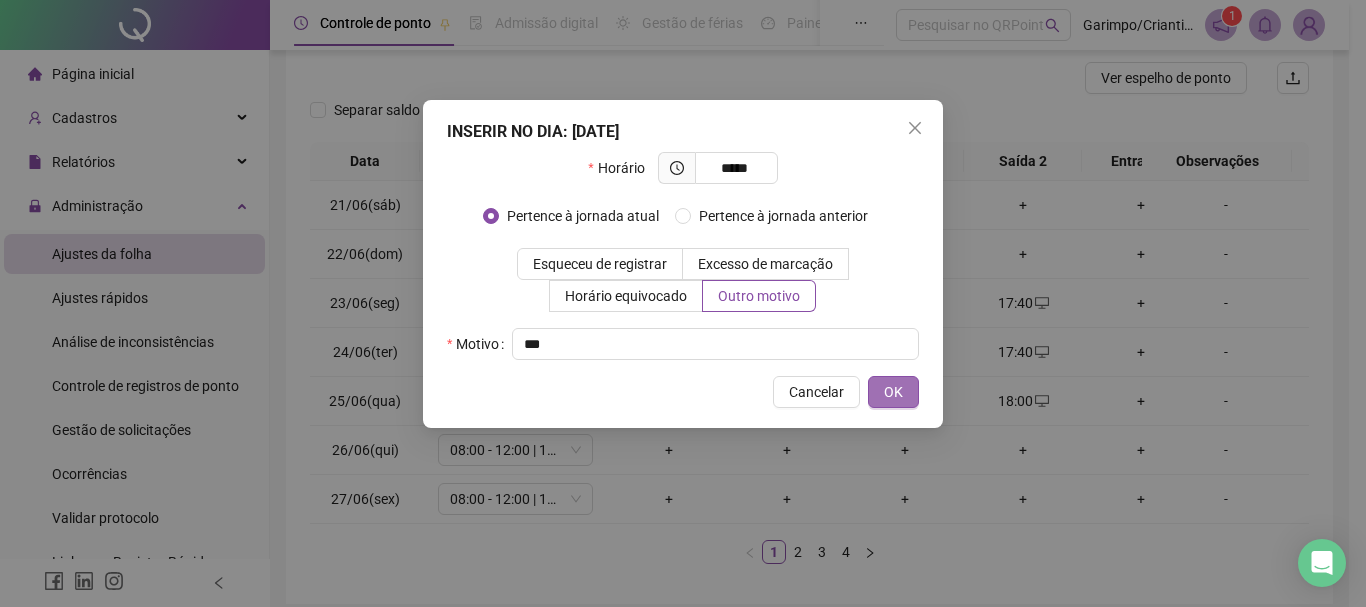 click on "OK" at bounding box center (893, 392) 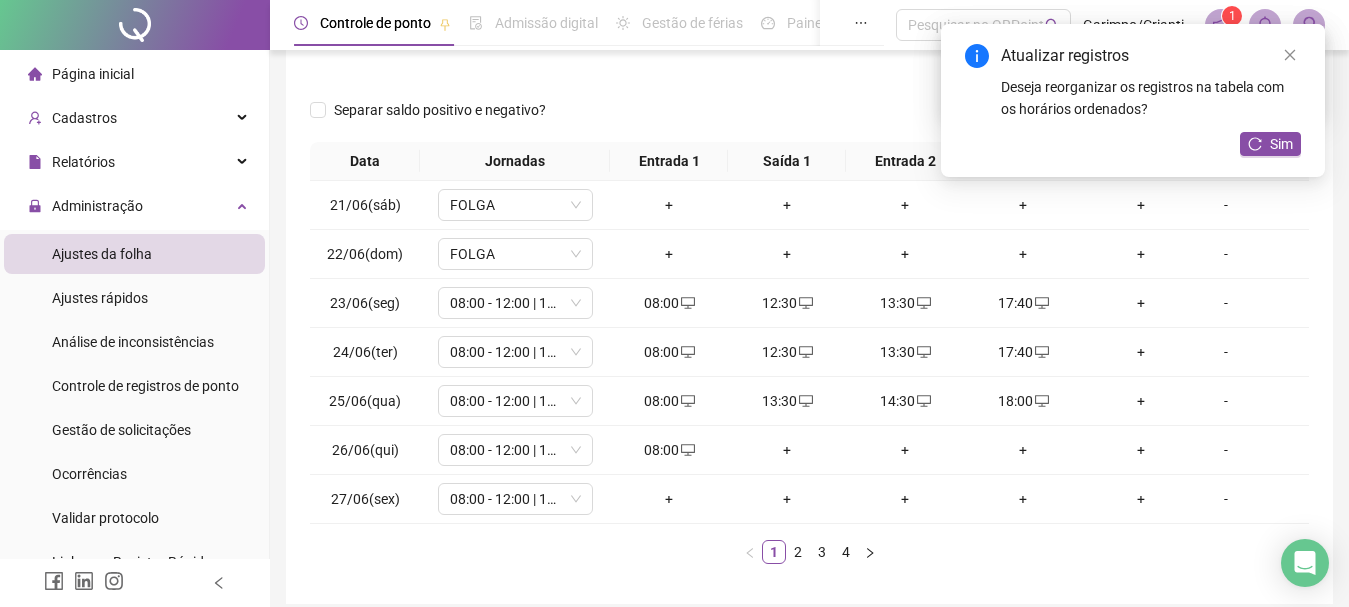 click on "+" at bounding box center (787, 450) 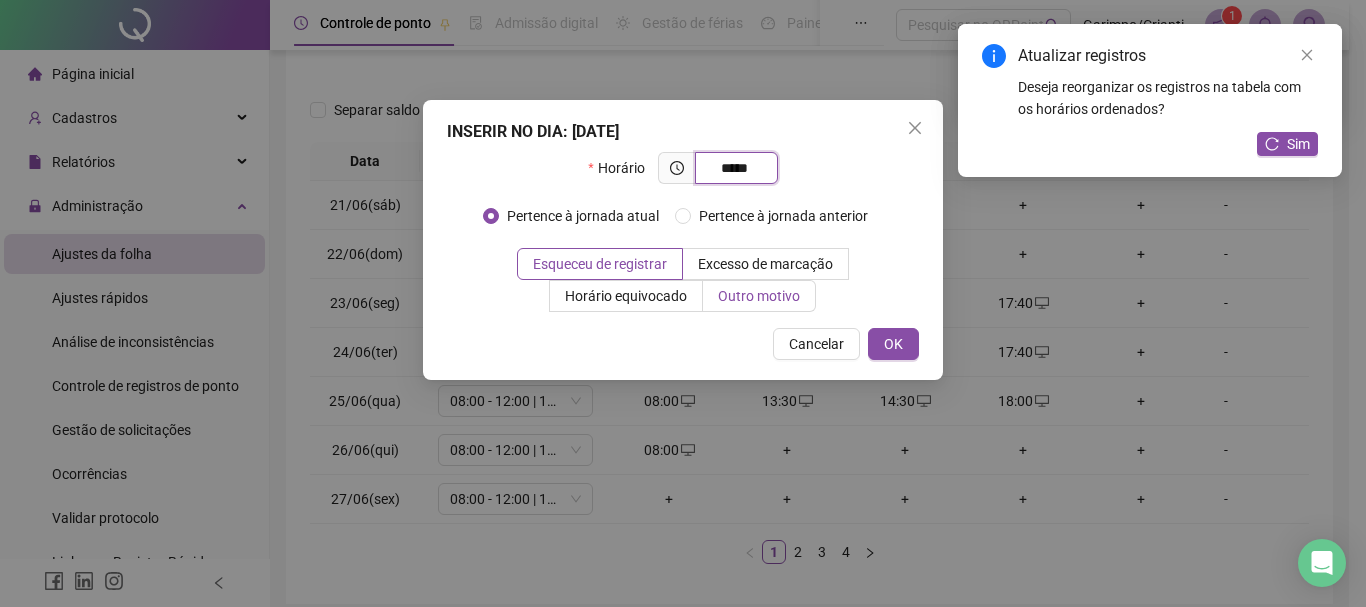 type on "*****" 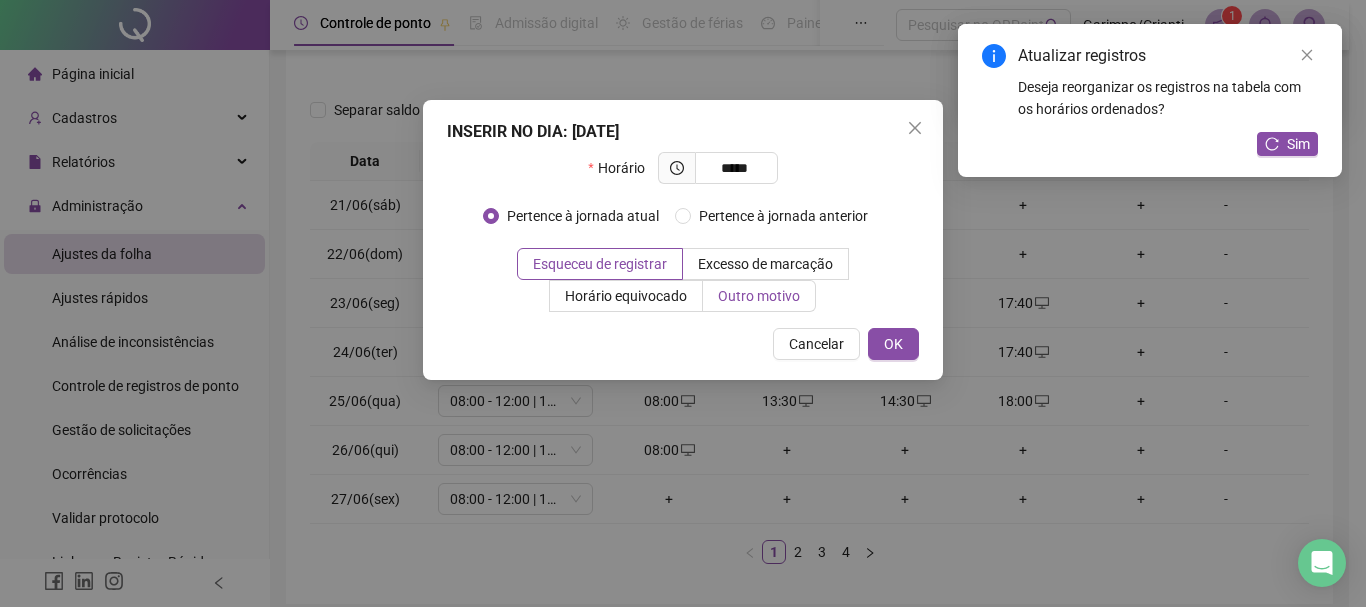 click on "Outro motivo" at bounding box center (759, 296) 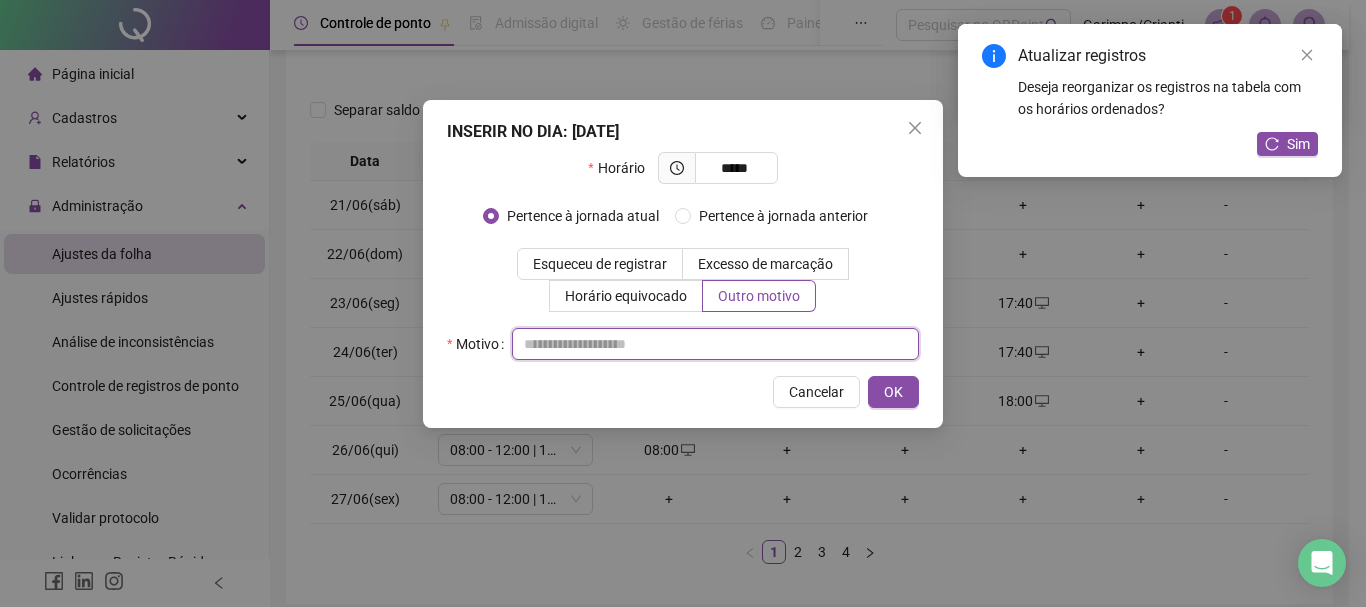 click at bounding box center (715, 344) 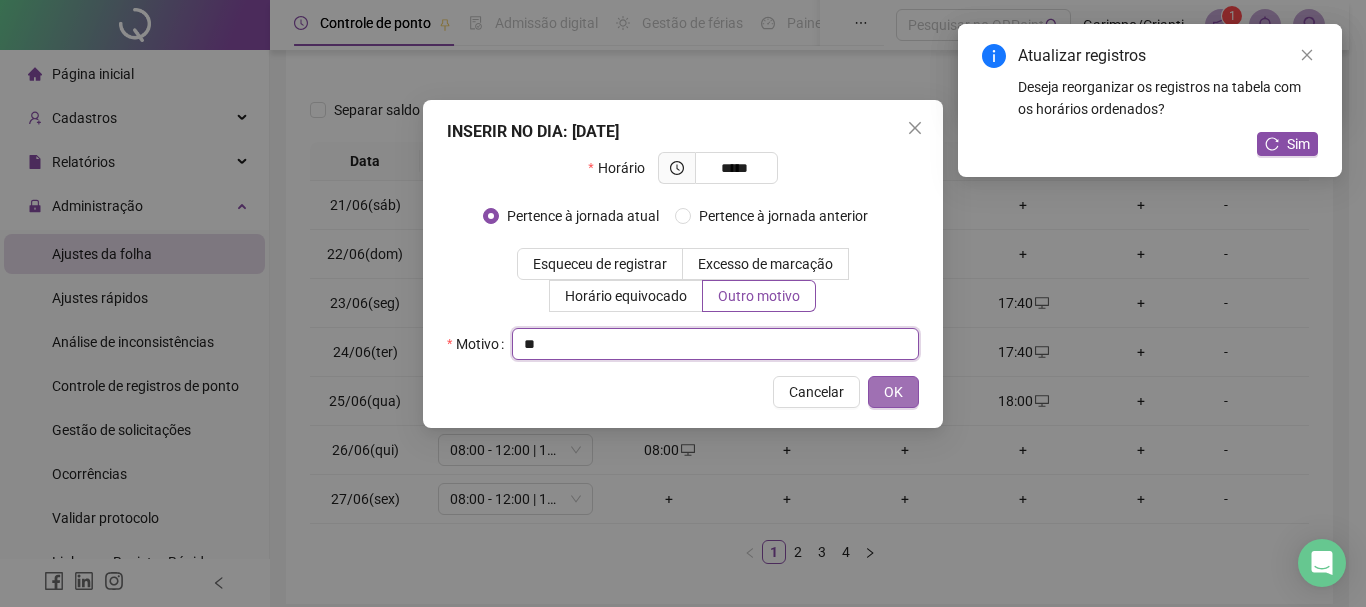 type 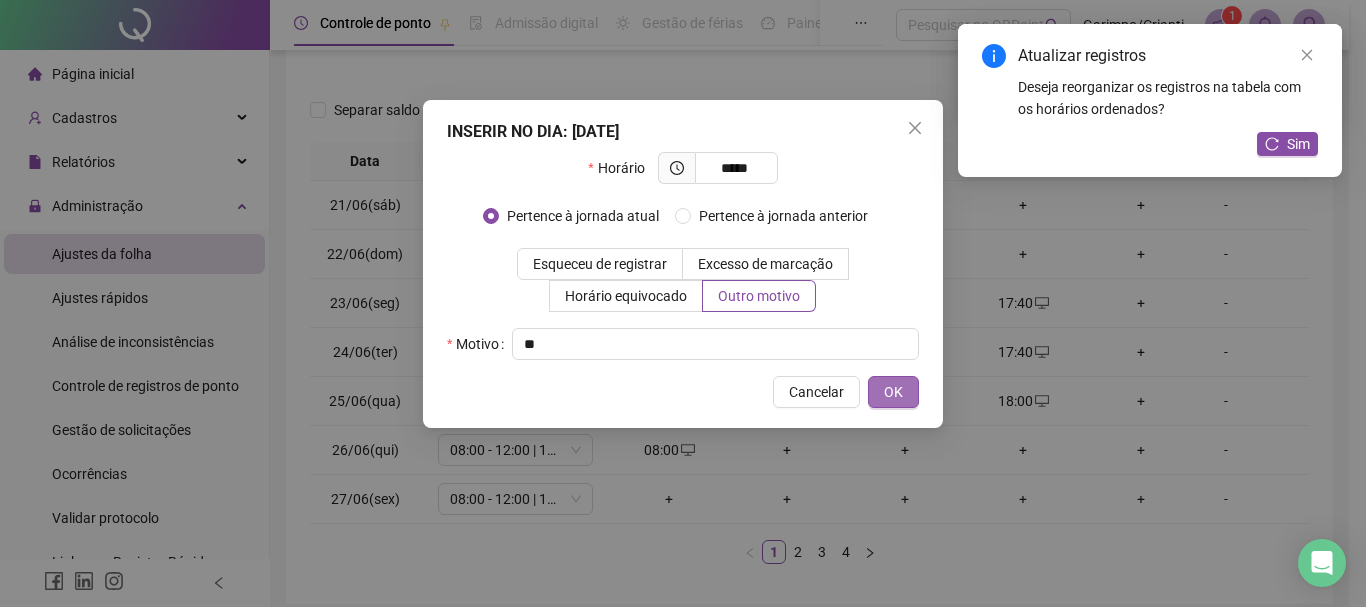 click on "OK" at bounding box center [893, 392] 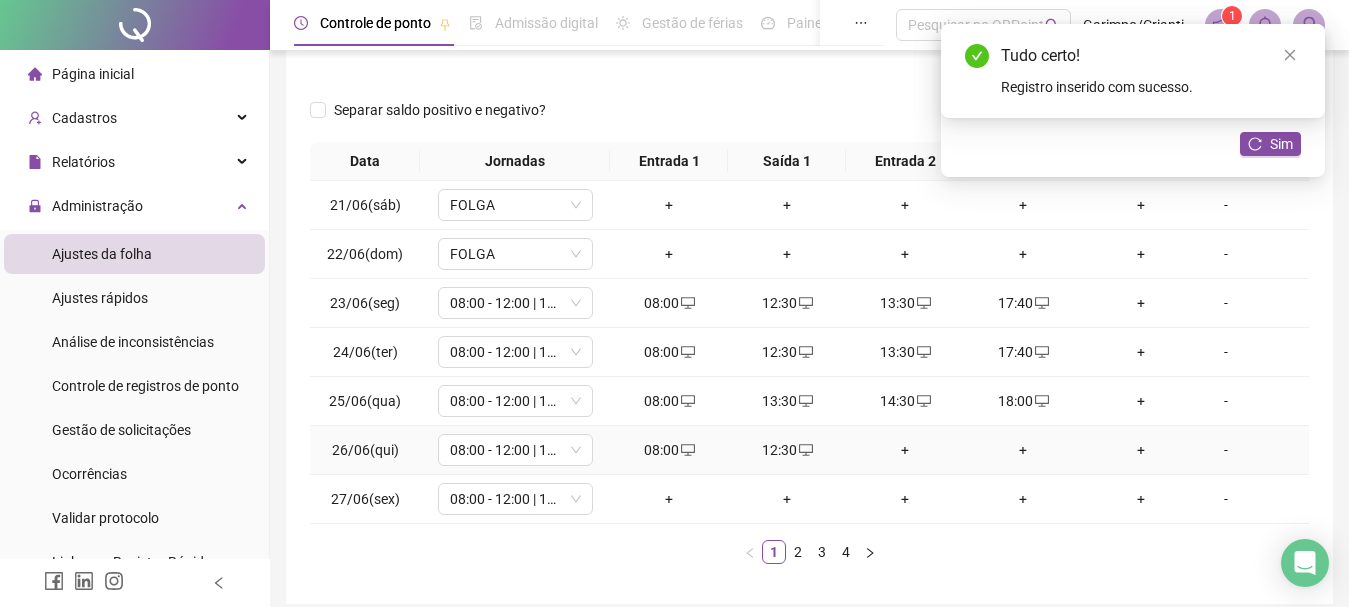click on "+" at bounding box center (905, 450) 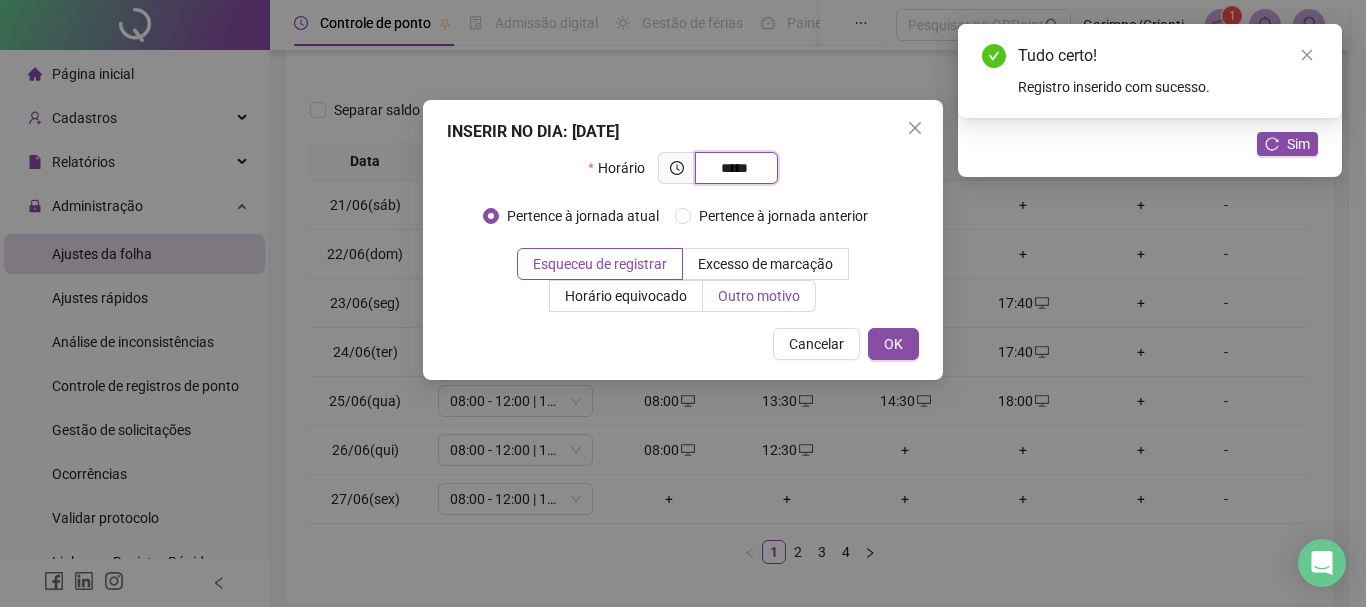 type on "*****" 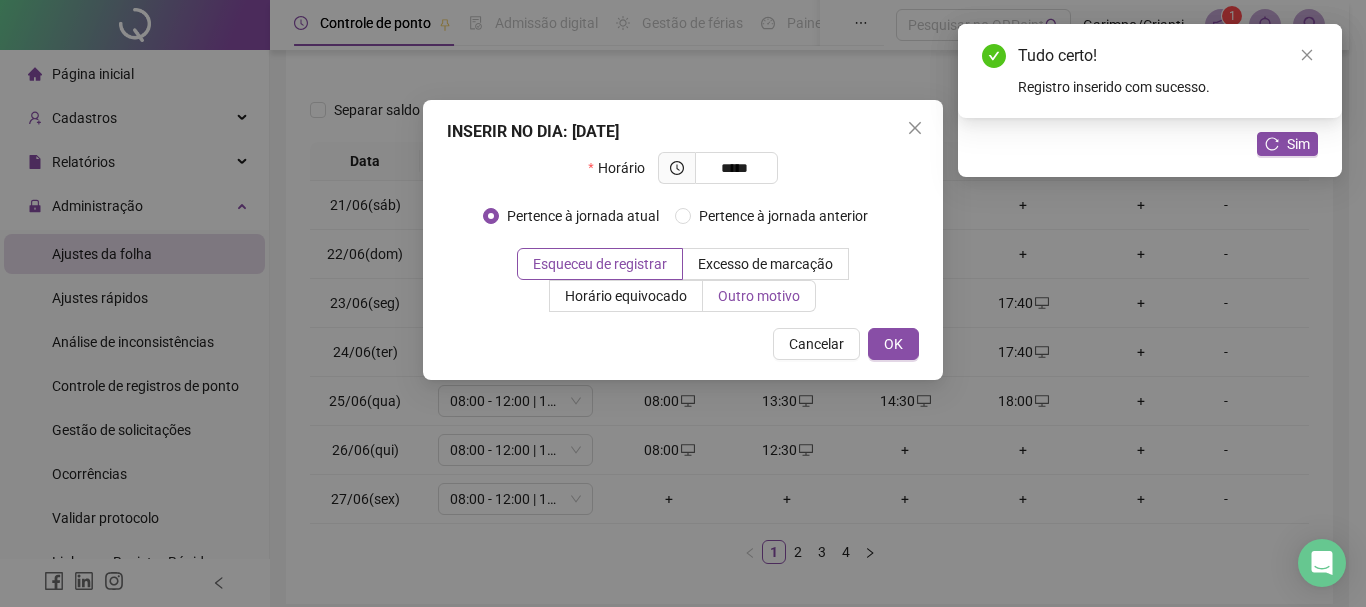 click on "Outro motivo" at bounding box center (759, 296) 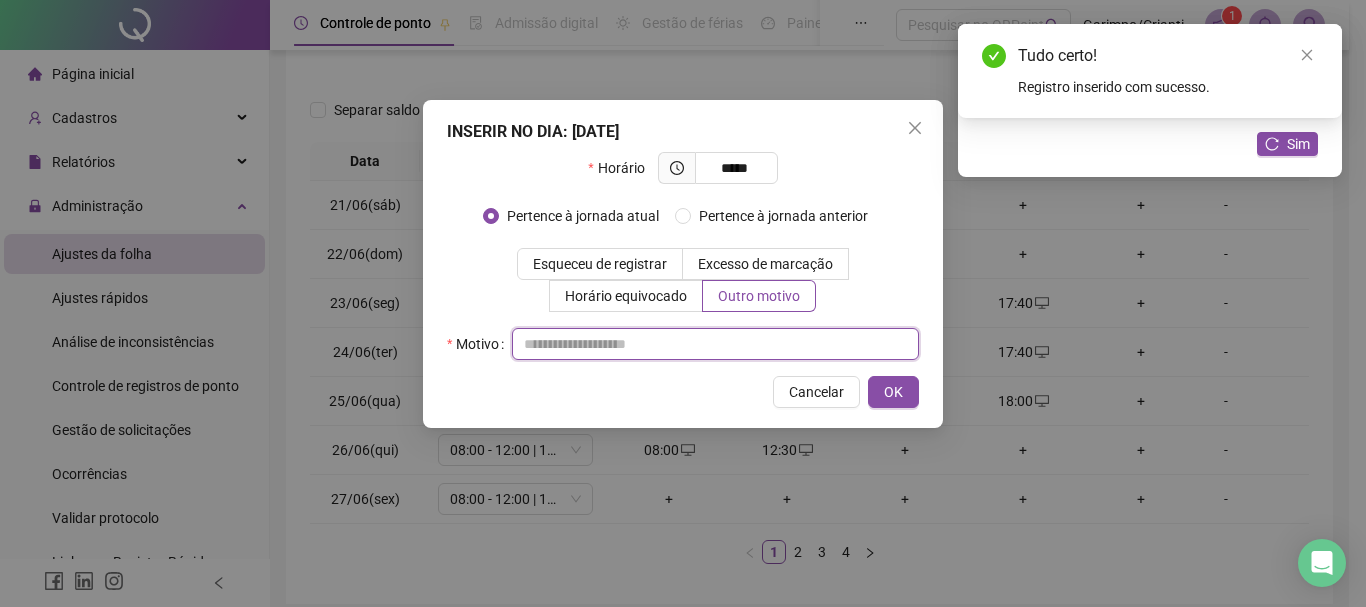 drag, startPoint x: 768, startPoint y: 331, endPoint x: 884, endPoint y: 414, distance: 142.6359 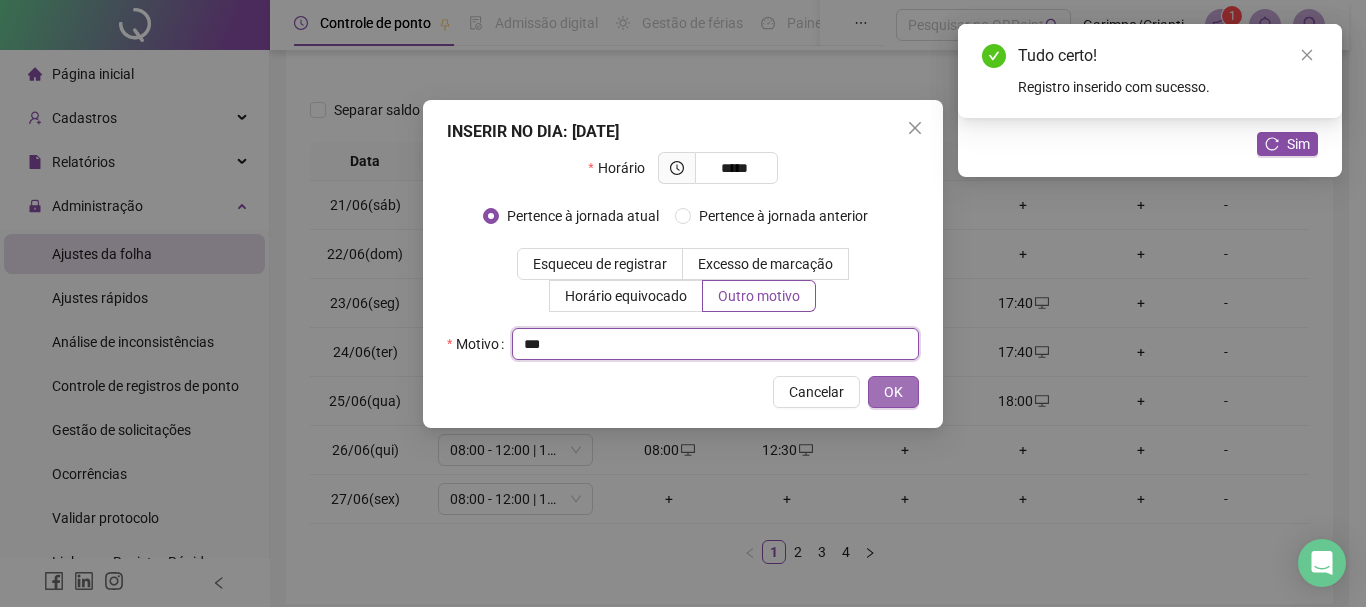 type 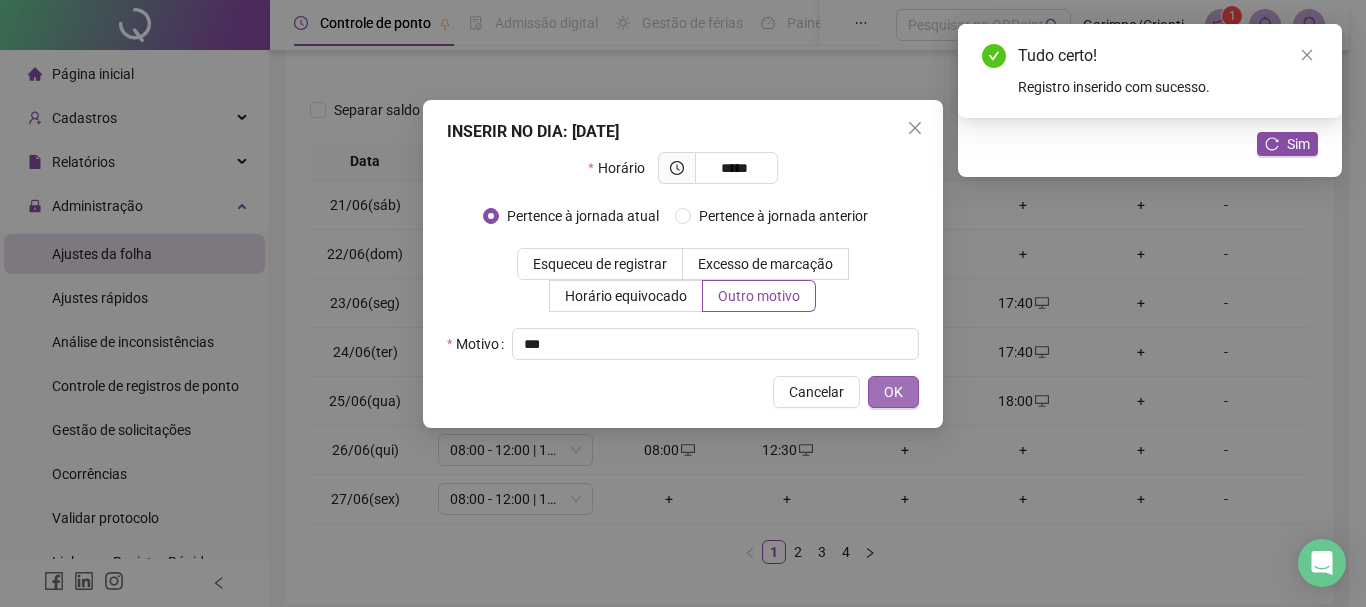 click on "OK" at bounding box center [893, 392] 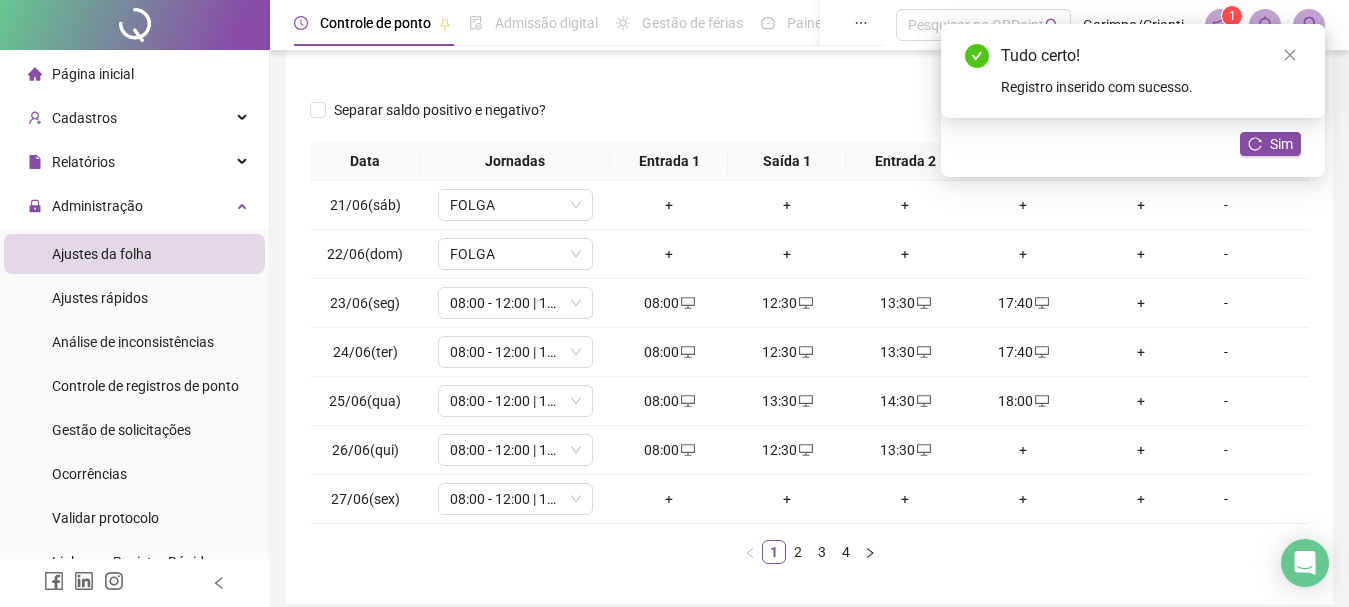 click on "+" at bounding box center [1023, 450] 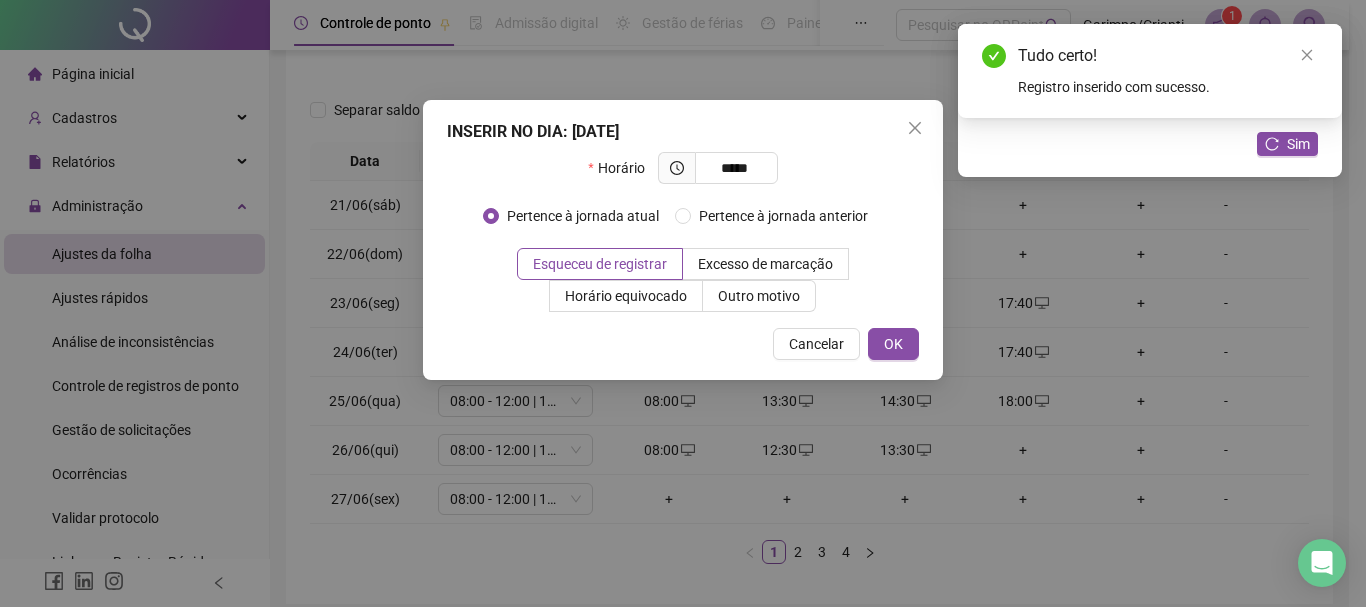 type on "*****" 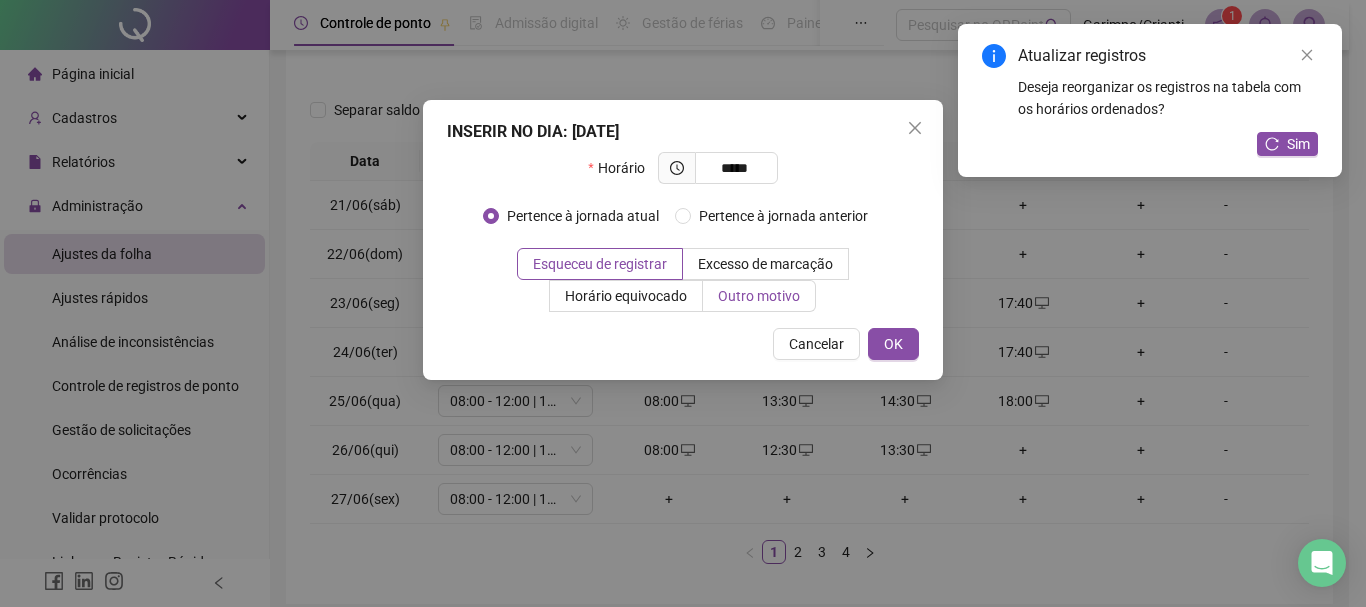 click on "Outro motivo" at bounding box center (759, 296) 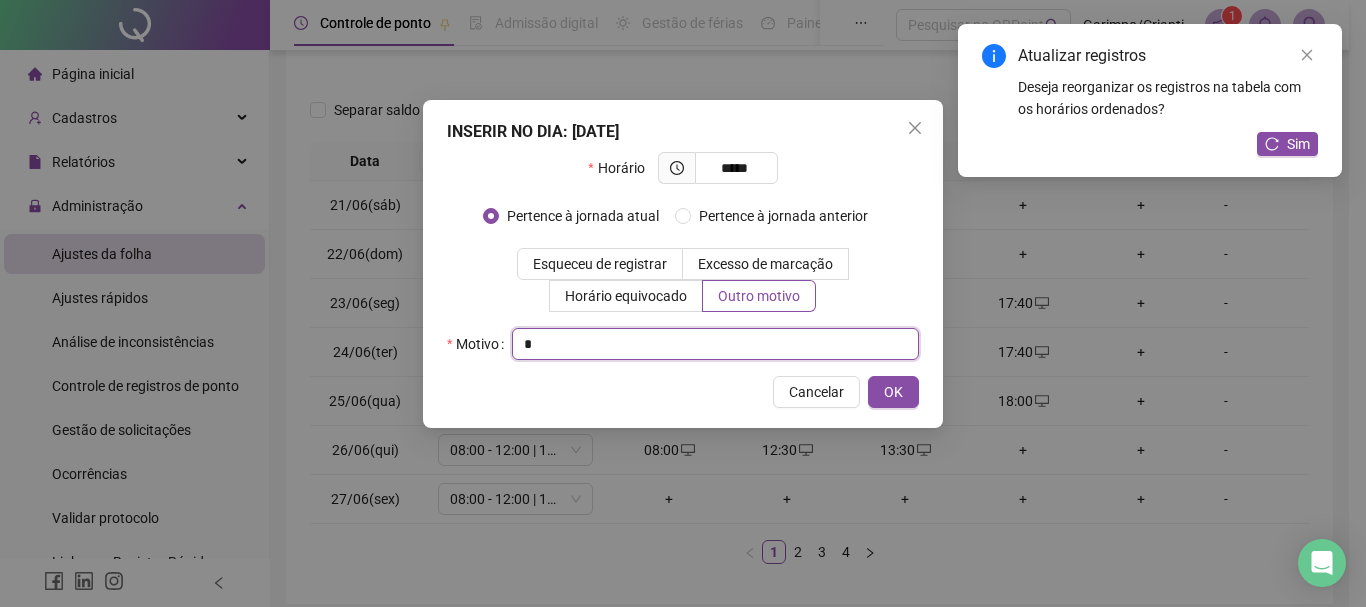 click at bounding box center (715, 344) 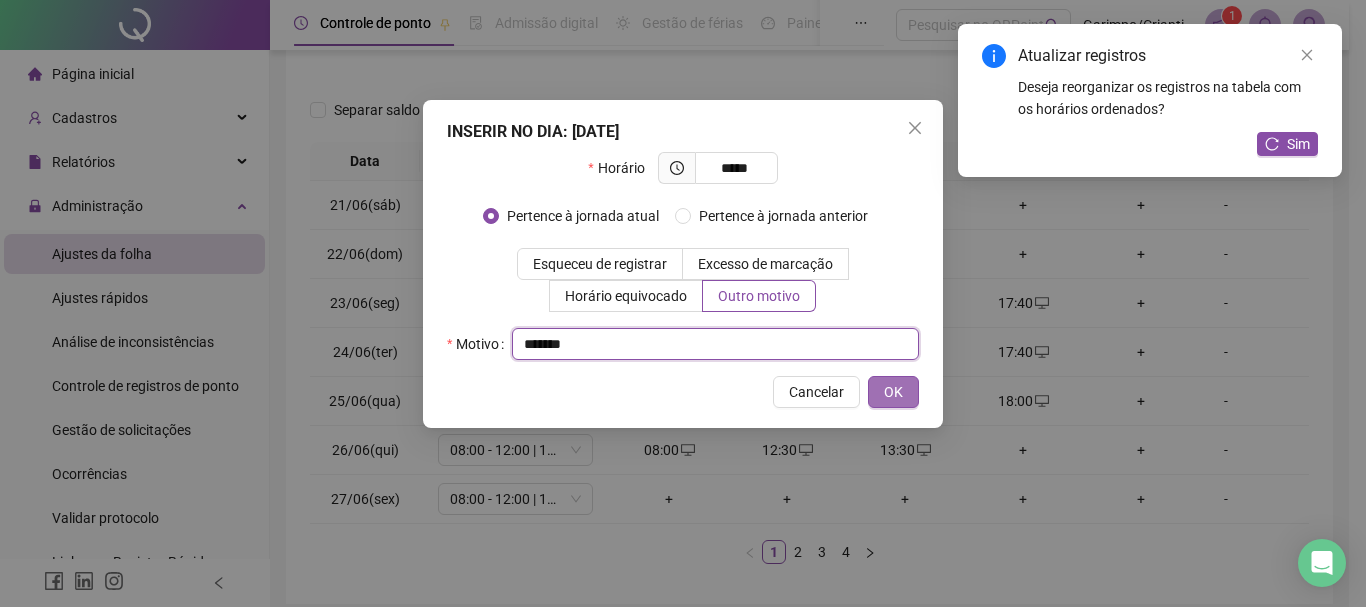 type 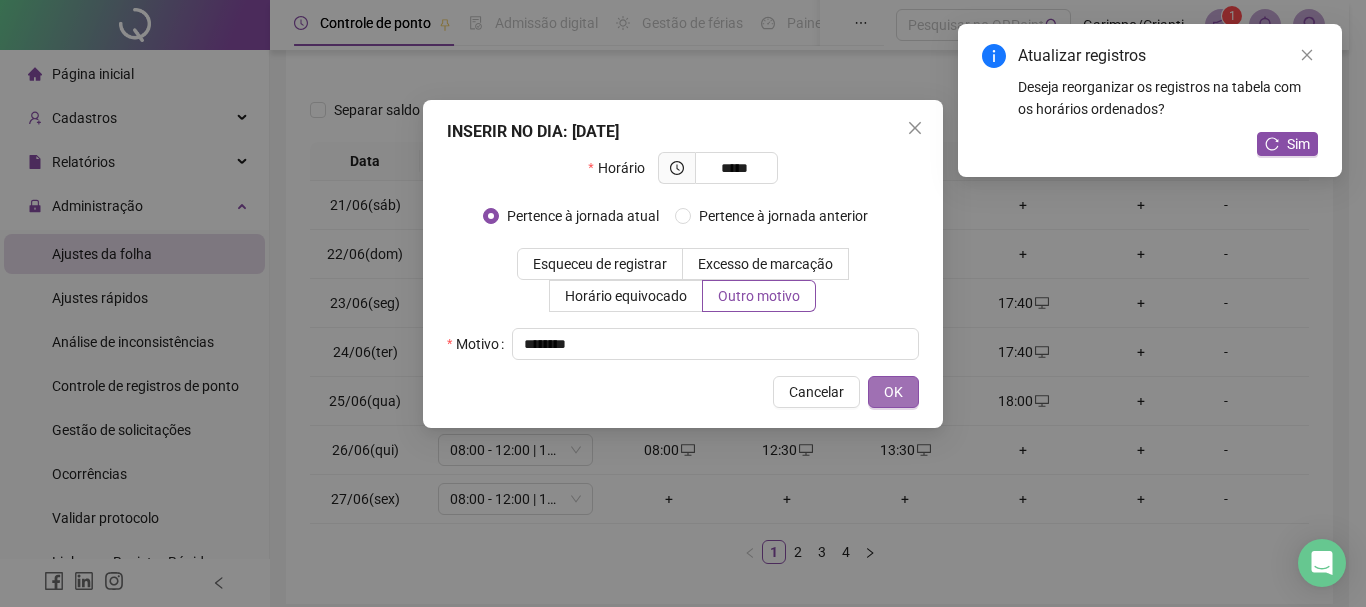 type 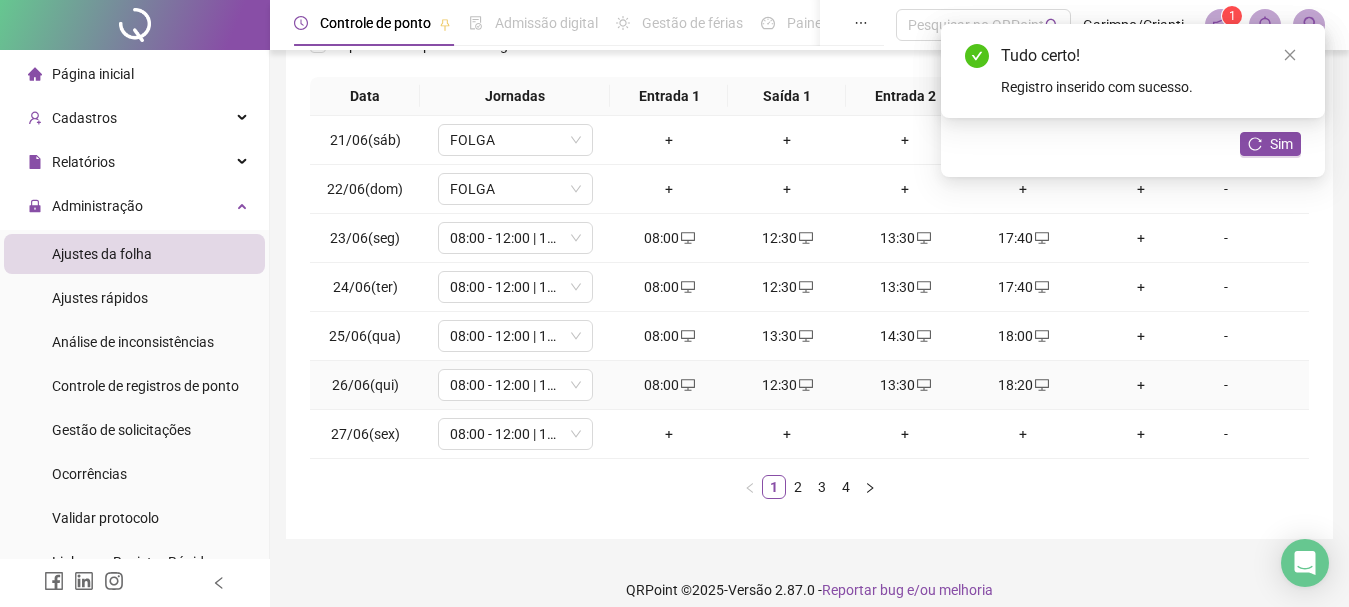 scroll, scrollTop: 348, scrollLeft: 0, axis: vertical 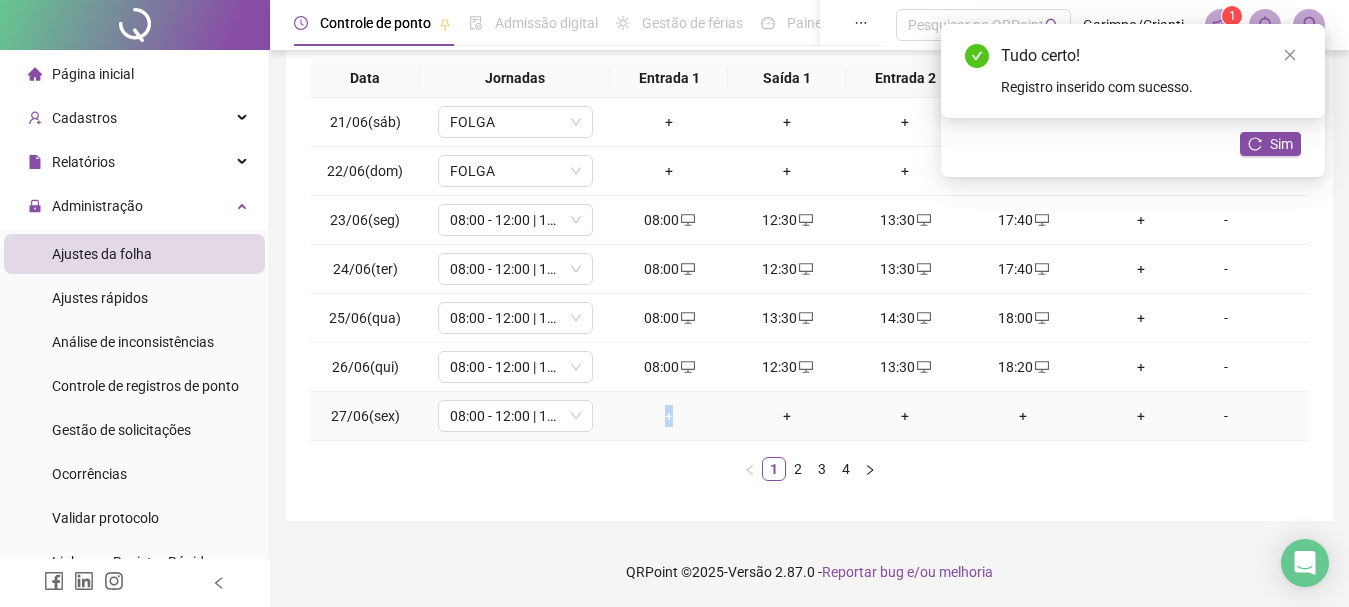 click on "+" at bounding box center (669, 416) 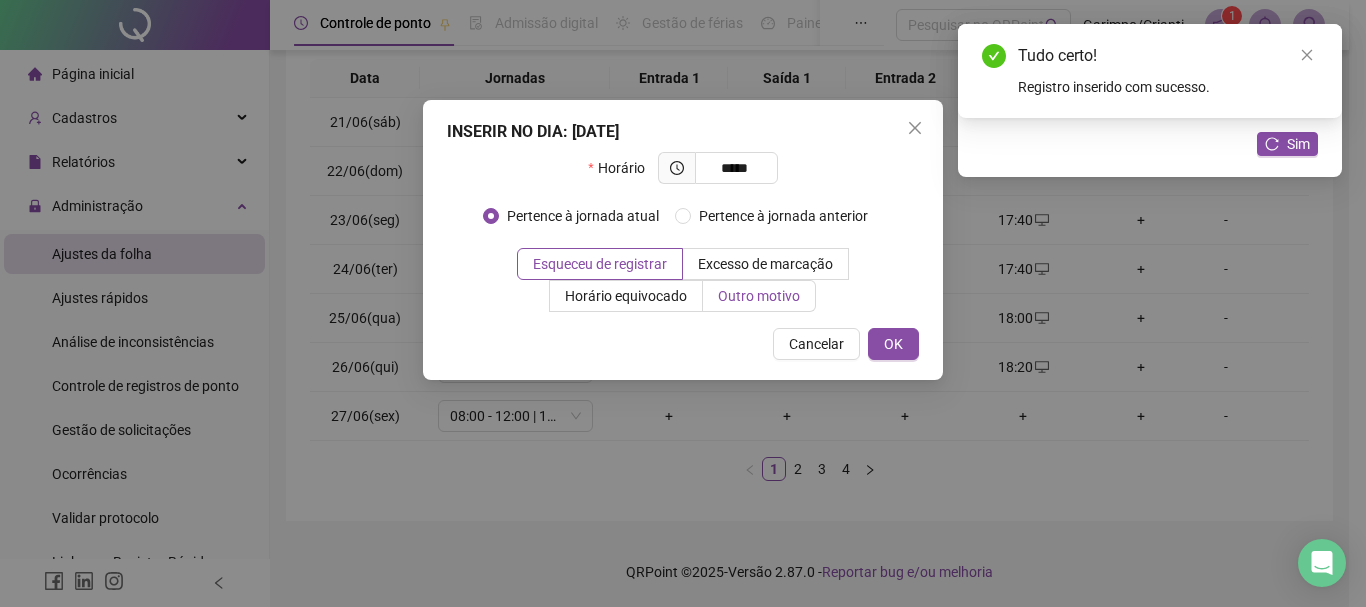 type on "*****" 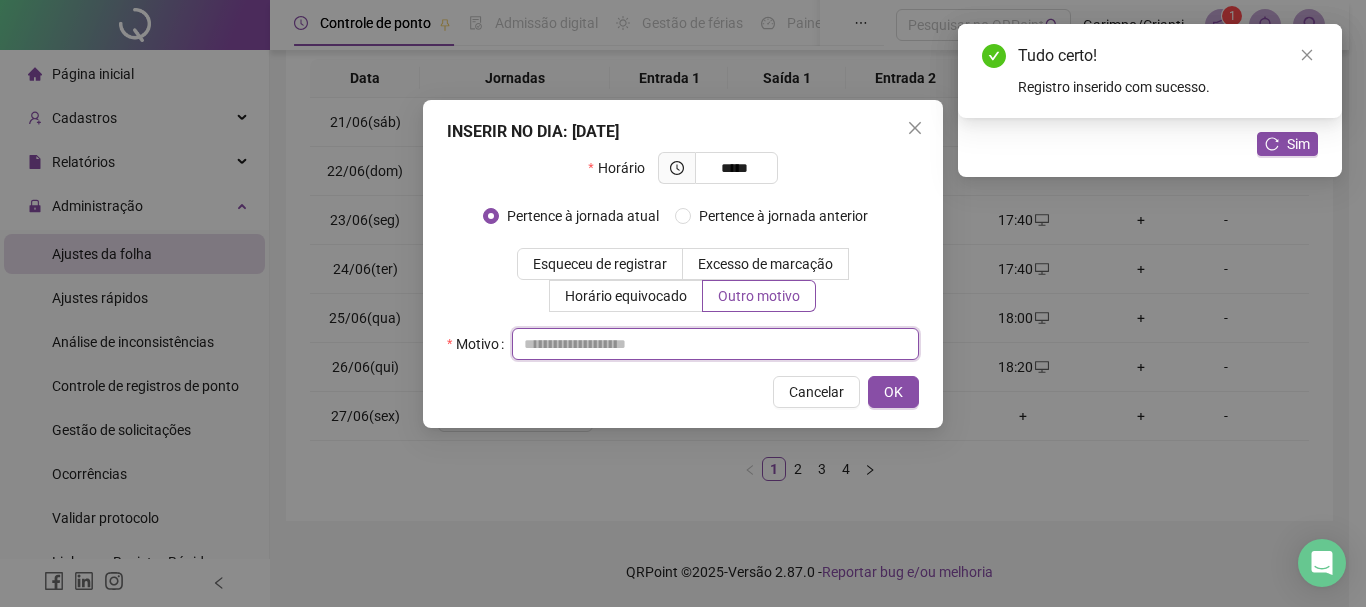 click on "Motivo" at bounding box center (683, 344) 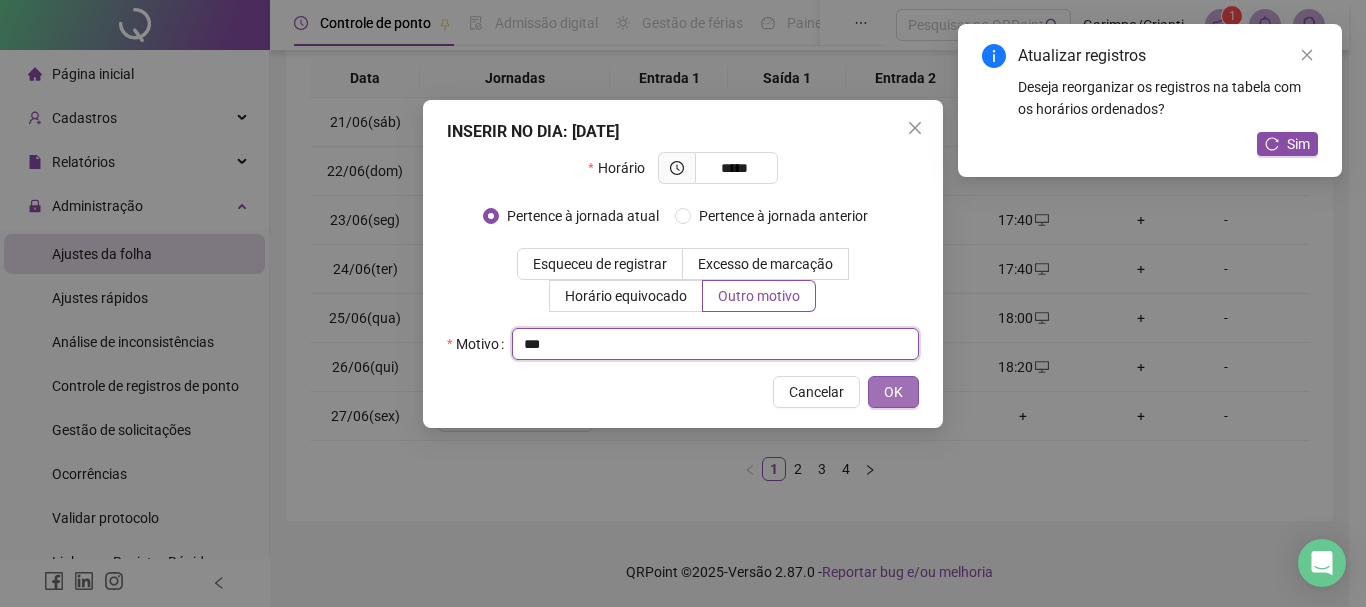 type 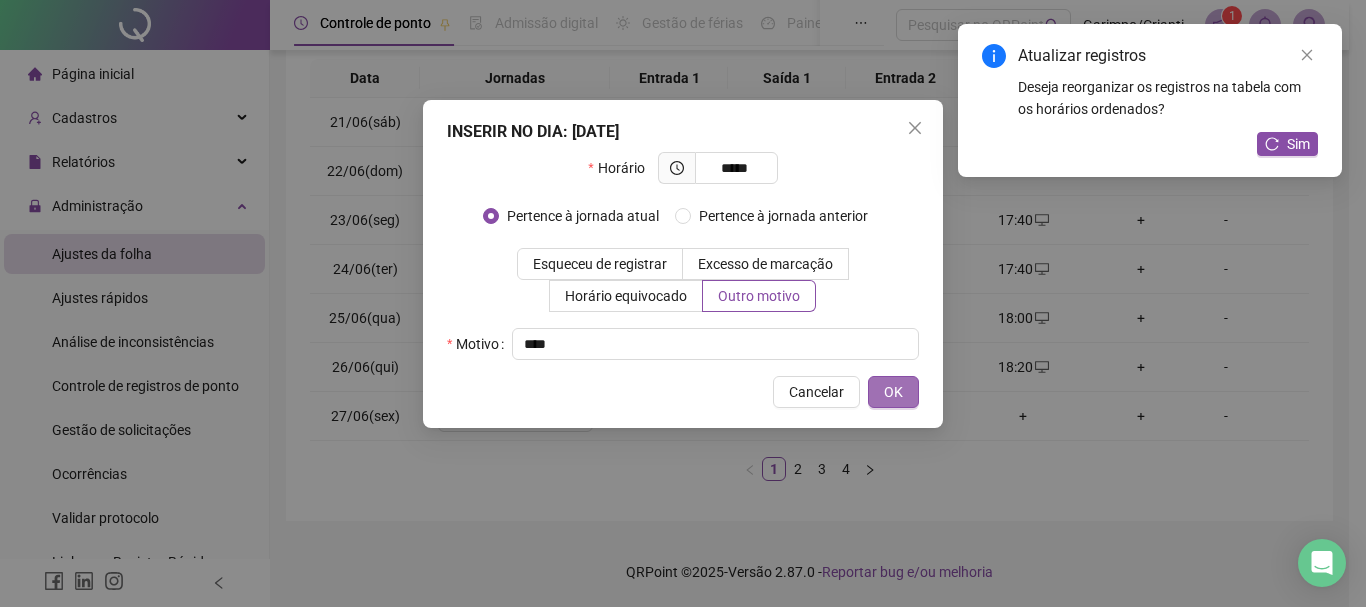 type 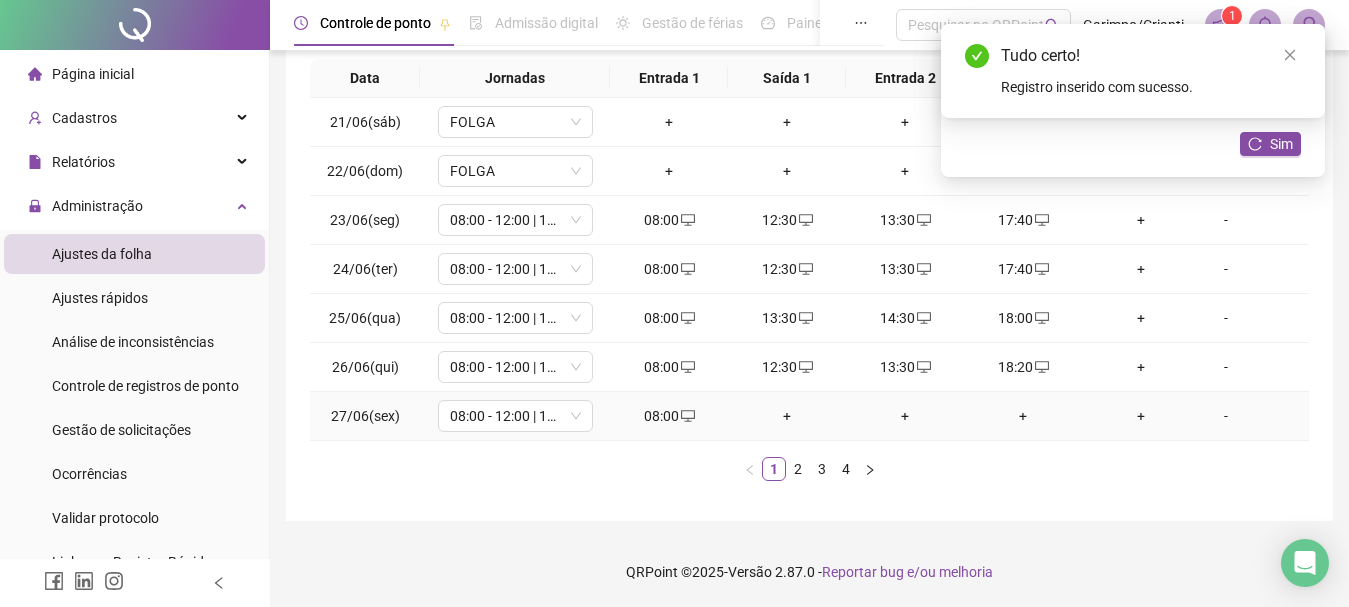 click on "+" at bounding box center (787, 416) 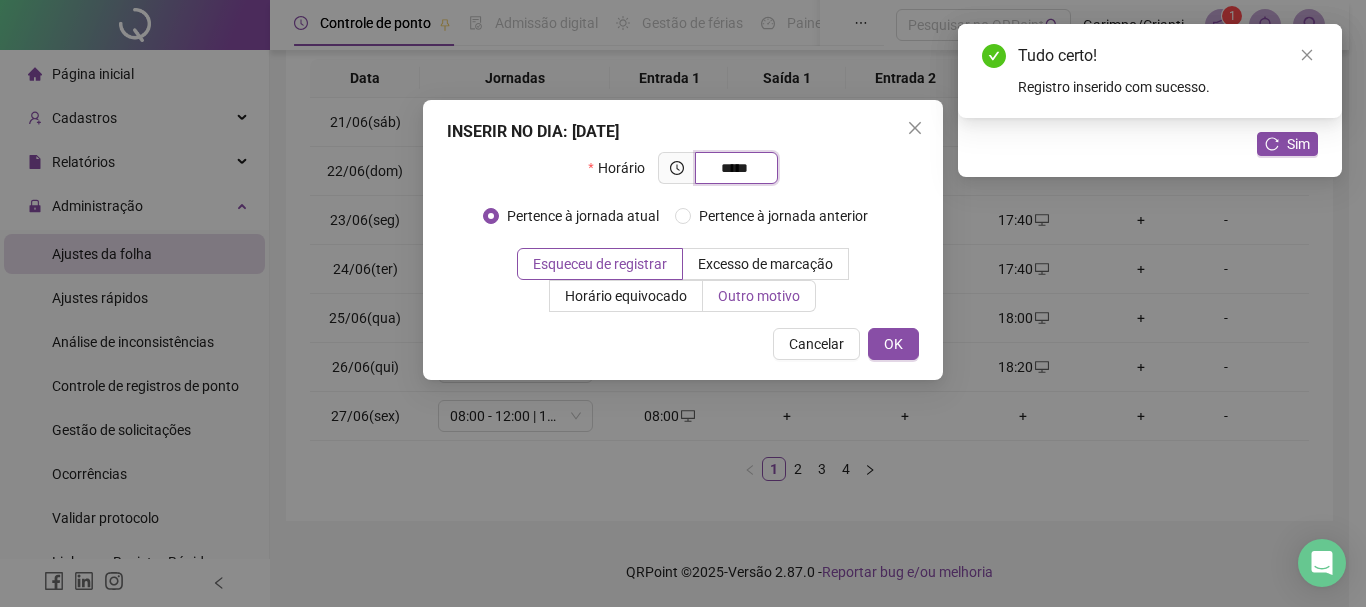 type on "*****" 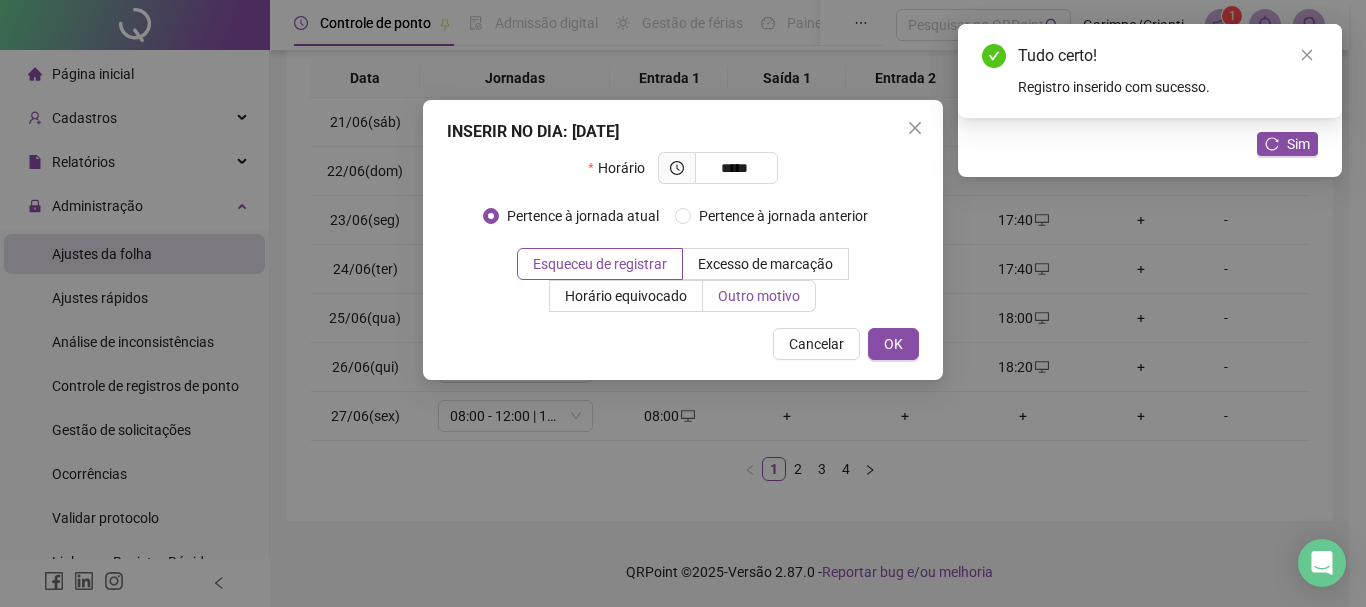 click on "Outro motivo" at bounding box center (759, 296) 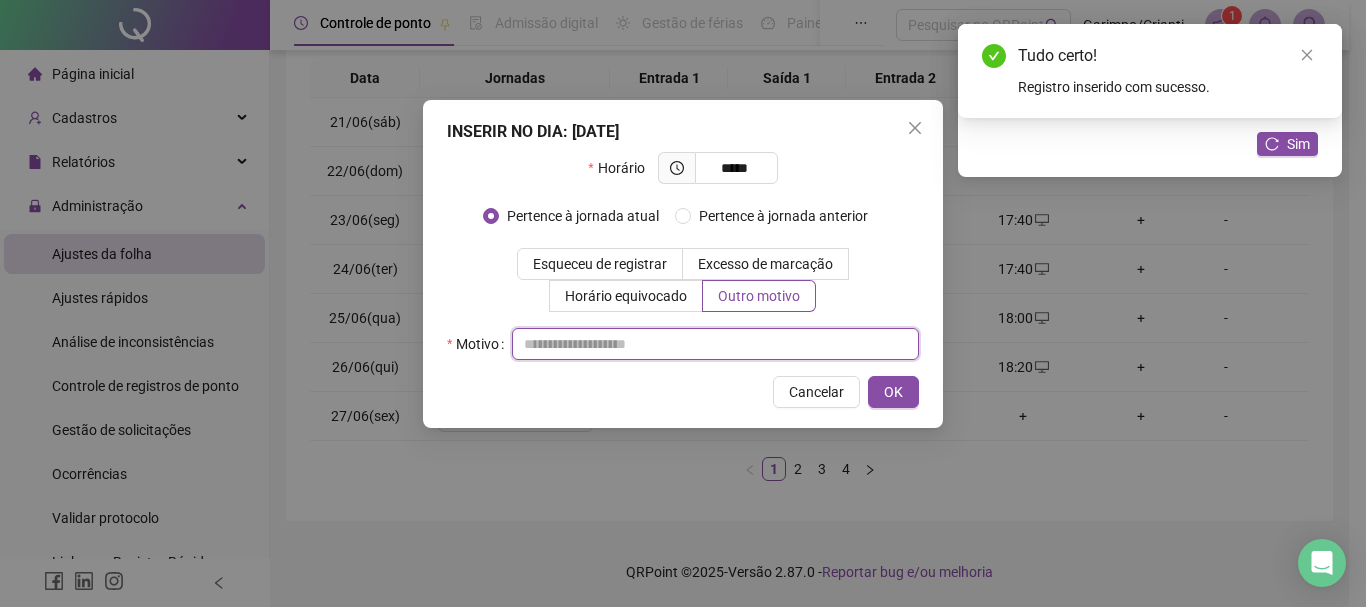 click at bounding box center (715, 344) 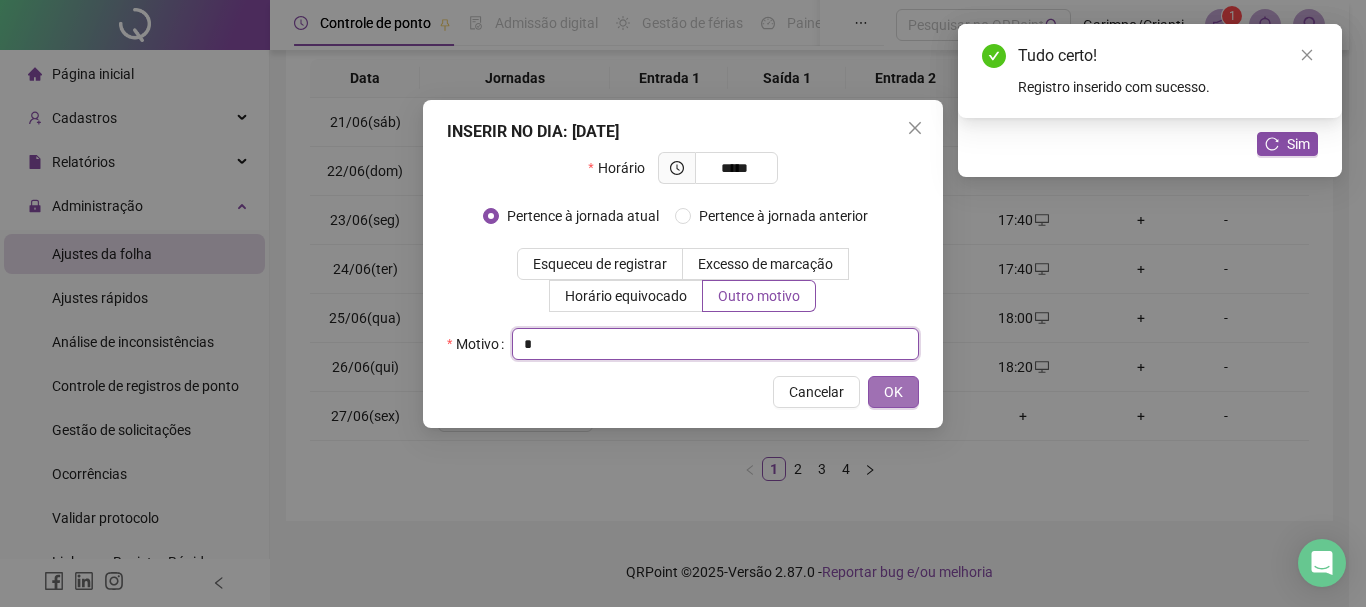 type 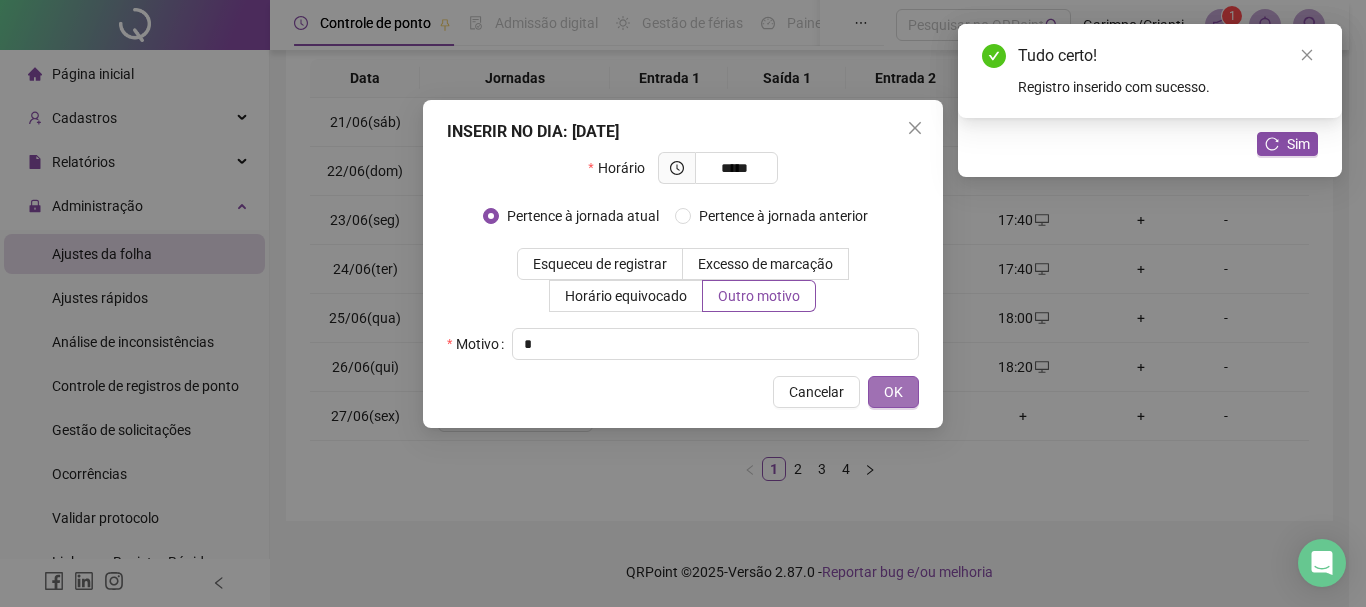 type 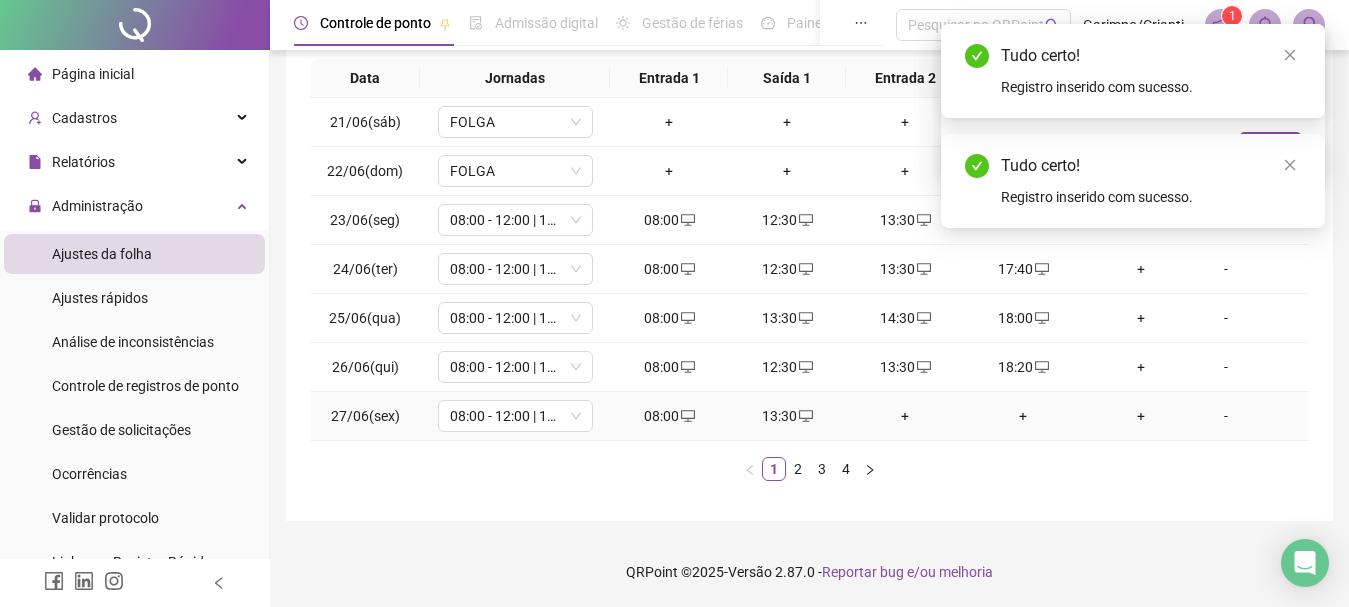 click on "+" at bounding box center [905, 416] 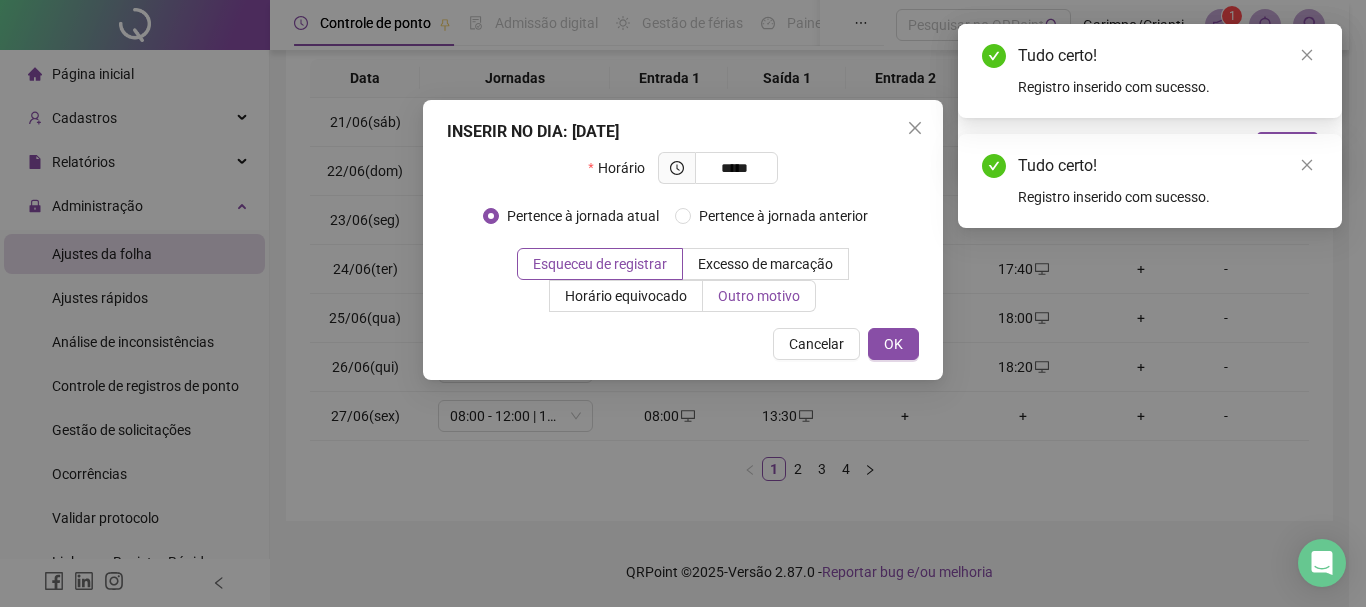 type on "*****" 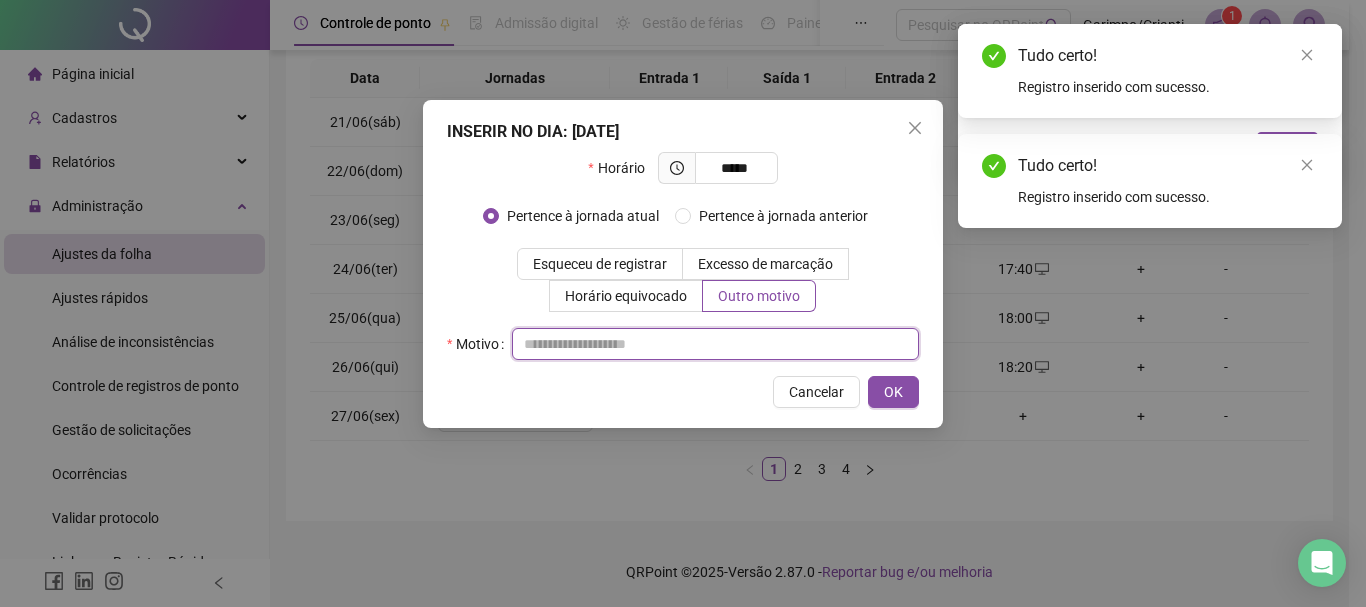 click at bounding box center [715, 344] 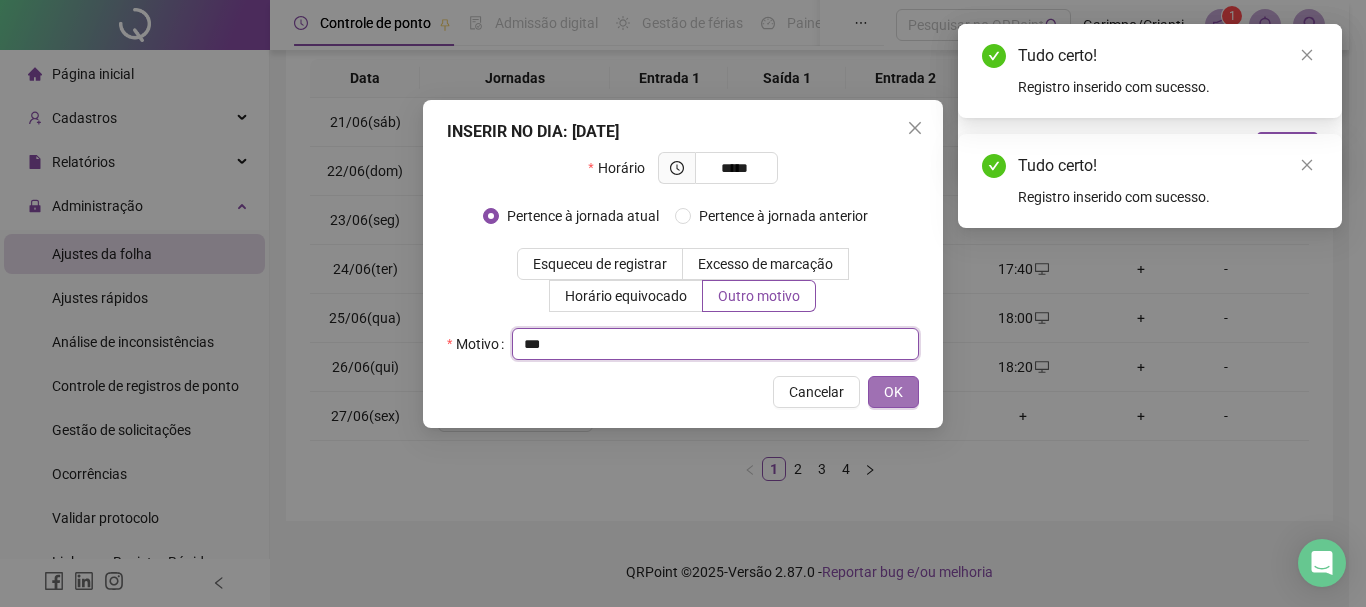type 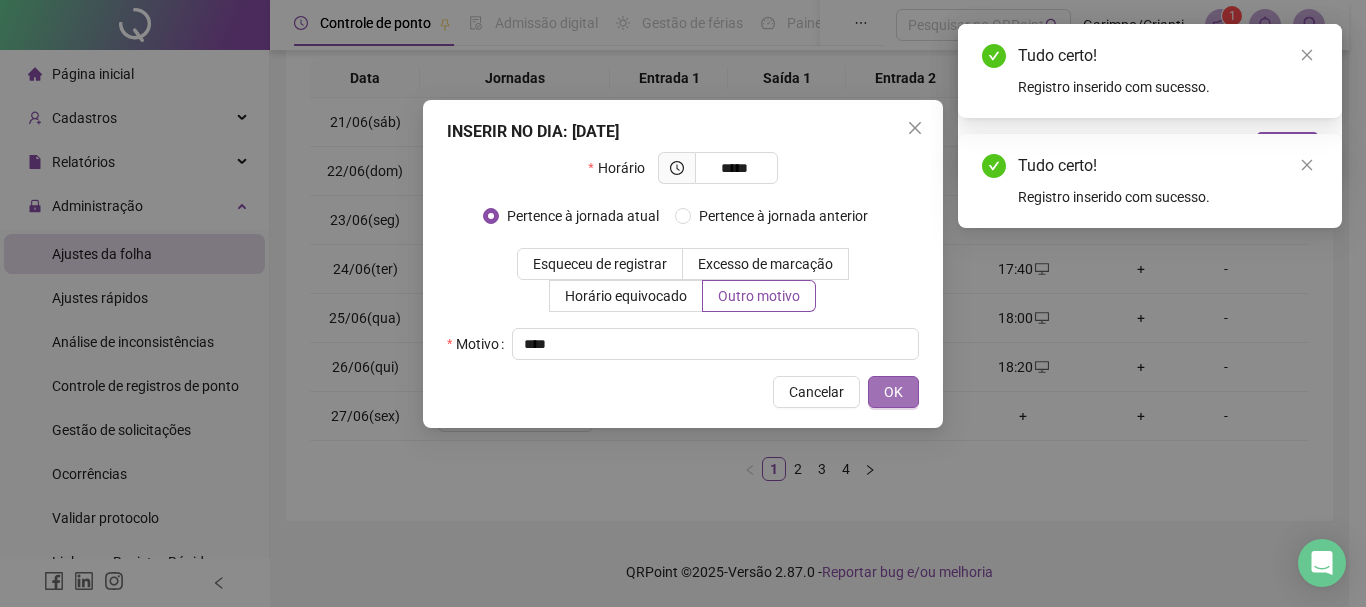 type 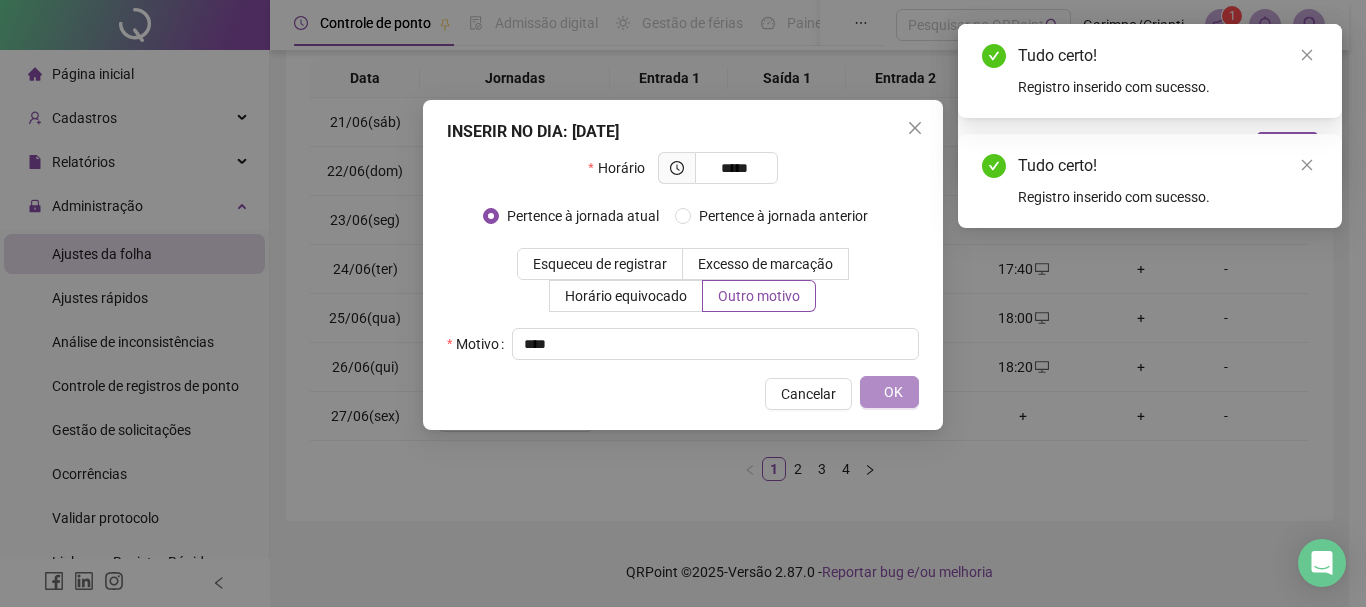 drag, startPoint x: 875, startPoint y: 381, endPoint x: 1011, endPoint y: 406, distance: 138.2787 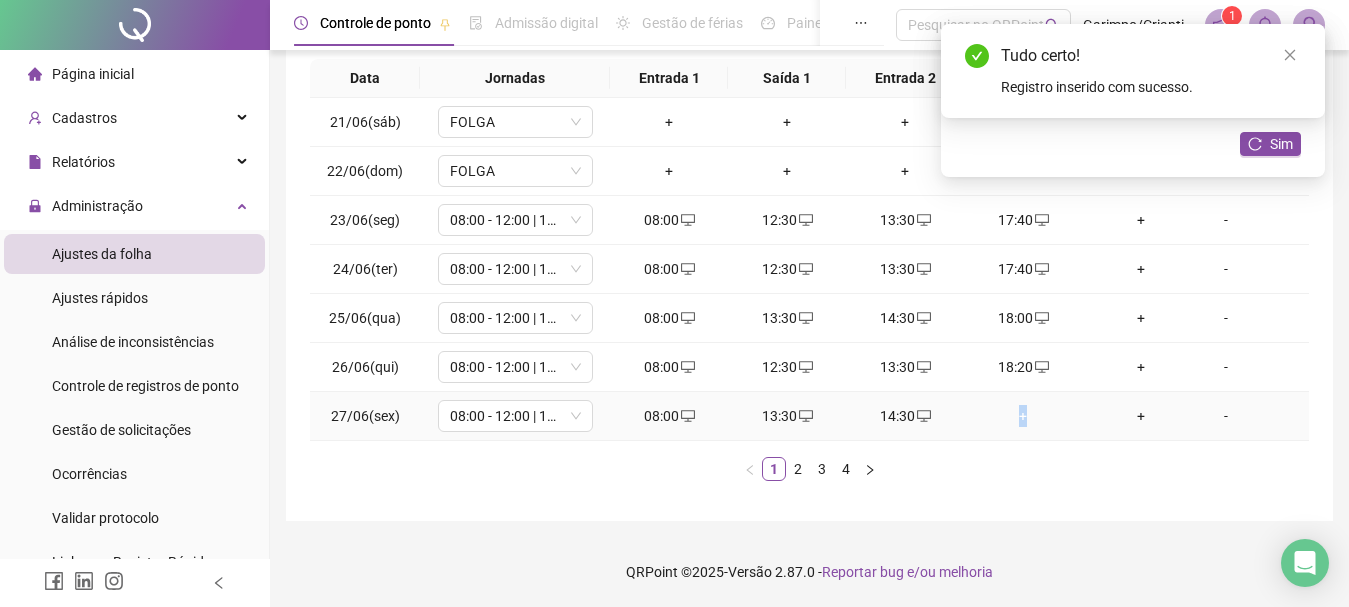 click on "+" at bounding box center [1023, 416] 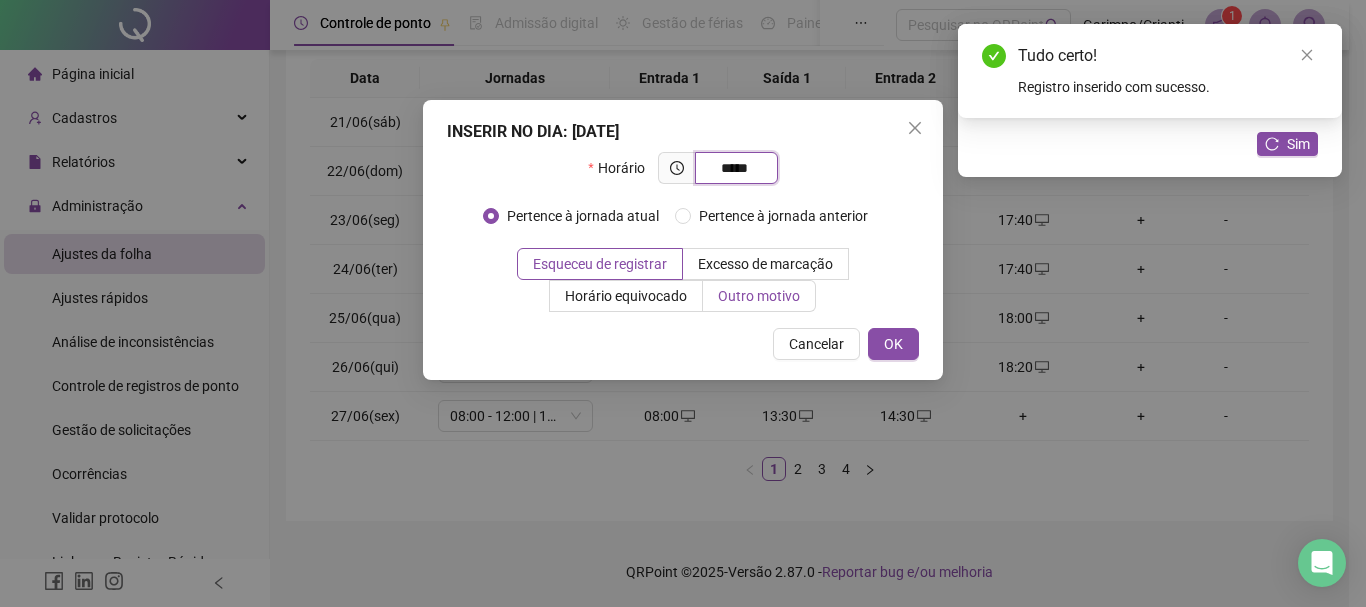 type on "*****" 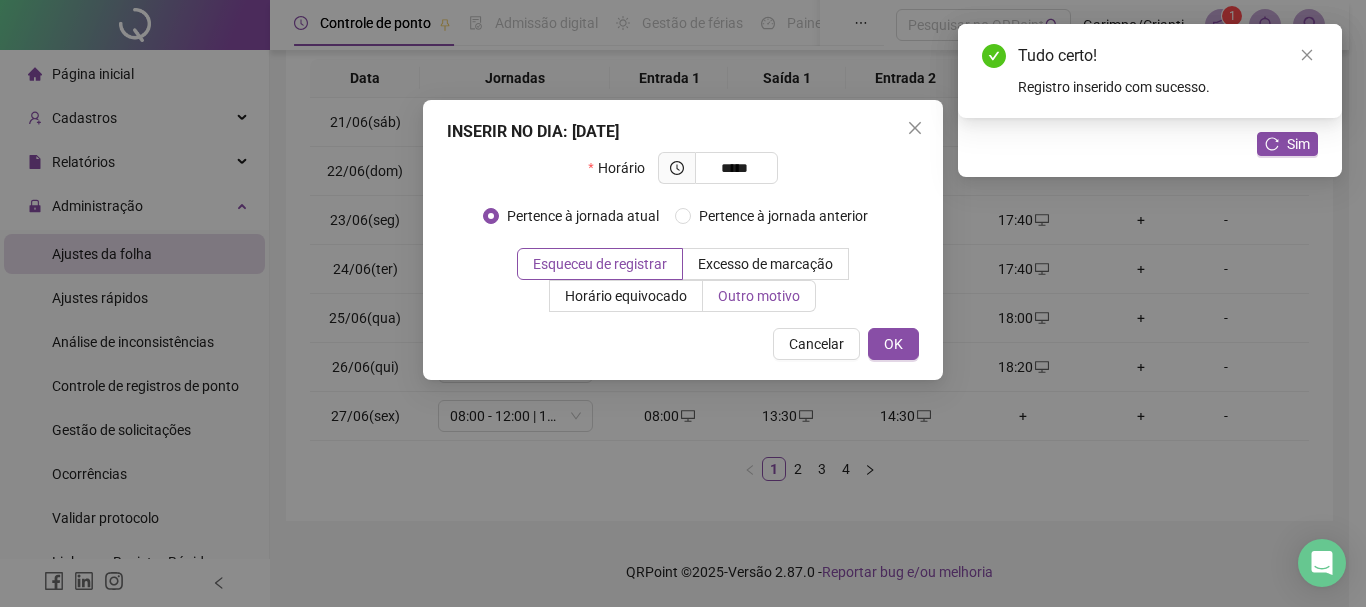 click on "Outro motivo" at bounding box center [759, 296] 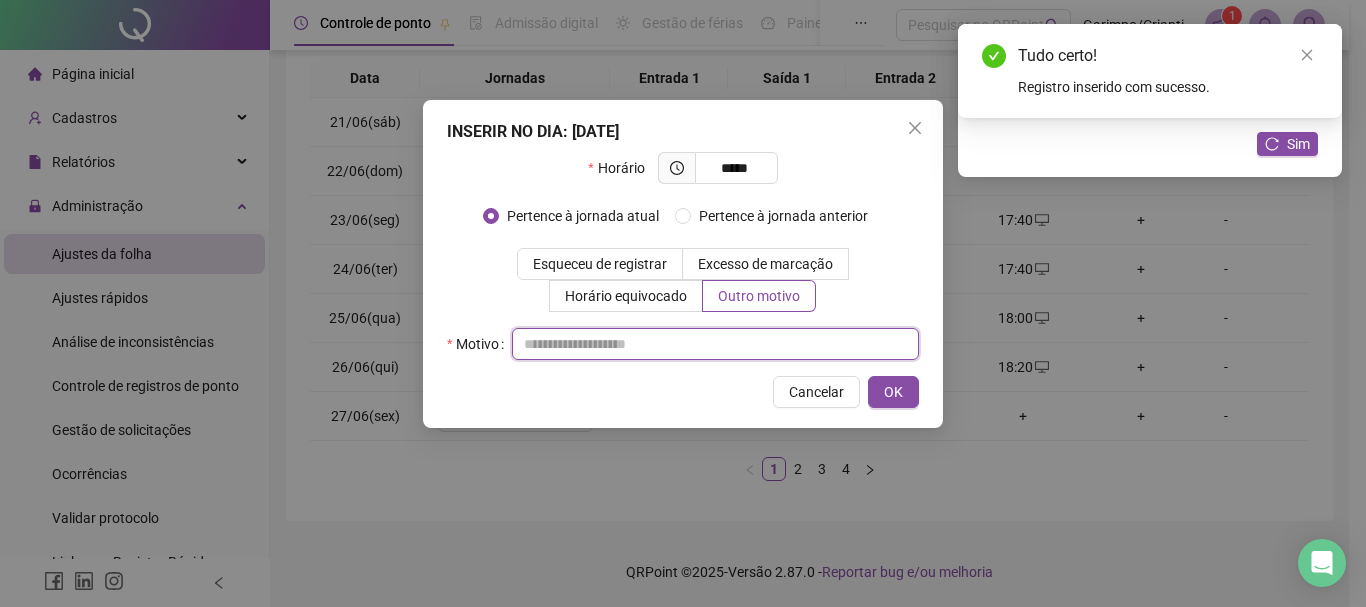 click at bounding box center (715, 344) 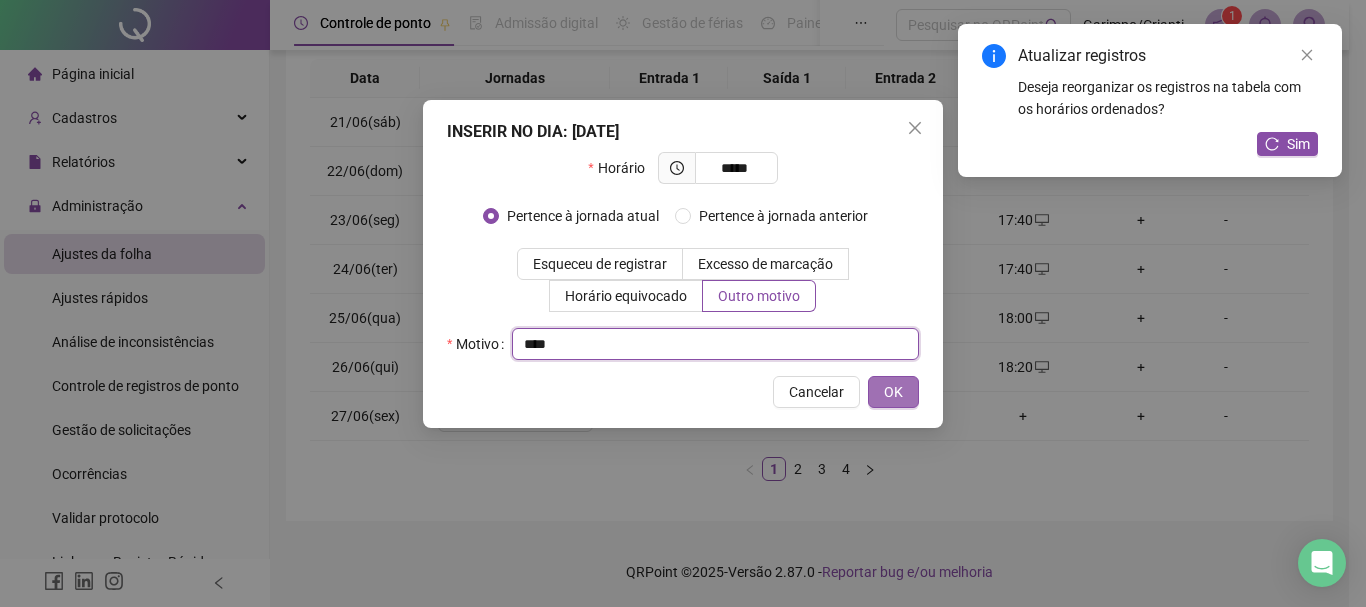 type 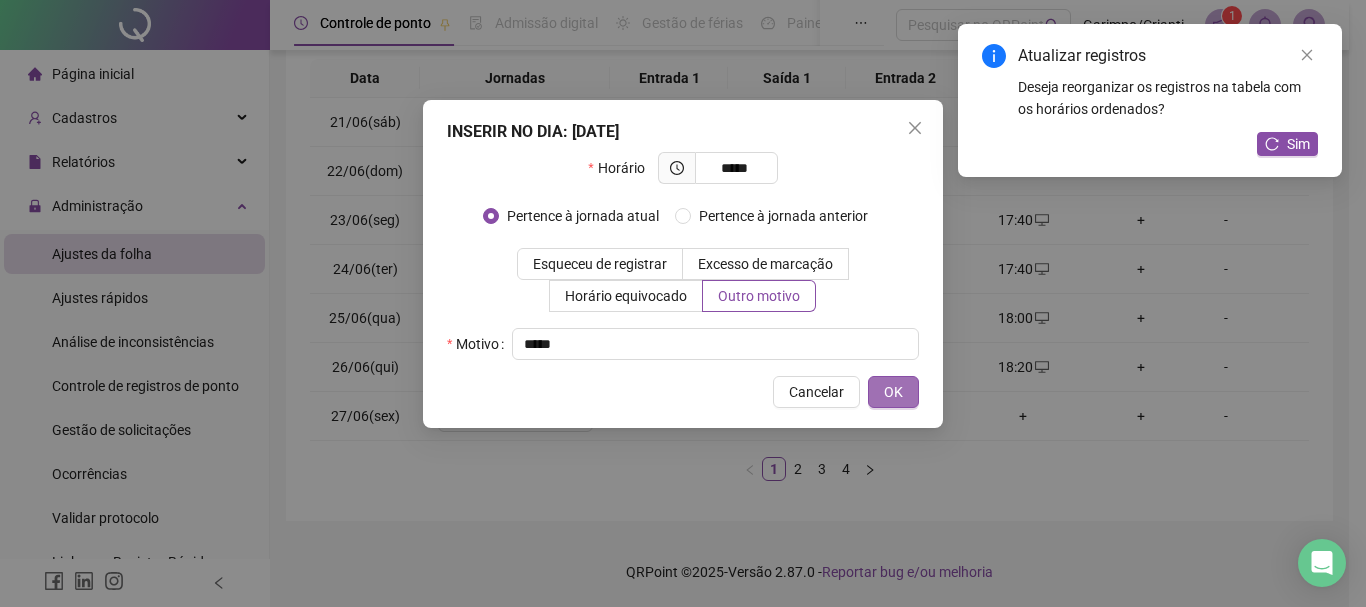 type 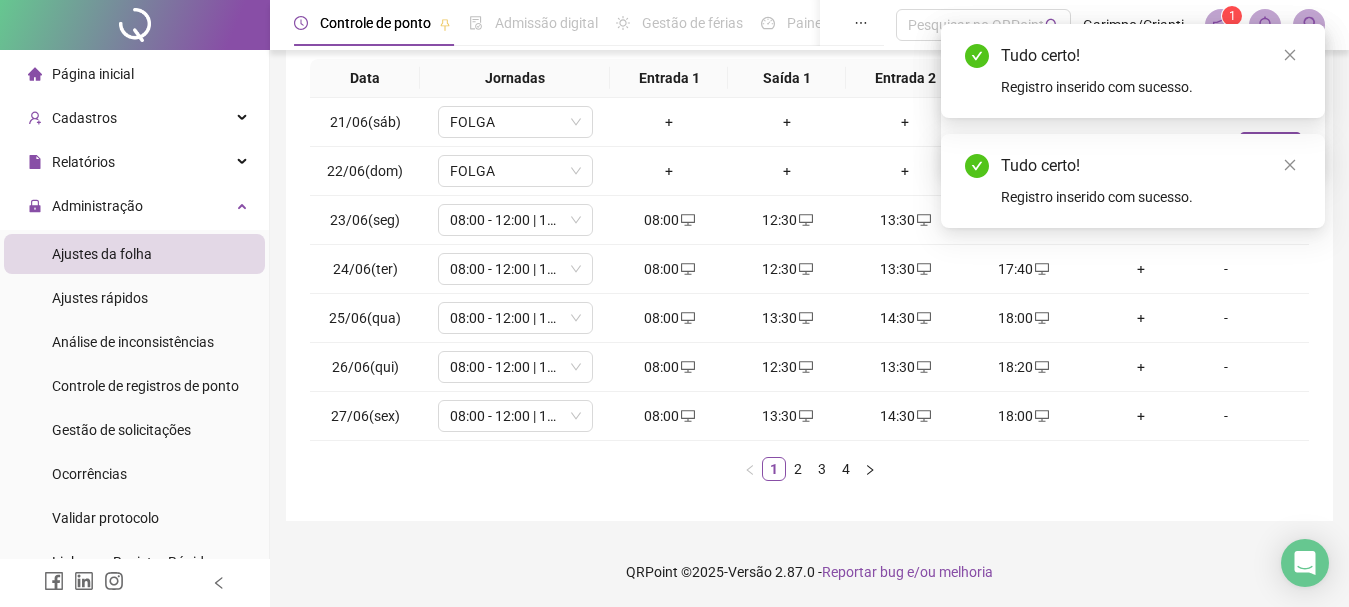click on "Tudo certo! Registro inserido com sucesso." at bounding box center [1133, 181] 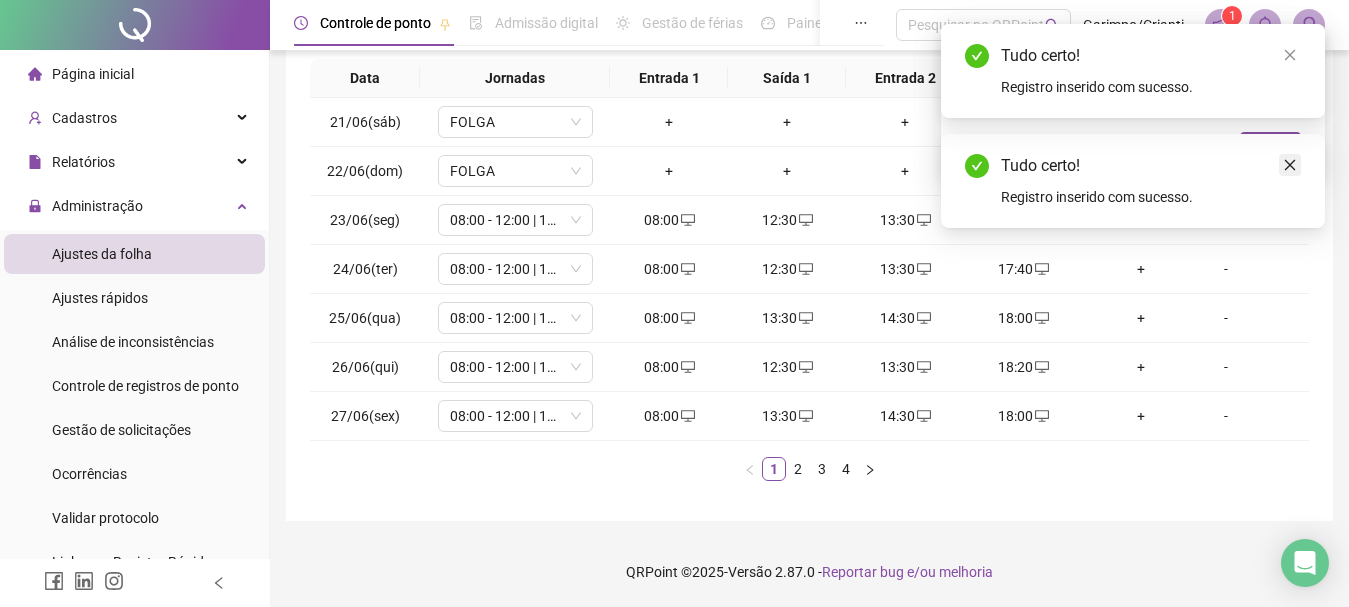 click 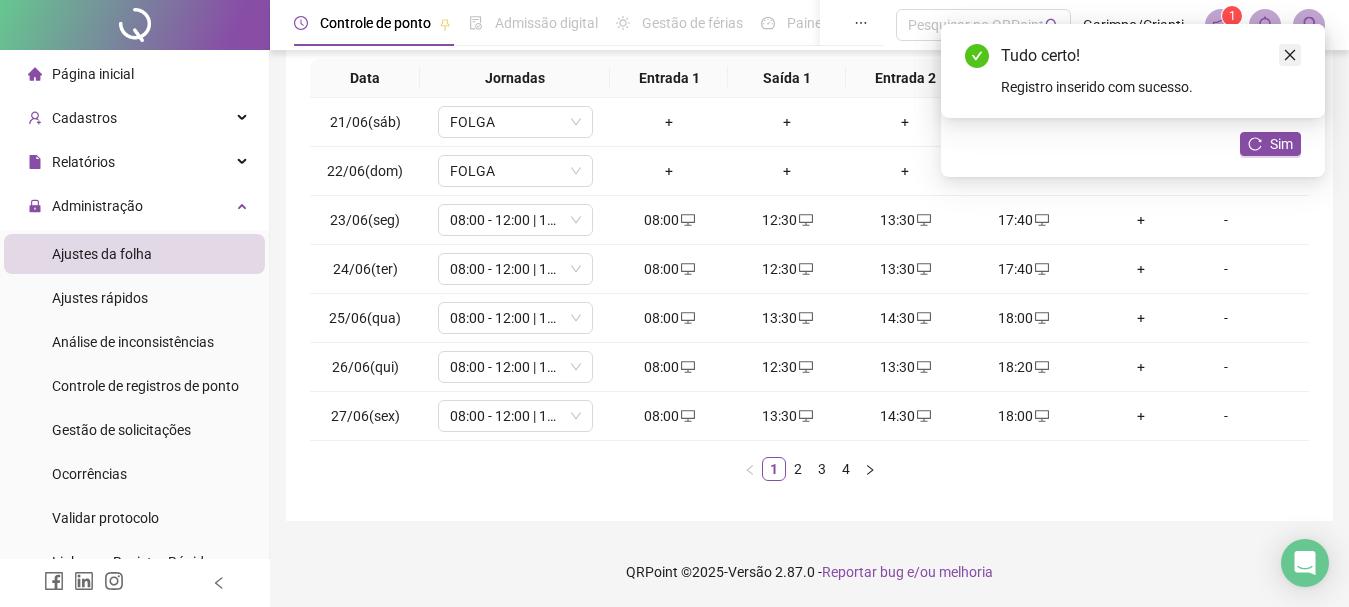 click at bounding box center (1290, 55) 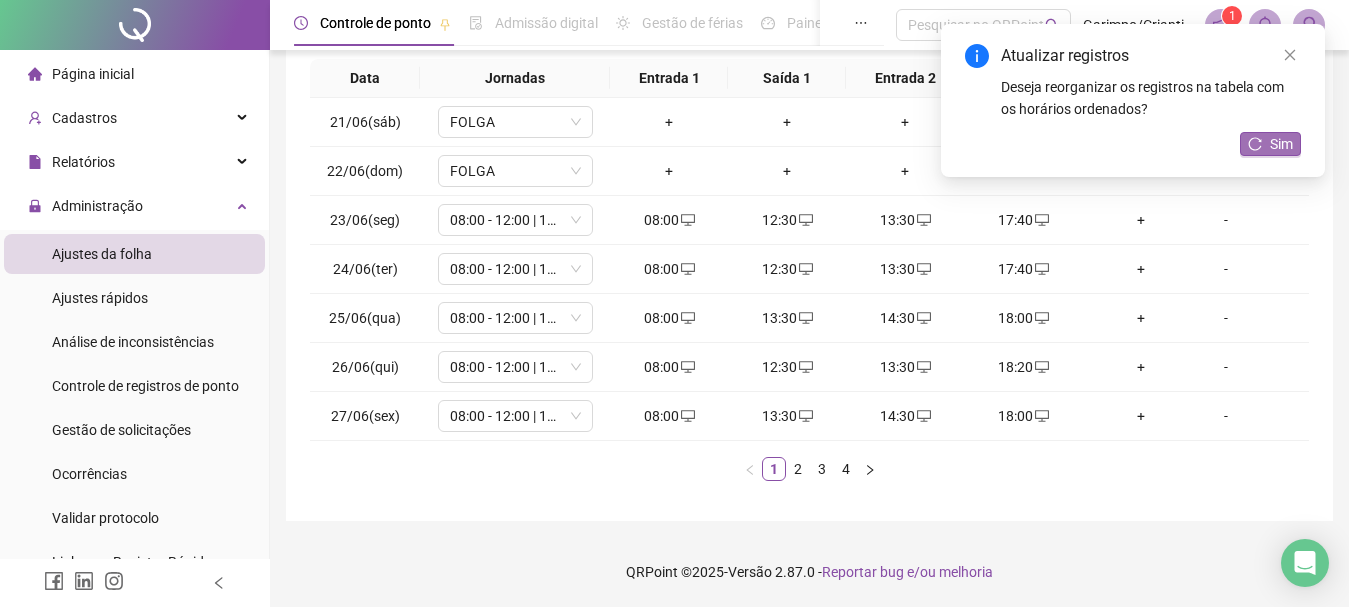 click on "Sim" at bounding box center (1281, 144) 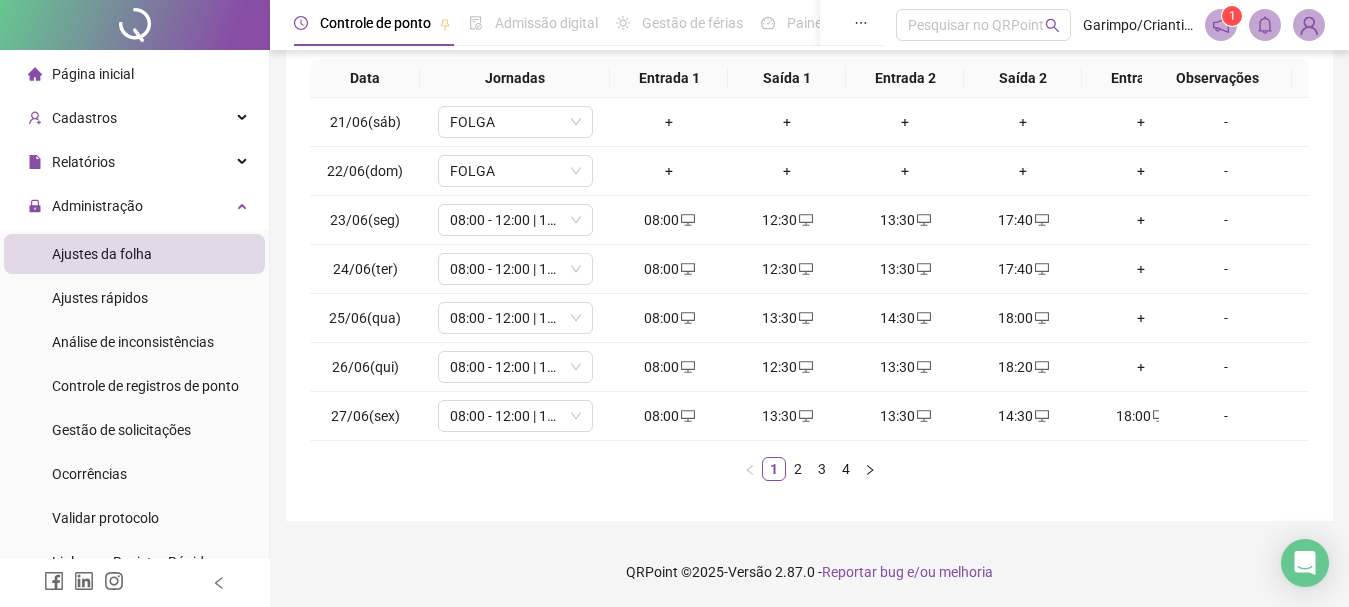 scroll, scrollTop: 0, scrollLeft: 0, axis: both 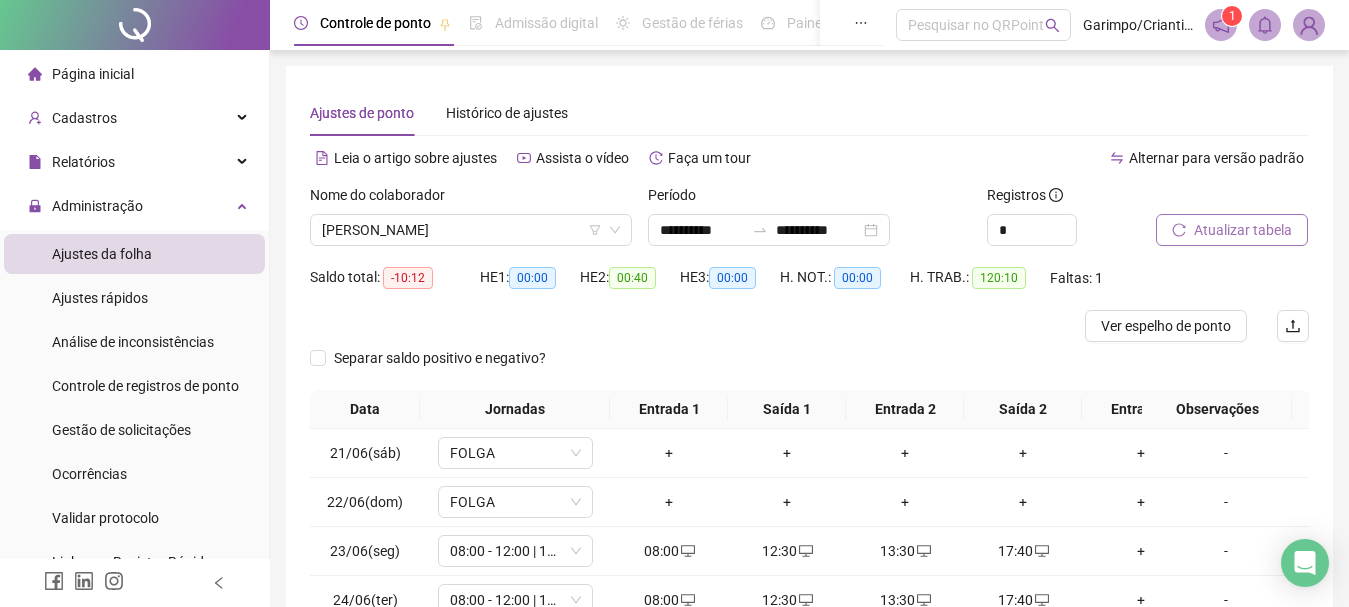 click 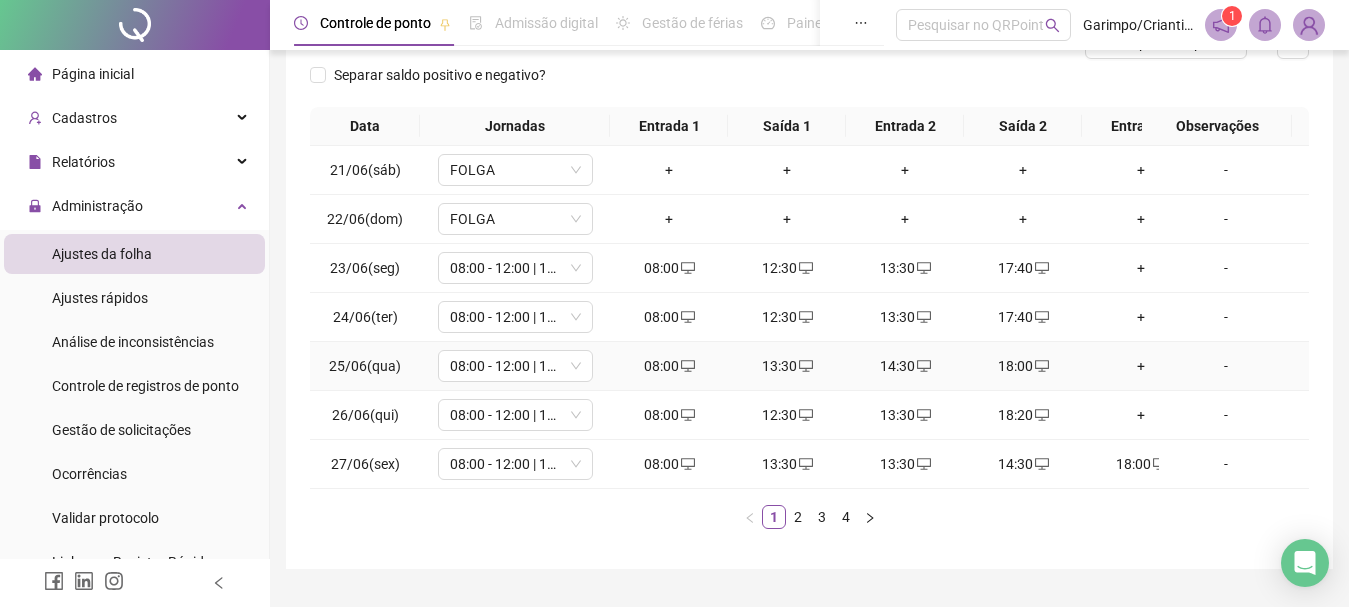 scroll, scrollTop: 248, scrollLeft: 0, axis: vertical 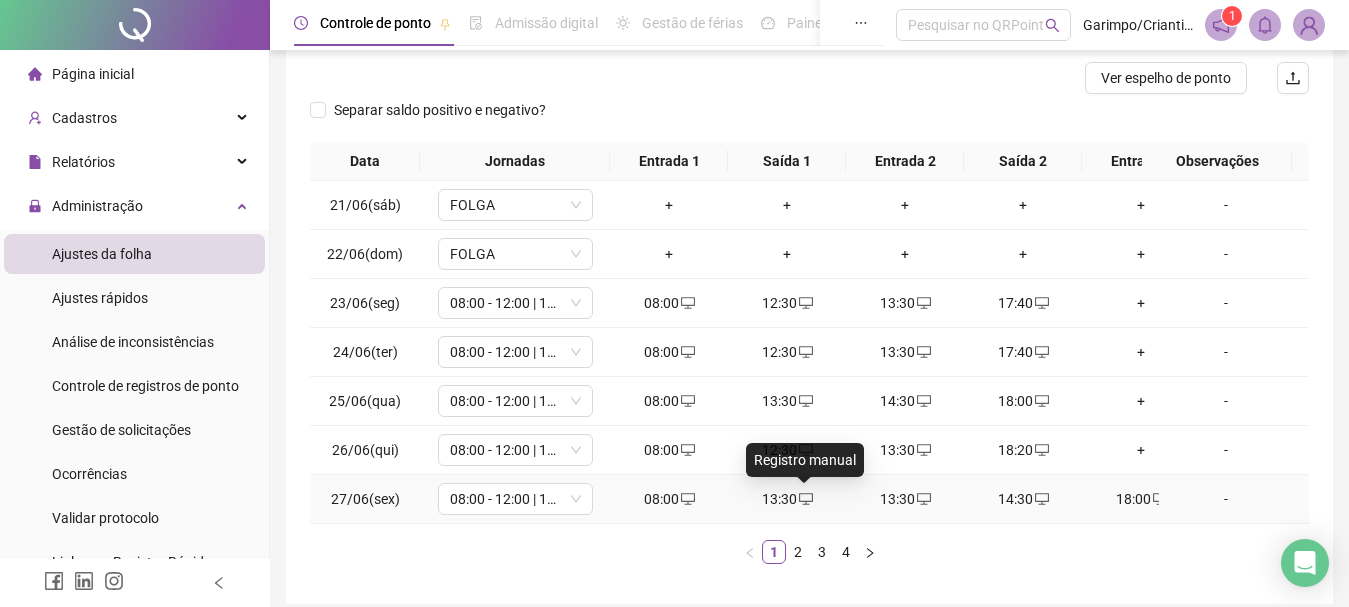 click on "13:30" at bounding box center [787, 499] 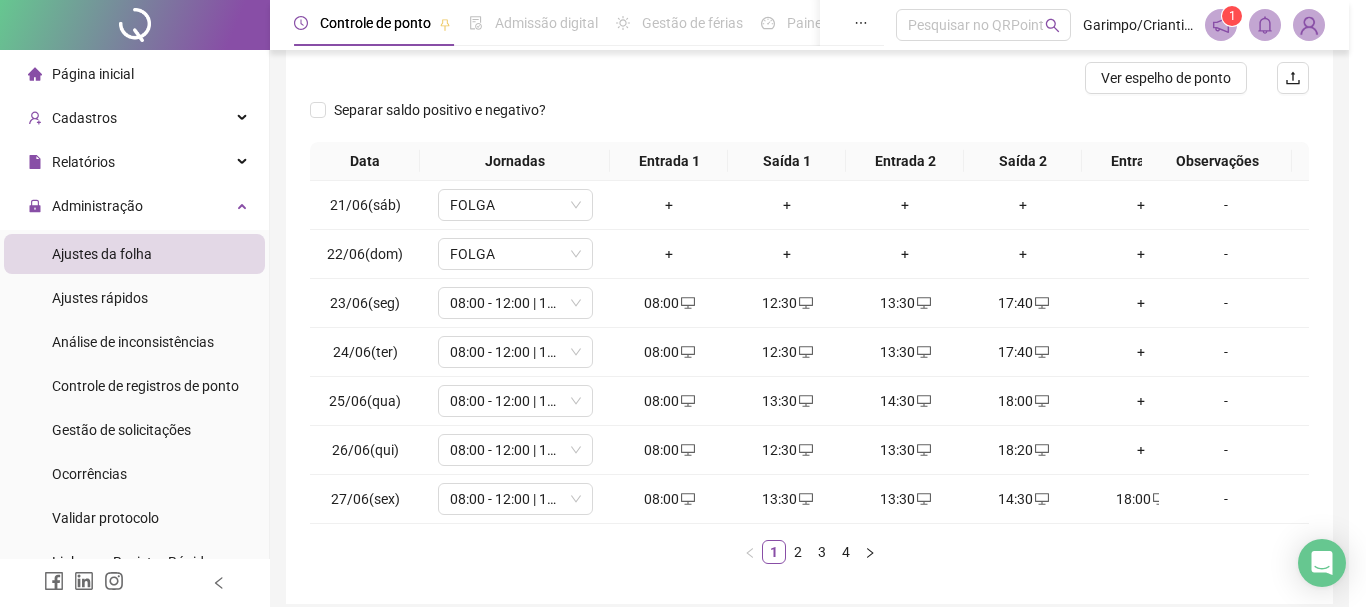 type on "**********" 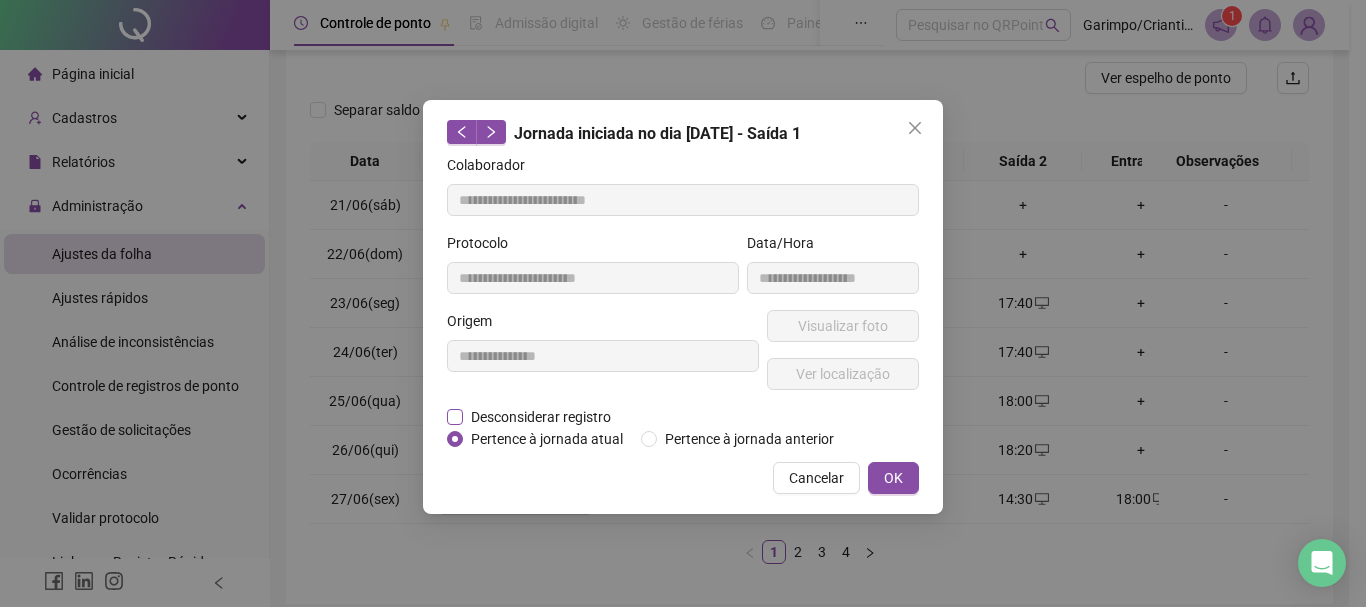 drag, startPoint x: 550, startPoint y: 412, endPoint x: 556, endPoint y: 421, distance: 10.816654 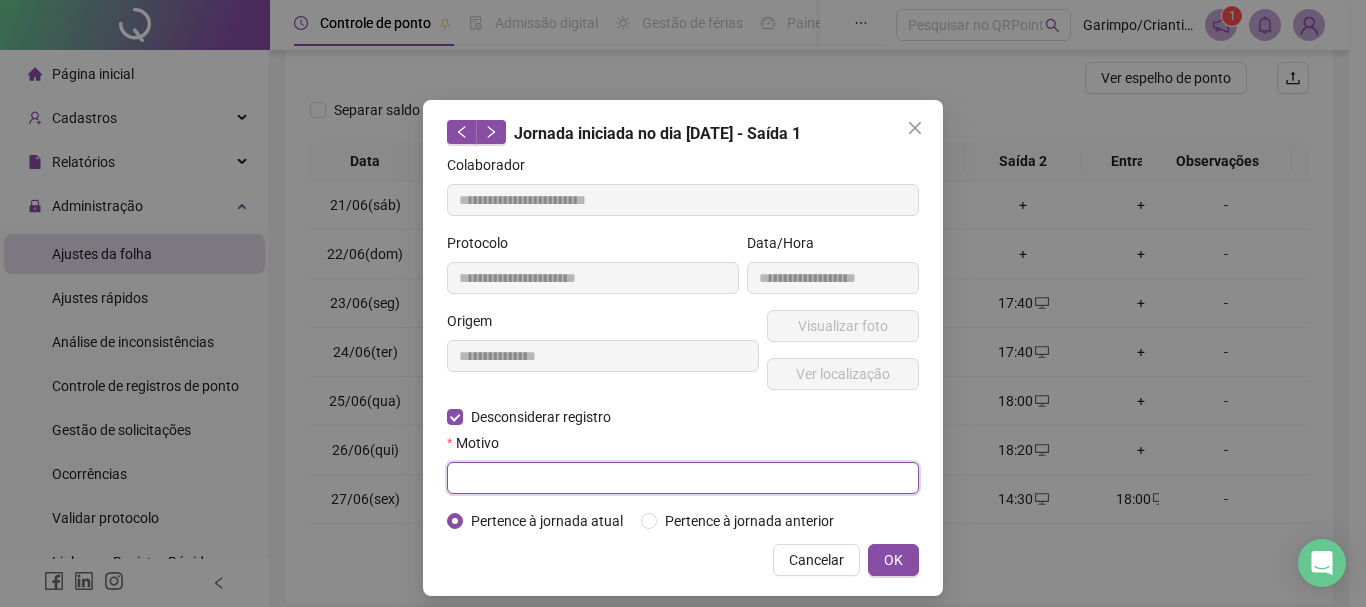 drag, startPoint x: 584, startPoint y: 486, endPoint x: 619, endPoint y: 503, distance: 38.910152 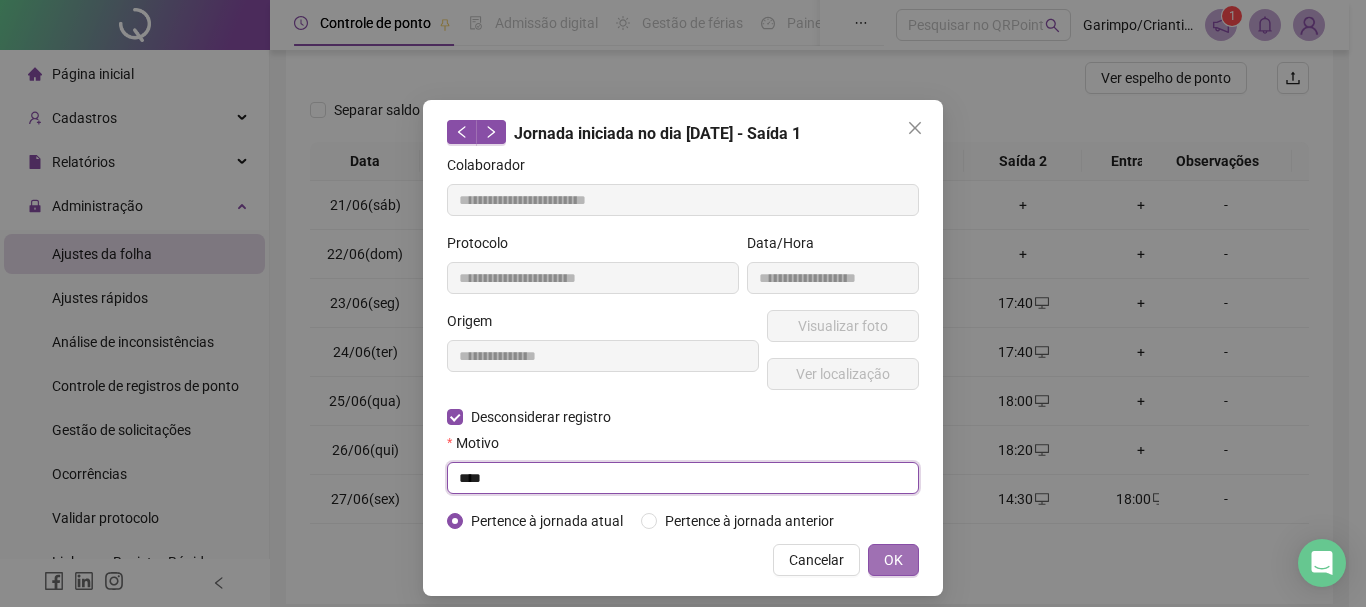 type 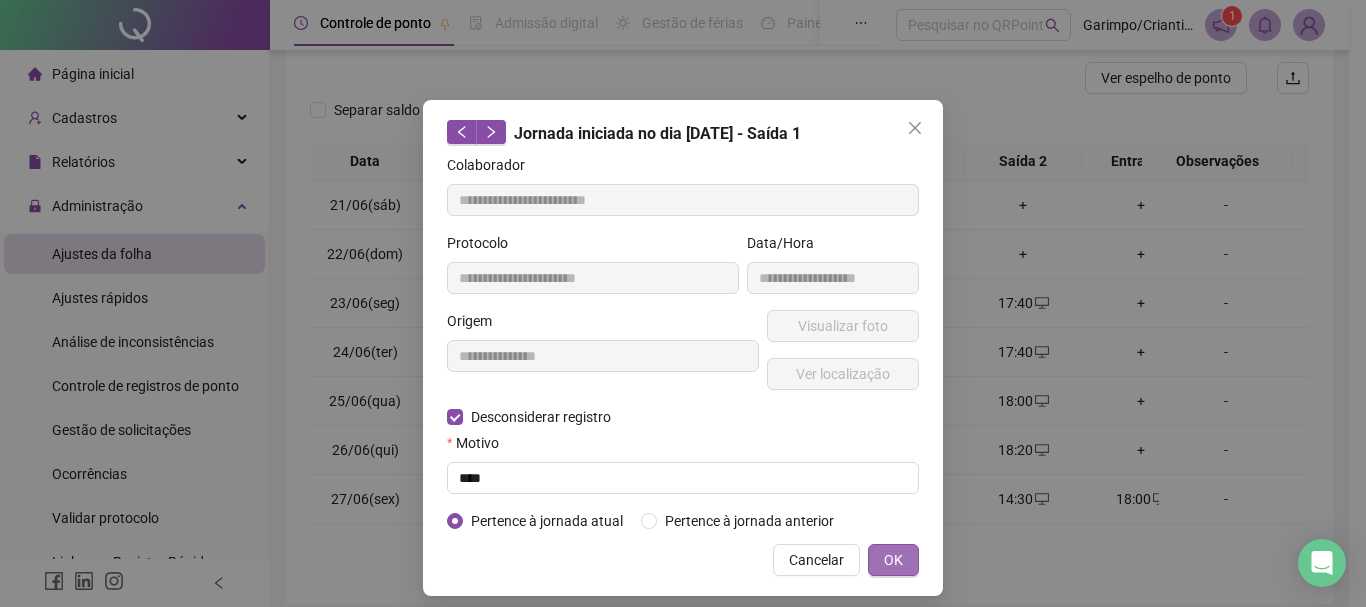 type 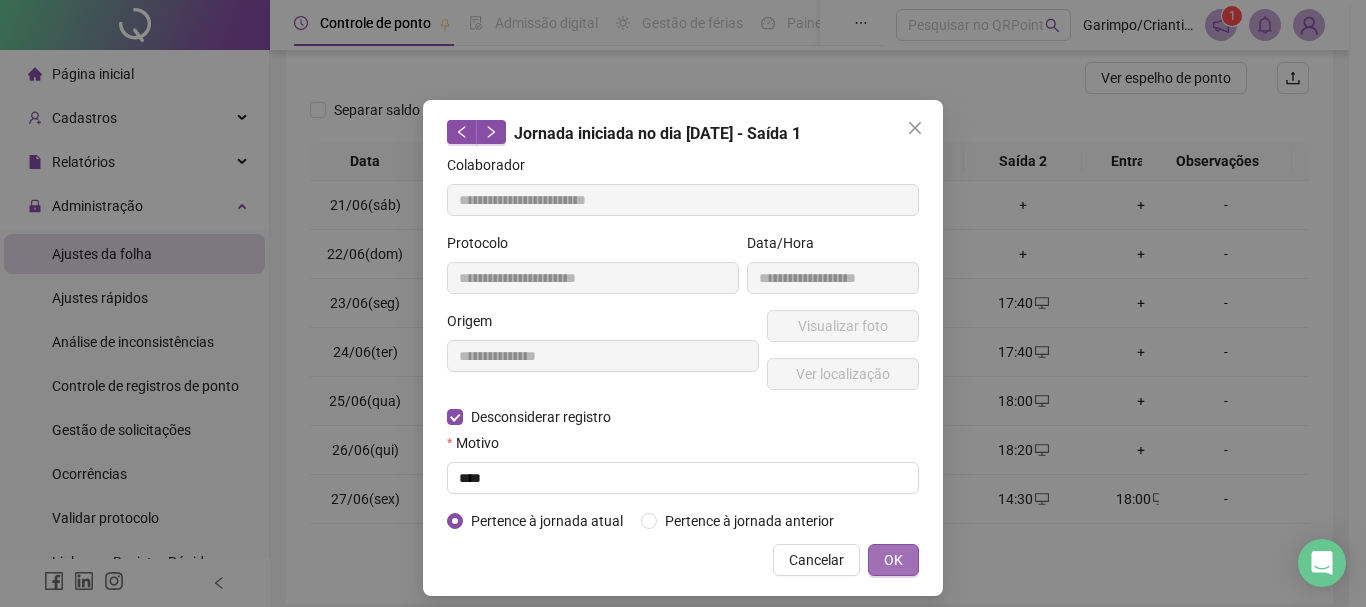 click on "OK" at bounding box center (893, 560) 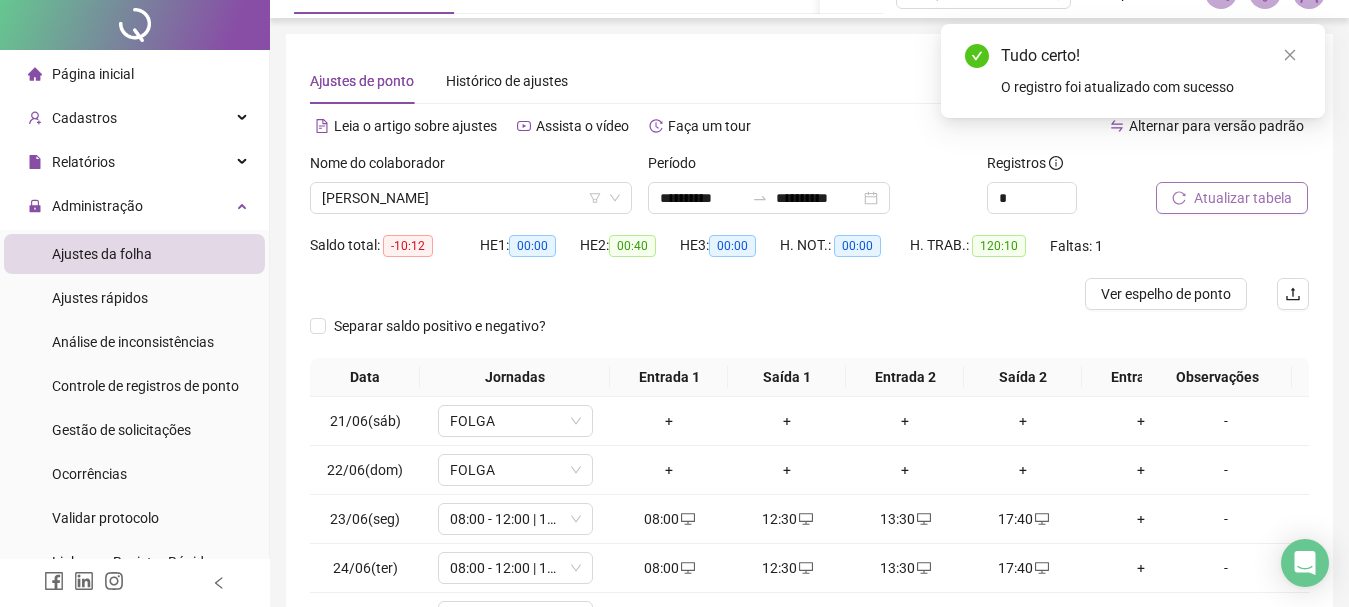 scroll, scrollTop: 0, scrollLeft: 0, axis: both 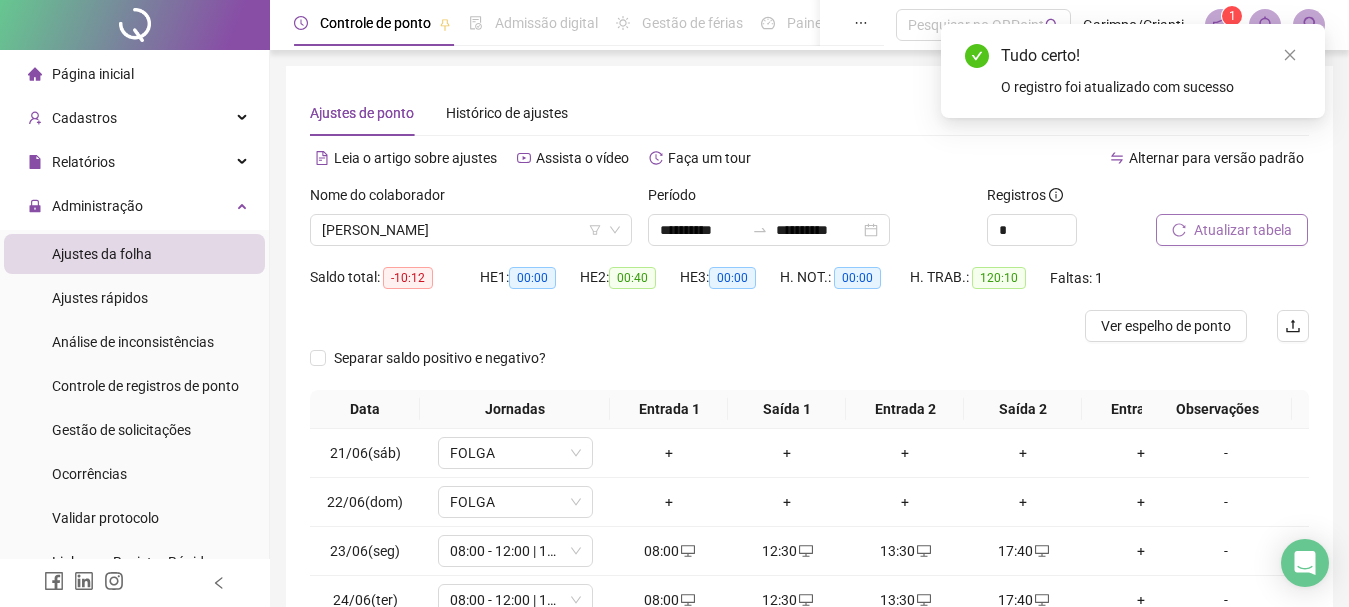 click on "Atualizar tabela" at bounding box center (1243, 230) 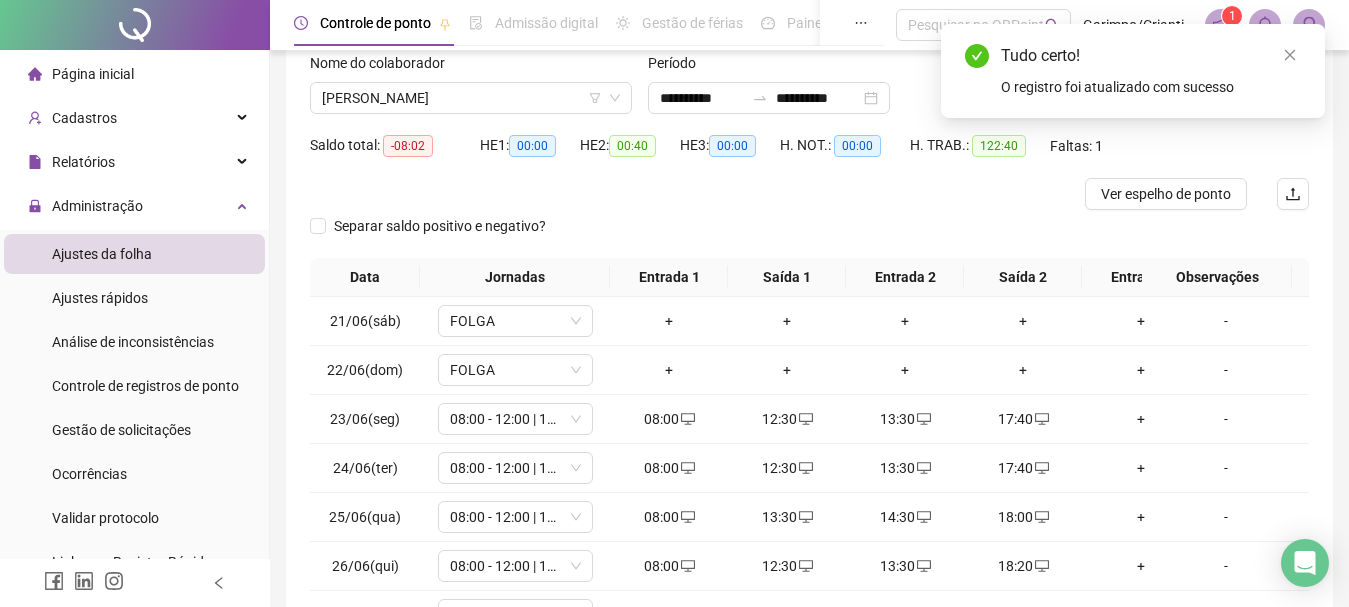 scroll, scrollTop: 348, scrollLeft: 0, axis: vertical 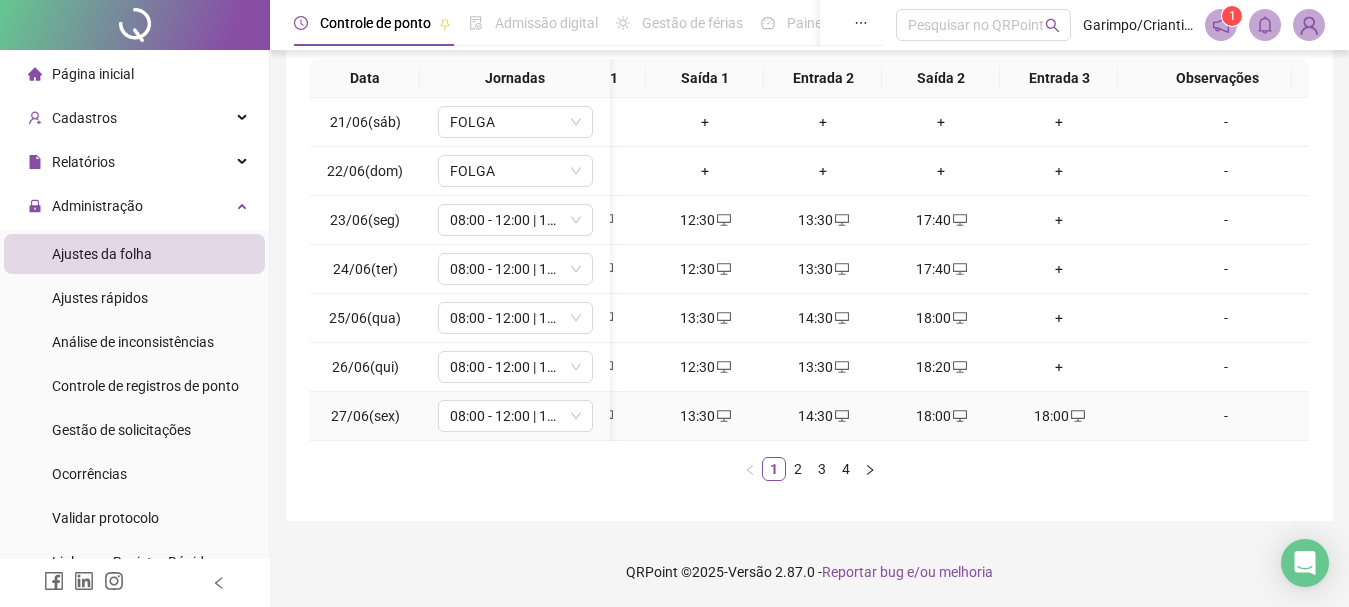 click on "18:00" at bounding box center (1059, 416) 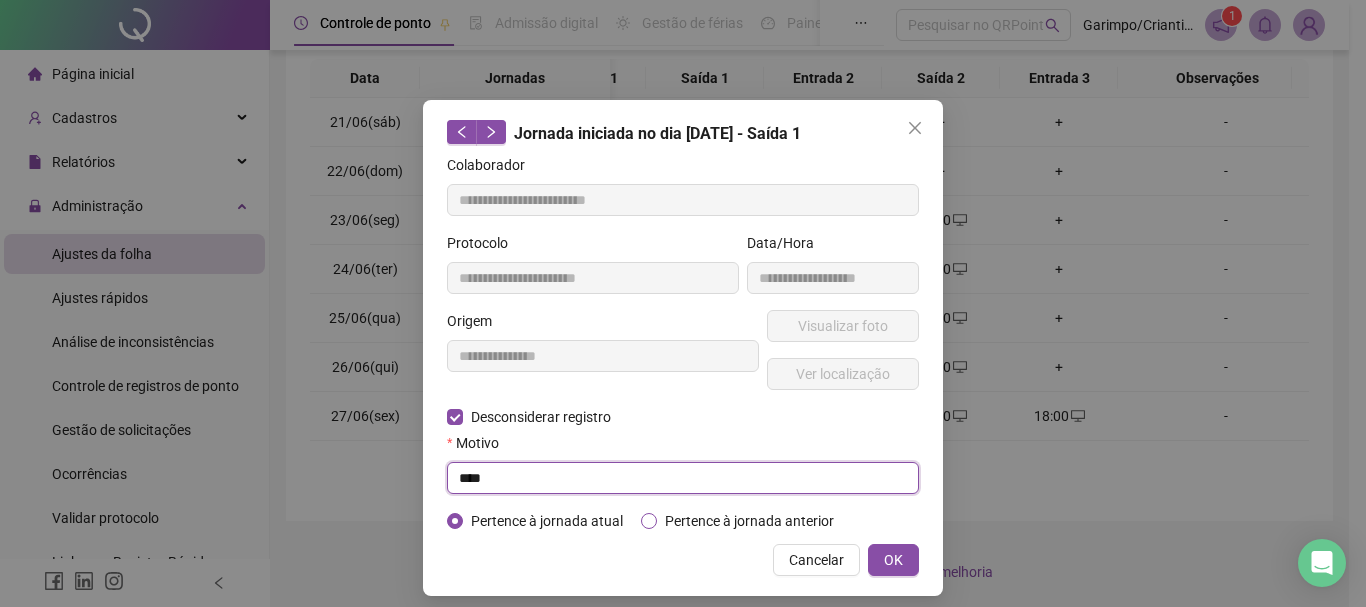 drag, startPoint x: 563, startPoint y: 477, endPoint x: 700, endPoint y: 517, distance: 142.72 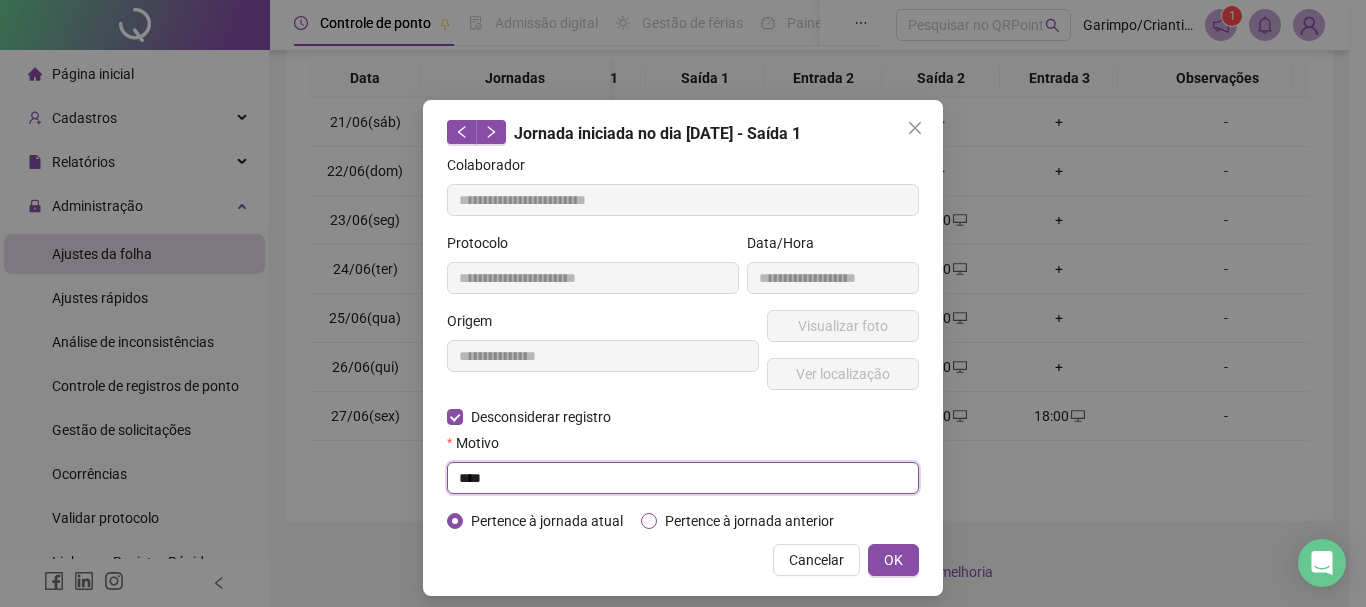 click at bounding box center (683, 478) 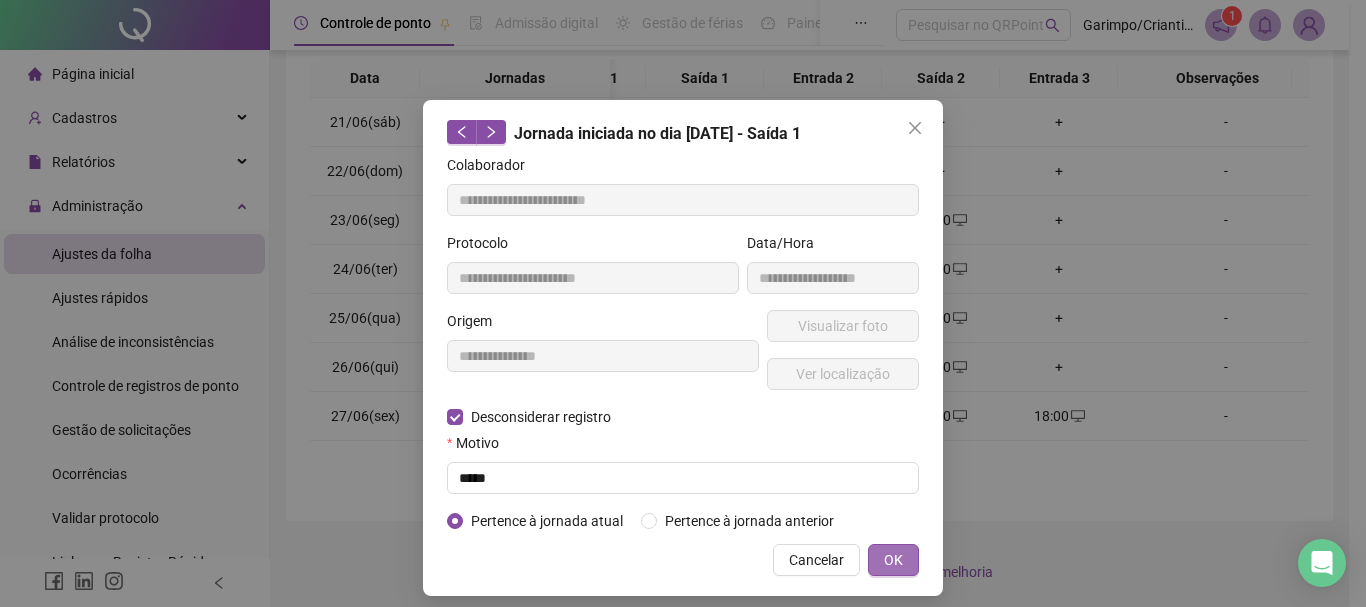 type on "**********" 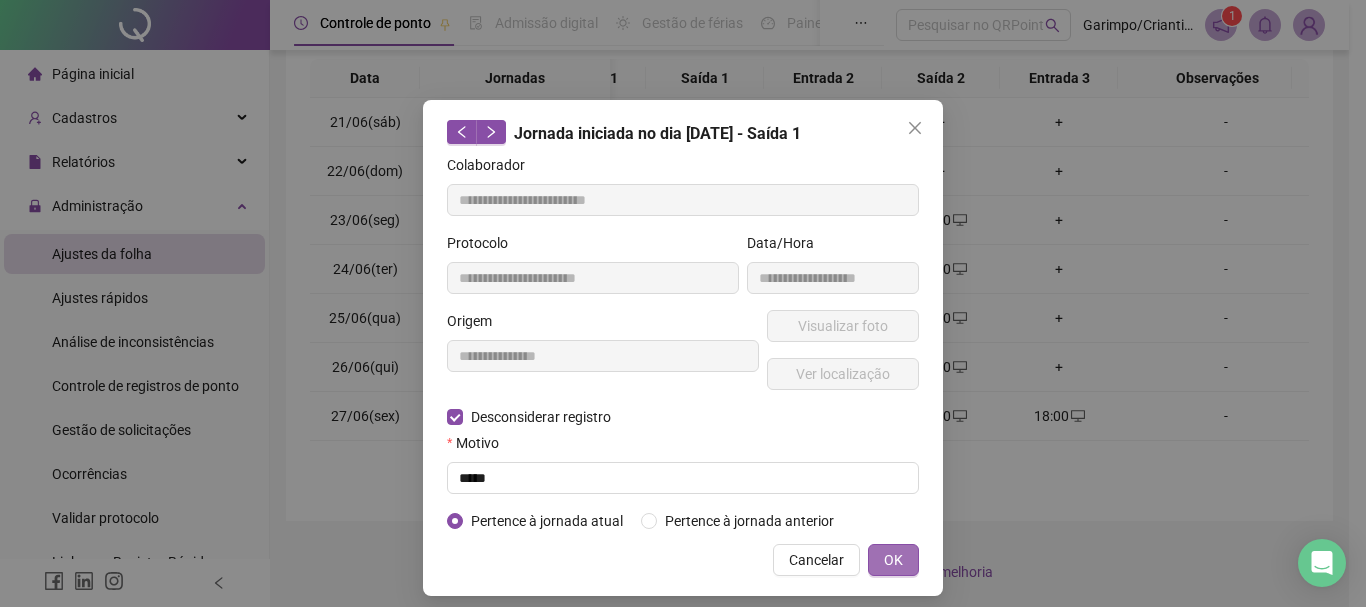type on "**********" 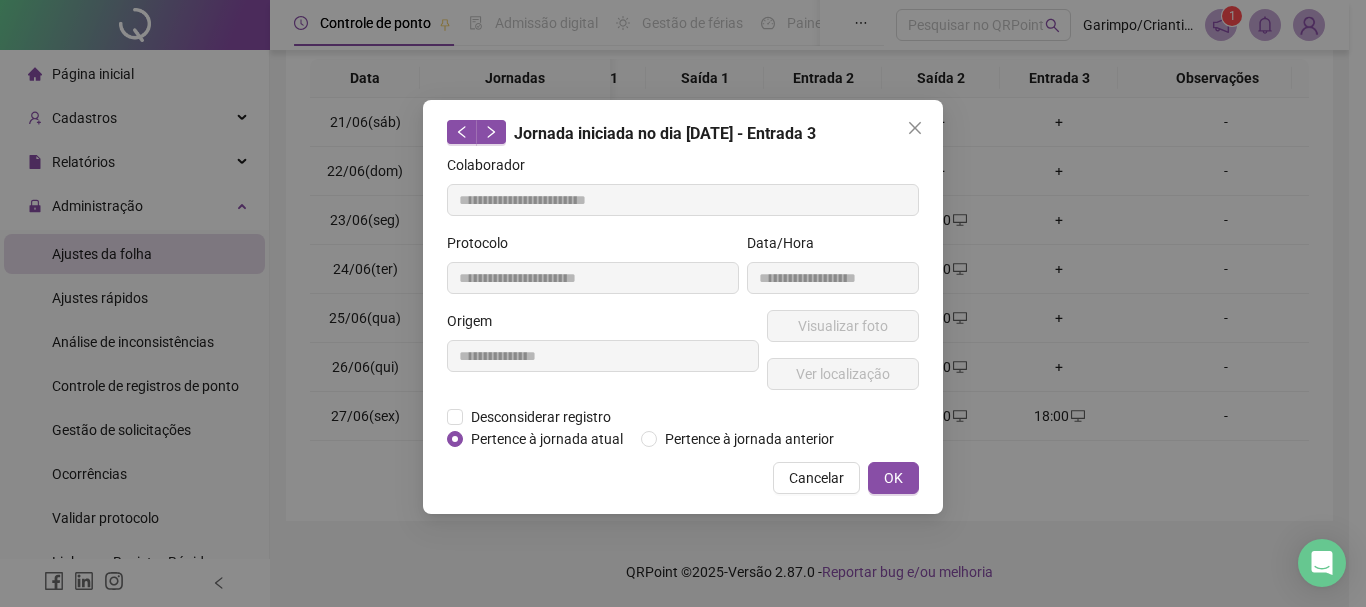 click on "OK" at bounding box center [893, 478] 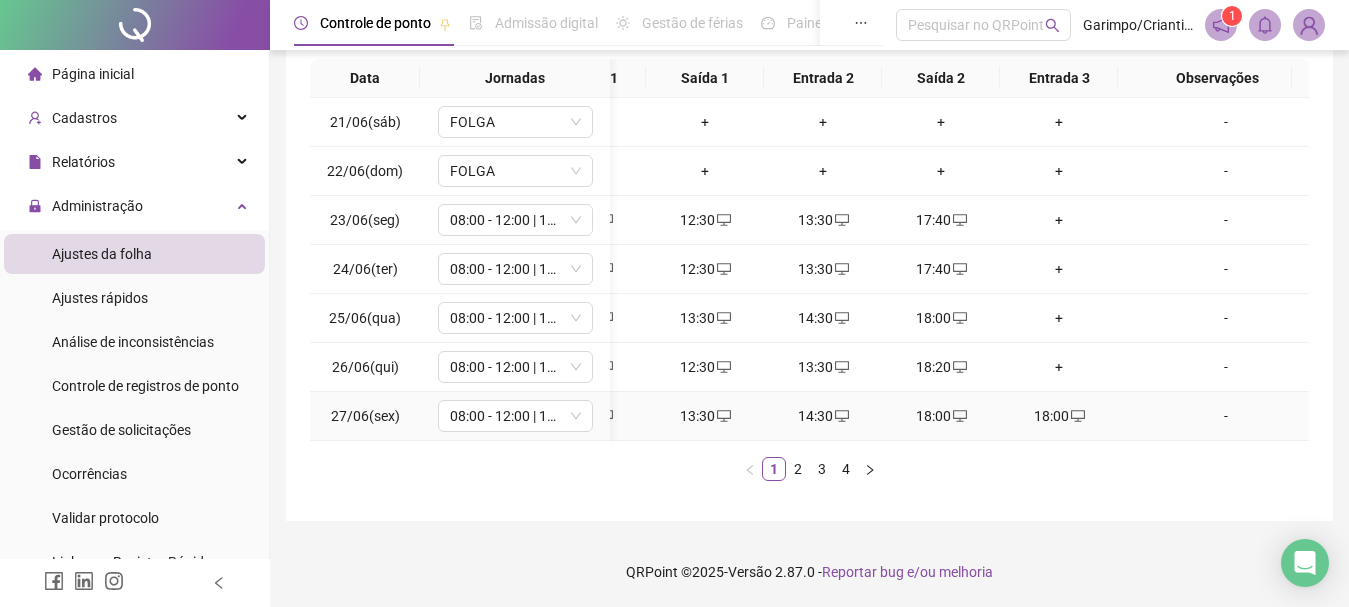 drag, startPoint x: 1078, startPoint y: 396, endPoint x: 1068, endPoint y: 395, distance: 10.049875 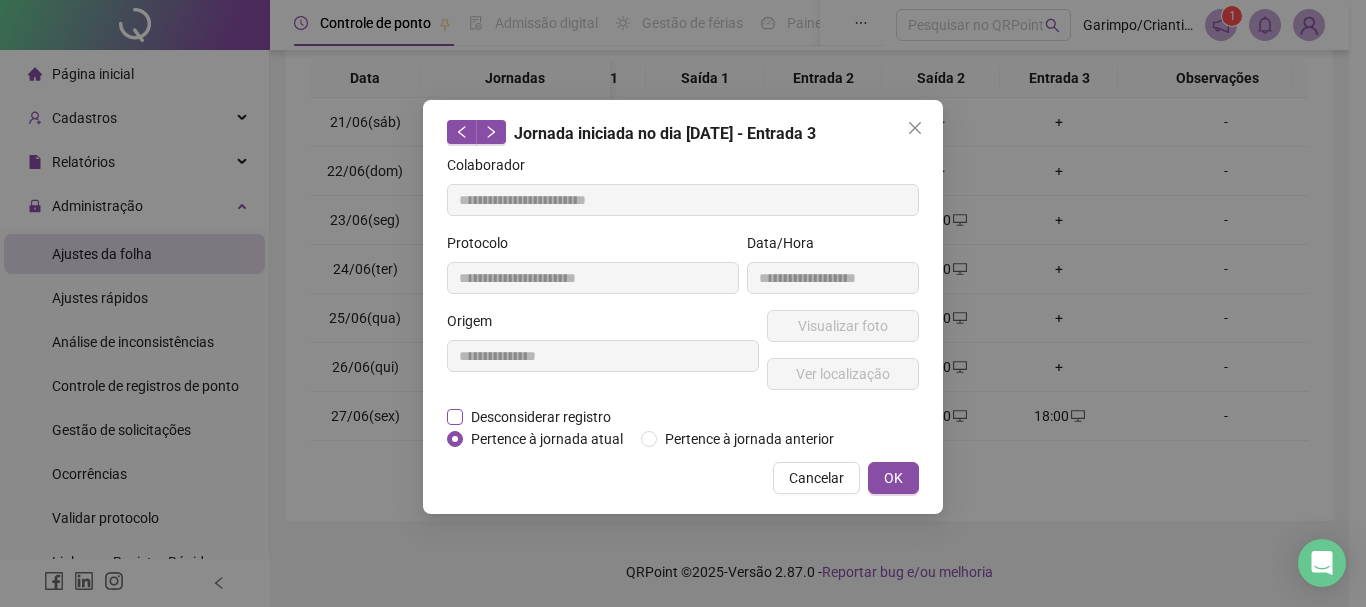 click on "Desconsiderar registro" at bounding box center (541, 417) 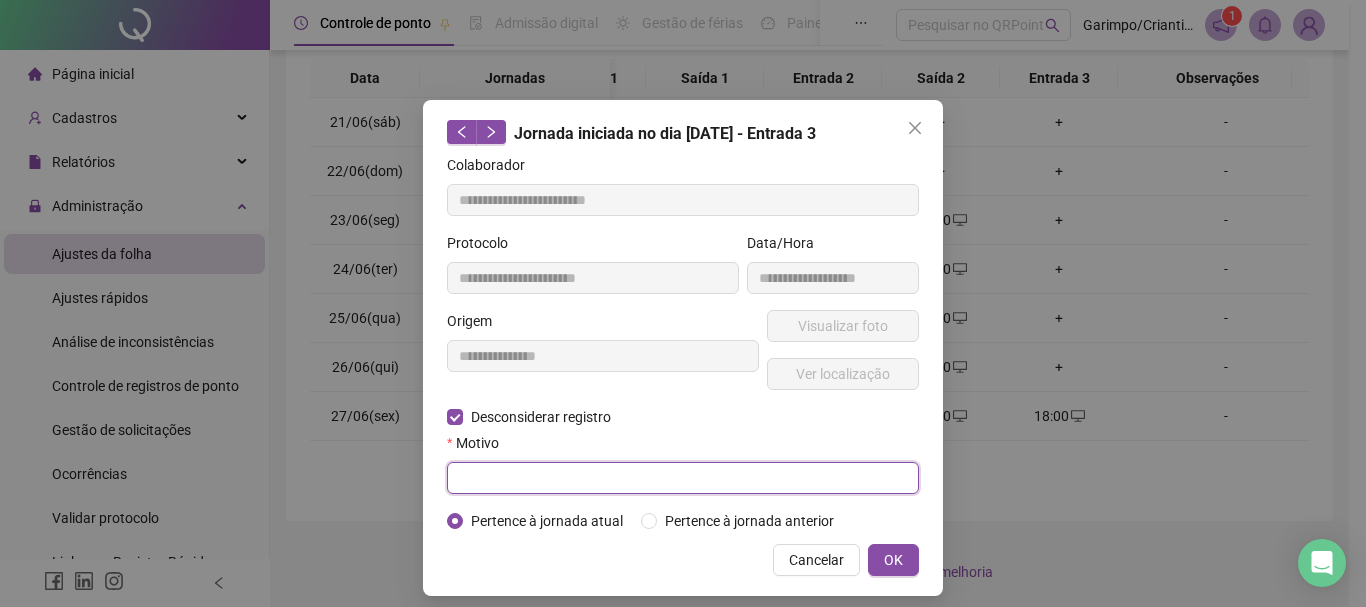 drag, startPoint x: 622, startPoint y: 478, endPoint x: 637, endPoint y: 481, distance: 15.297058 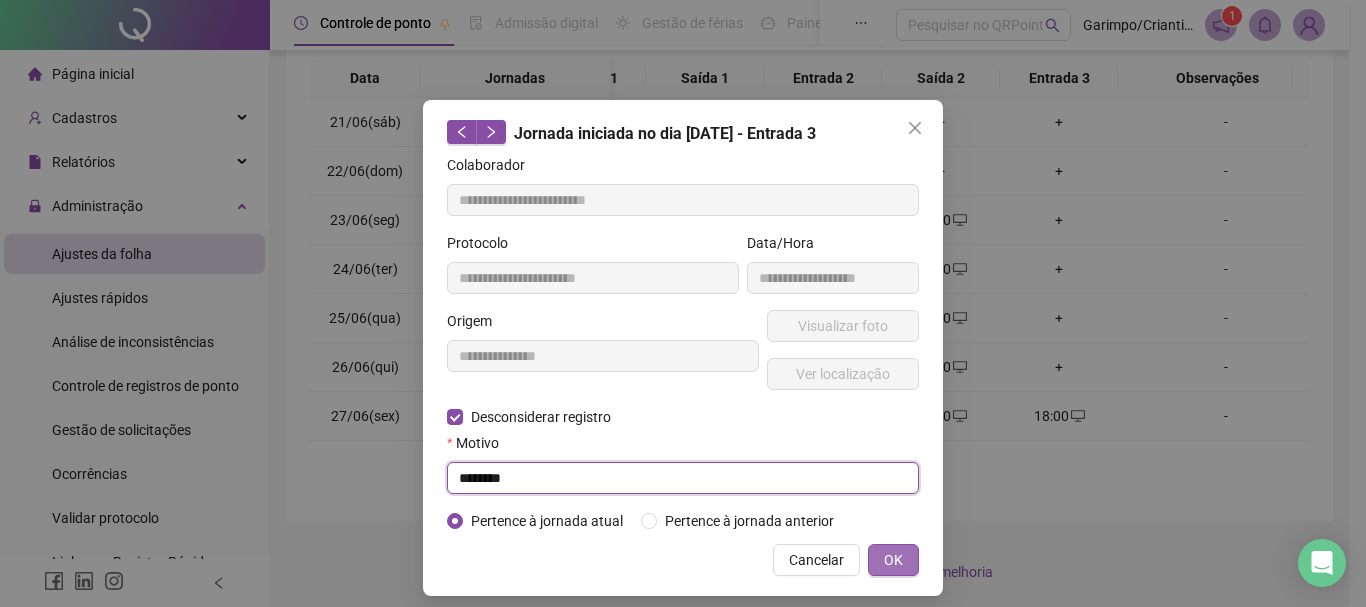type 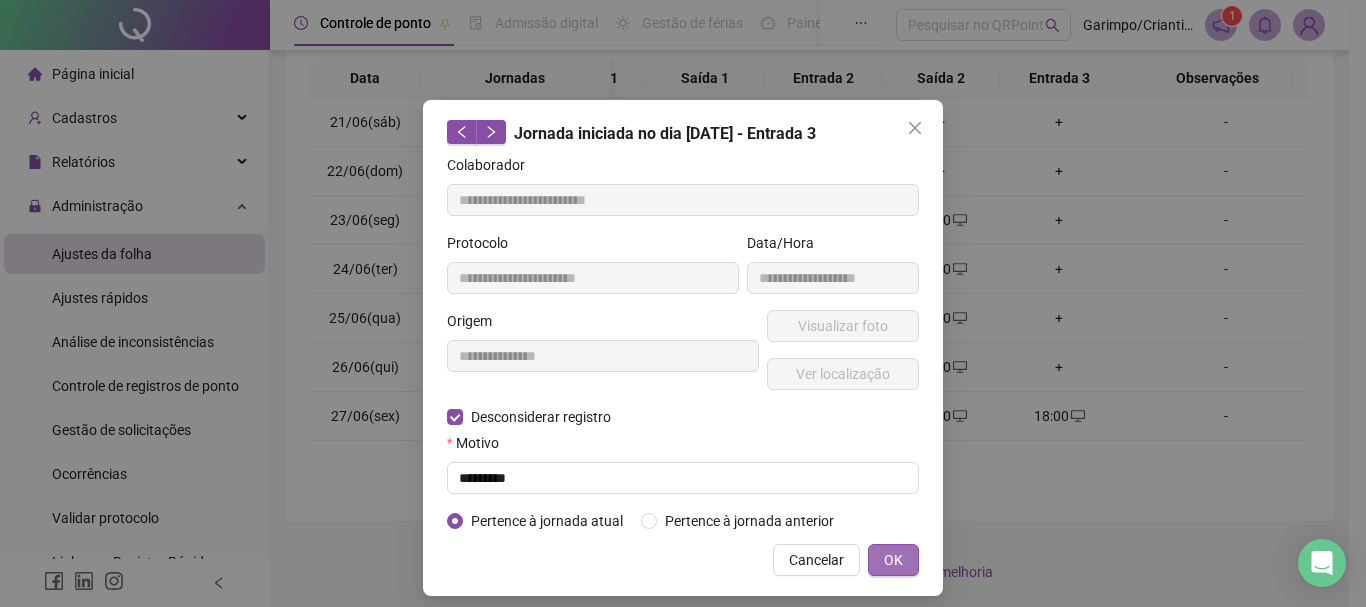 type 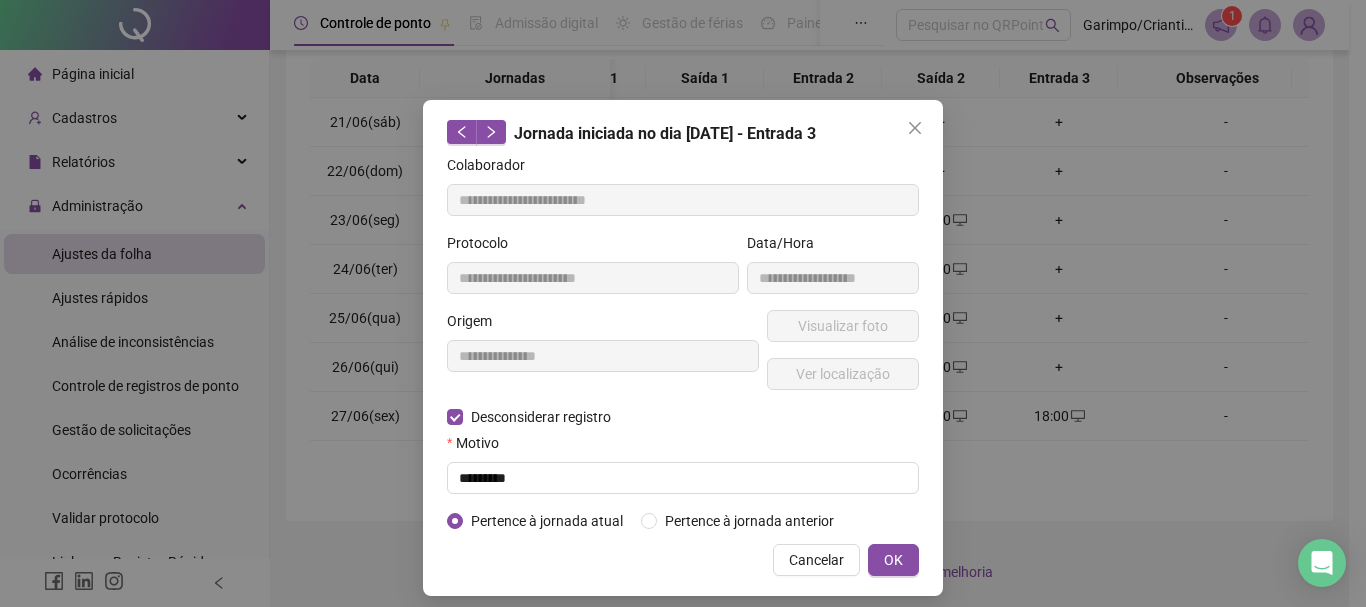 click on "OK" at bounding box center [893, 560] 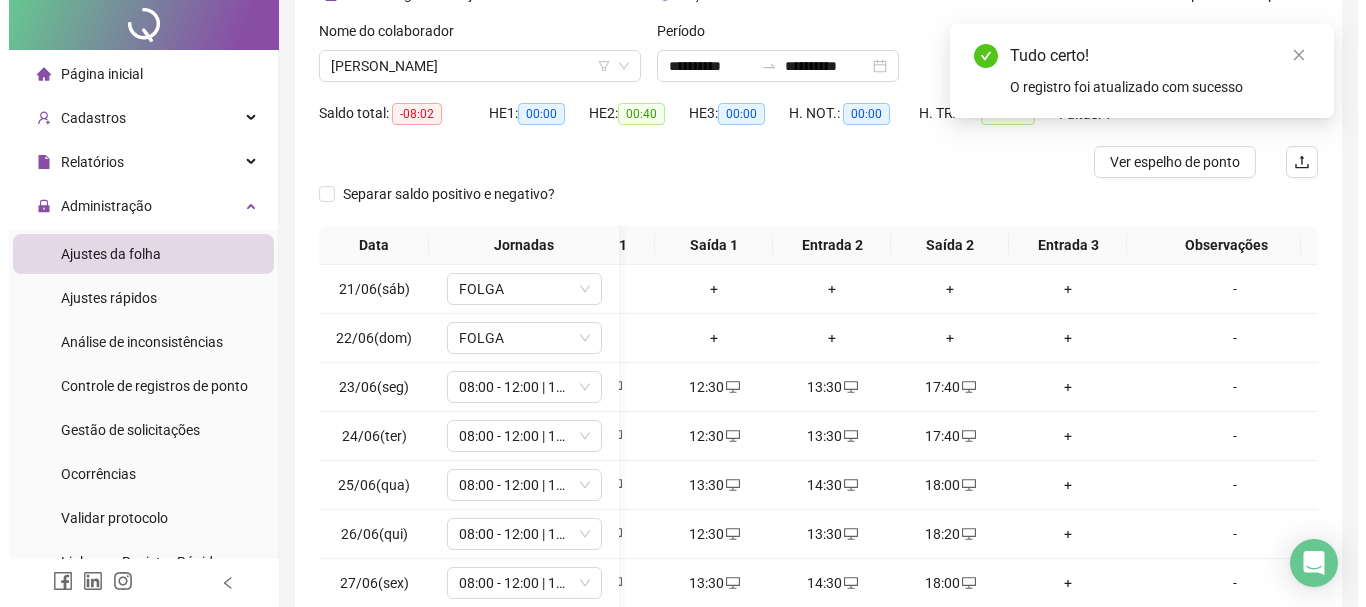 scroll, scrollTop: 0, scrollLeft: 0, axis: both 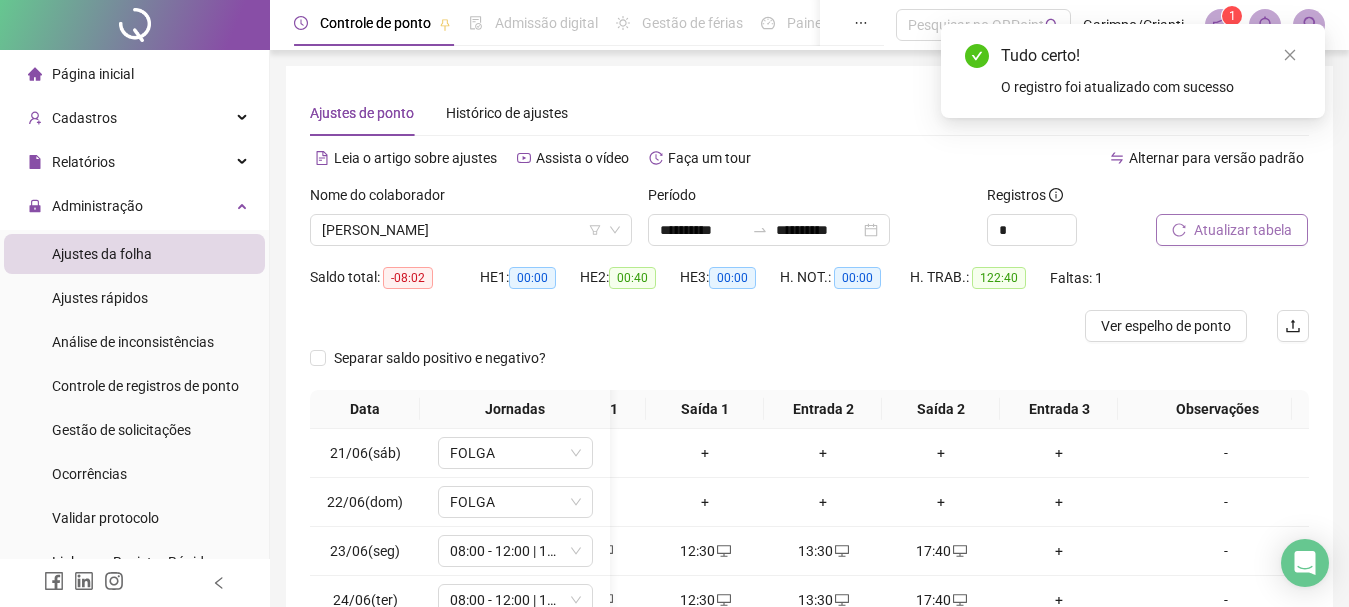 click on "Atualizar tabela" at bounding box center (1232, 230) 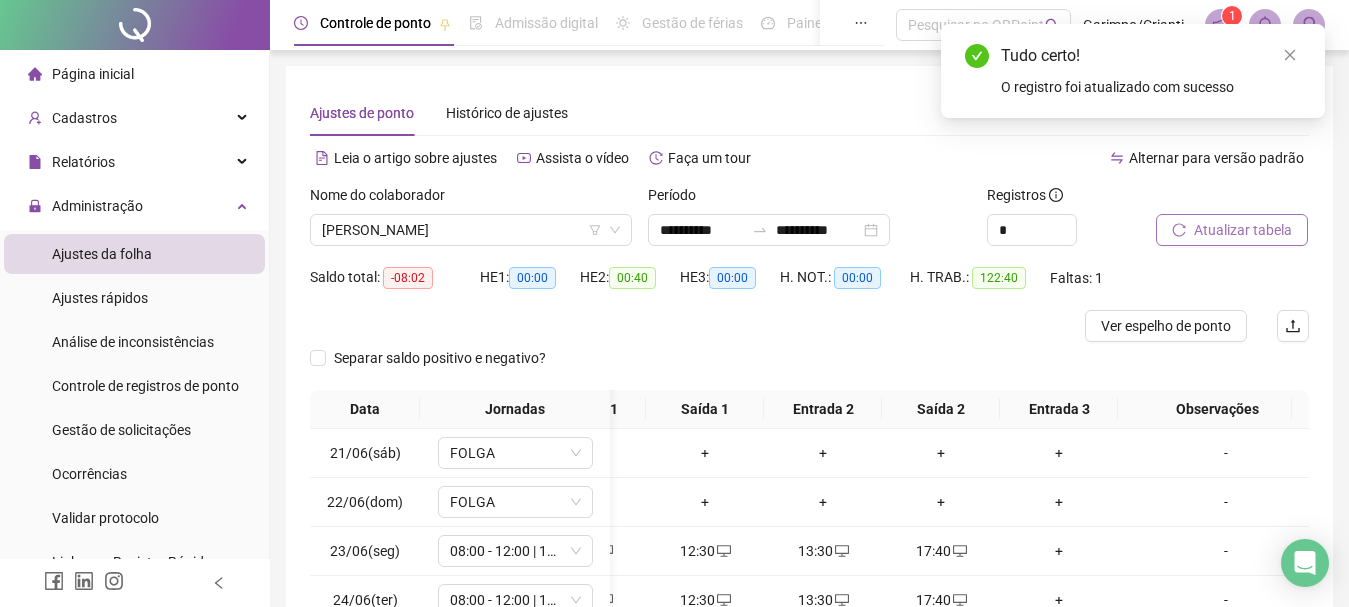 click on "Atualizar tabela" at bounding box center (1243, 230) 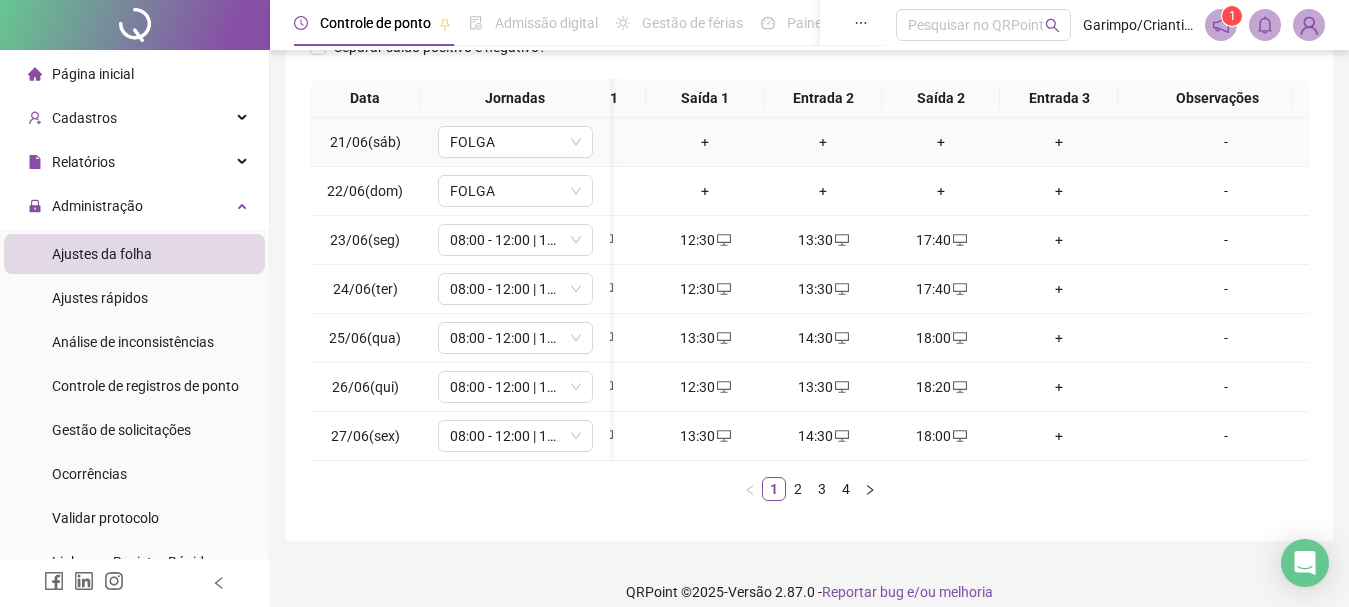 scroll, scrollTop: 348, scrollLeft: 0, axis: vertical 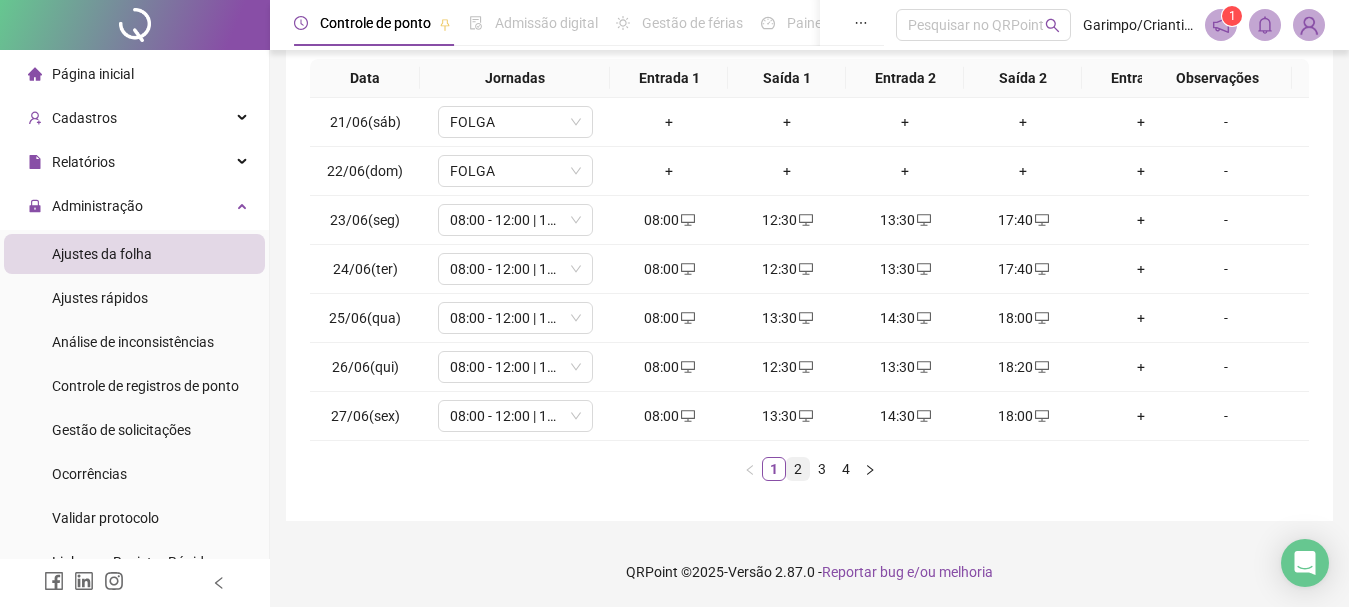 click on "2" at bounding box center [798, 469] 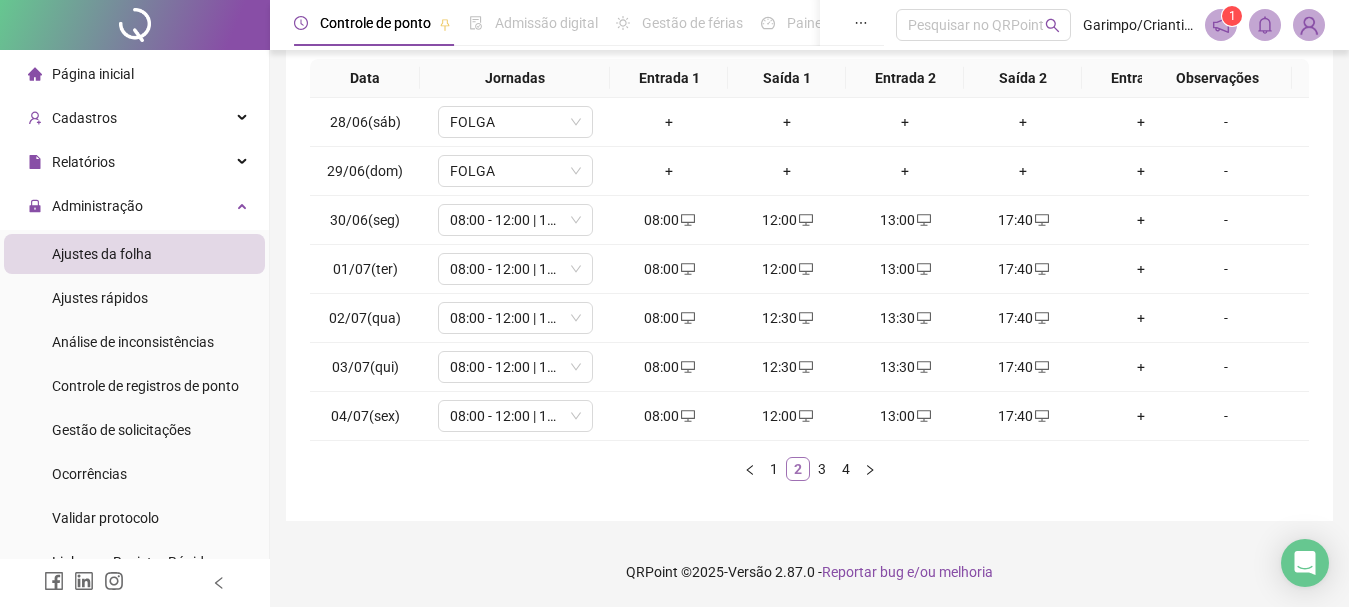 click on "2" at bounding box center (798, 469) 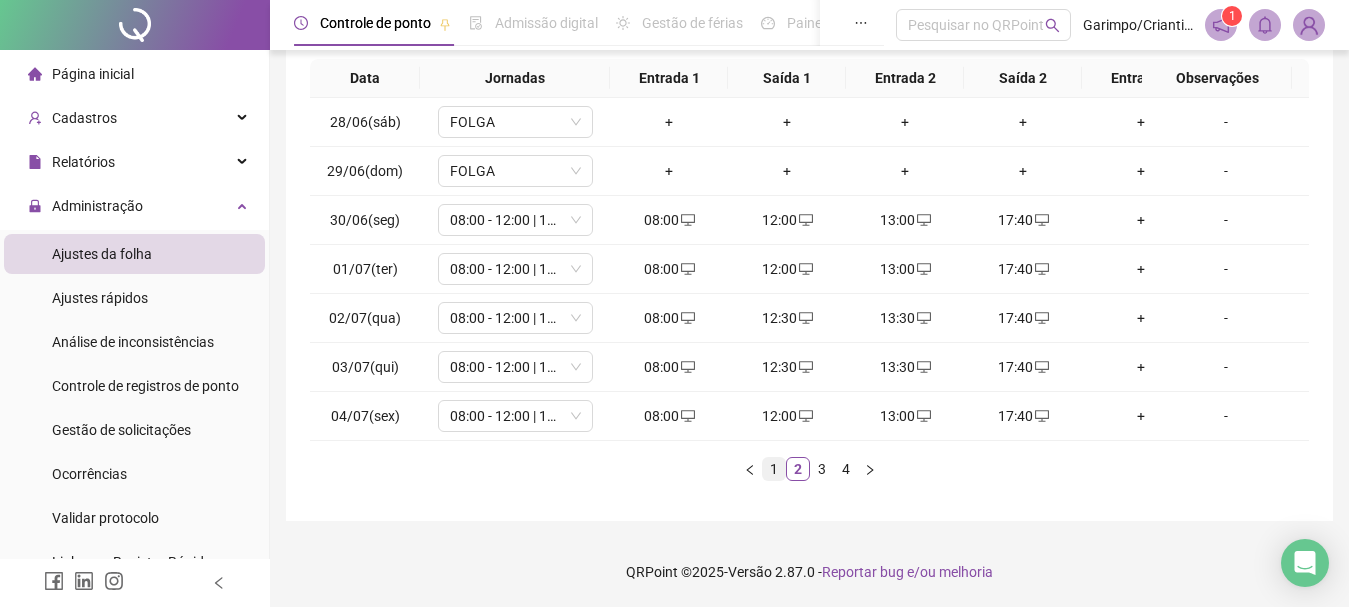 click on "1" at bounding box center (774, 469) 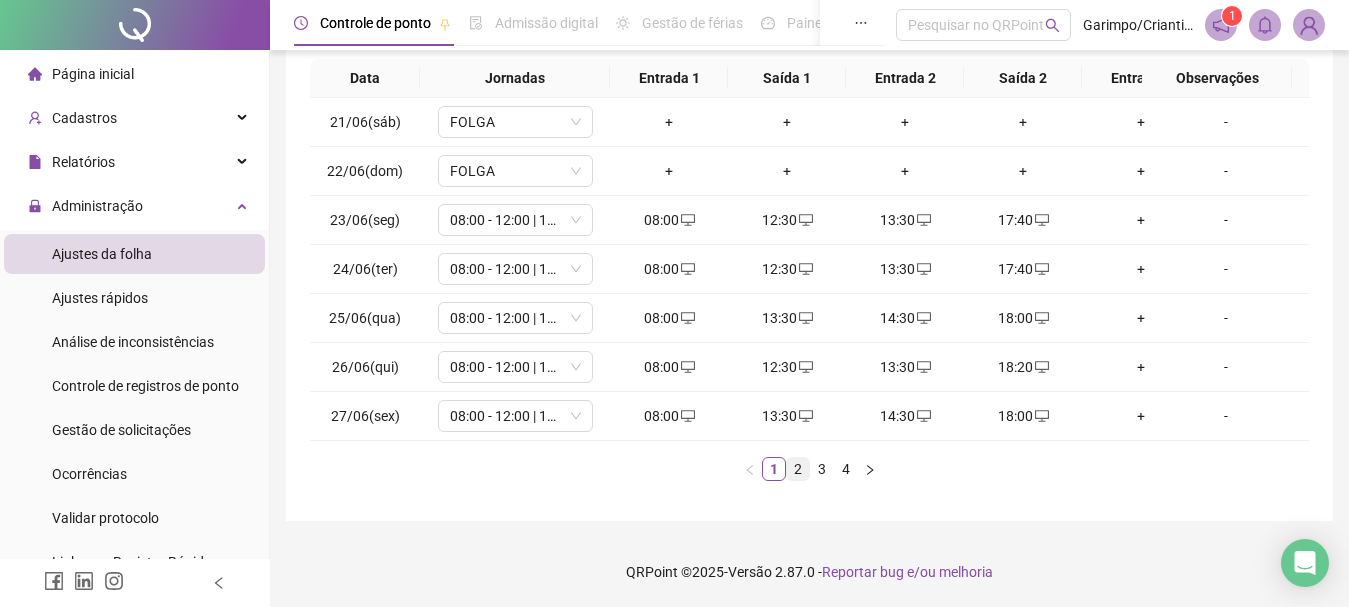 click on "2" at bounding box center (798, 469) 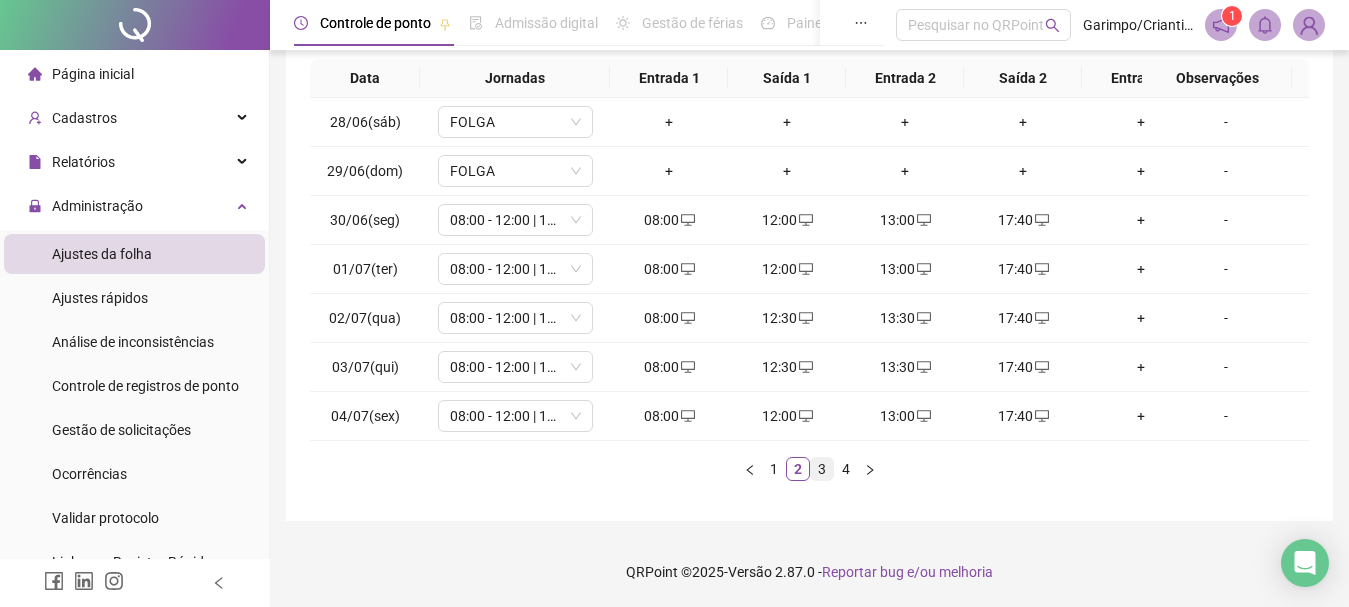 click on "3" at bounding box center (822, 469) 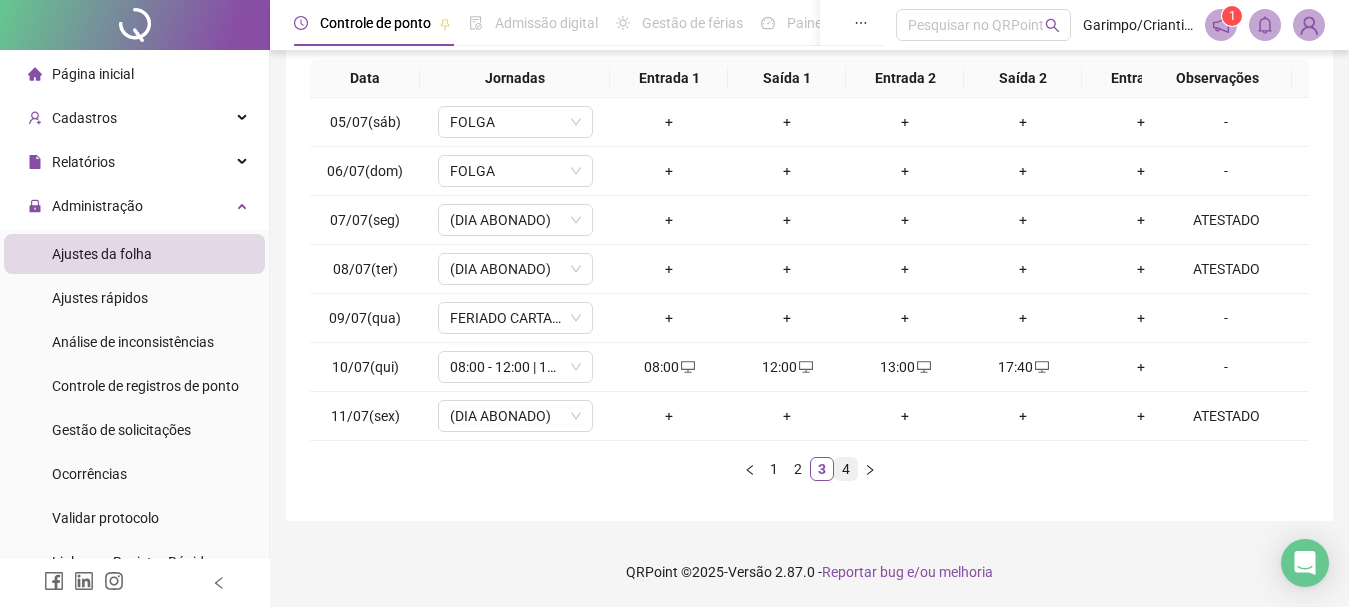 click on "4" at bounding box center (846, 469) 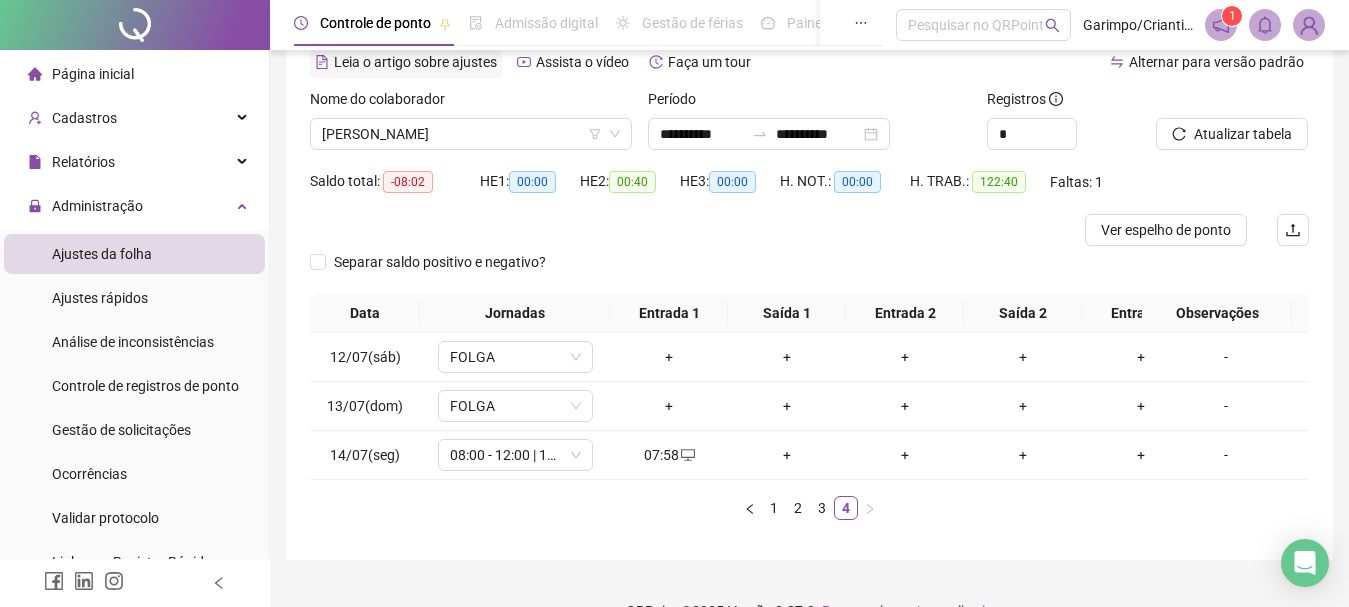 scroll, scrollTop: 0, scrollLeft: 0, axis: both 